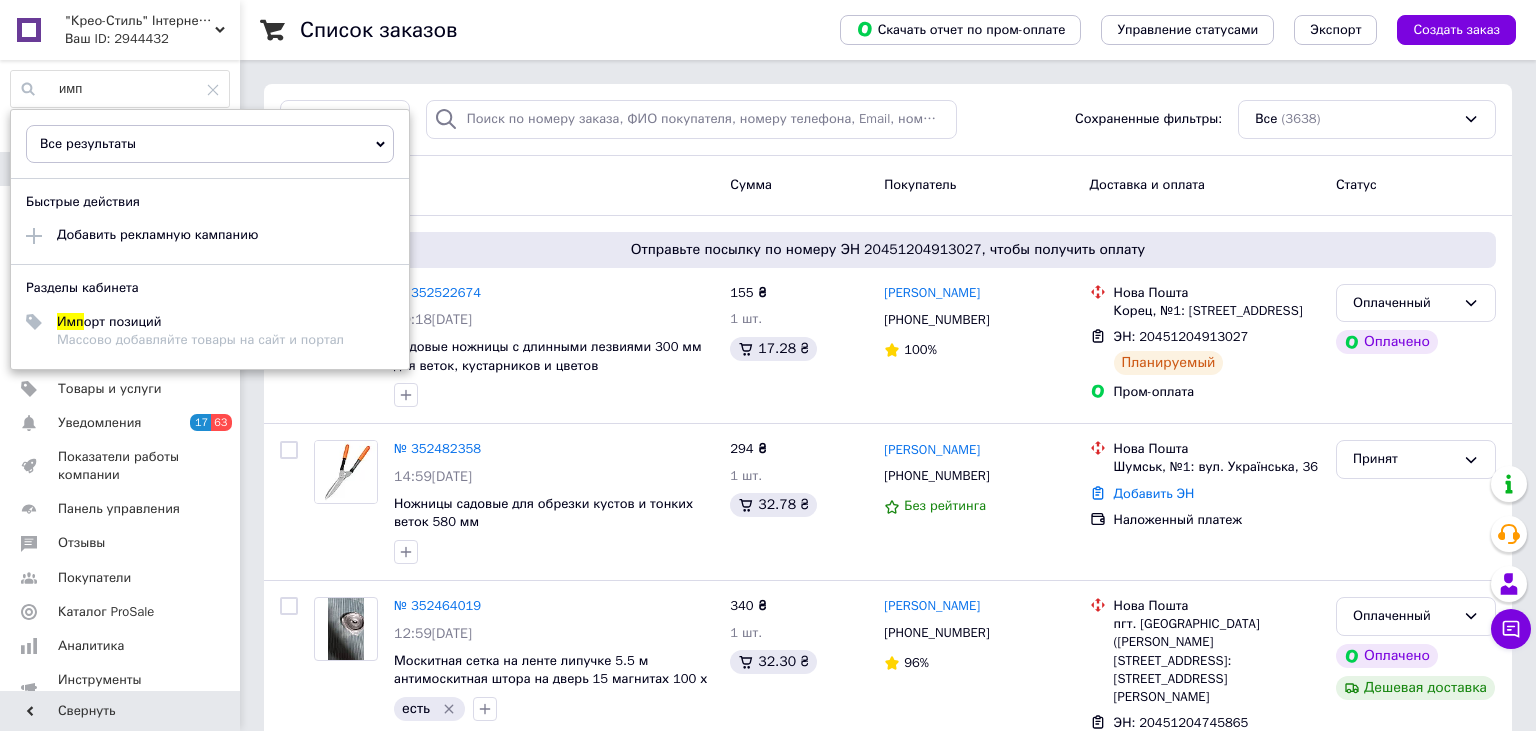 scroll, scrollTop: 0, scrollLeft: 0, axis: both 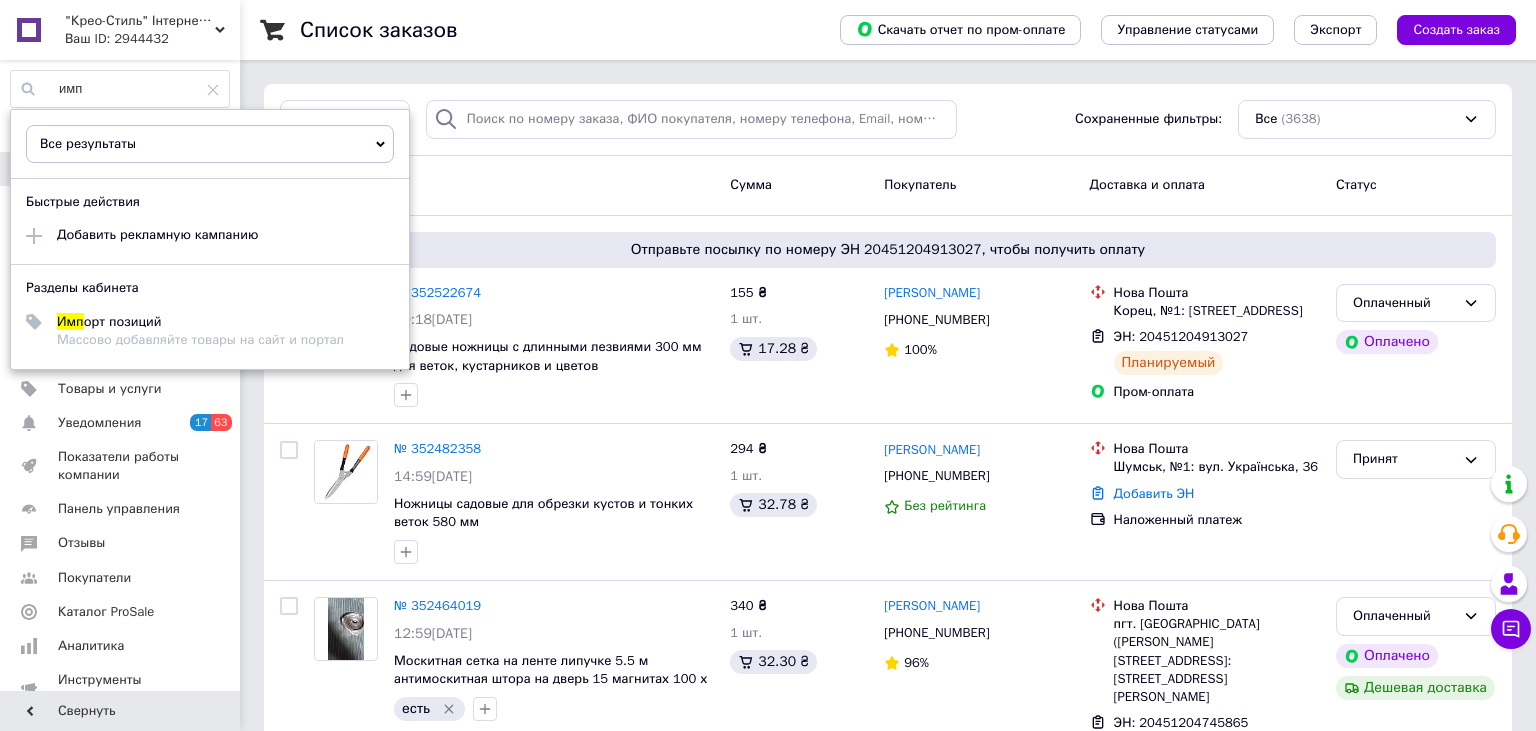 click on ""Крео-Стиль"       Інтернет-магазин опалювального,економно-кліматичного обладнання та послуг" at bounding box center [140, 21] 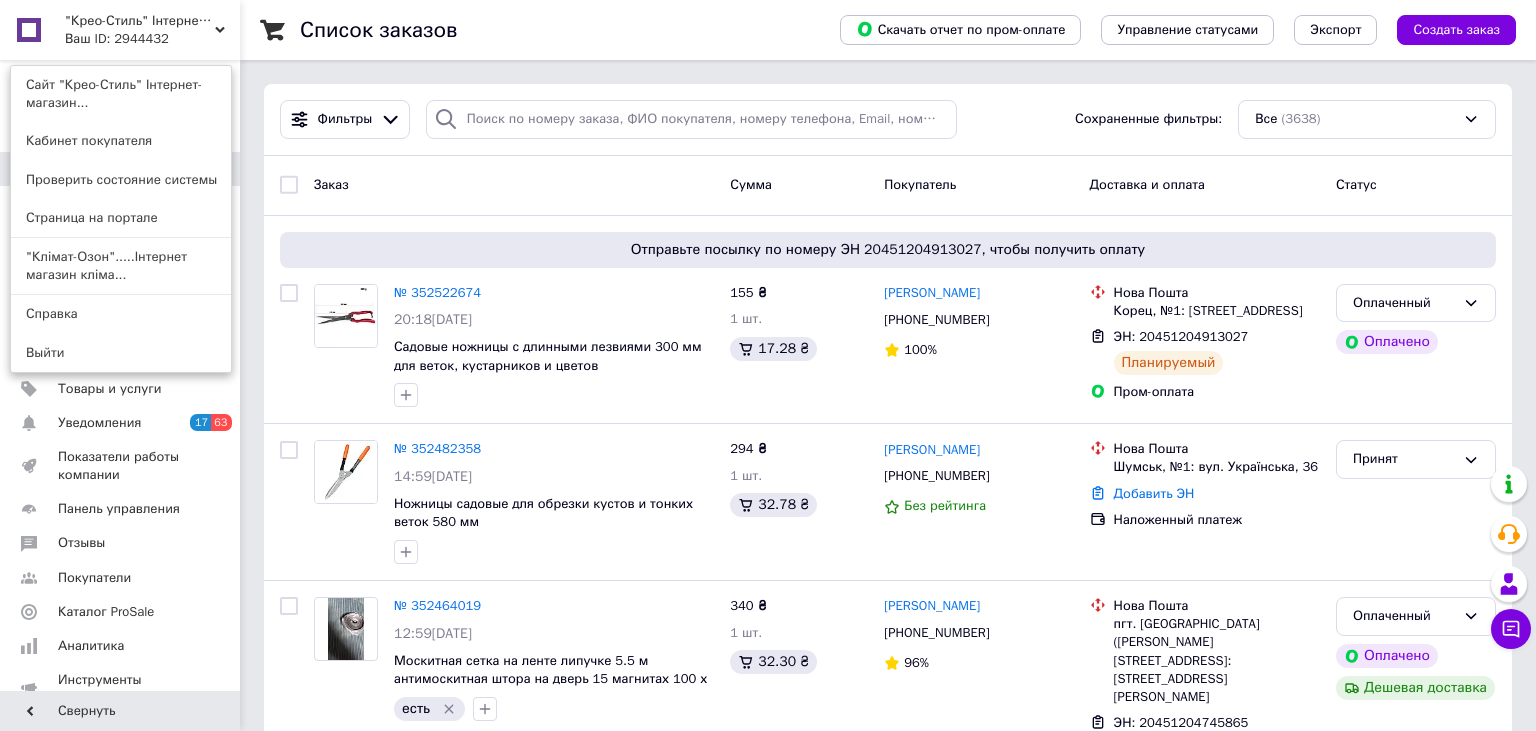 click on "Список заказов" at bounding box center (550, 30) 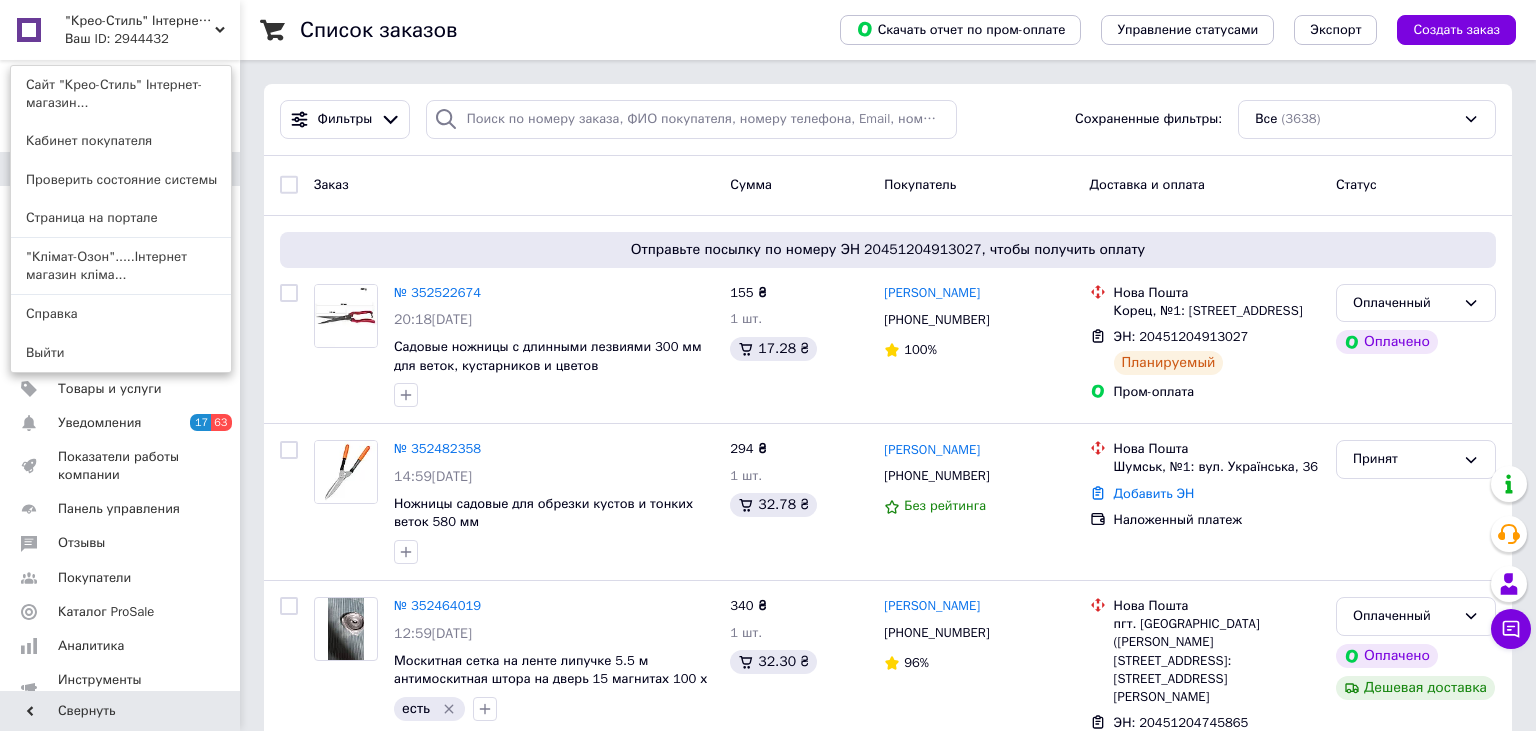 click on ""Крео-Стиль"       Інтернет-магазин опалювального,економно-кліматичного обладнання та послуг Ваш ID: 2944432 Сайт "Крео-Стиль"       Інтернет-магазин... Кабинет покупателя Проверить состояние системы Страница на портале "Клімат-Озон".....Інтернет магазин кліма... Справка Выйти" at bounding box center [120, 30] 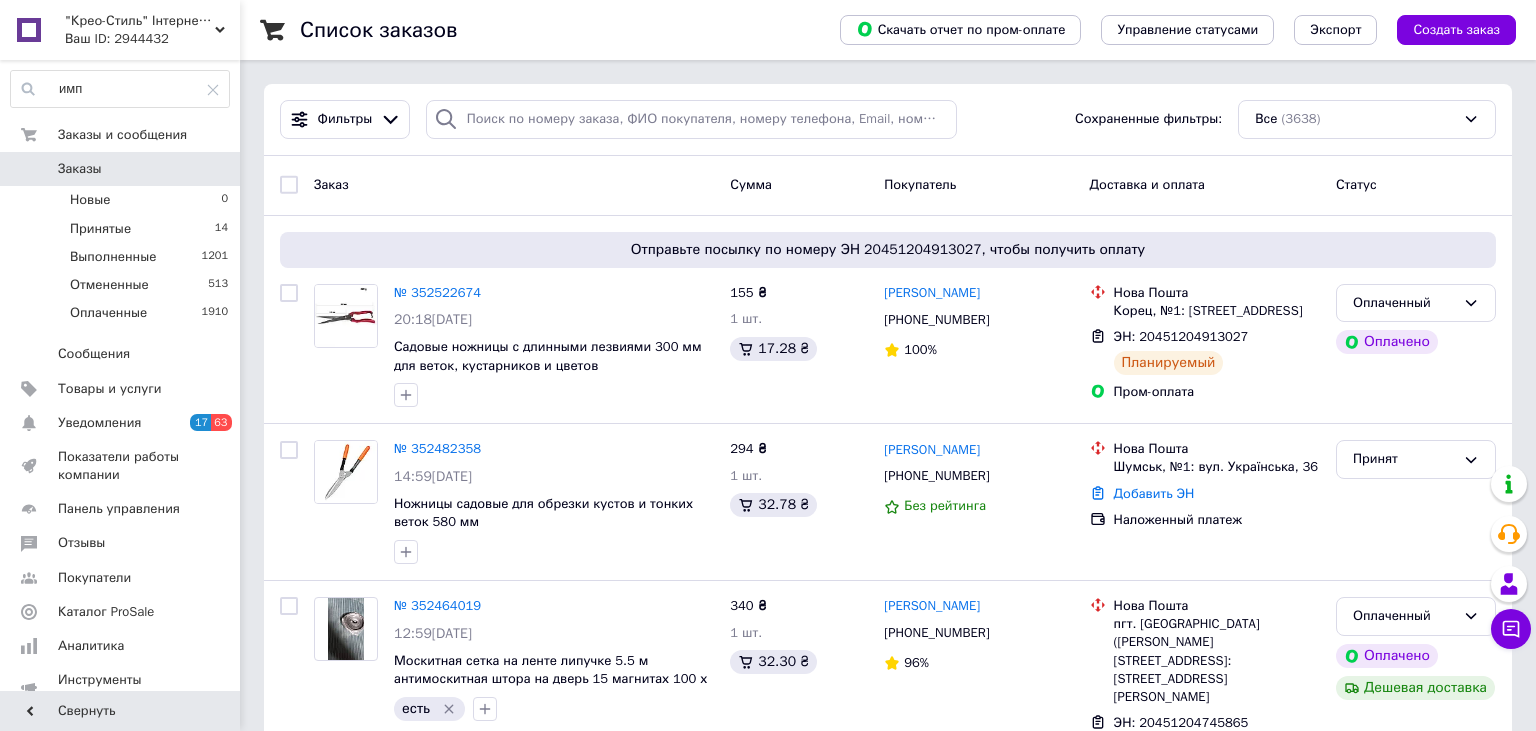 drag, startPoint x: 208, startPoint y: 24, endPoint x: 197, endPoint y: 46, distance: 24.596748 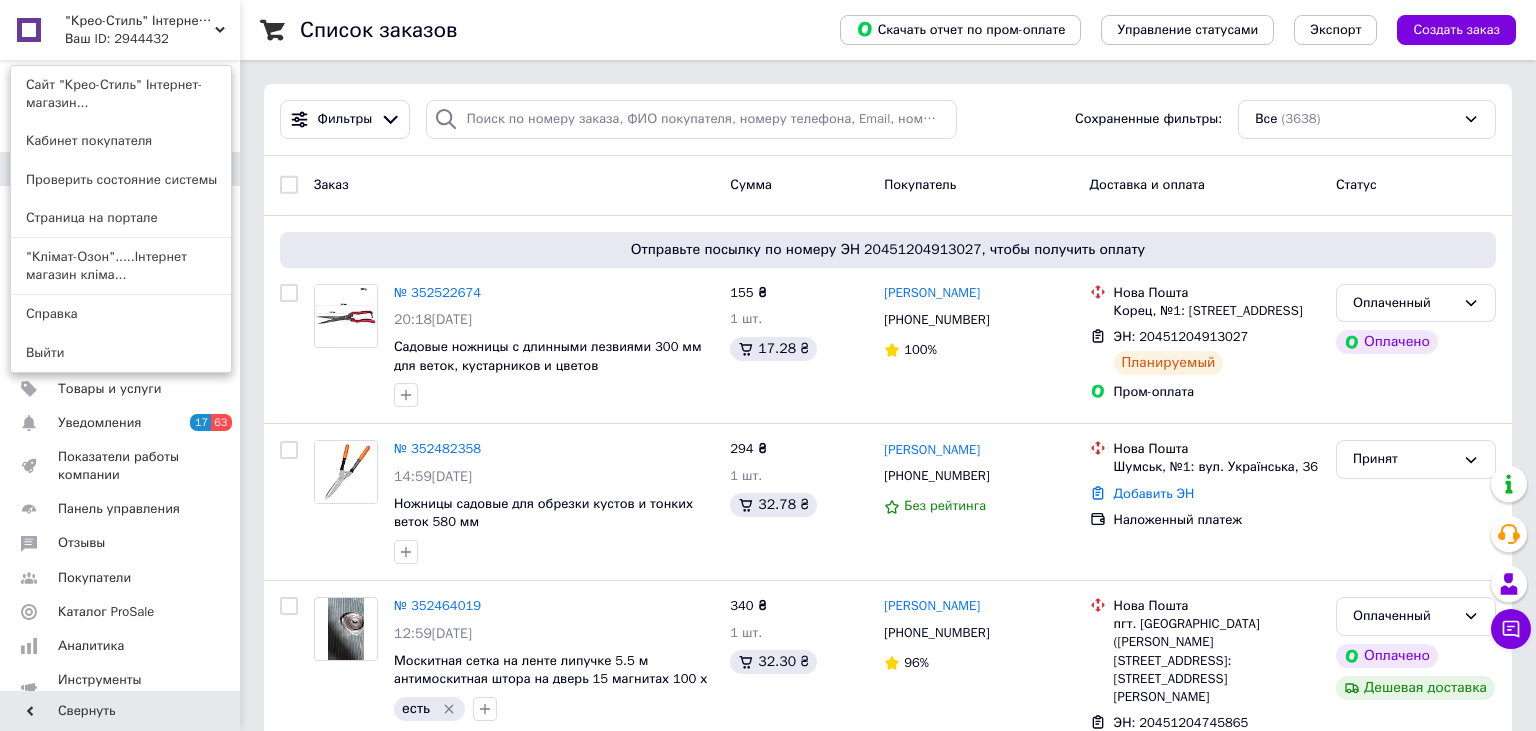 click on ""Крео-Стиль"       Інтернет-магазин опалювального,економно-кліматичного обладнання та послуг Ваш ID: 2944432 Сайт "Крео-Стиль"       Інтернет-магазин... Кабинет покупателя Проверить состояние системы Страница на портале "Клімат-Озон".....Інтернет магазин кліма... Справка Выйти" at bounding box center (120, 30) 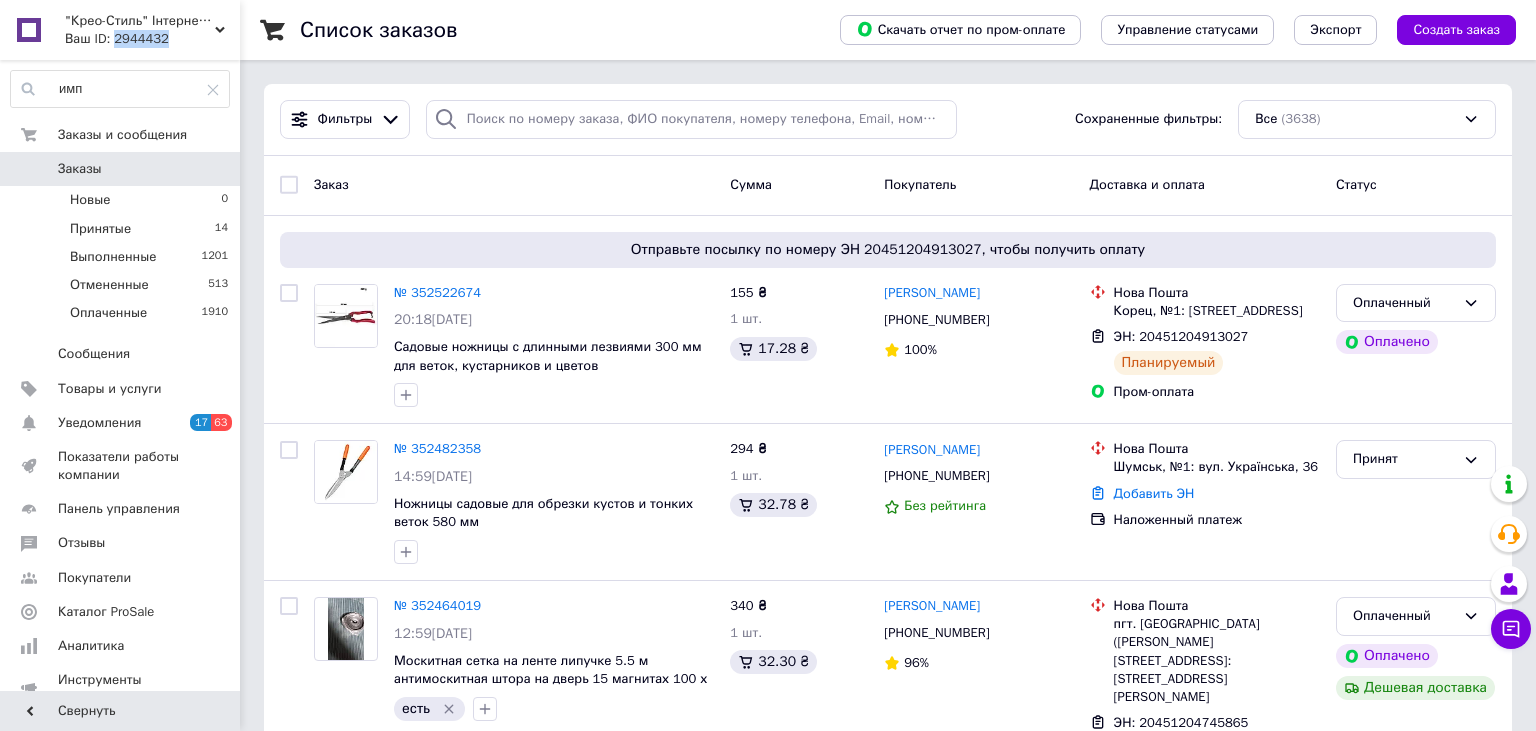 click on "Ваш ID: 2944432" at bounding box center (152, 39) 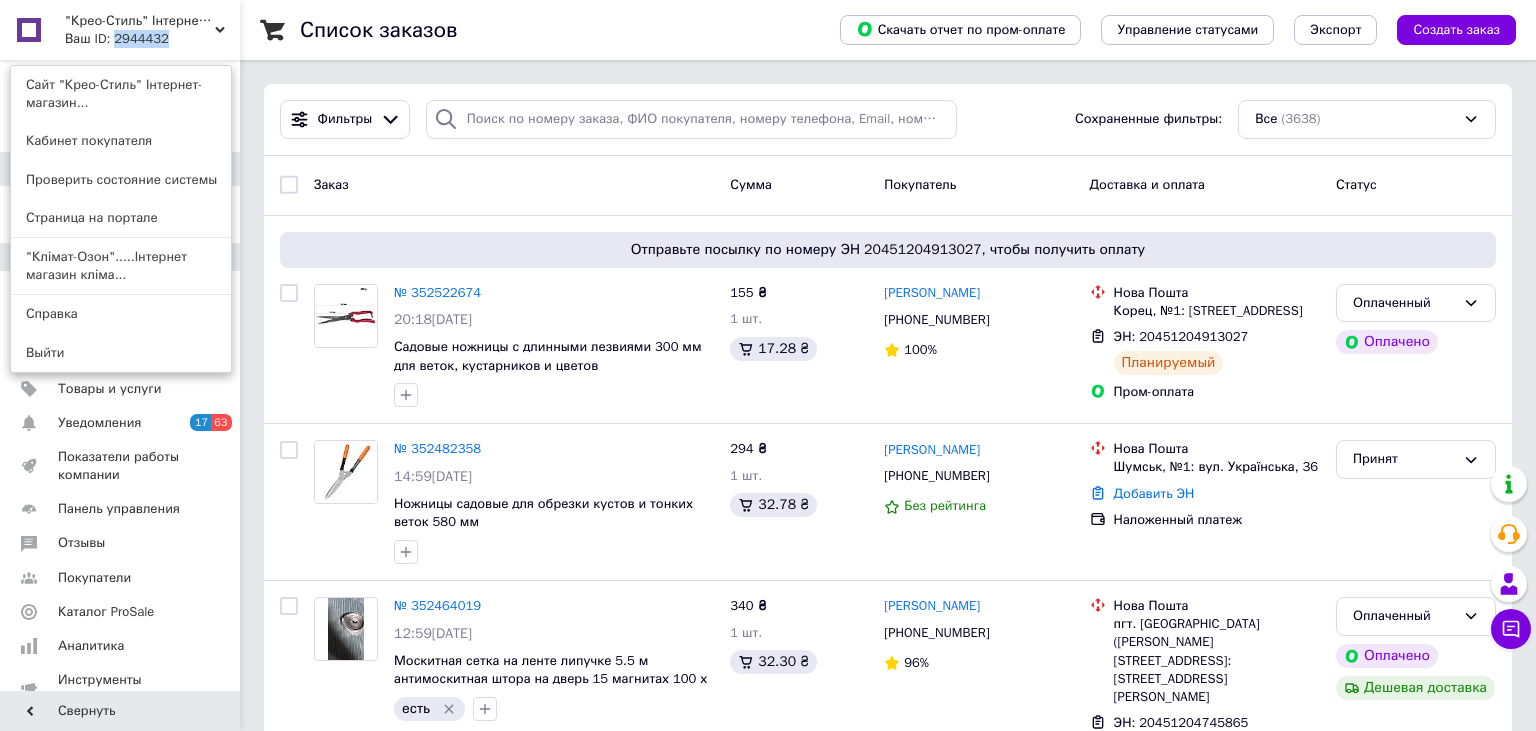 click on ""Клімат-Озон".....Інтернет магазин кліма..." at bounding box center [121, 266] 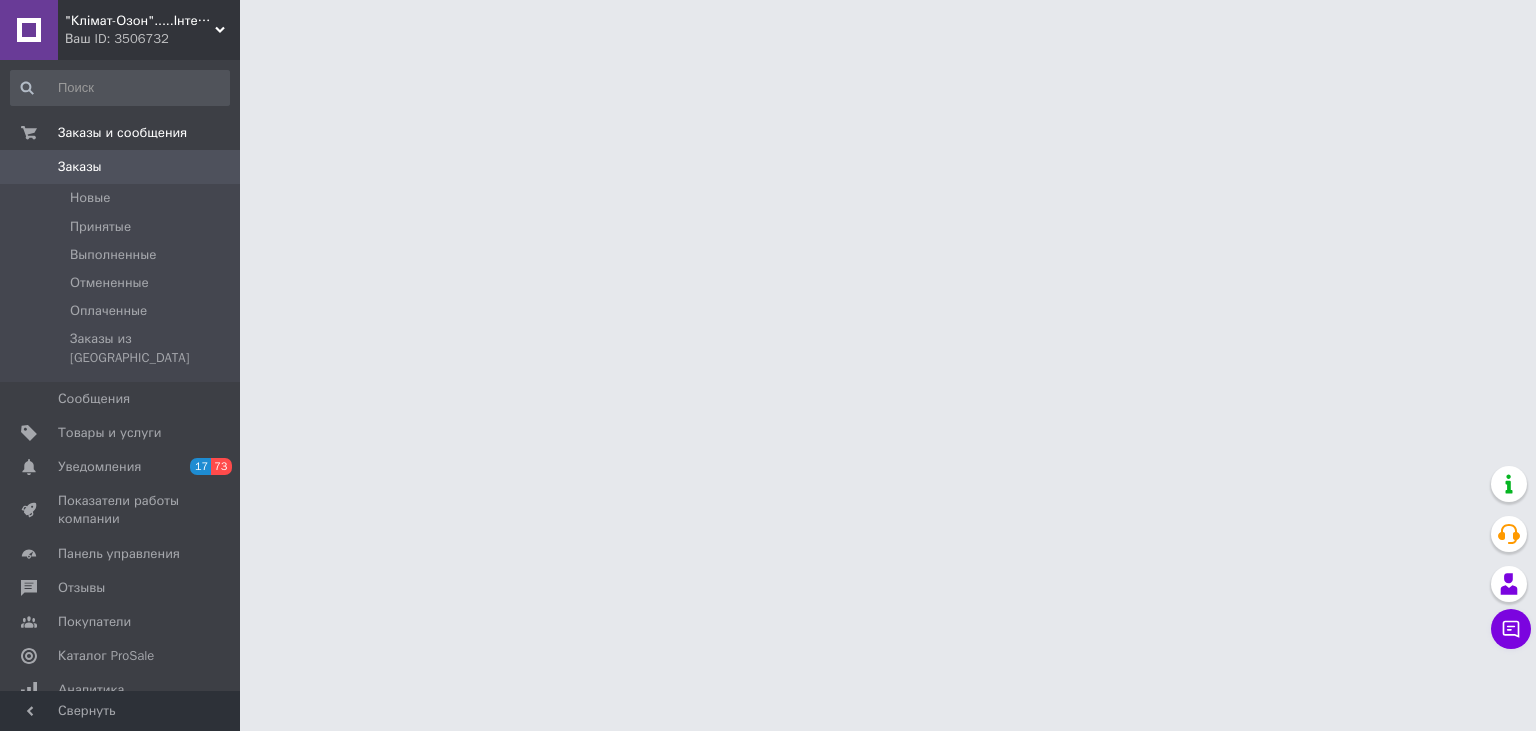 scroll, scrollTop: 0, scrollLeft: 0, axis: both 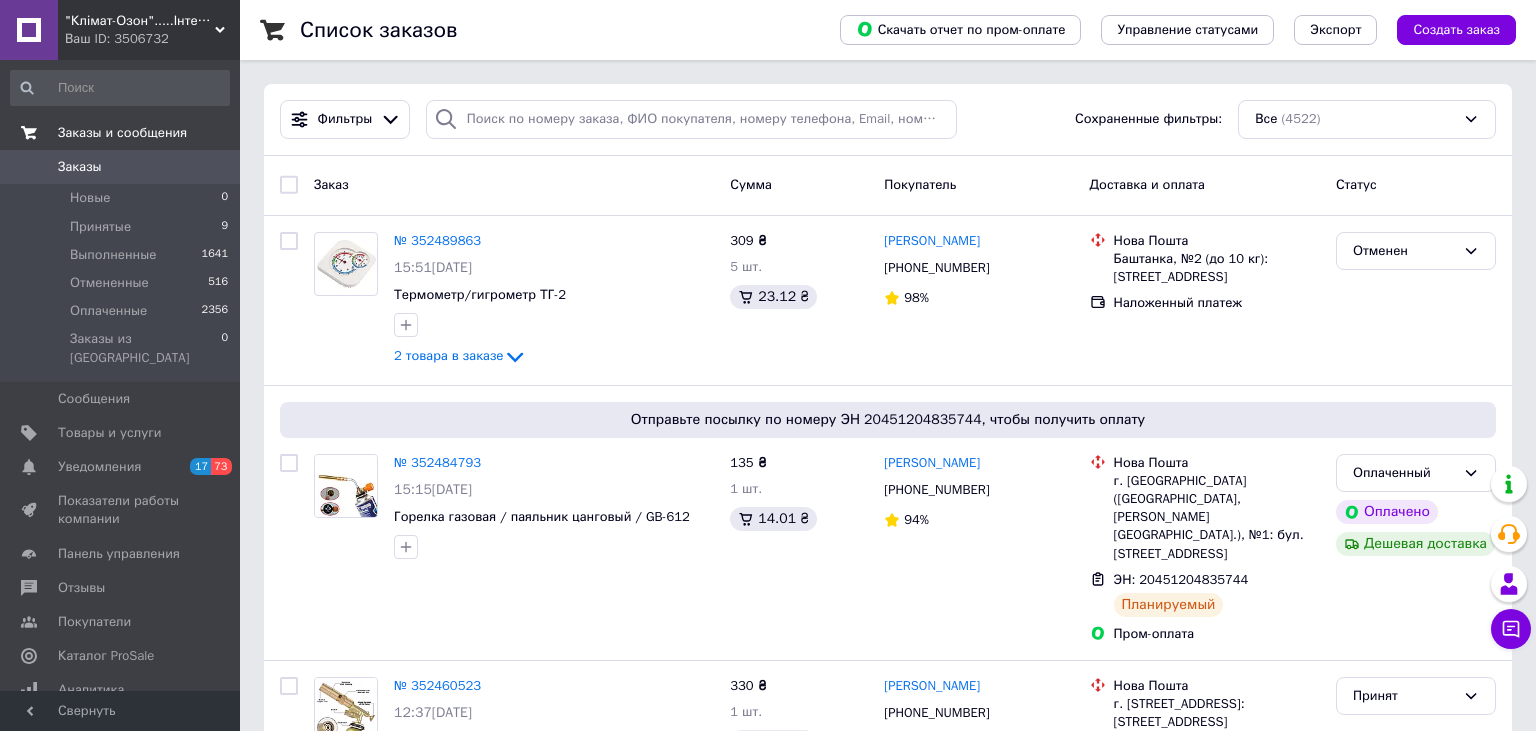 click on "Заказы и сообщения" at bounding box center (122, 133) 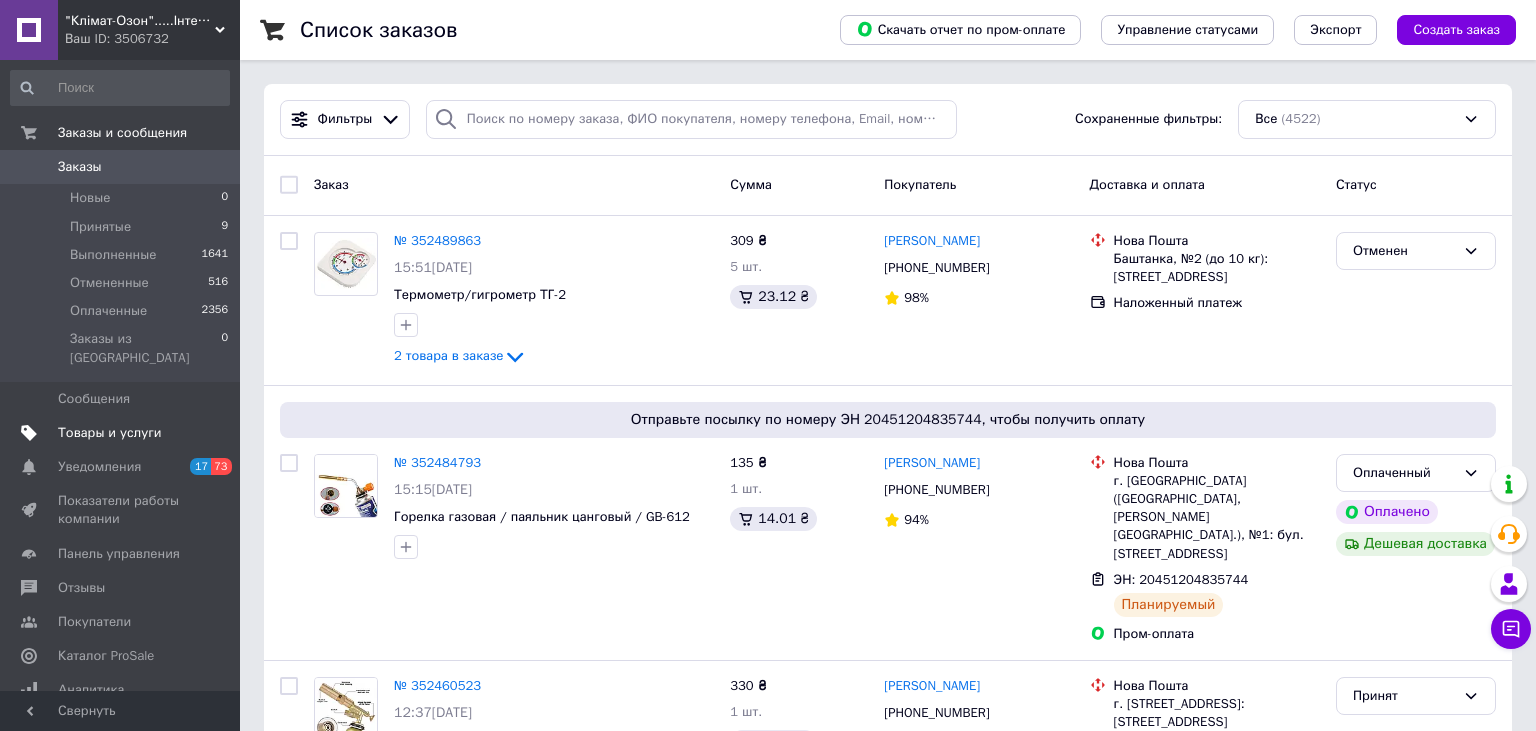 drag, startPoint x: 121, startPoint y: 122, endPoint x: 99, endPoint y: 167, distance: 50.08992 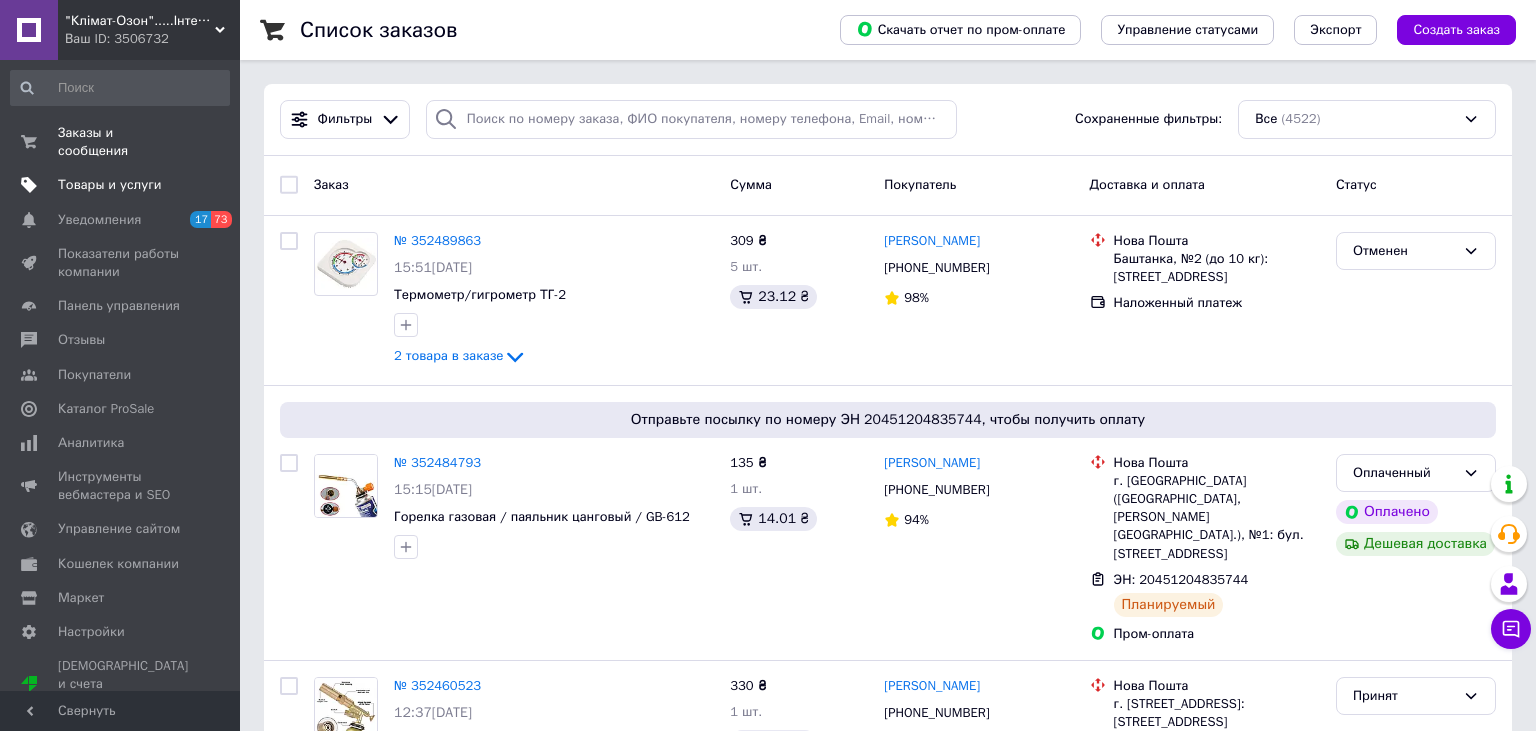 click on "Товары и услуги" at bounding box center (110, 185) 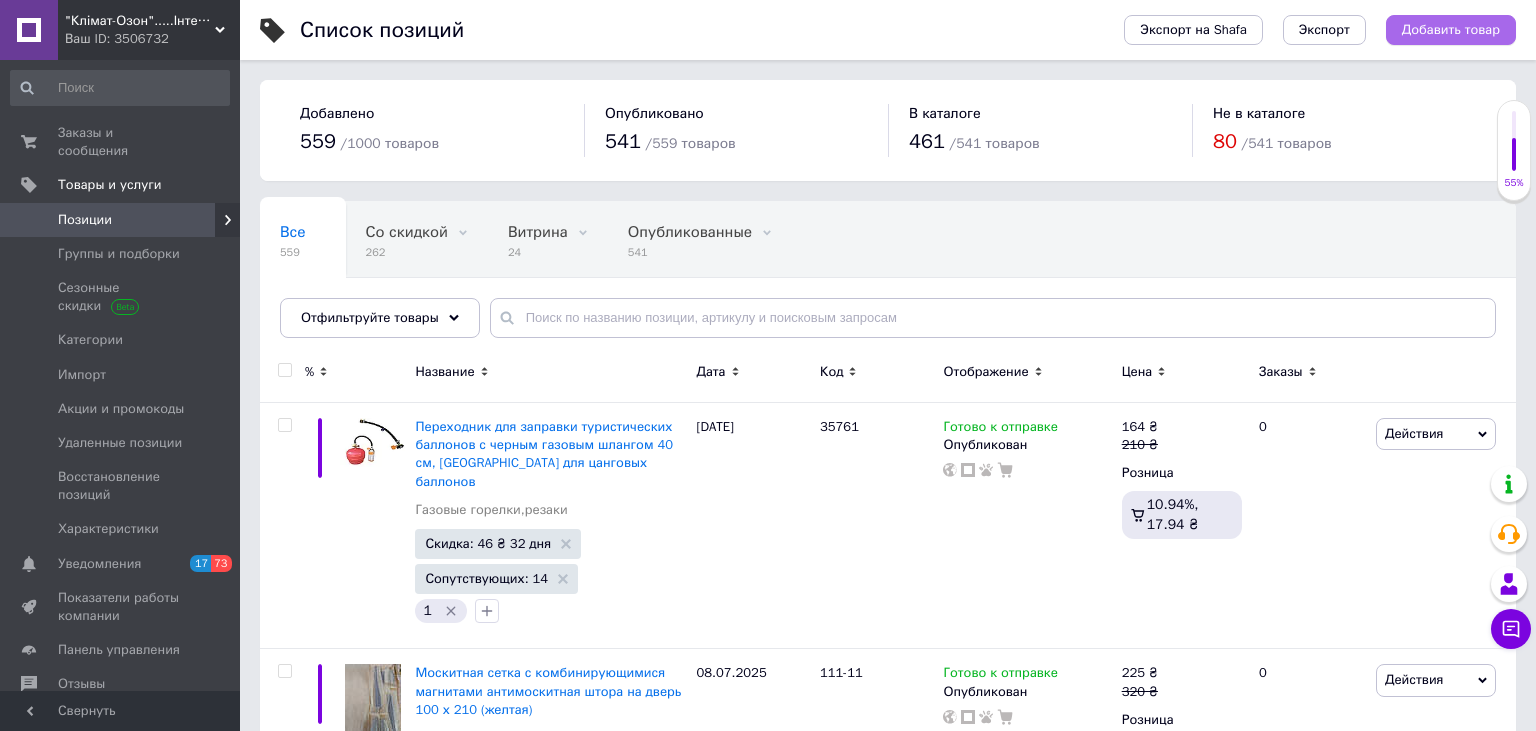 click on "Добавить товар" at bounding box center (1451, 30) 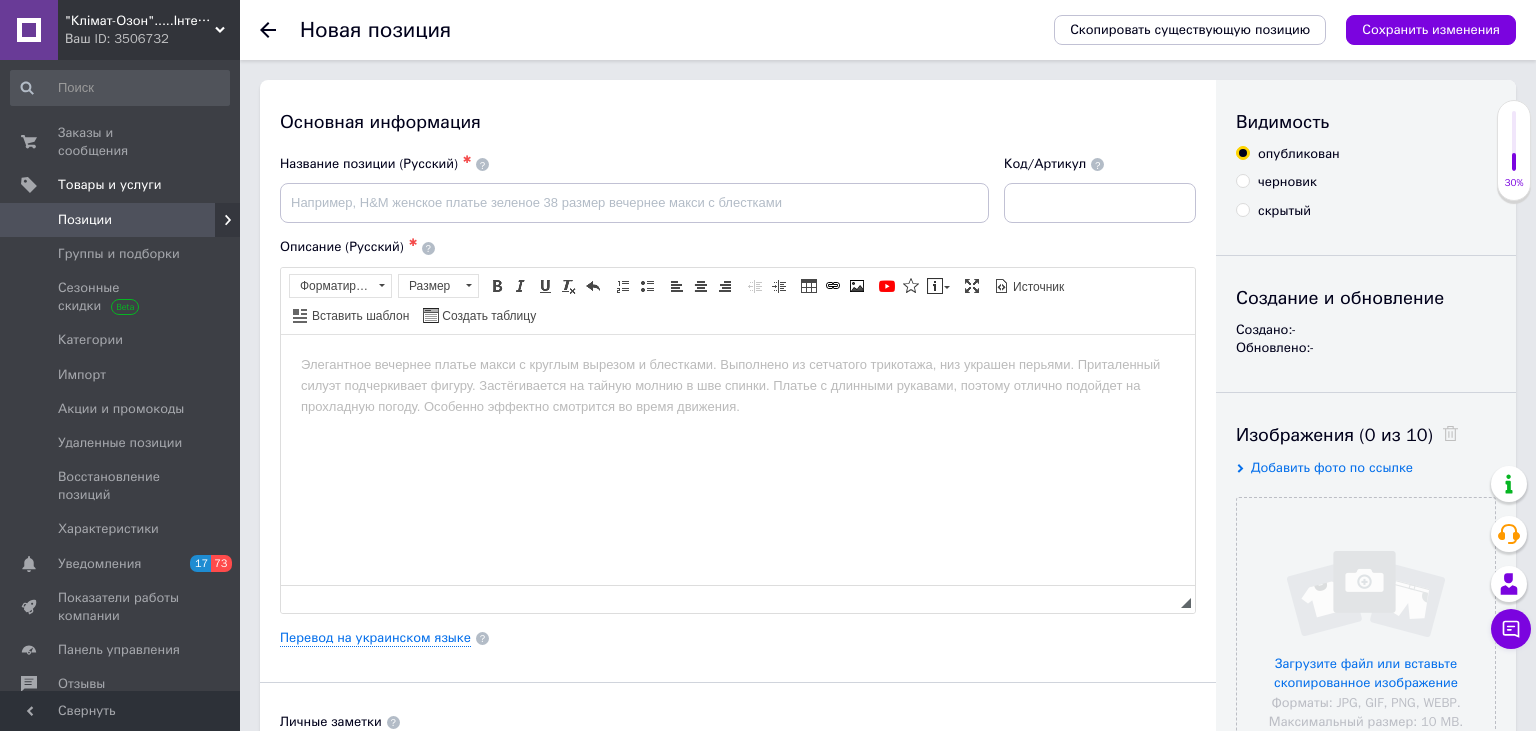 scroll, scrollTop: 0, scrollLeft: 0, axis: both 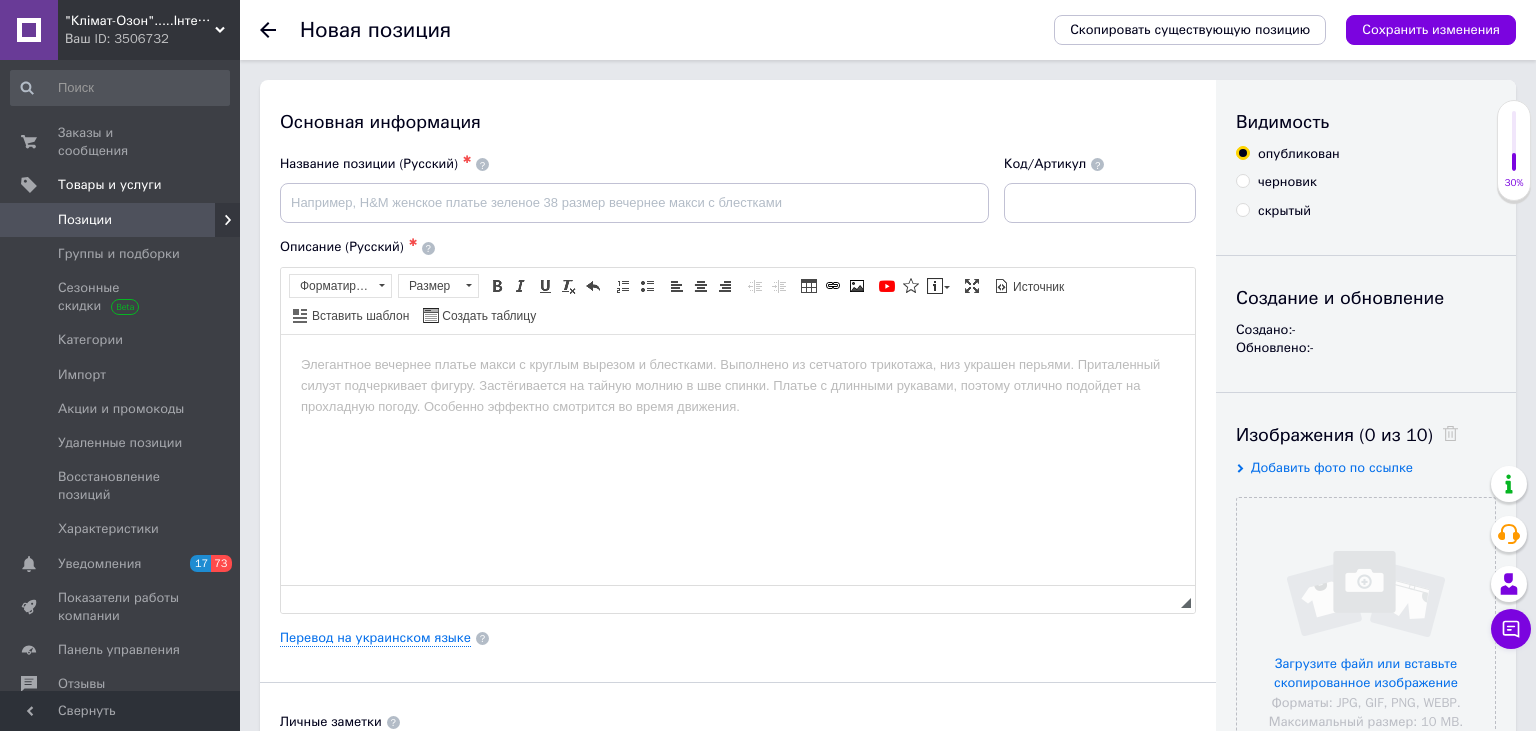 click on "скрытый" at bounding box center (1242, 209) 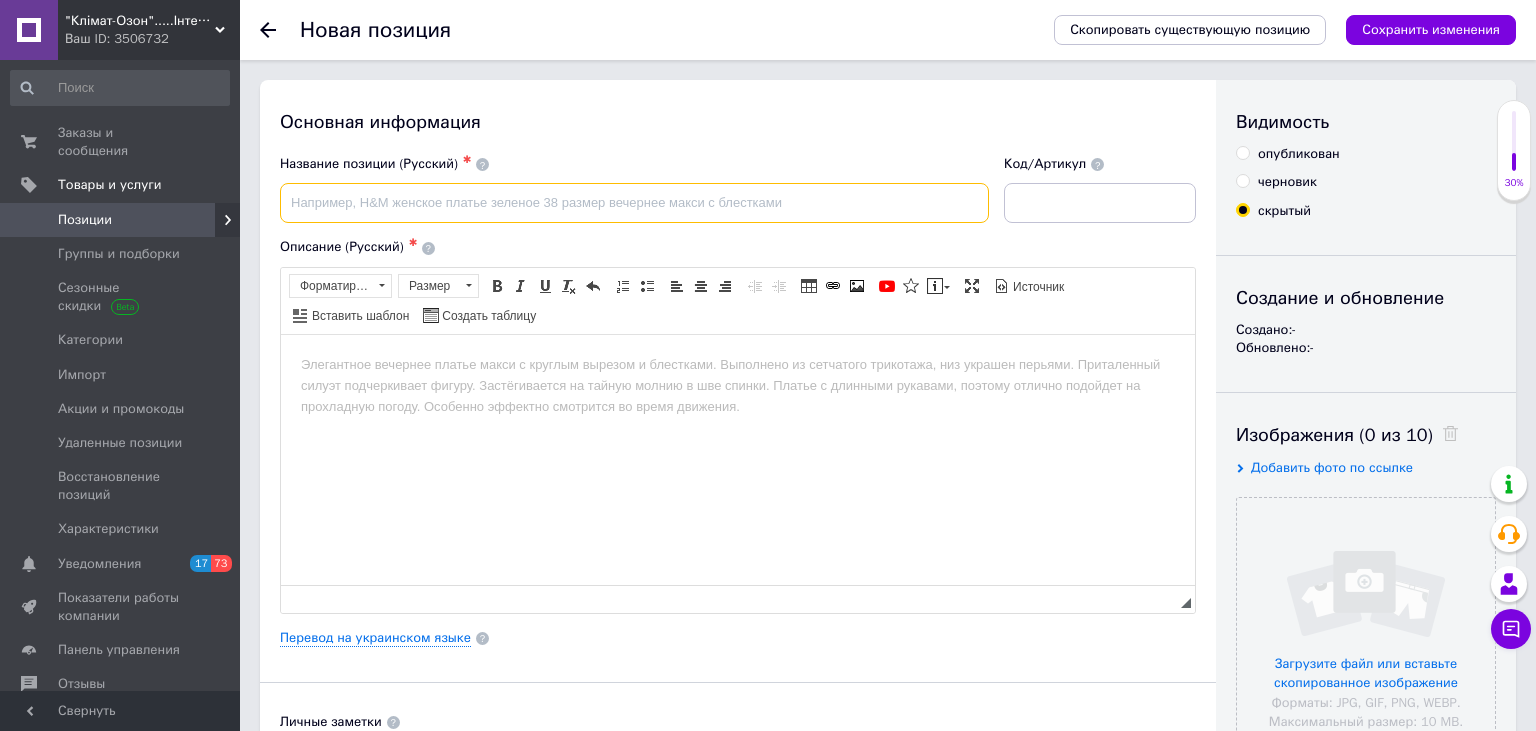 click at bounding box center [634, 203] 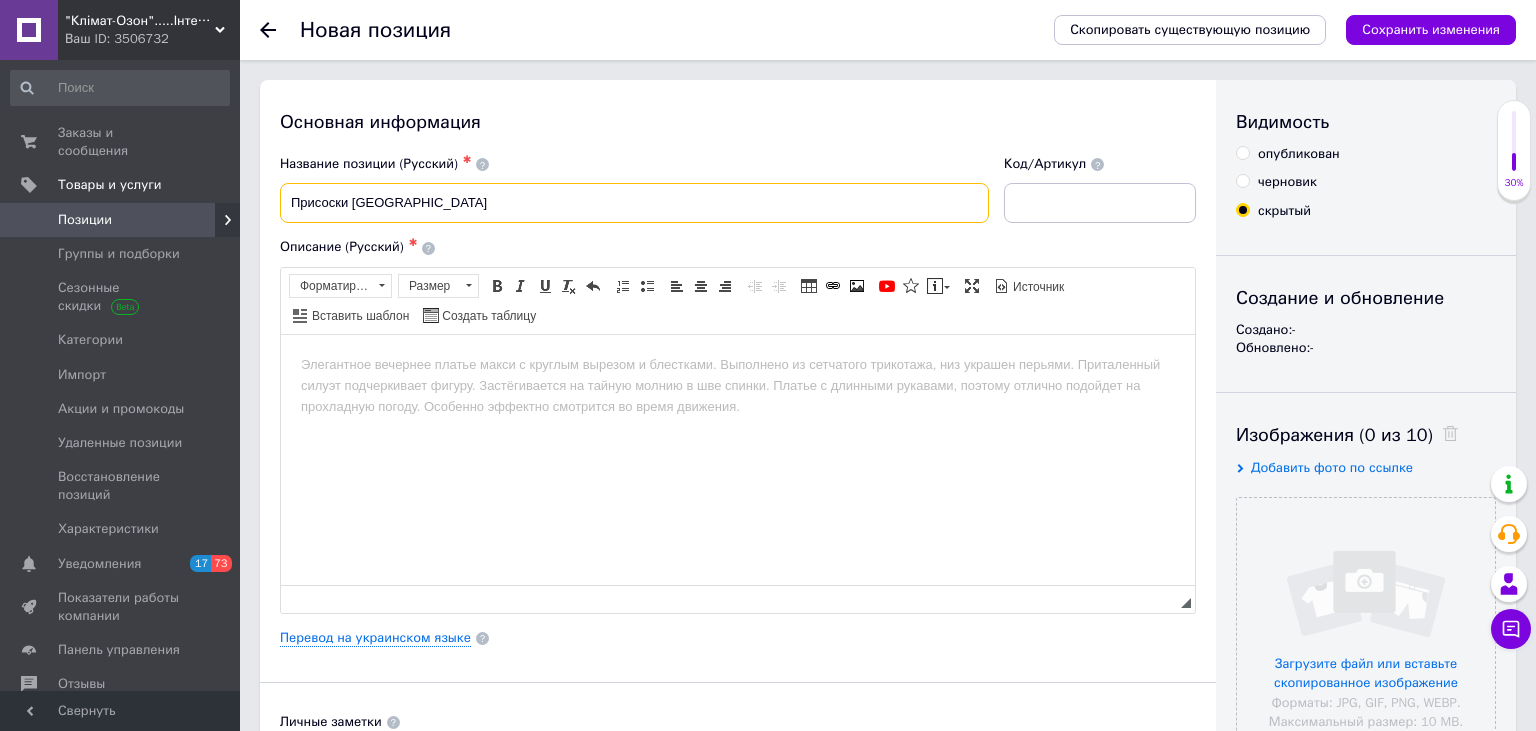 drag, startPoint x: 353, startPoint y: 214, endPoint x: 403, endPoint y: 220, distance: 50.358715 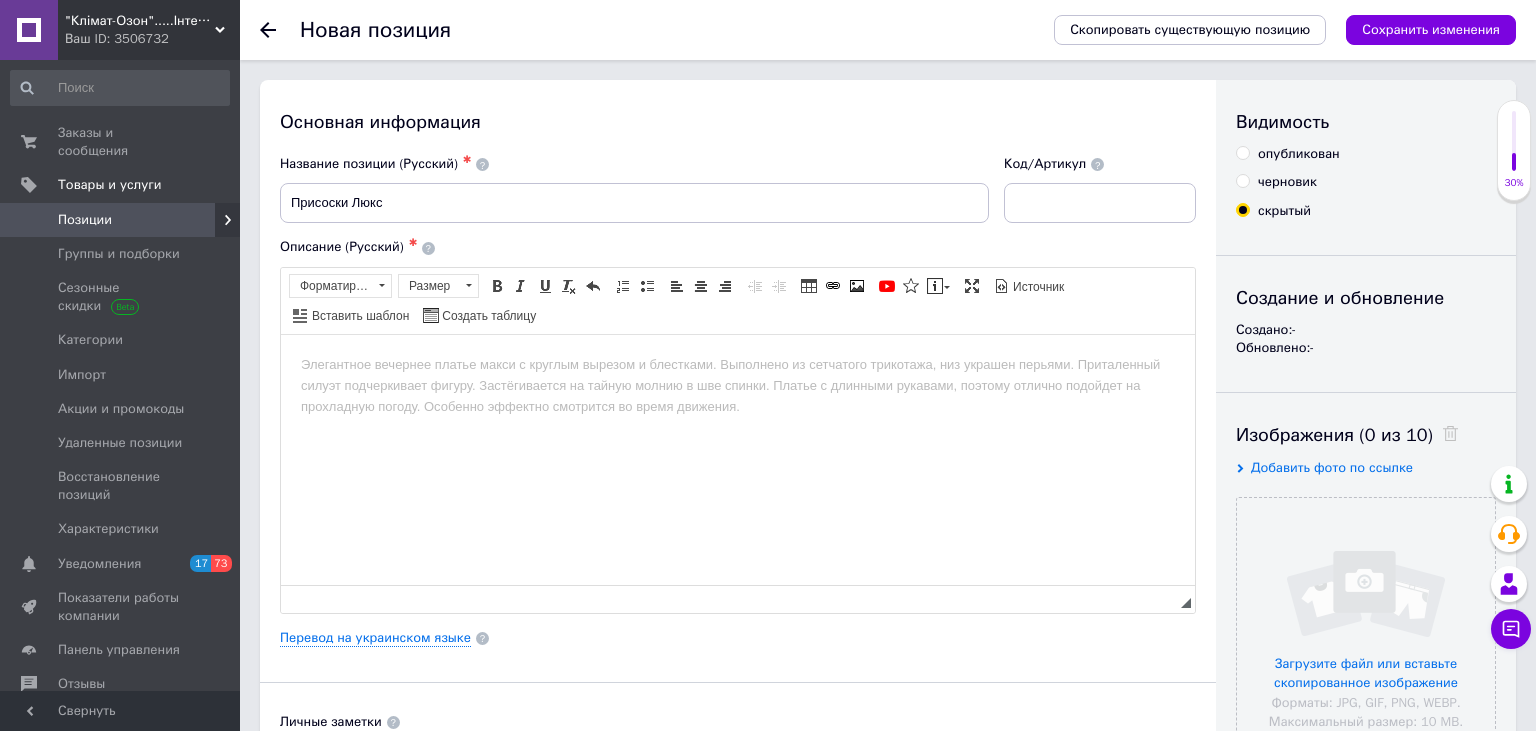 click on "Сохранить изменения" at bounding box center (1431, 29) 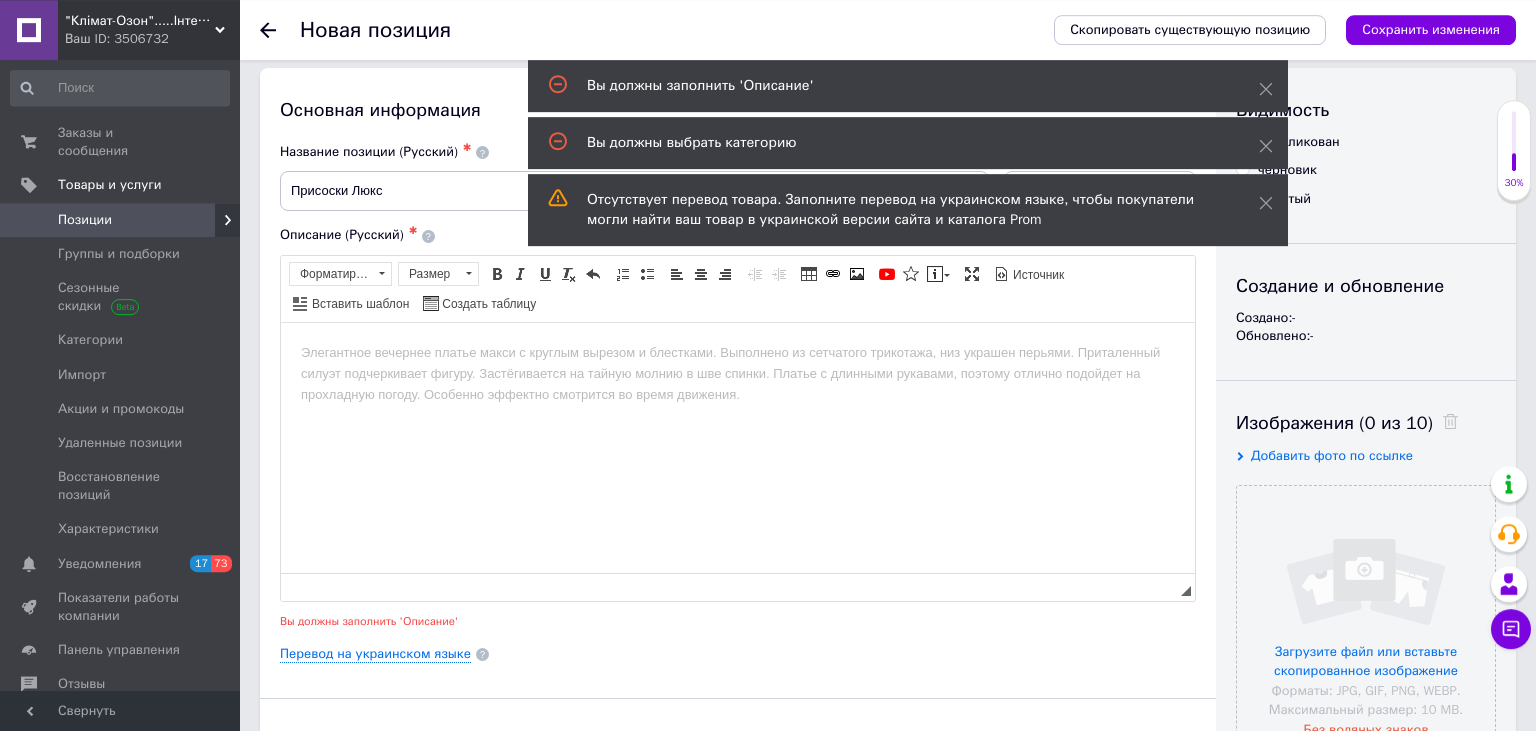 scroll, scrollTop: 0, scrollLeft: 0, axis: both 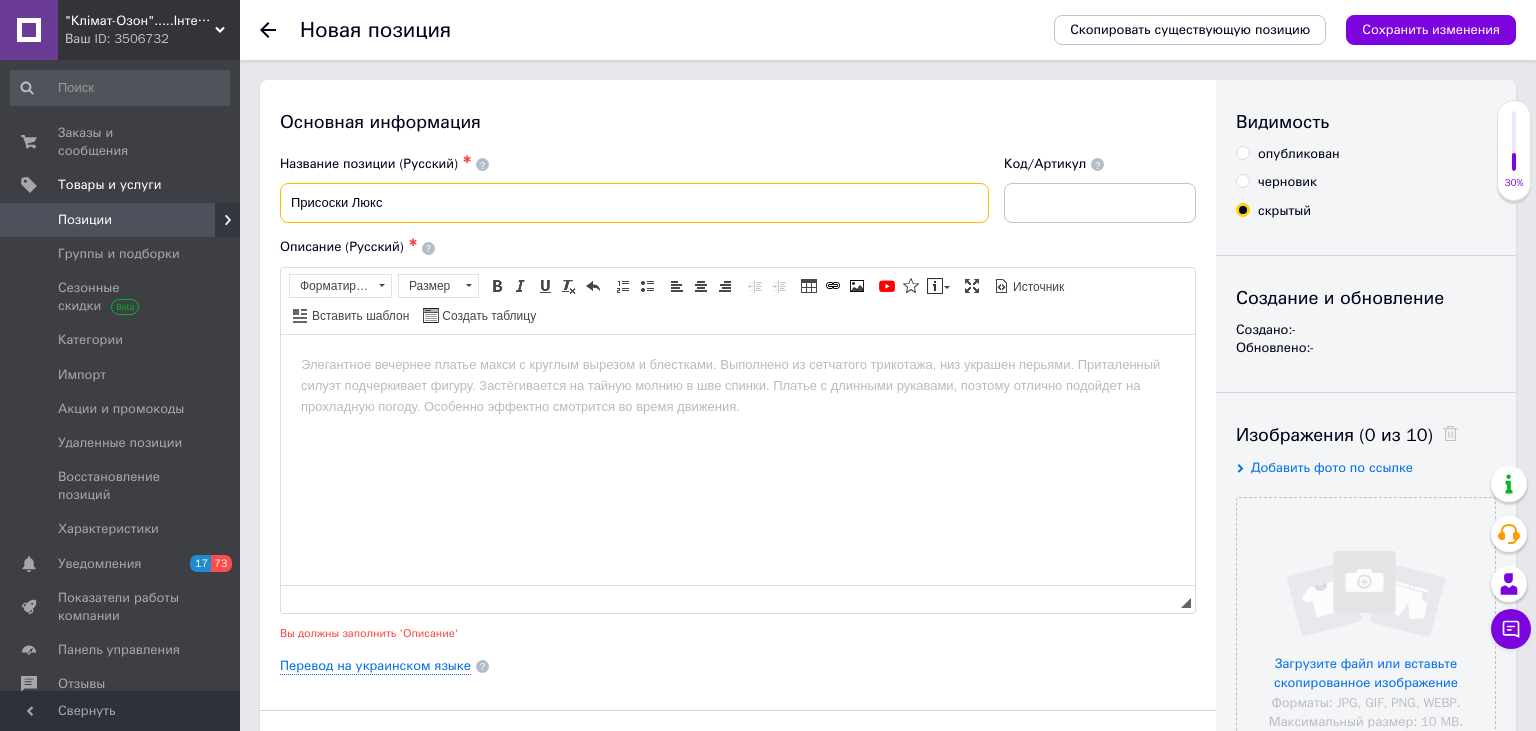 click on "Присоски Люкс" at bounding box center [634, 203] 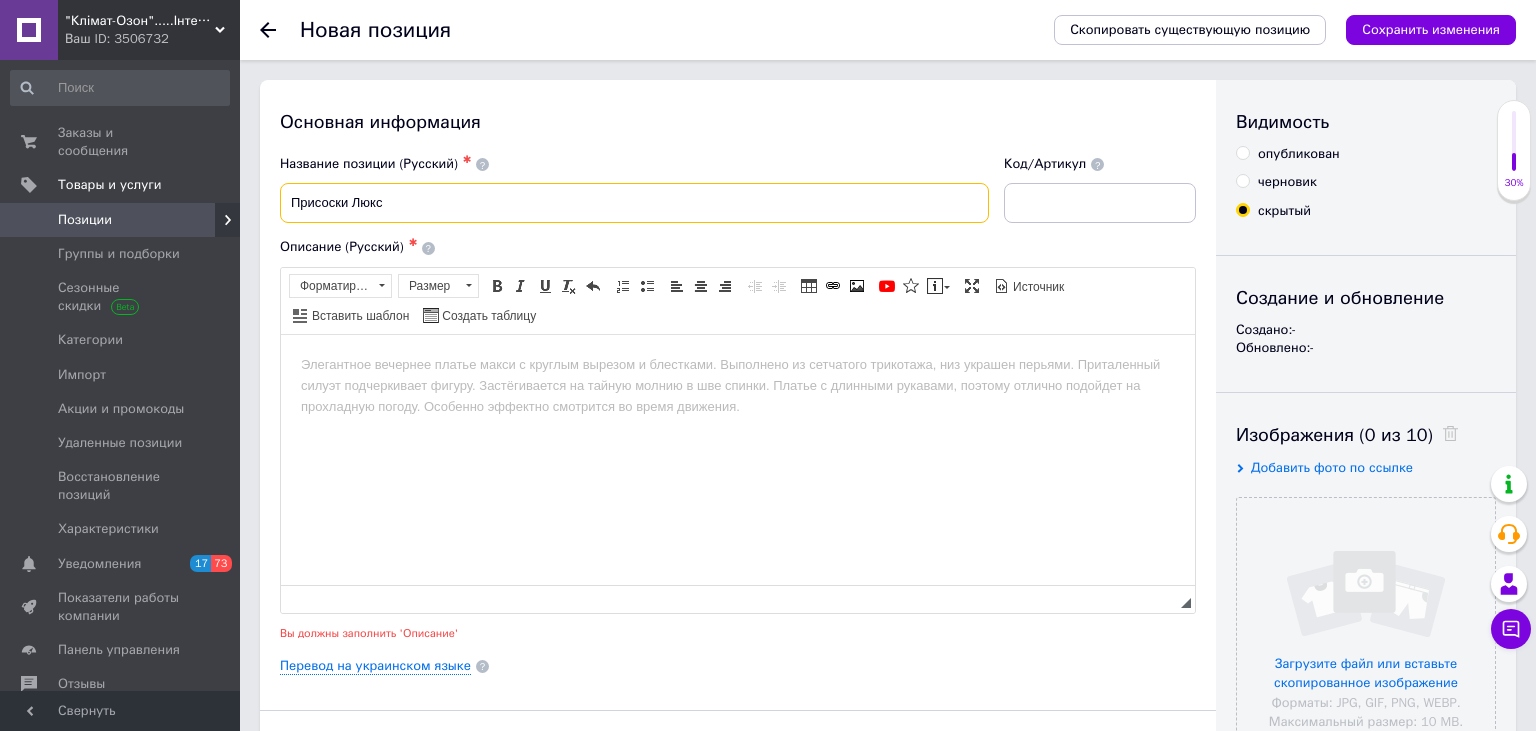 click on "Присоски Люкс" at bounding box center [634, 203] 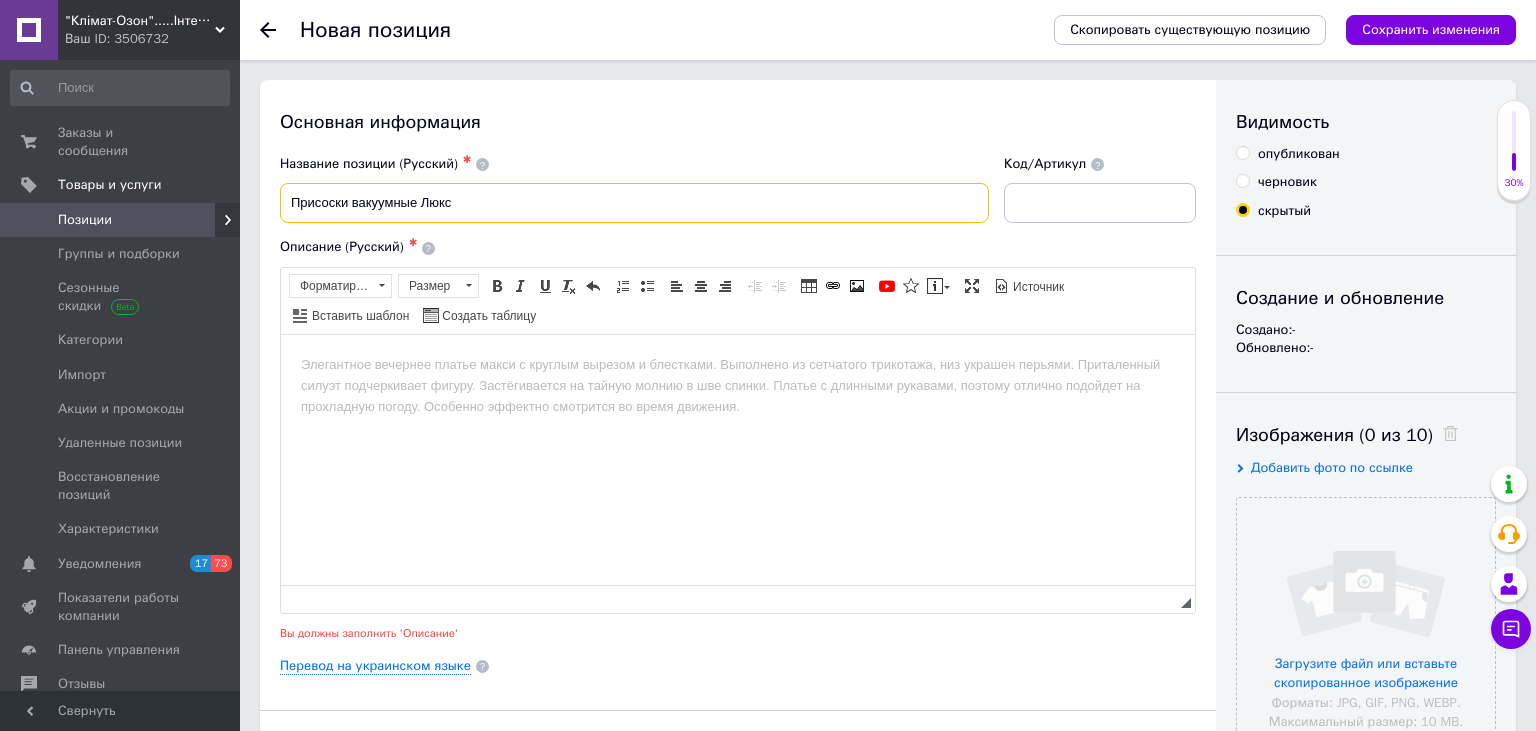 drag, startPoint x: 468, startPoint y: 215, endPoint x: 502, endPoint y: 209, distance: 34.525352 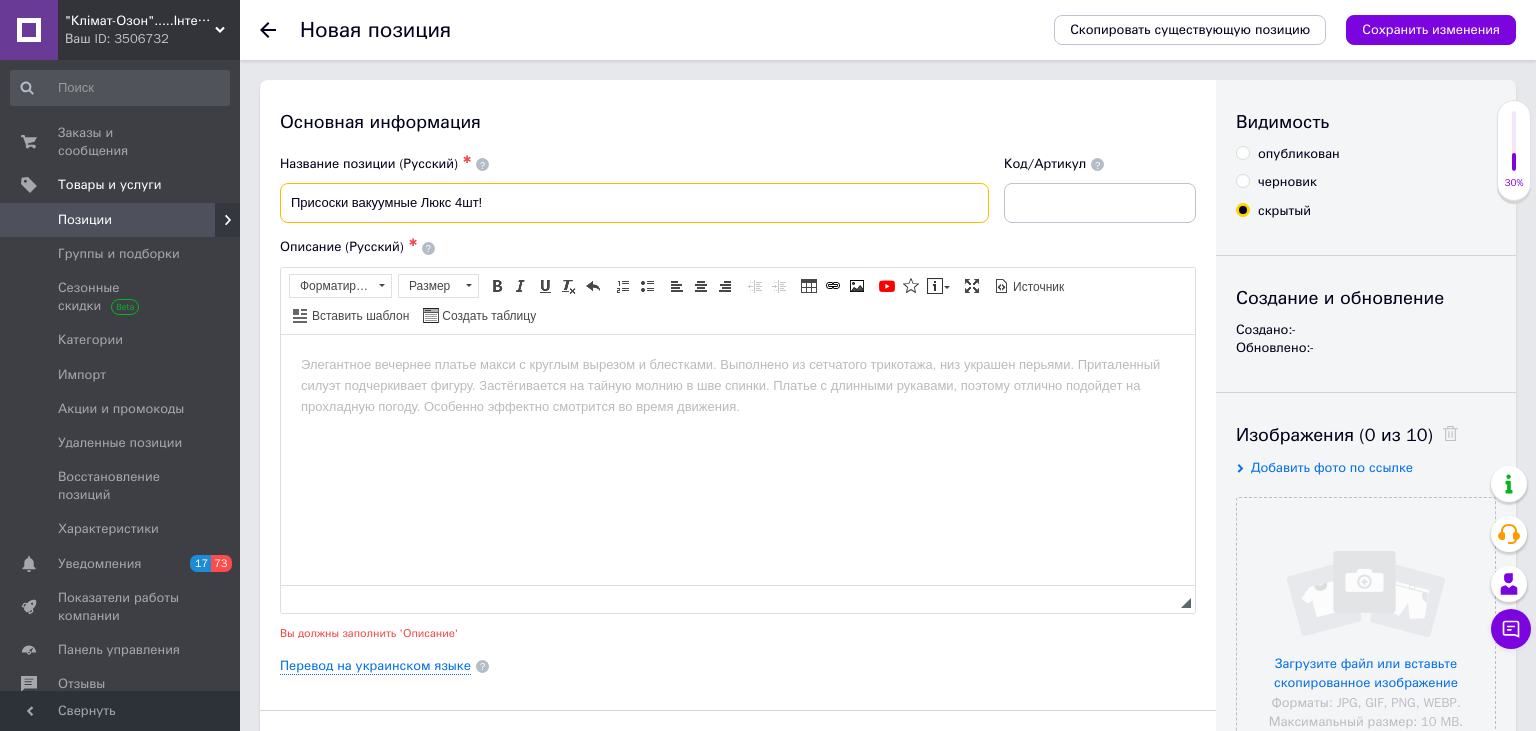 click on "Присоски вакуумные Люкс 4шт!" at bounding box center [634, 203] 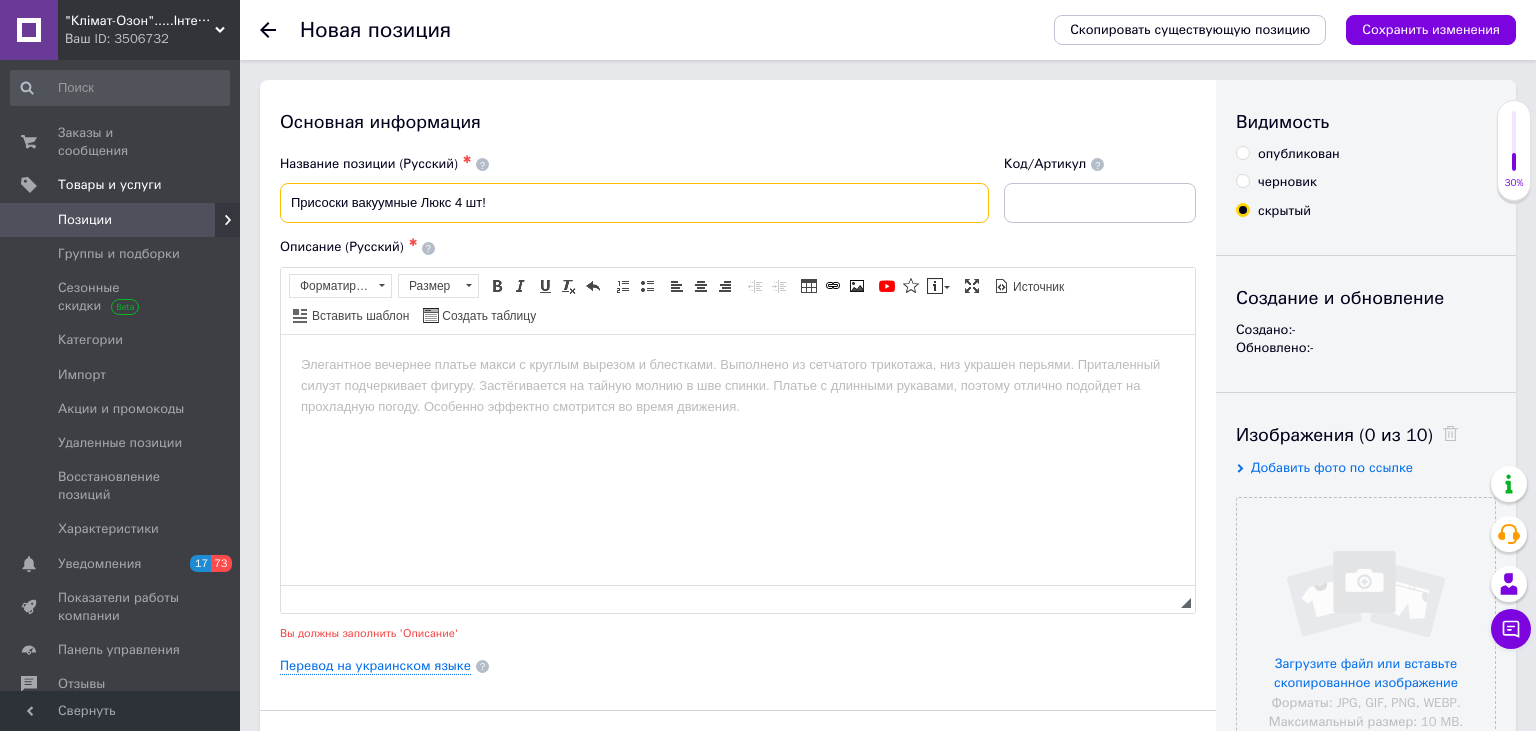drag, startPoint x: 479, startPoint y: 214, endPoint x: 524, endPoint y: 218, distance: 45.17743 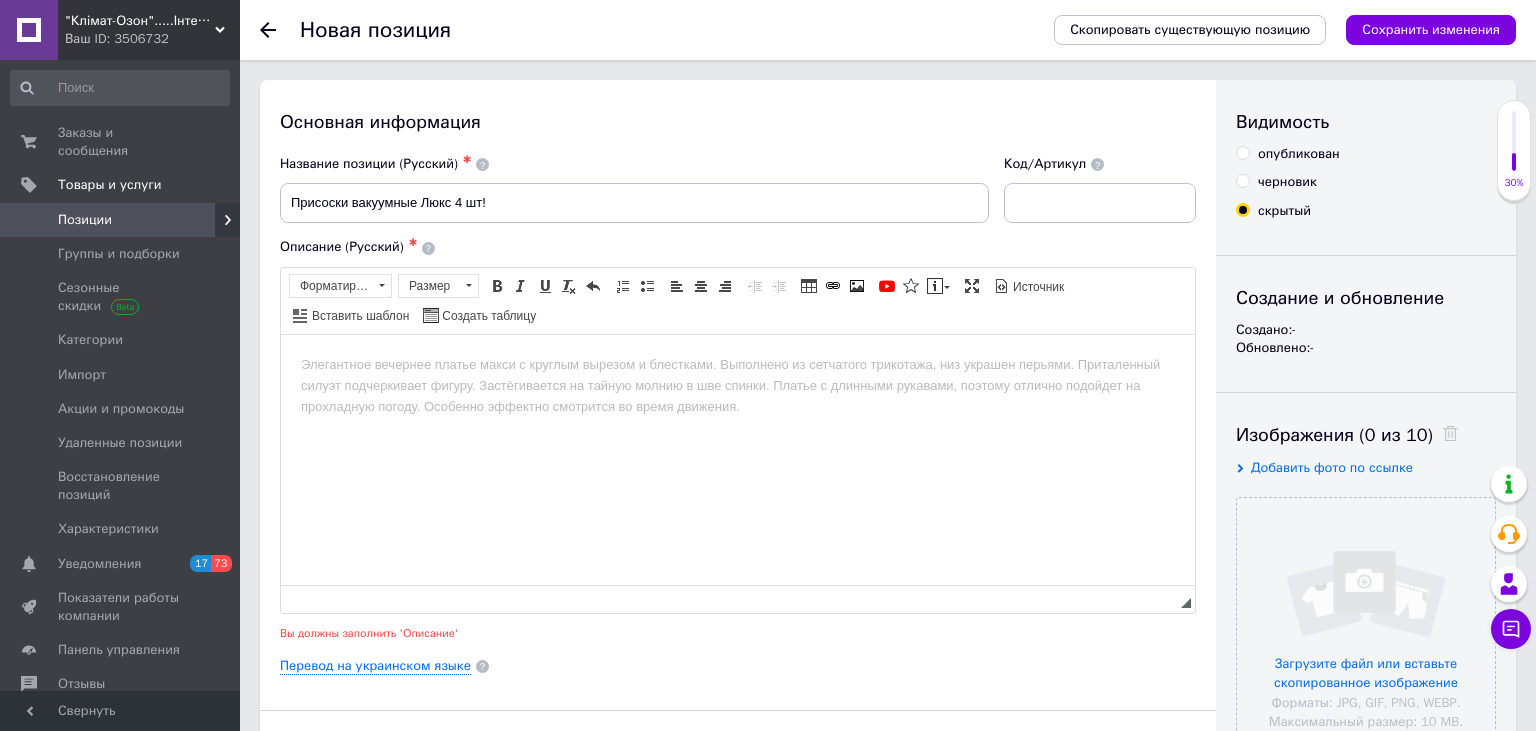click on "Описание (Русский) ✱ Rich Text Editor, 170B4D56-C341-491B-A1DA-2517FCD91A8B Панели инструментов редактора Форматирование Форматирование Размер Размер   Полужирный  Комбинация клавиш Ctrl+B   Курсив  Комбинация клавиш Ctrl+I   Подчеркнутый  Комбинация клавиш Ctrl+U   Убрать форматирование   Отменить  Комбинация клавиш Ctrl+Z   Вставить / удалить нумерованный список   Вставить / удалить маркированный список   По левому краю   По центру   По правому краю   Уменьшить отступ   Увеличить отступ   Таблица   Вставить/Редактировать ссылку  Комбинация клавиш Ctrl+L   Изображение   YouTube   {label}" at bounding box center [738, 439] 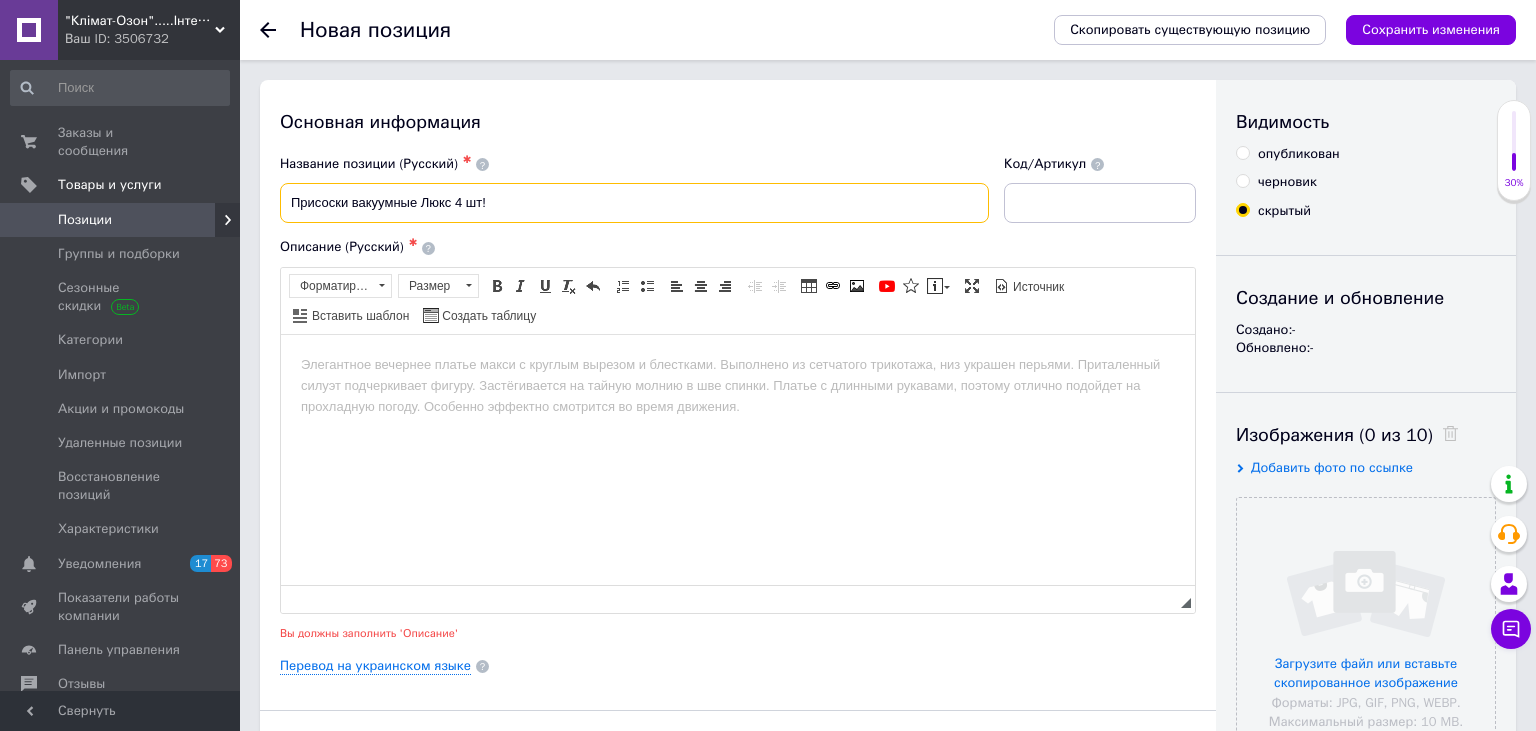 click on "Присоски вакуумные Люкс 4 шт!" at bounding box center [634, 203] 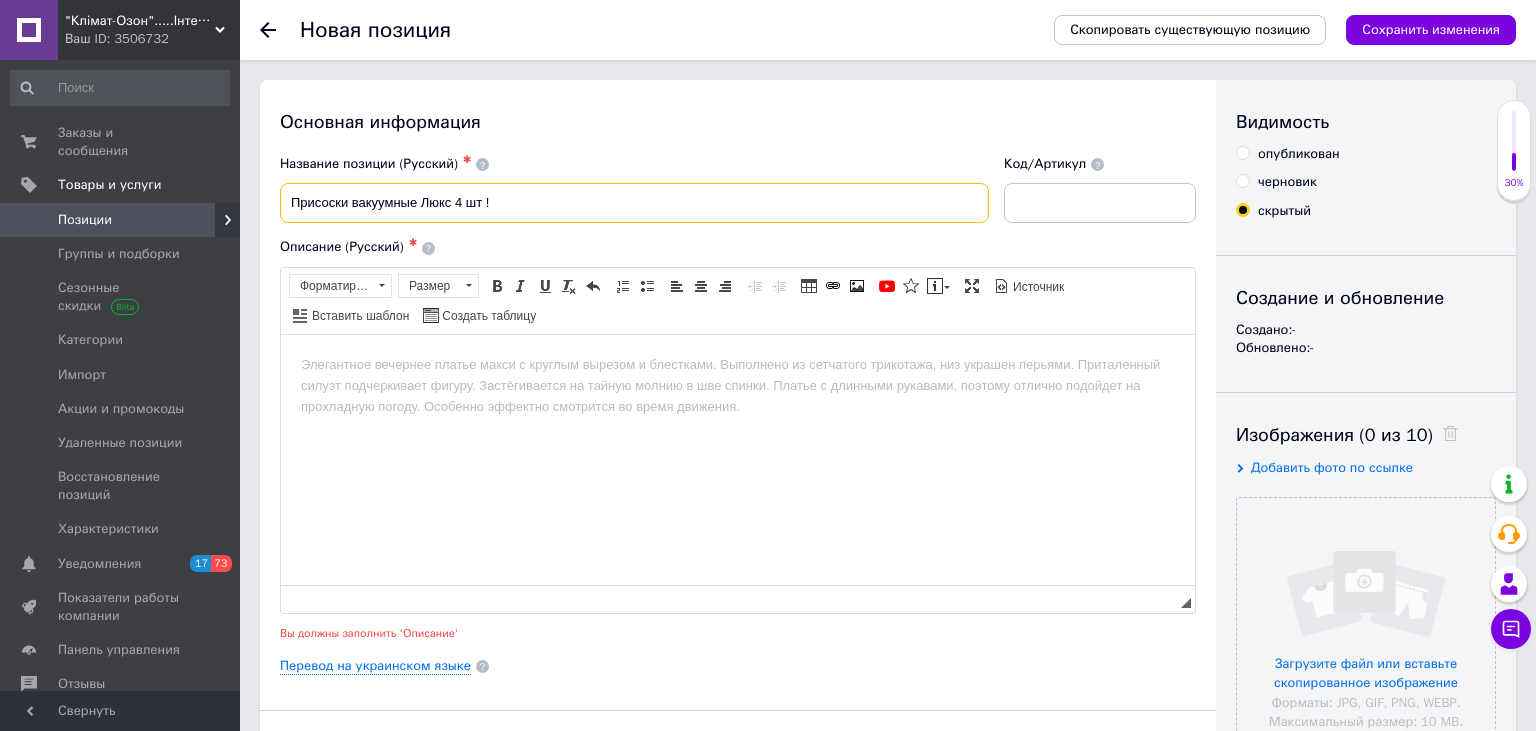 click on "Присоски вакуумные Люкс 4 шт !" at bounding box center (634, 203) 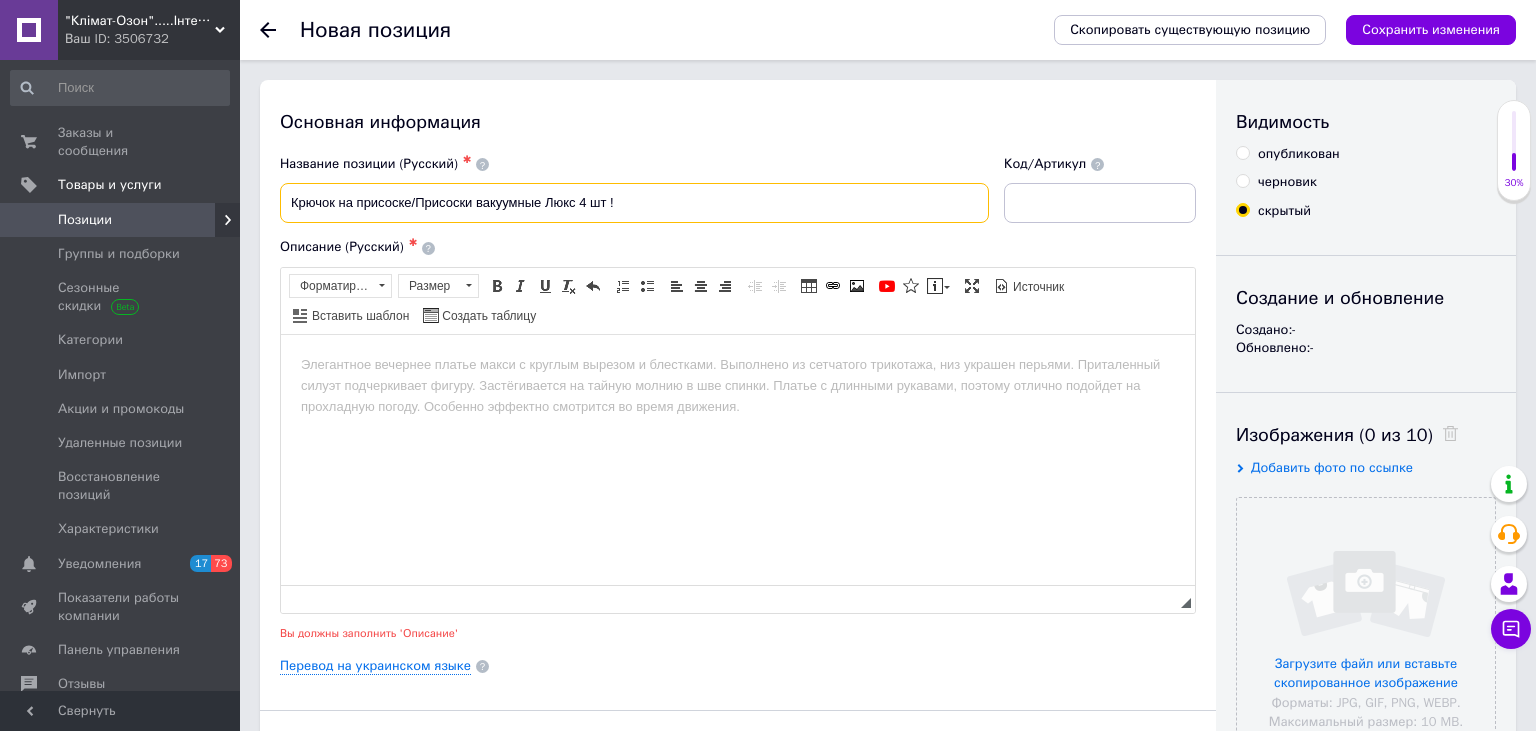 drag, startPoint x: 548, startPoint y: 213, endPoint x: 574, endPoint y: 218, distance: 26.476404 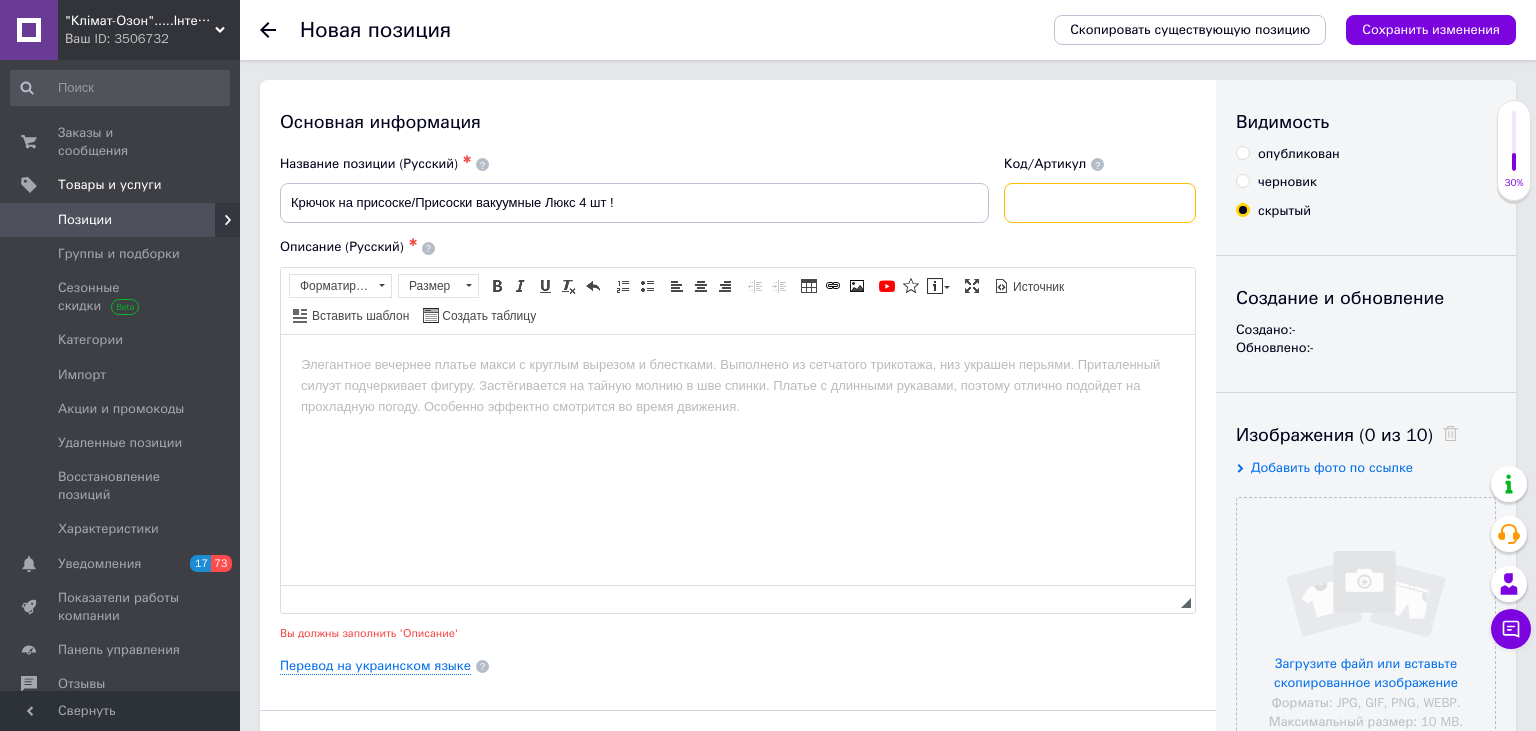 click at bounding box center (1100, 203) 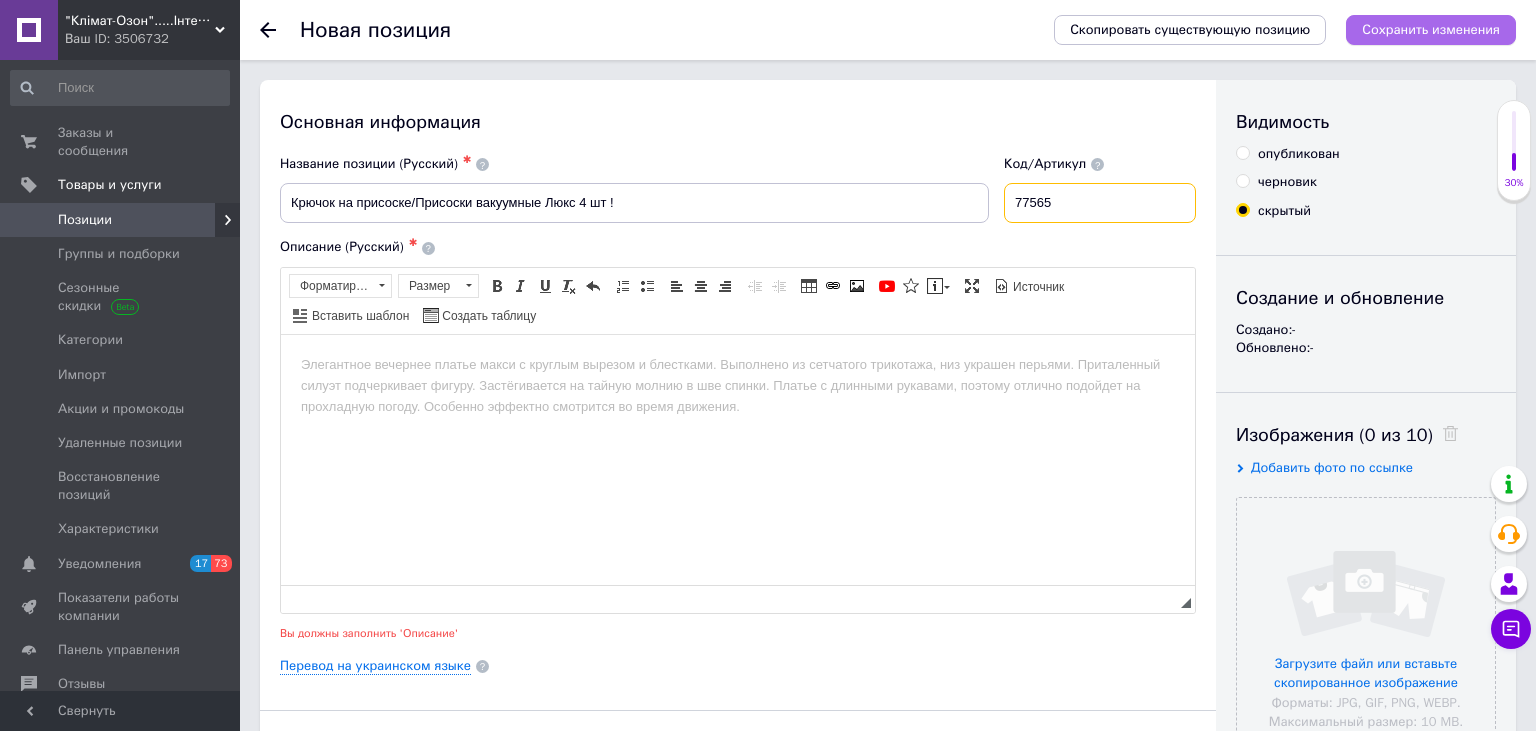 type on "77565" 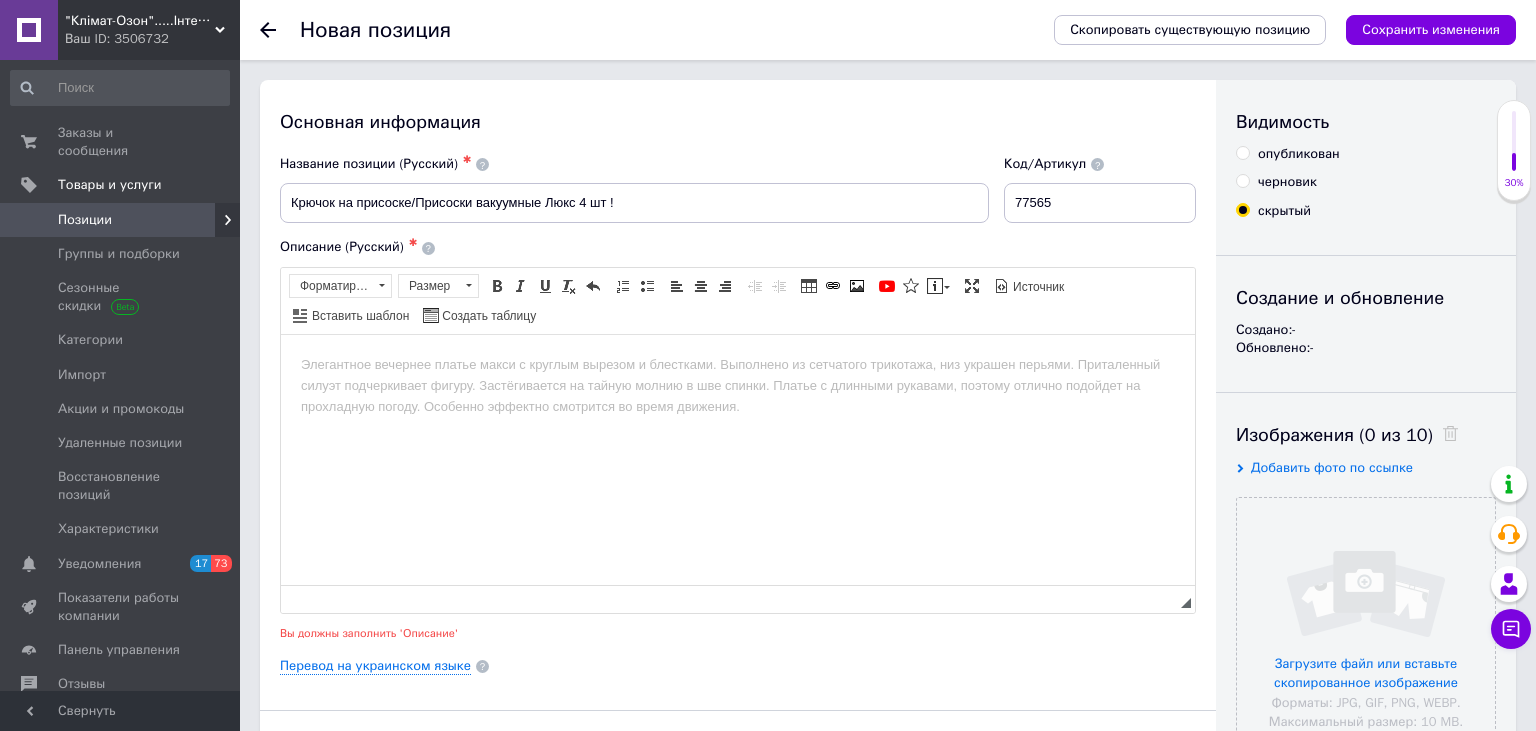drag, startPoint x: 1399, startPoint y: 26, endPoint x: 1410, endPoint y: 58, distance: 33.83785 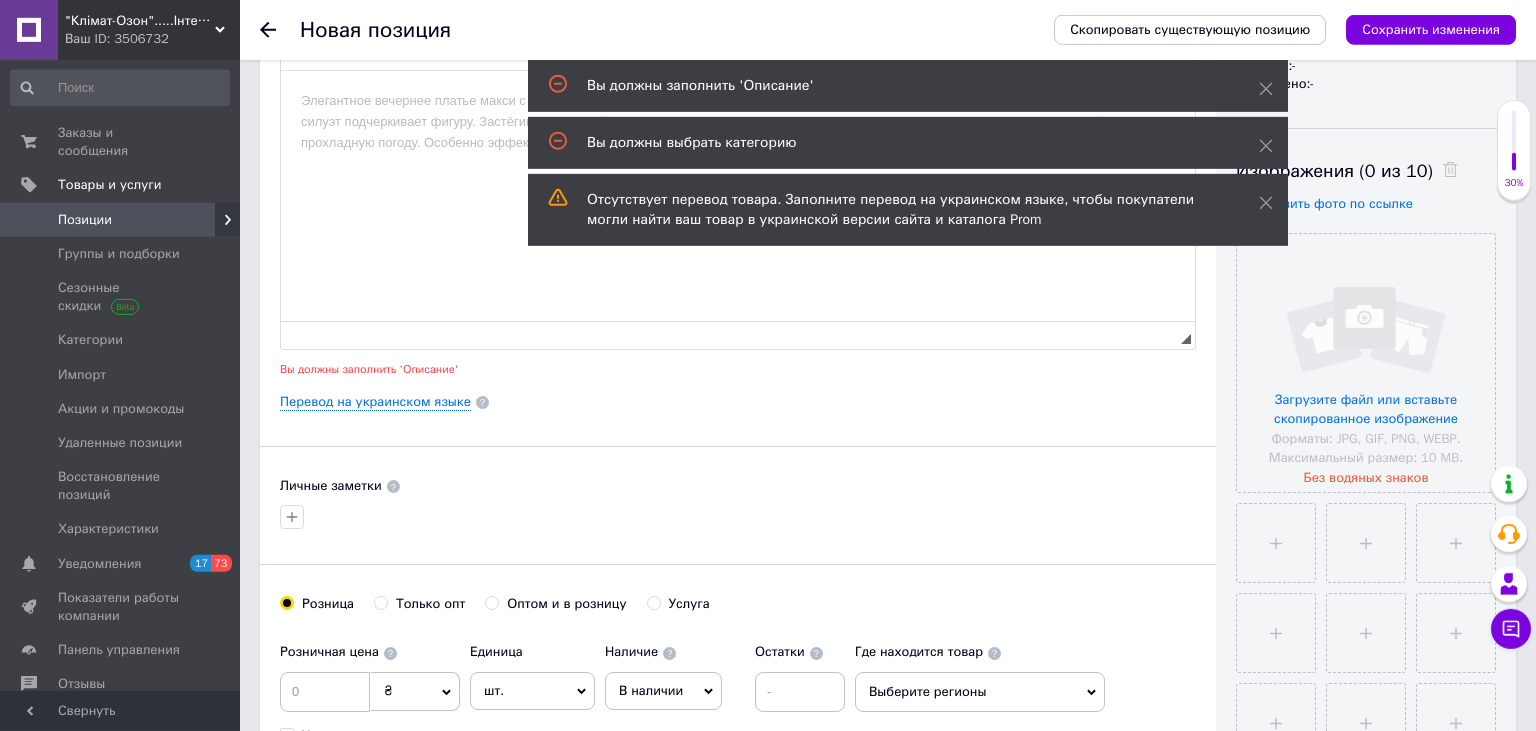 scroll, scrollTop: 0, scrollLeft: 0, axis: both 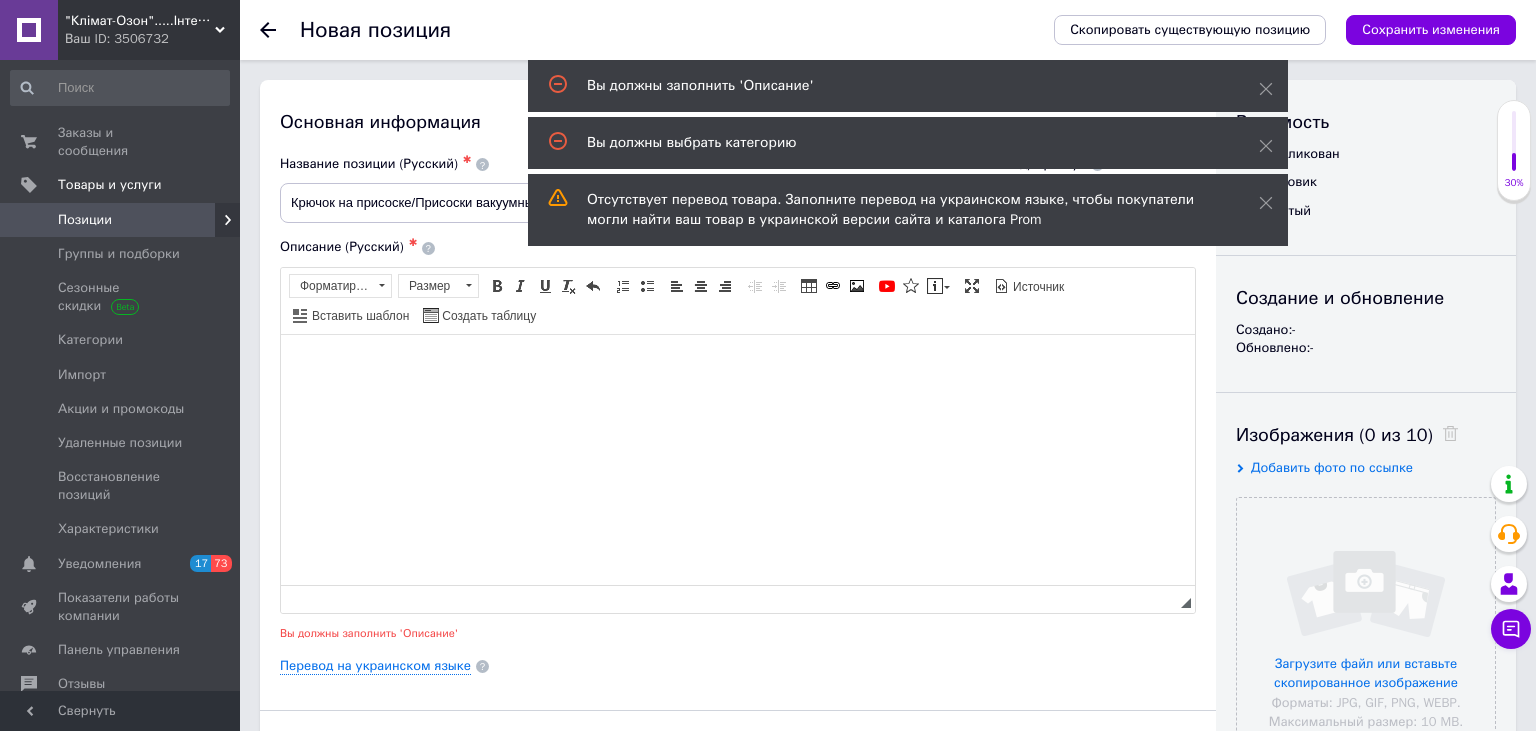 drag, startPoint x: 422, startPoint y: 403, endPoint x: 473, endPoint y: 400, distance: 51.088158 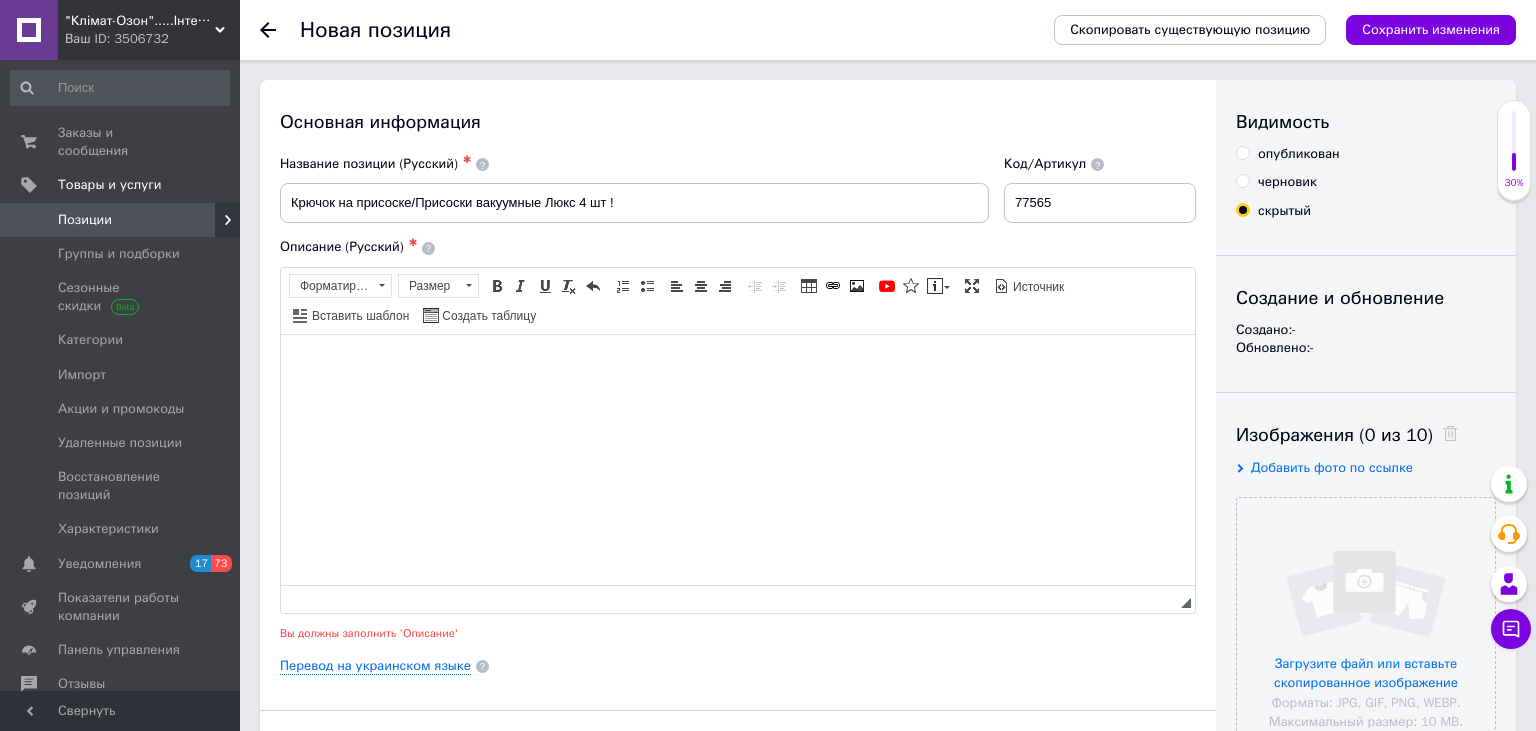 click at bounding box center [738, 364] 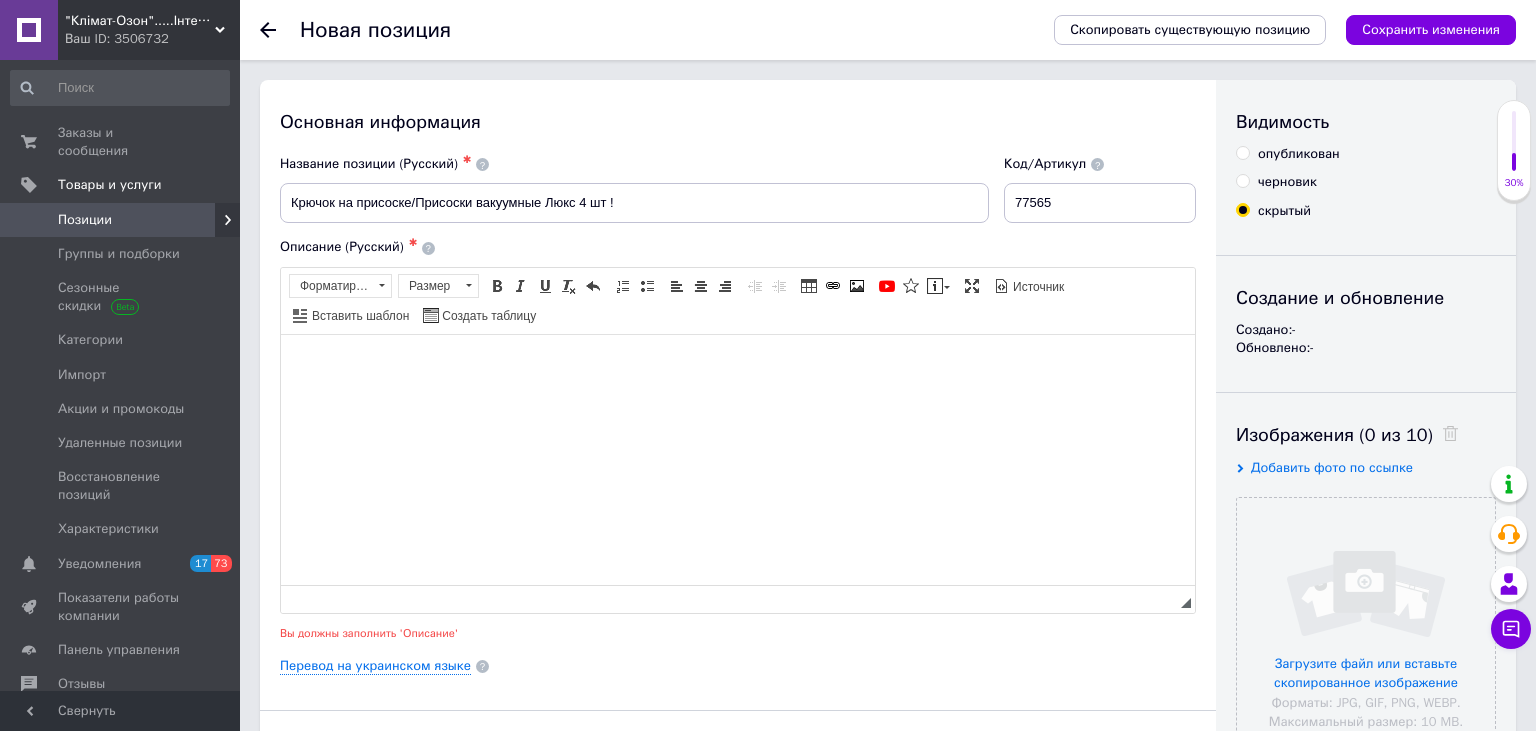 scroll, scrollTop: 34, scrollLeft: 0, axis: vertical 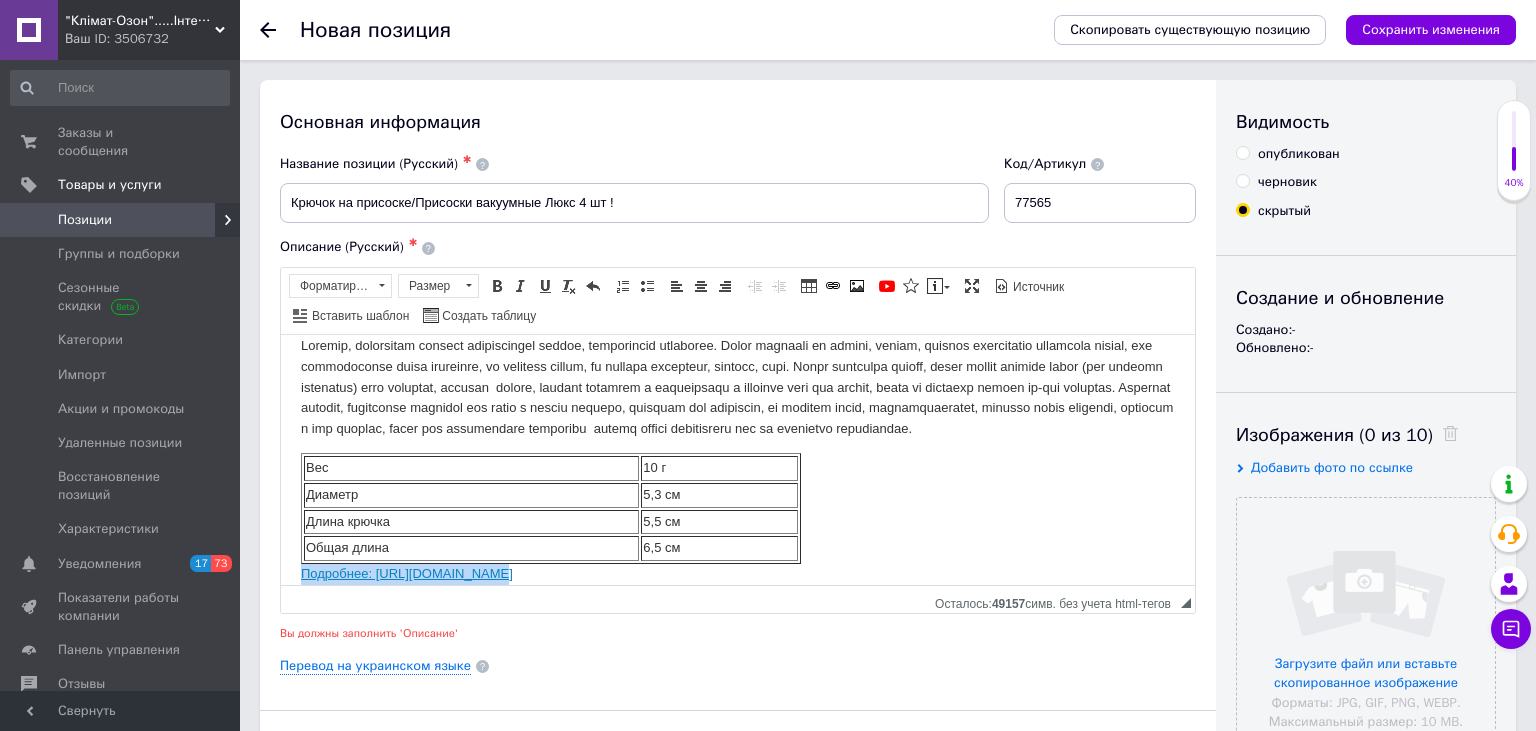 drag, startPoint x: 297, startPoint y: 578, endPoint x: 812, endPoint y: 592, distance: 515.19025 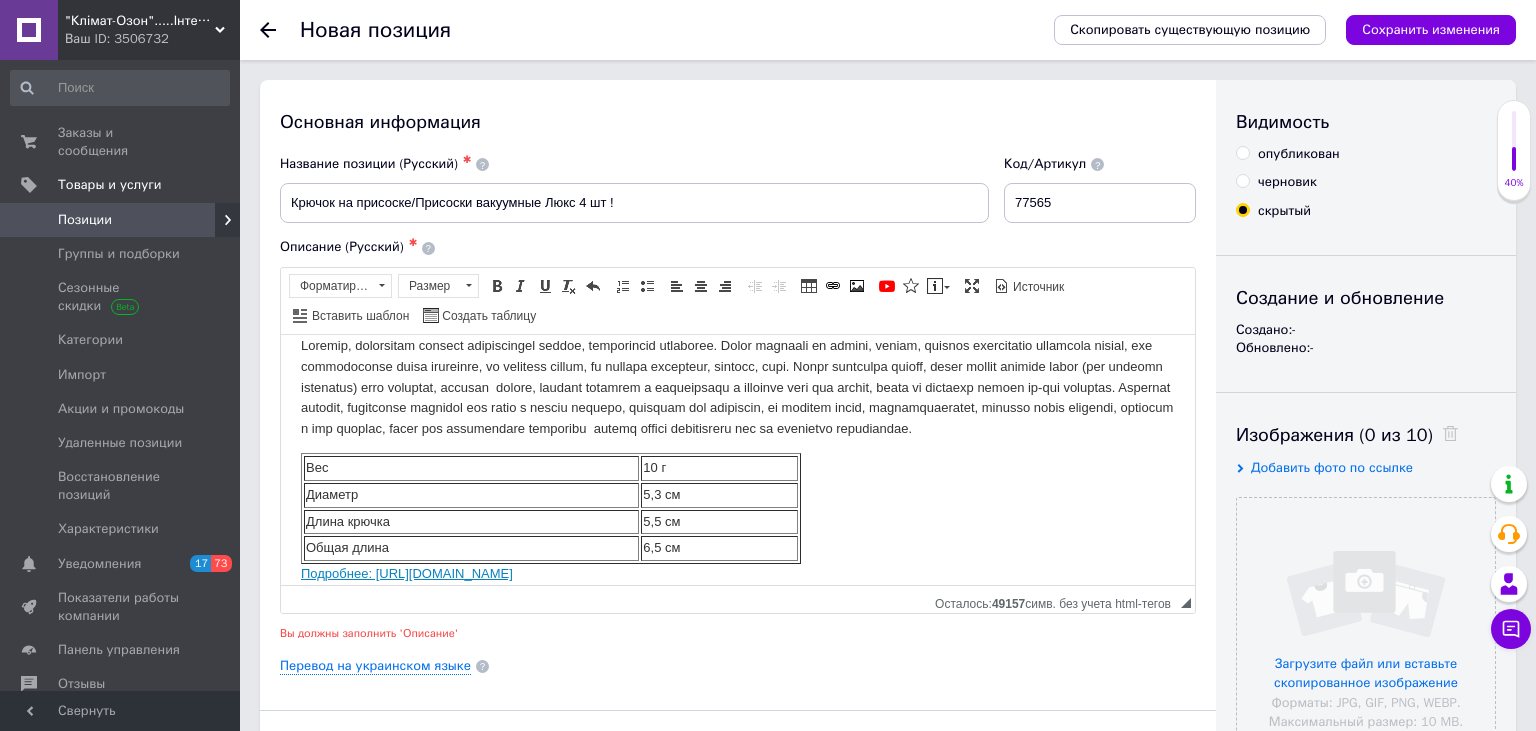scroll, scrollTop: 1, scrollLeft: 0, axis: vertical 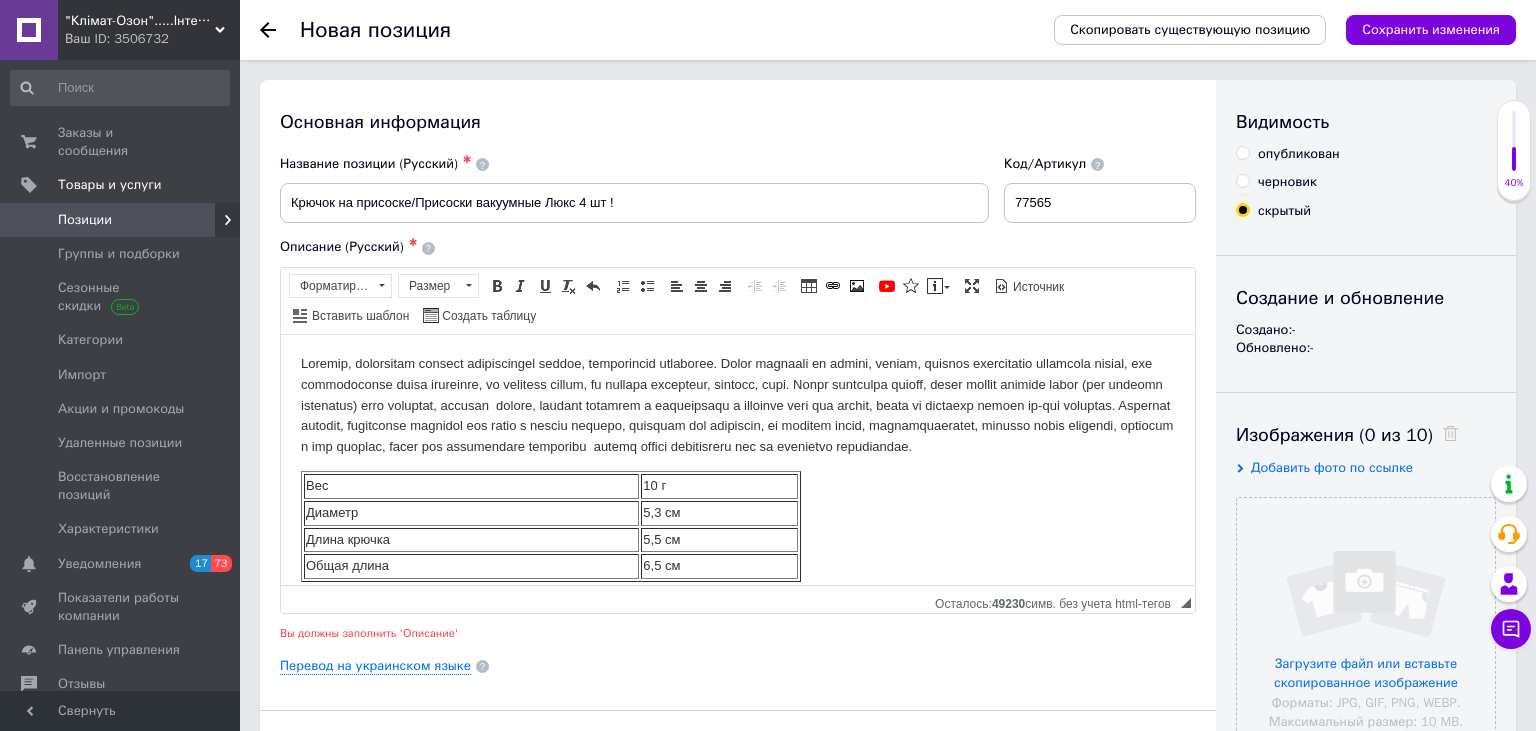 click on "опубликован" at bounding box center [1288, 154] 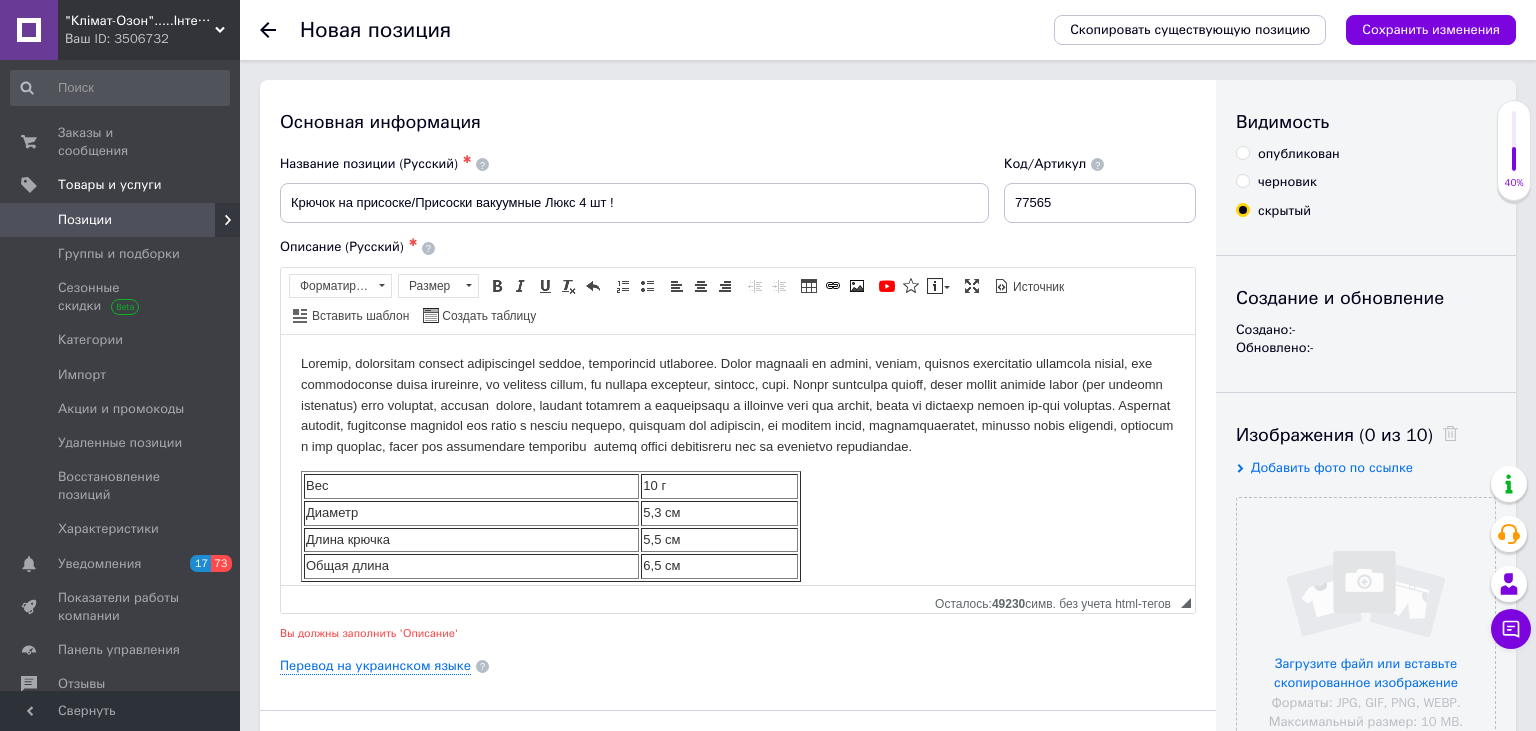 radio on "true" 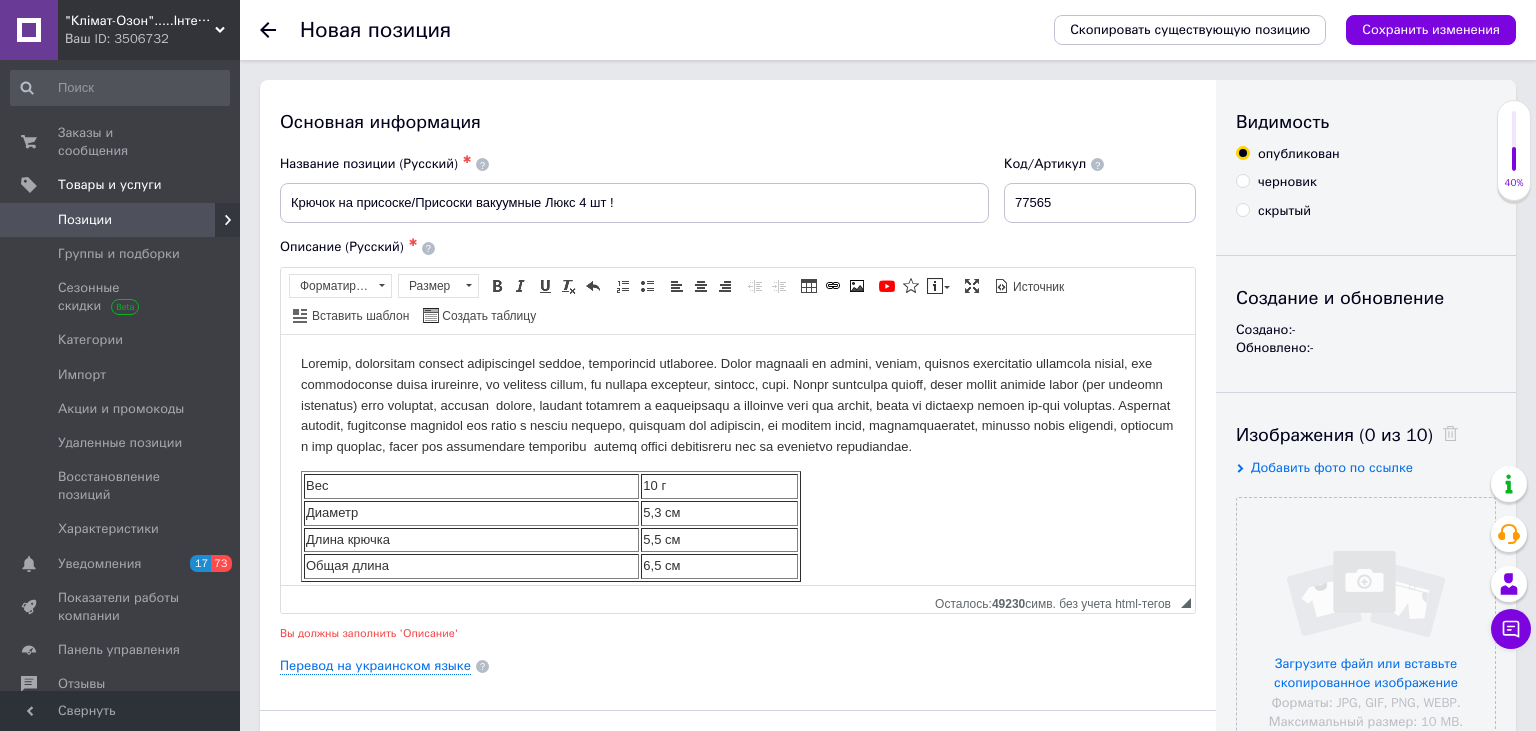 click on "скрытый" at bounding box center [1242, 209] 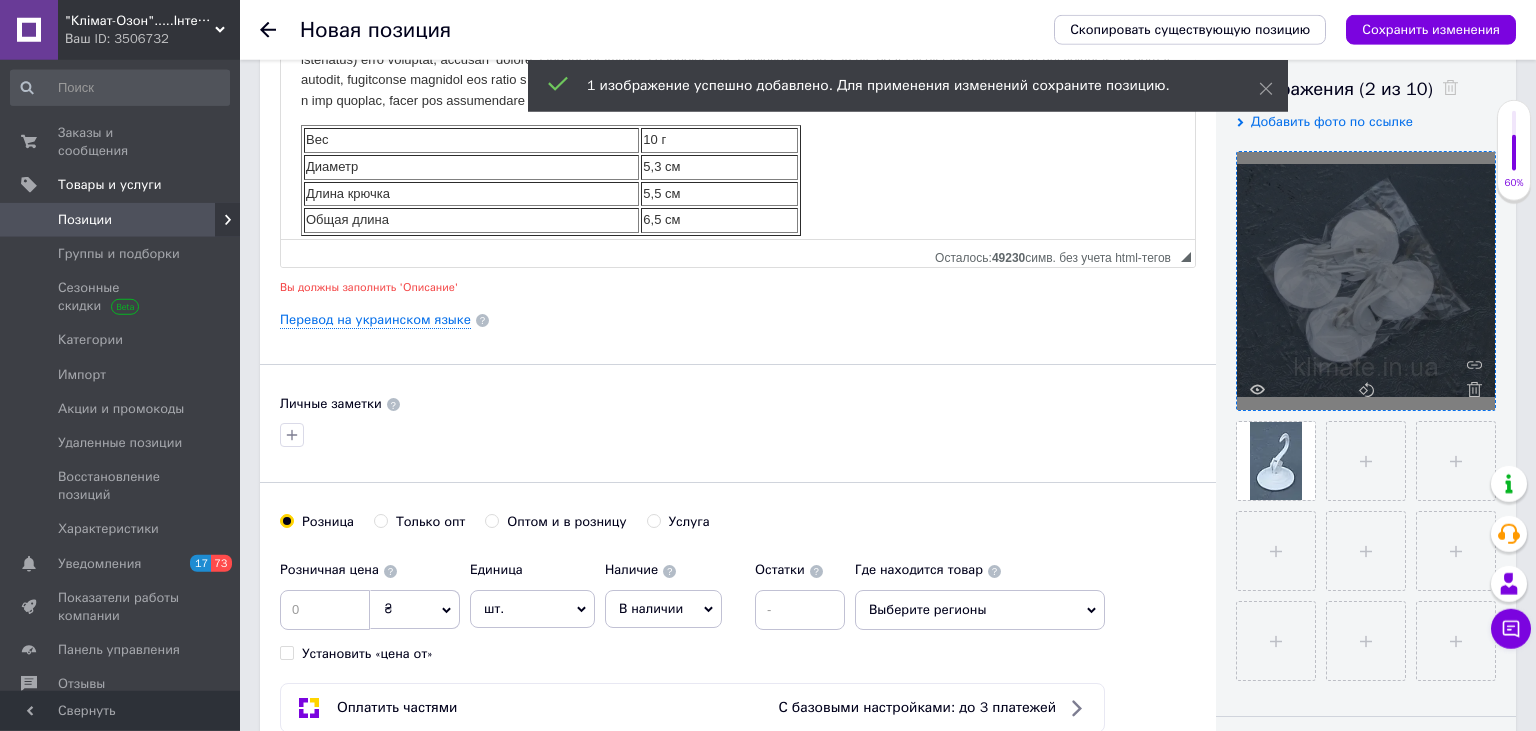 scroll, scrollTop: 422, scrollLeft: 0, axis: vertical 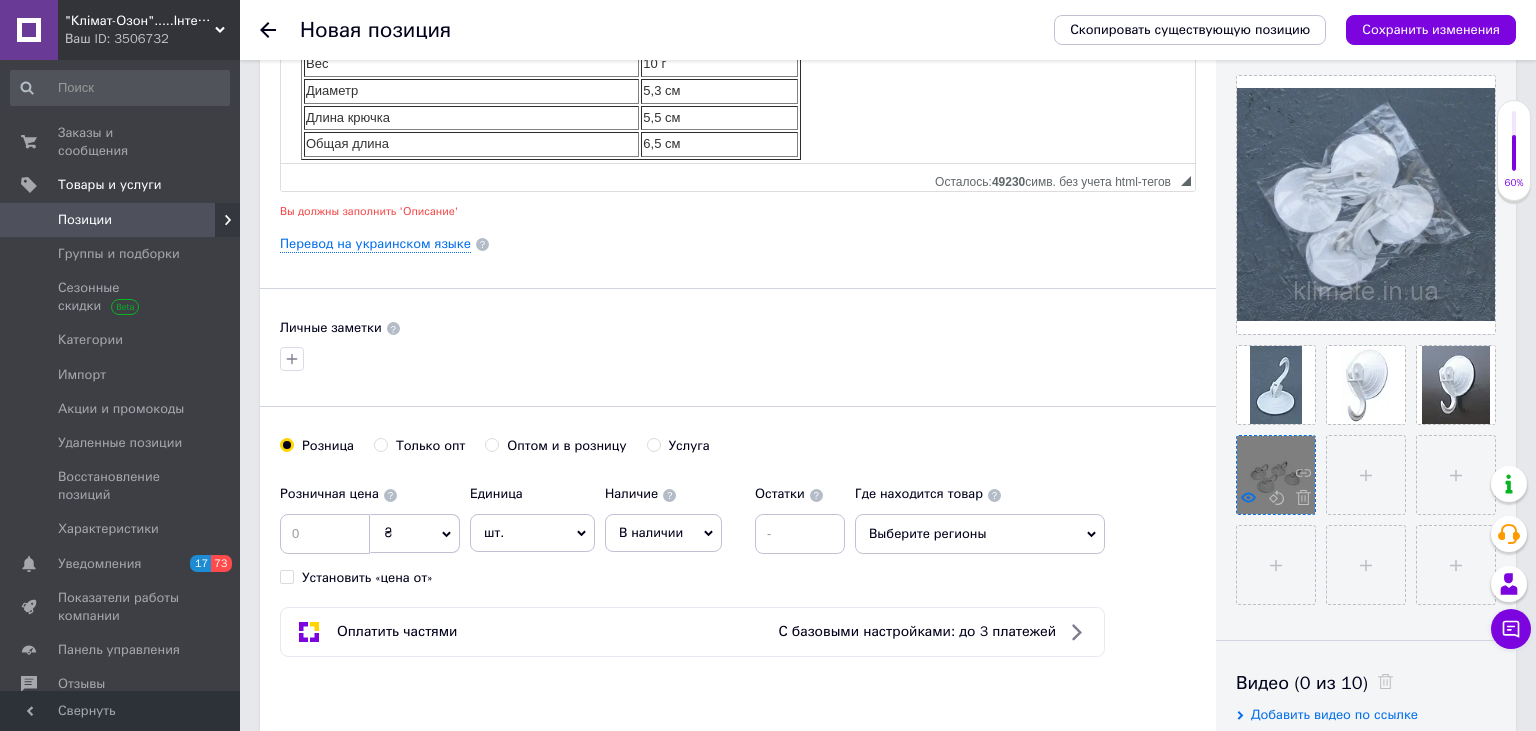 click 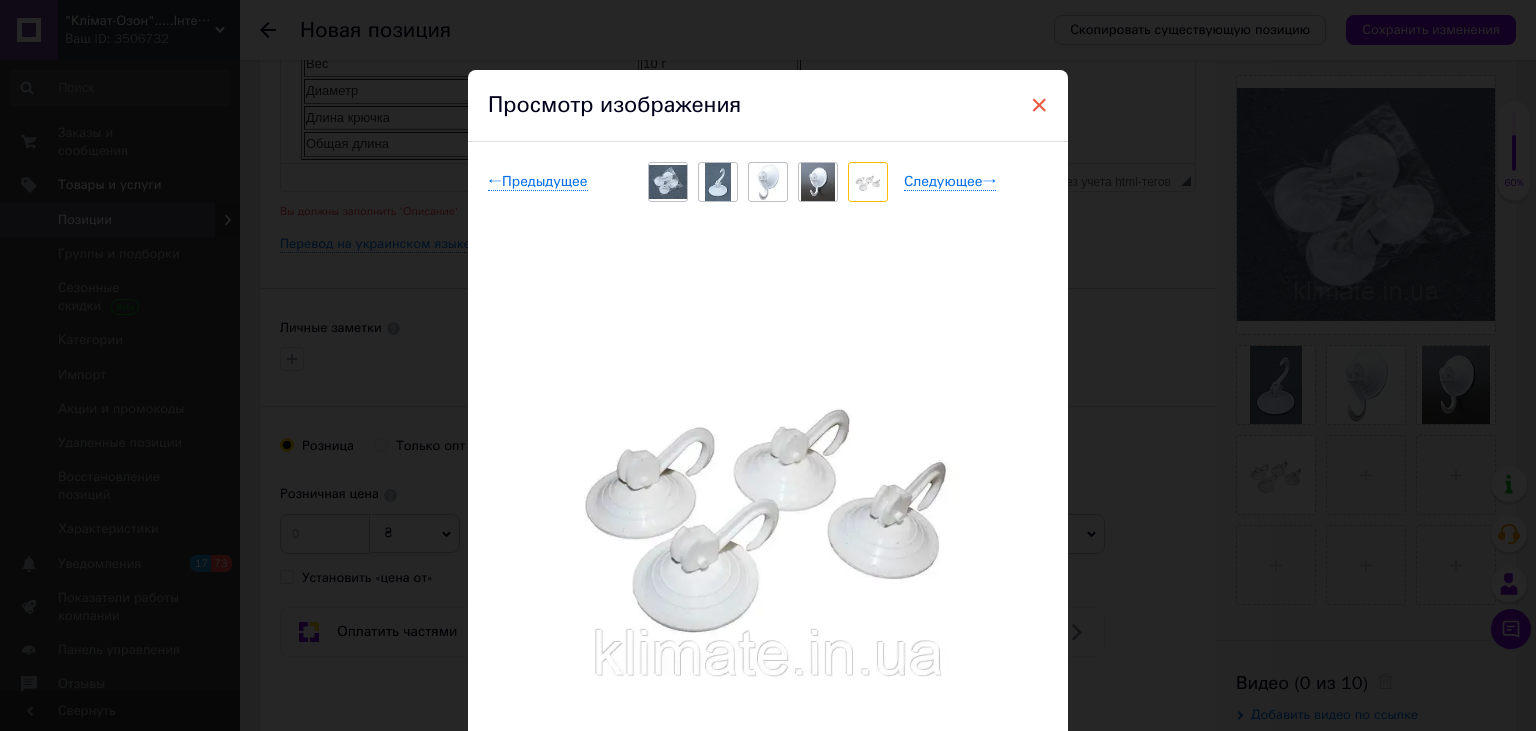 drag, startPoint x: 1037, startPoint y: 100, endPoint x: 758, endPoint y: 194, distance: 294.40958 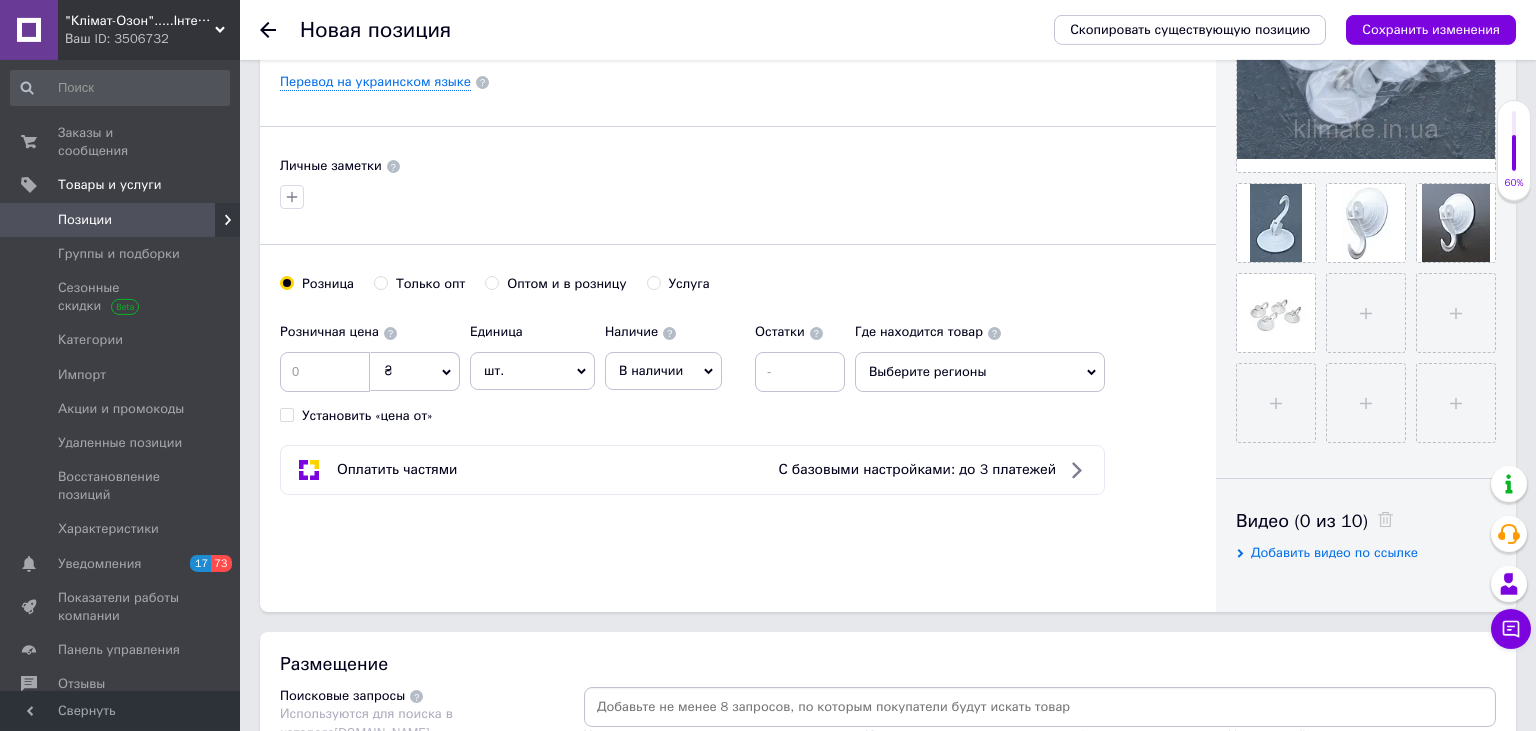 scroll, scrollTop: 633, scrollLeft: 0, axis: vertical 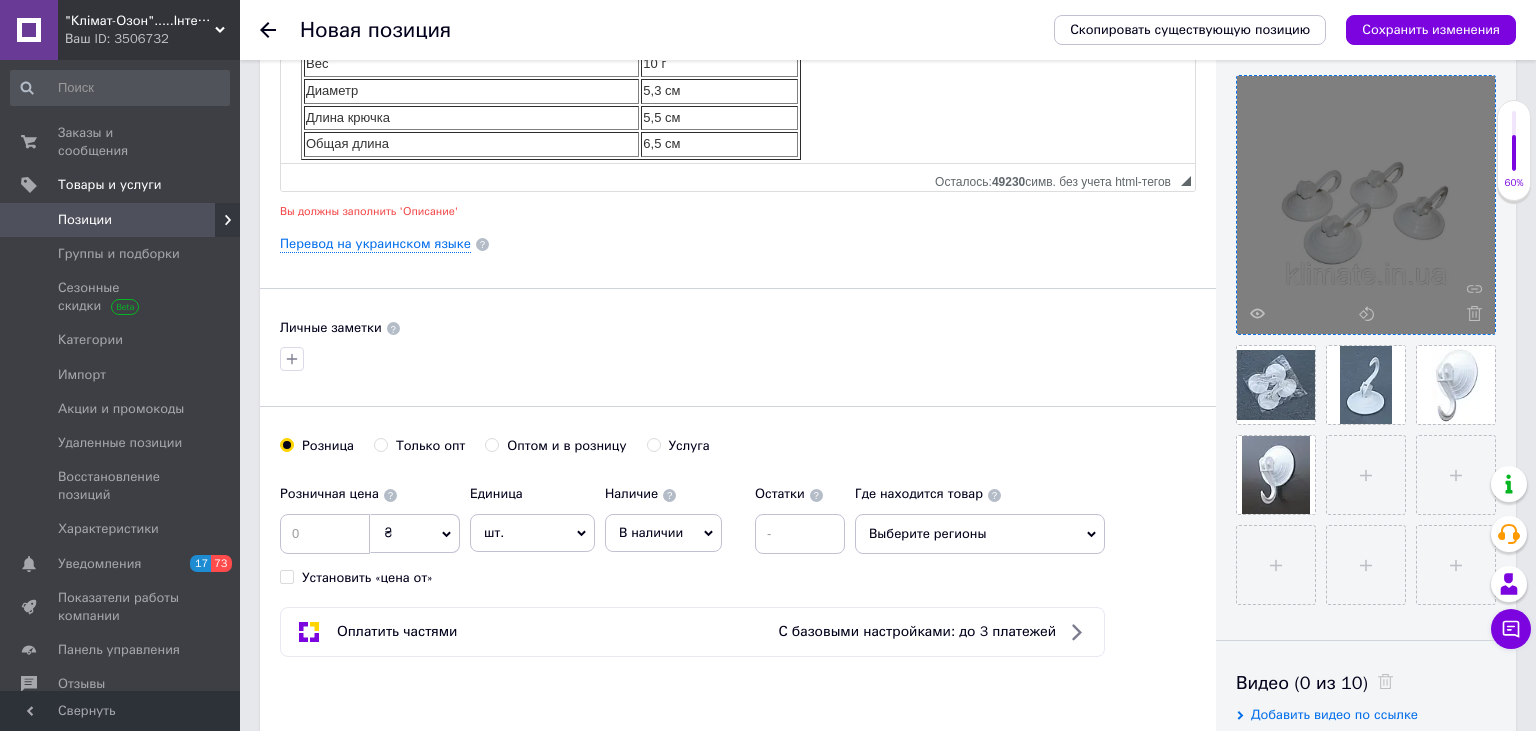 drag, startPoint x: 1415, startPoint y: 26, endPoint x: 1343, endPoint y: 136, distance: 131.46863 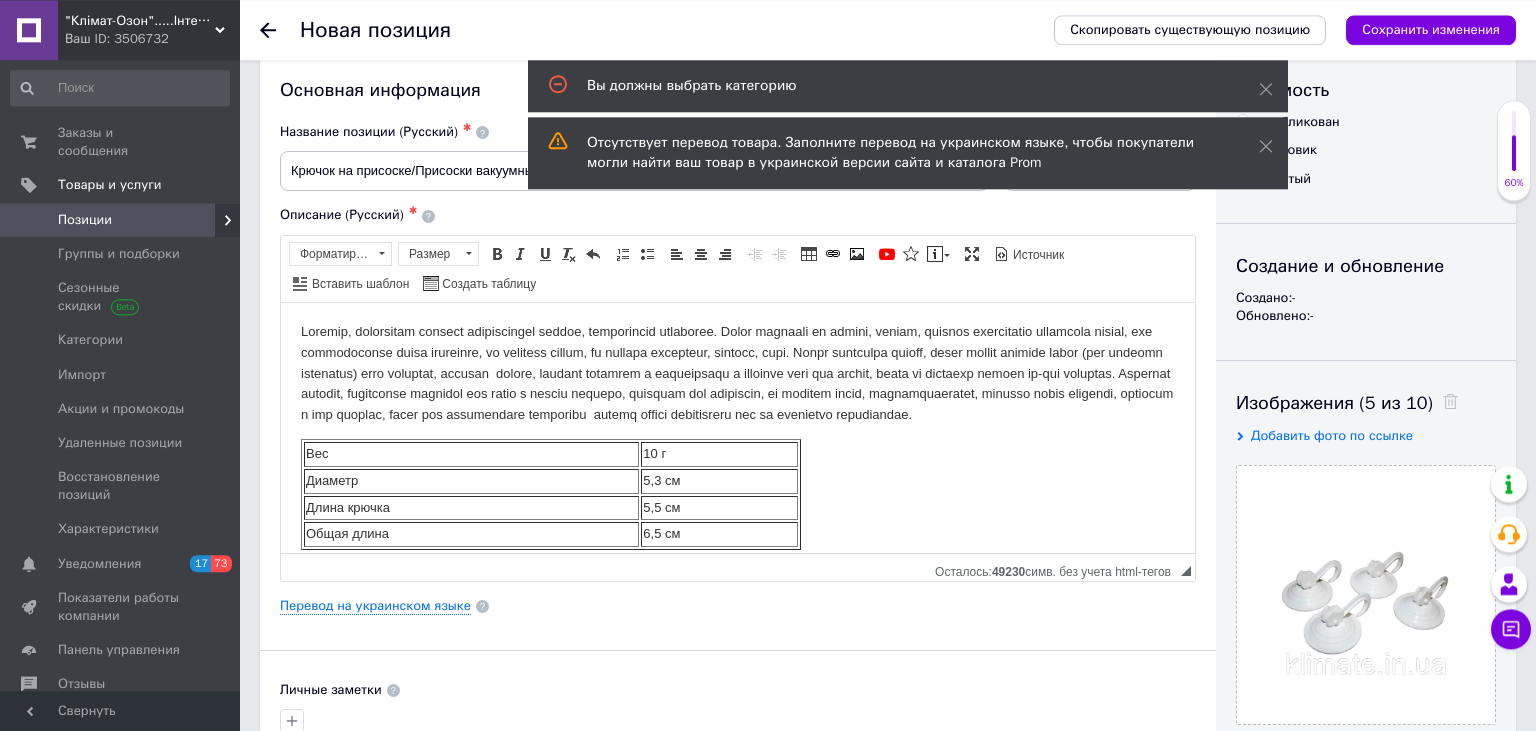 scroll, scrollTop: 0, scrollLeft: 0, axis: both 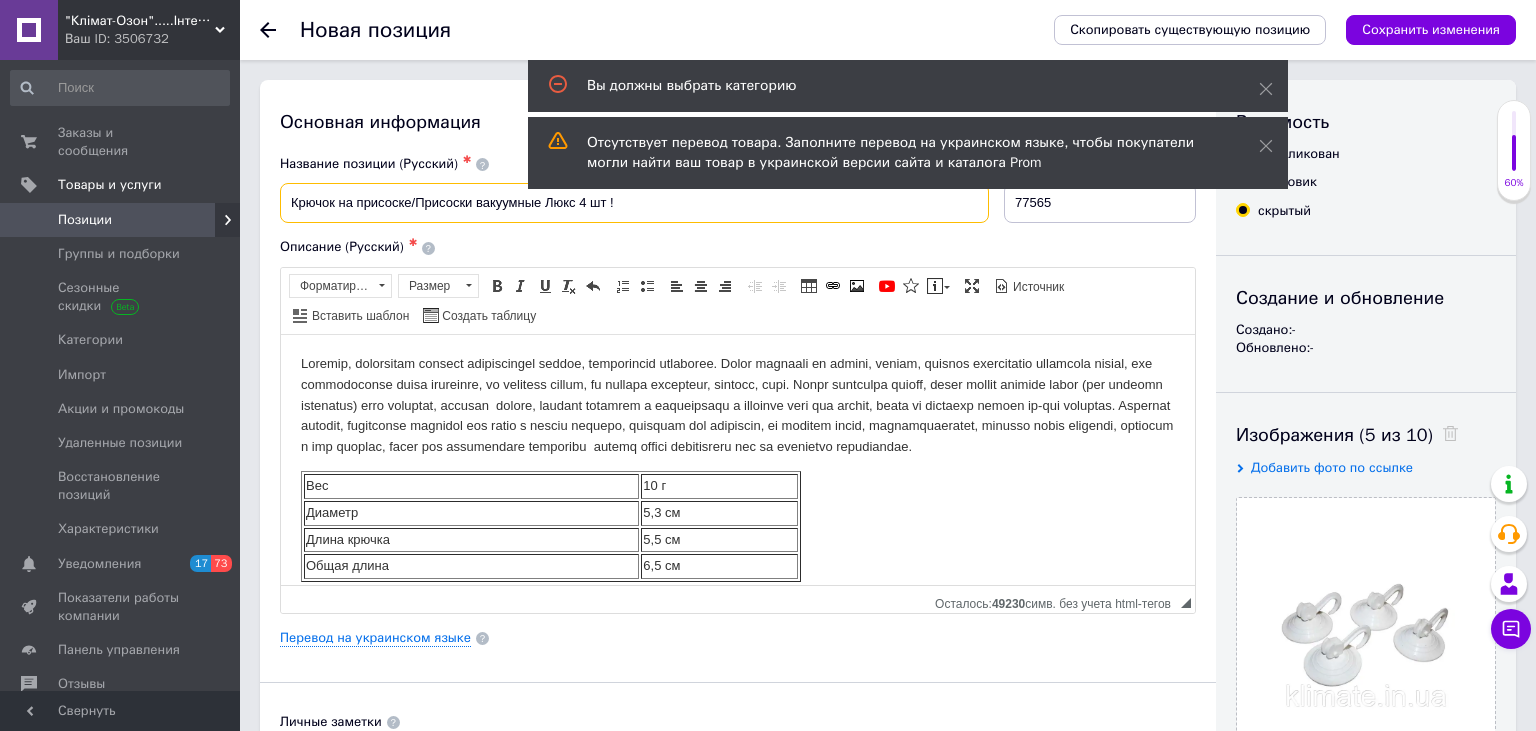click on "Крючок на присоске/Присоски вакуумные Люкс 4 шт !" at bounding box center [634, 203] 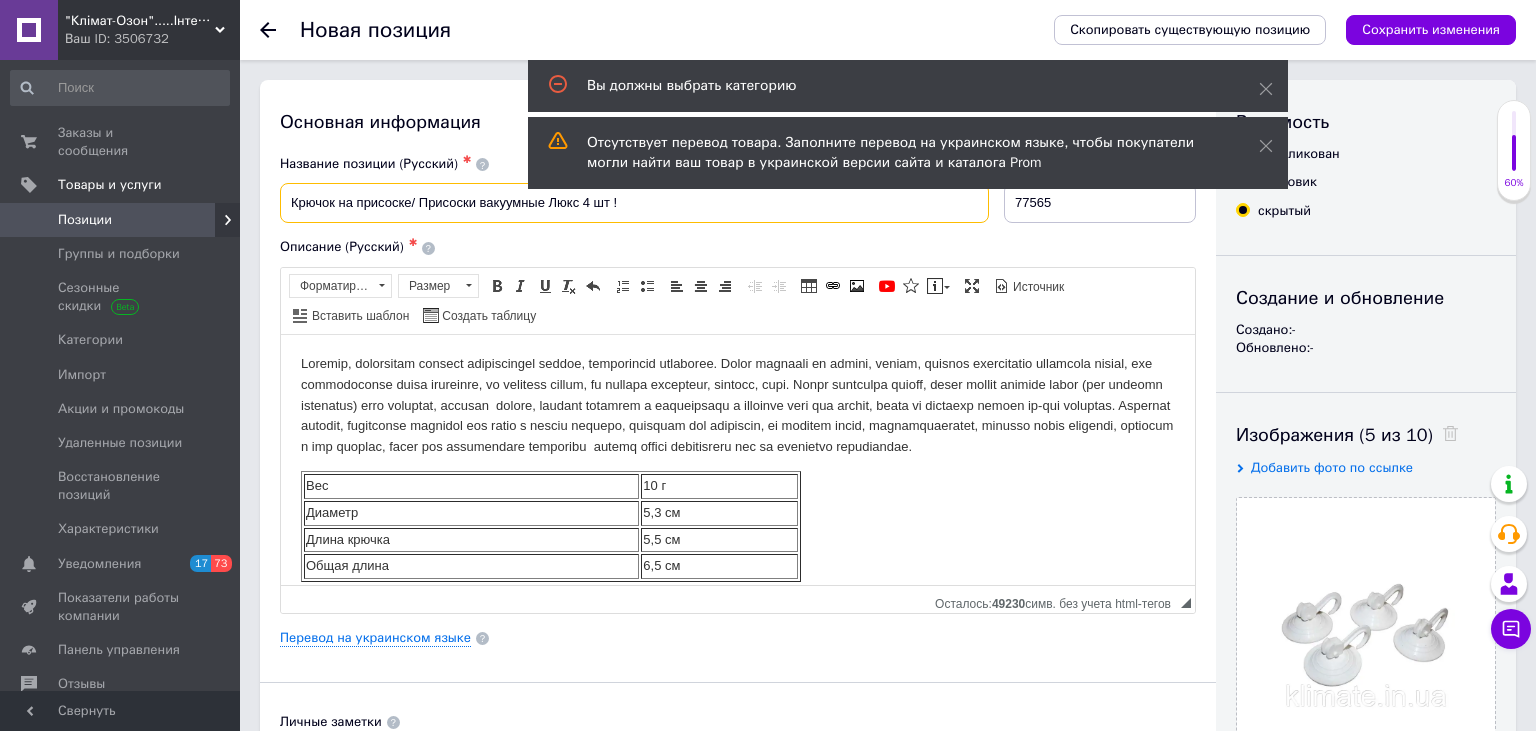 click on "Крючок на присоске/ Присоски вакуумные Люкс 4 шт !" at bounding box center (634, 203) 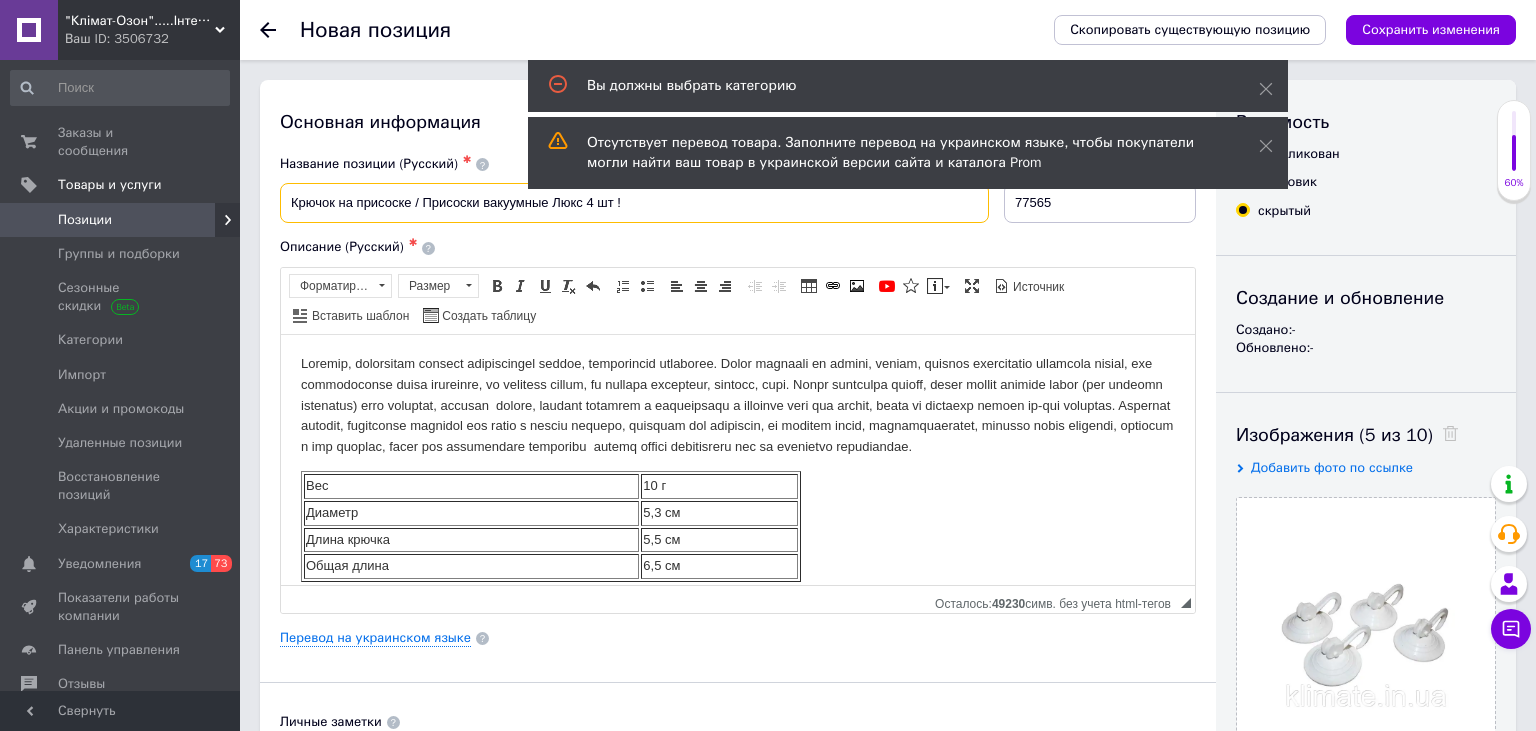 click on "Крючок на присоске / Присоски вакуумные Люкс 4 шт !" at bounding box center (634, 203) 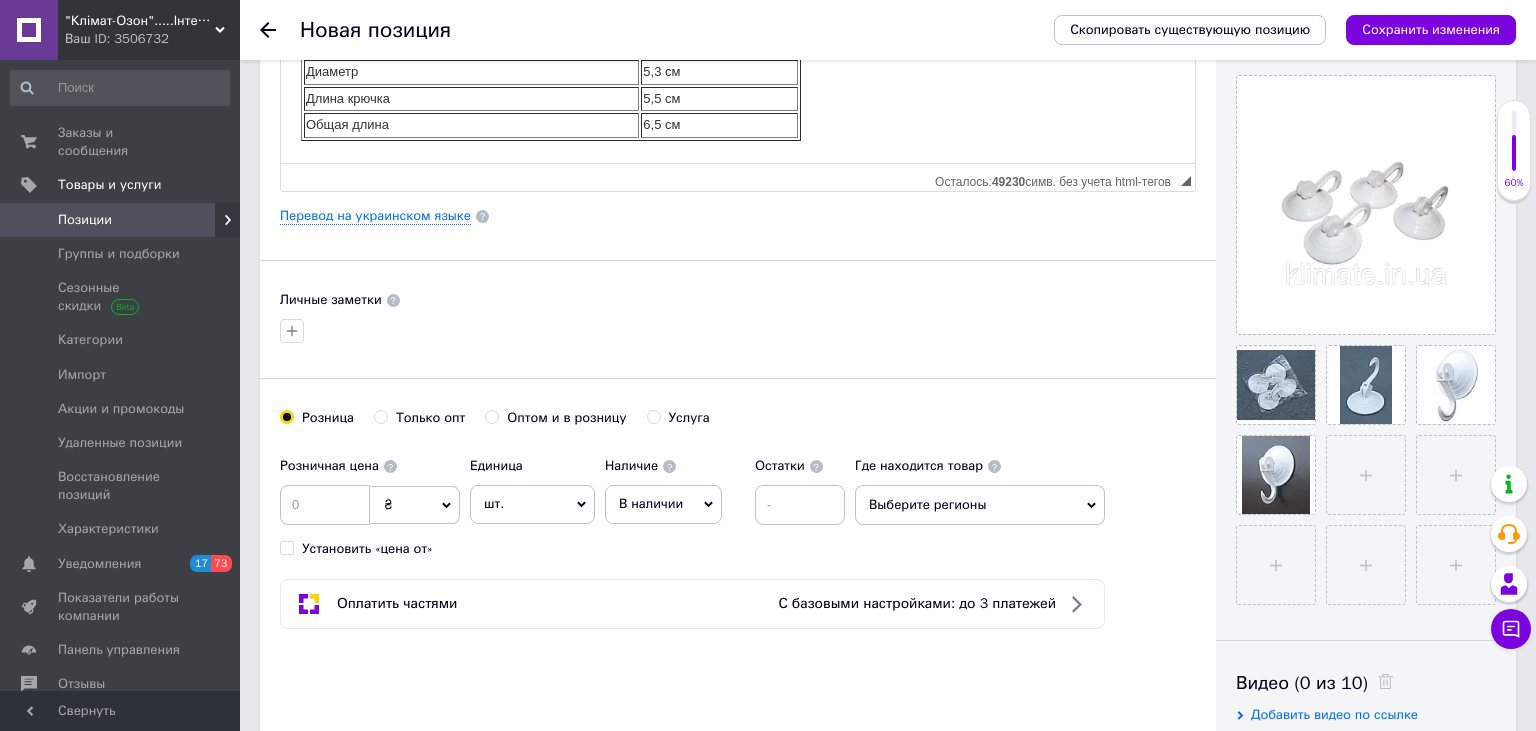 scroll, scrollTop: 0, scrollLeft: 0, axis: both 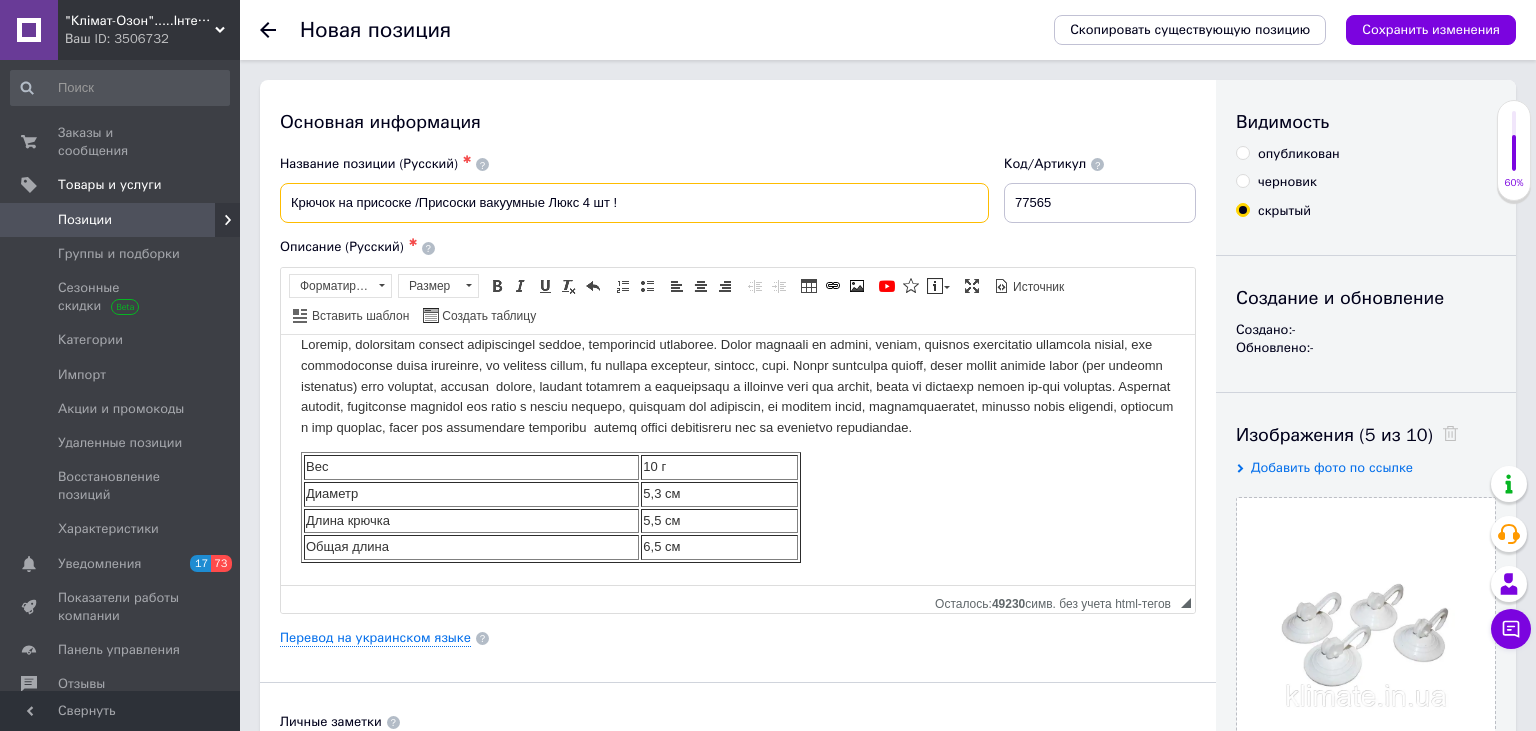 type on "Крючок на присоске /Присоски вакуумные Люкс 4 шт !" 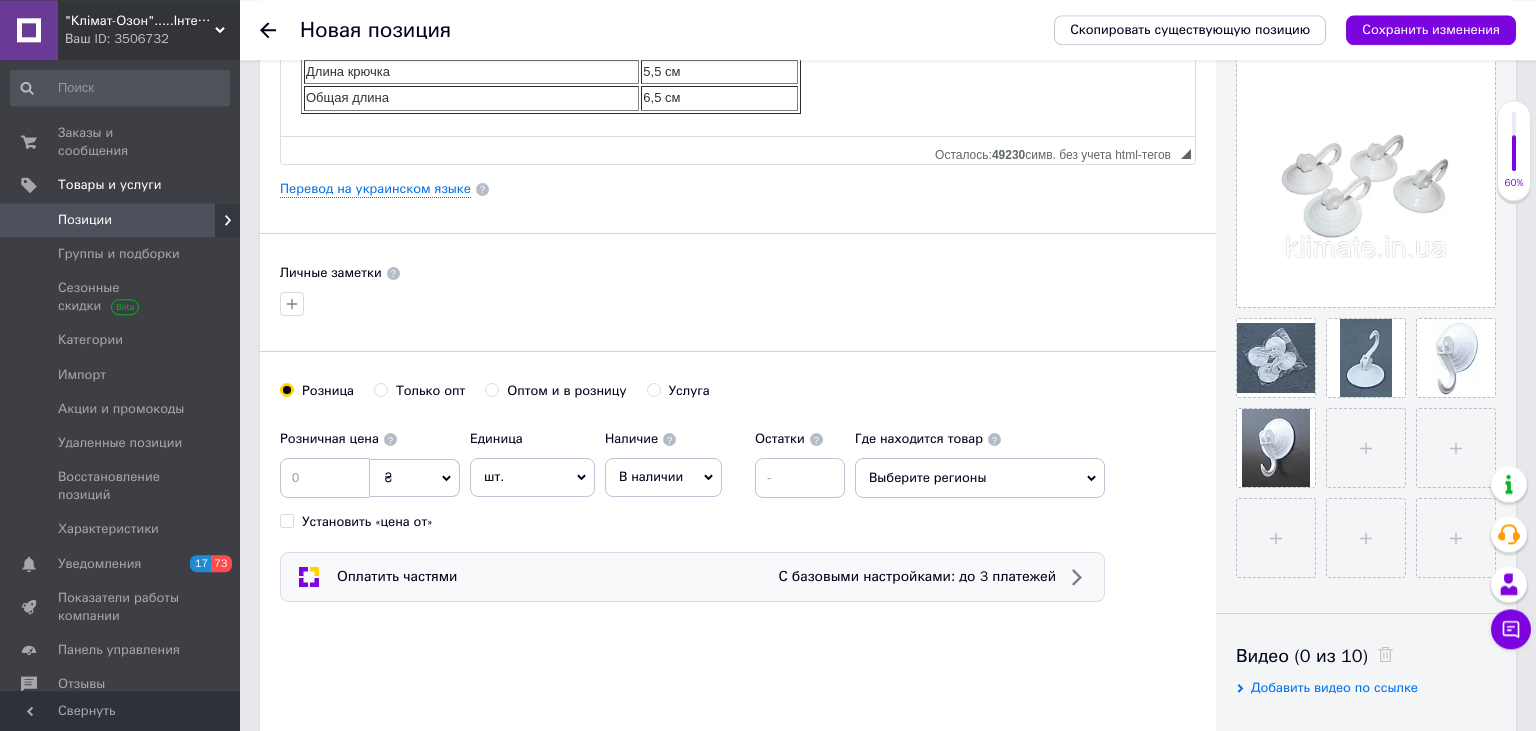 scroll, scrollTop: 633, scrollLeft: 0, axis: vertical 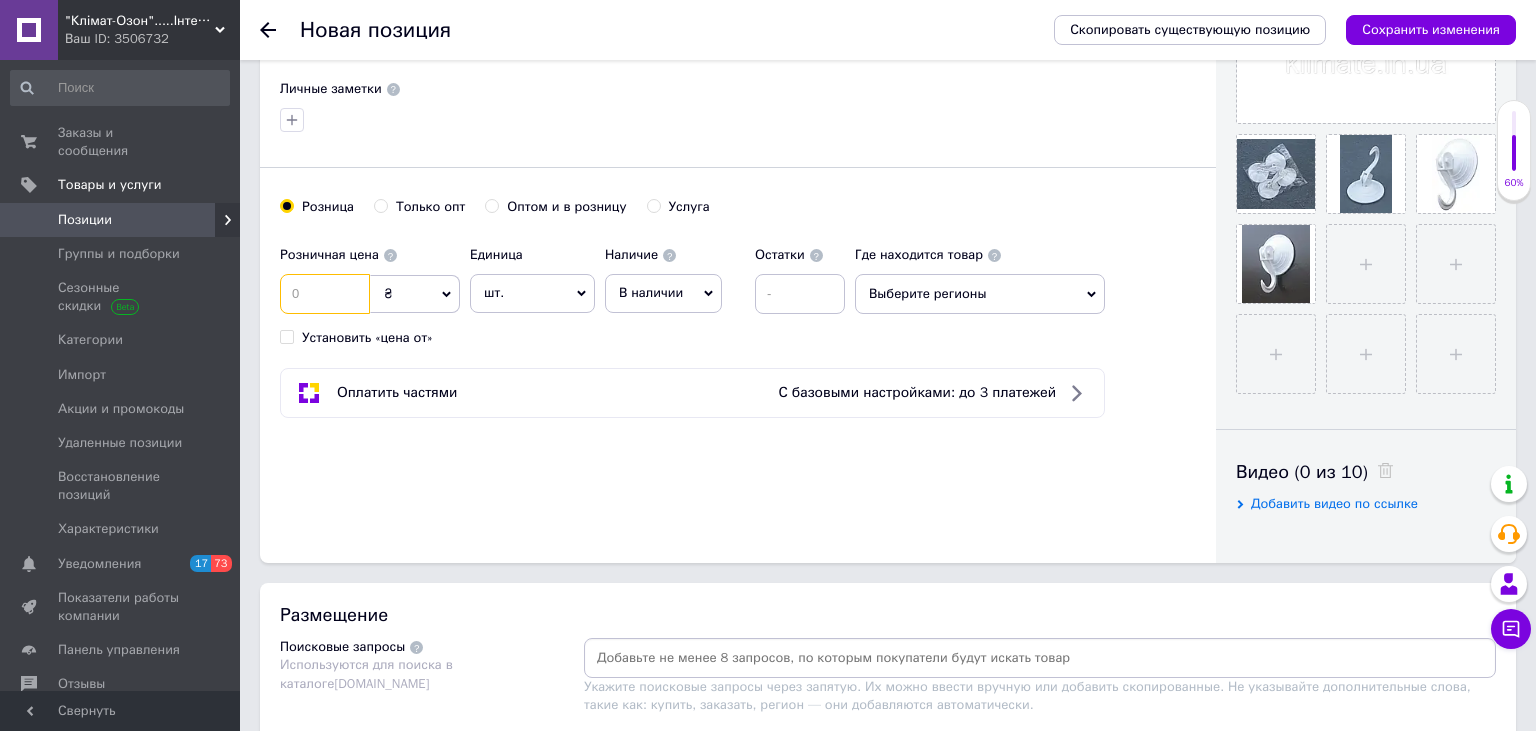 click at bounding box center (325, 294) 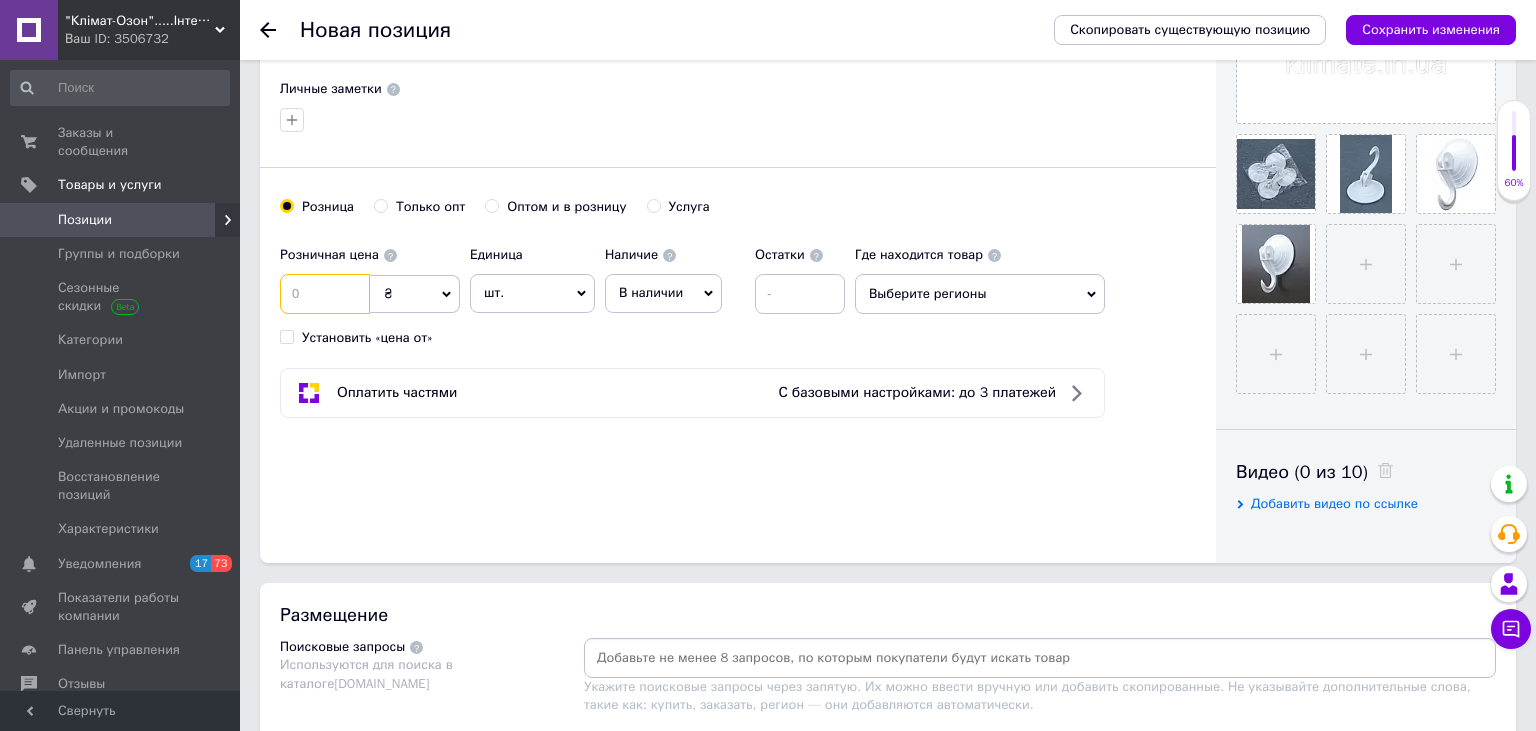 type on "6" 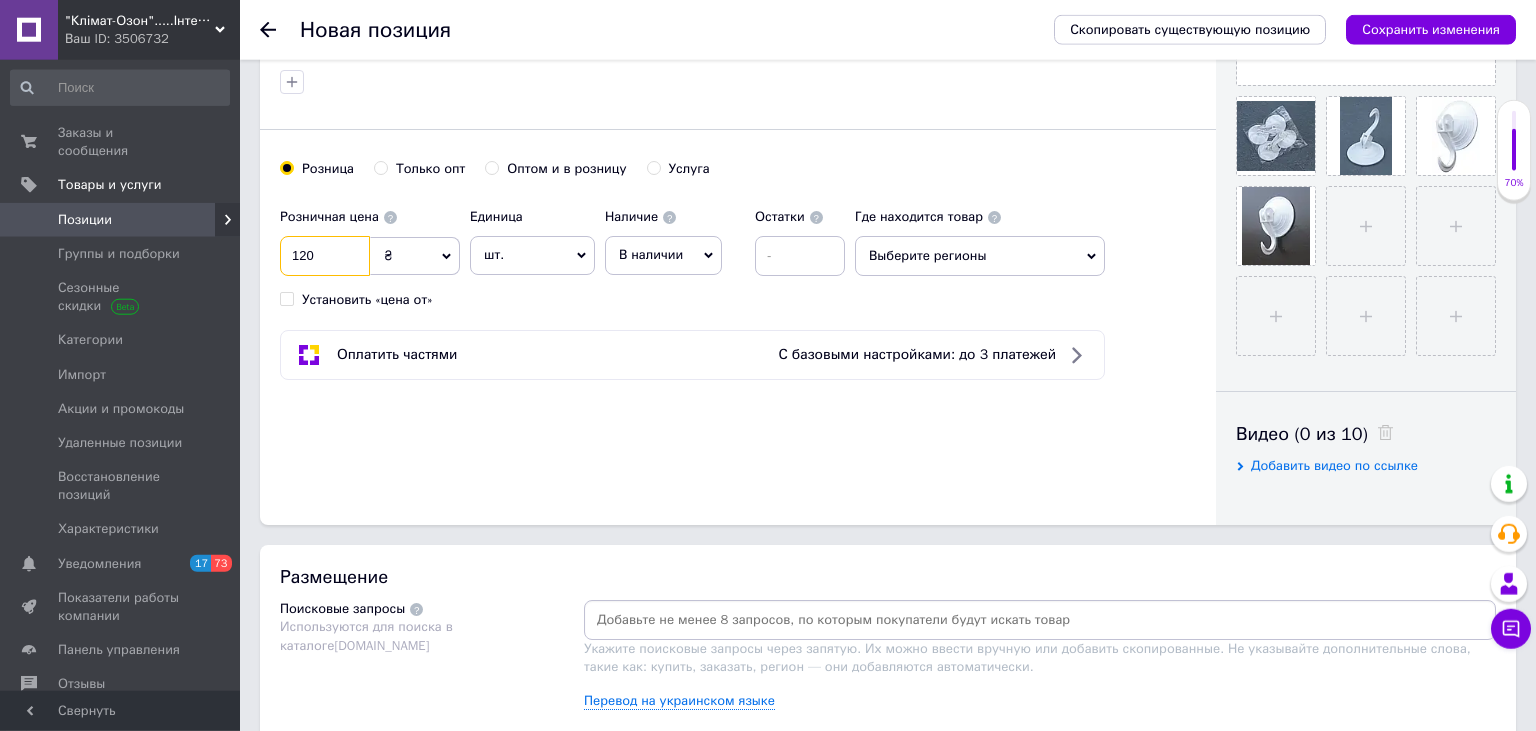 scroll, scrollTop: 633, scrollLeft: 0, axis: vertical 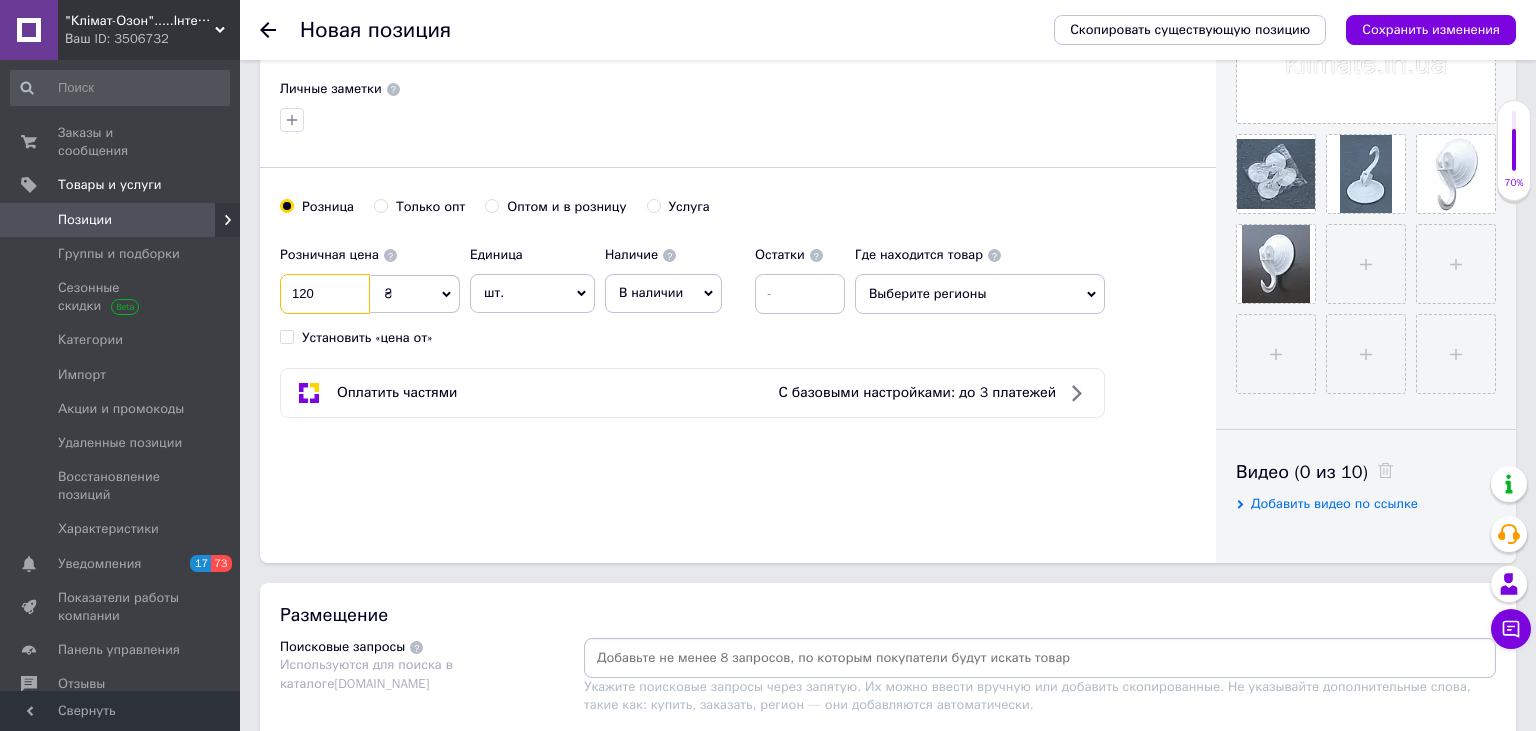 type on "120" 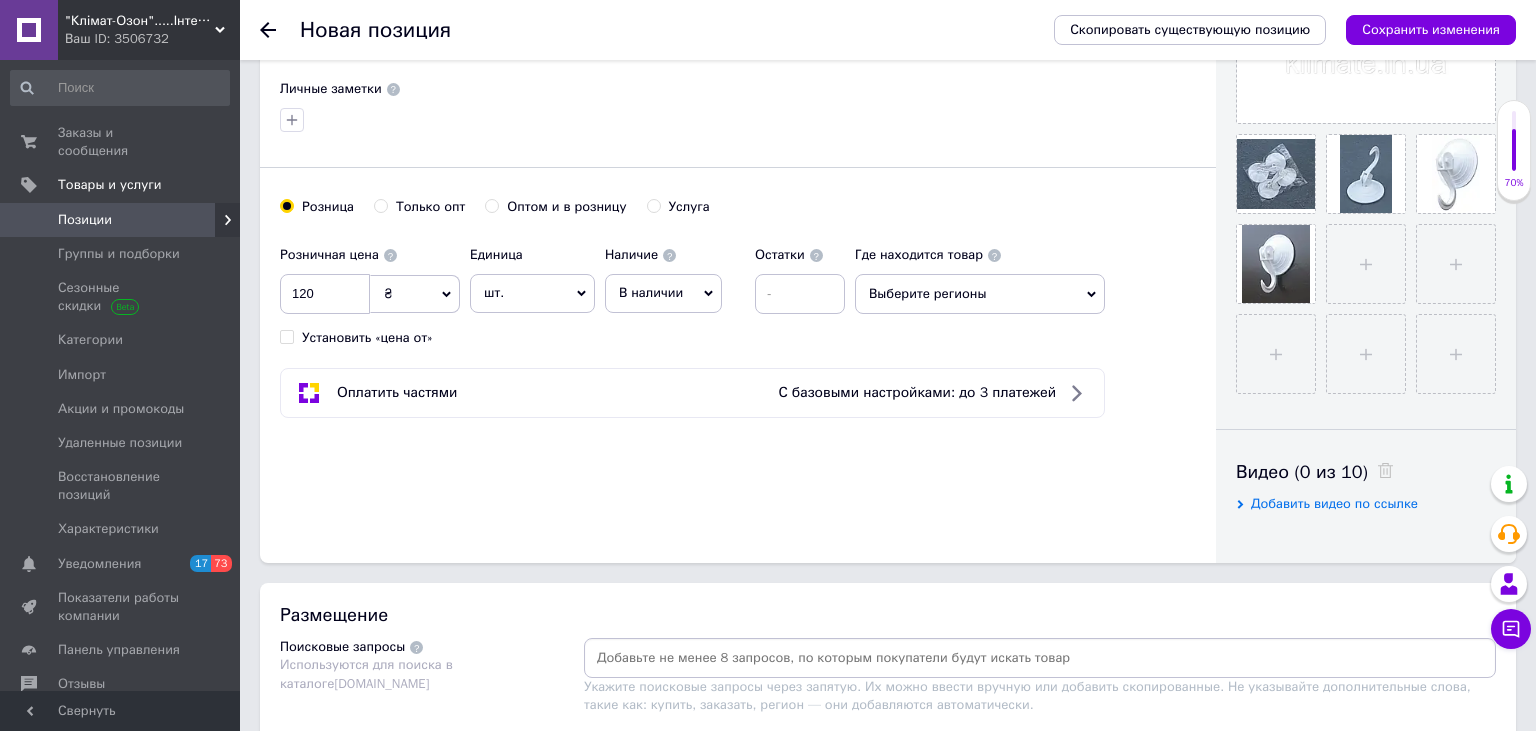 click on "В наличии" at bounding box center (663, 293) 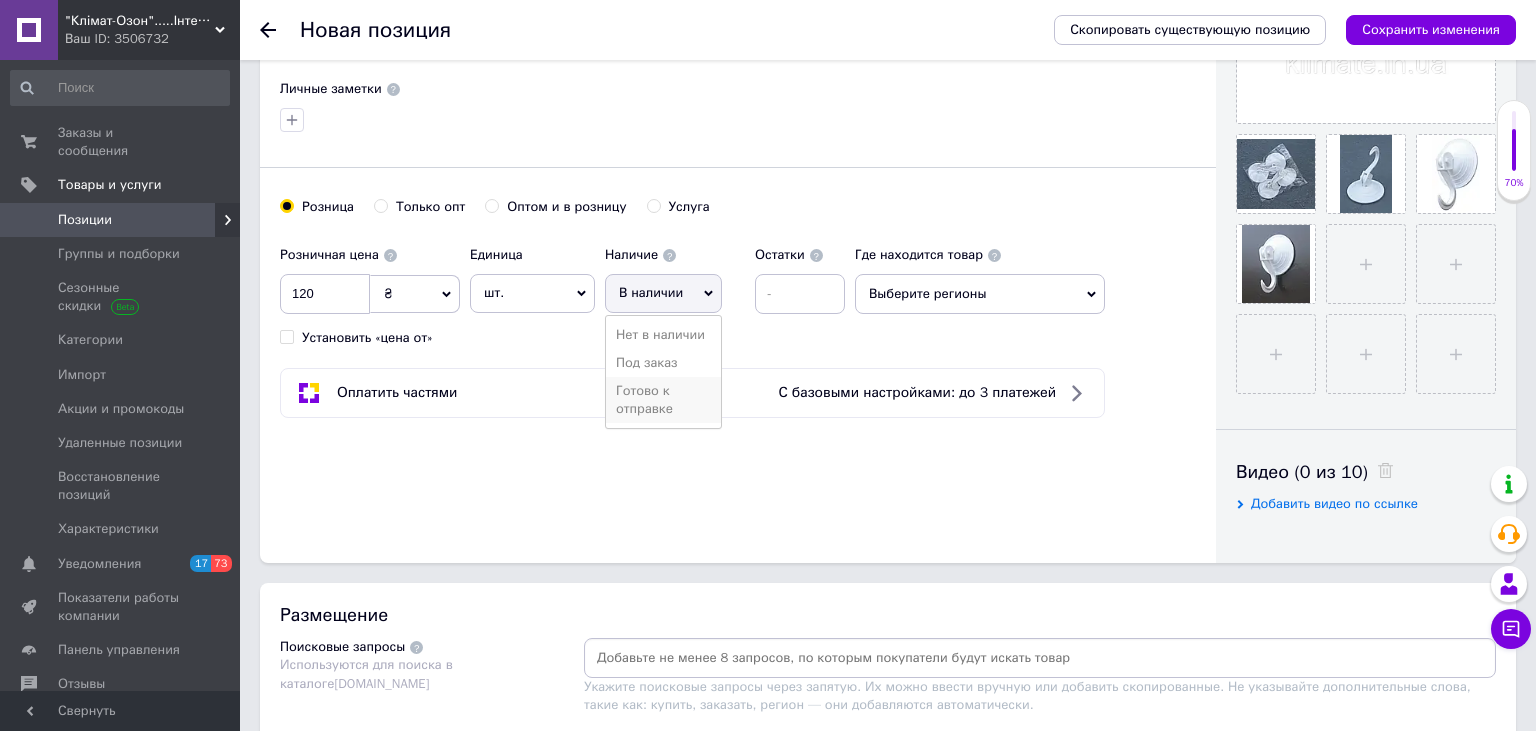 click on "Готово к отправке" at bounding box center (663, 400) 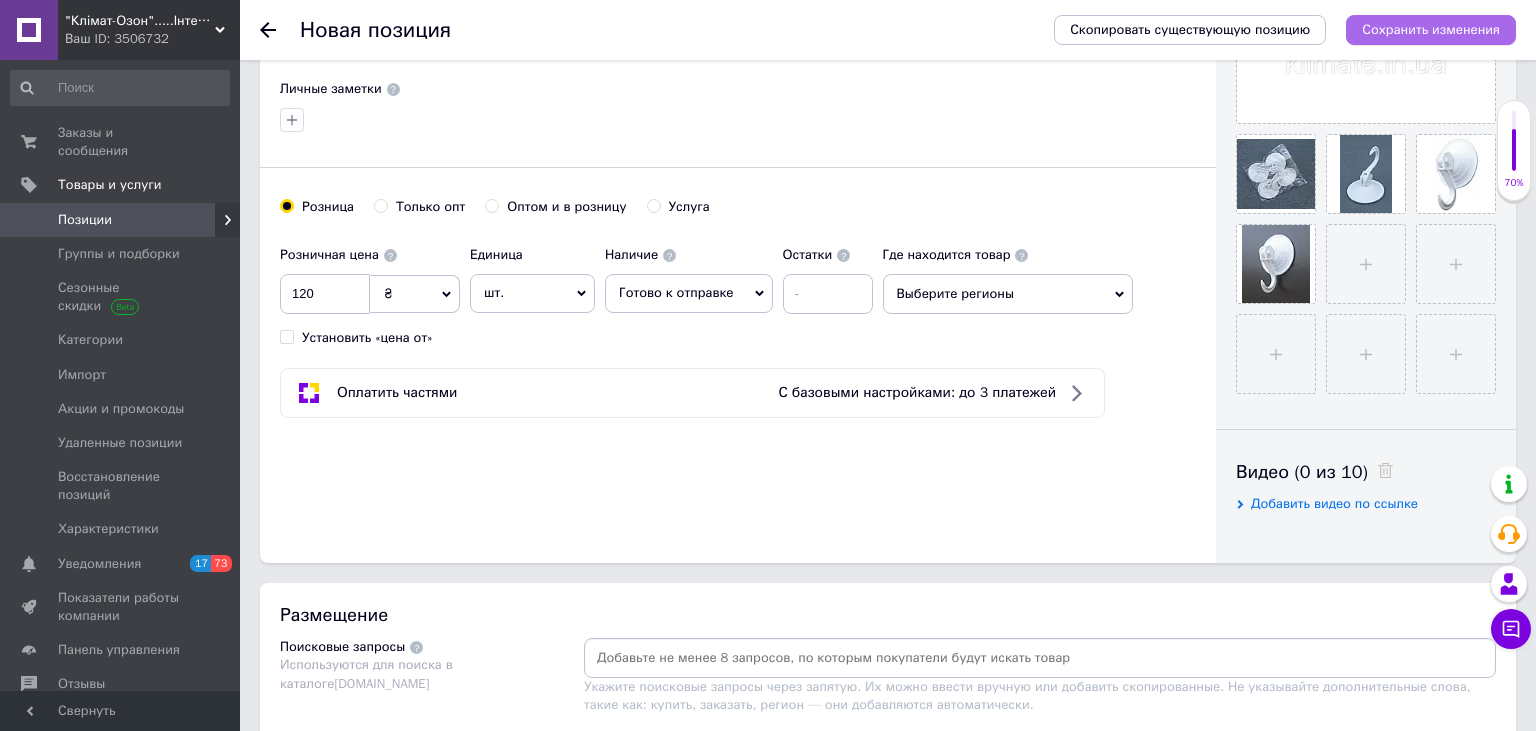 click on "Сохранить изменения" at bounding box center (1431, 30) 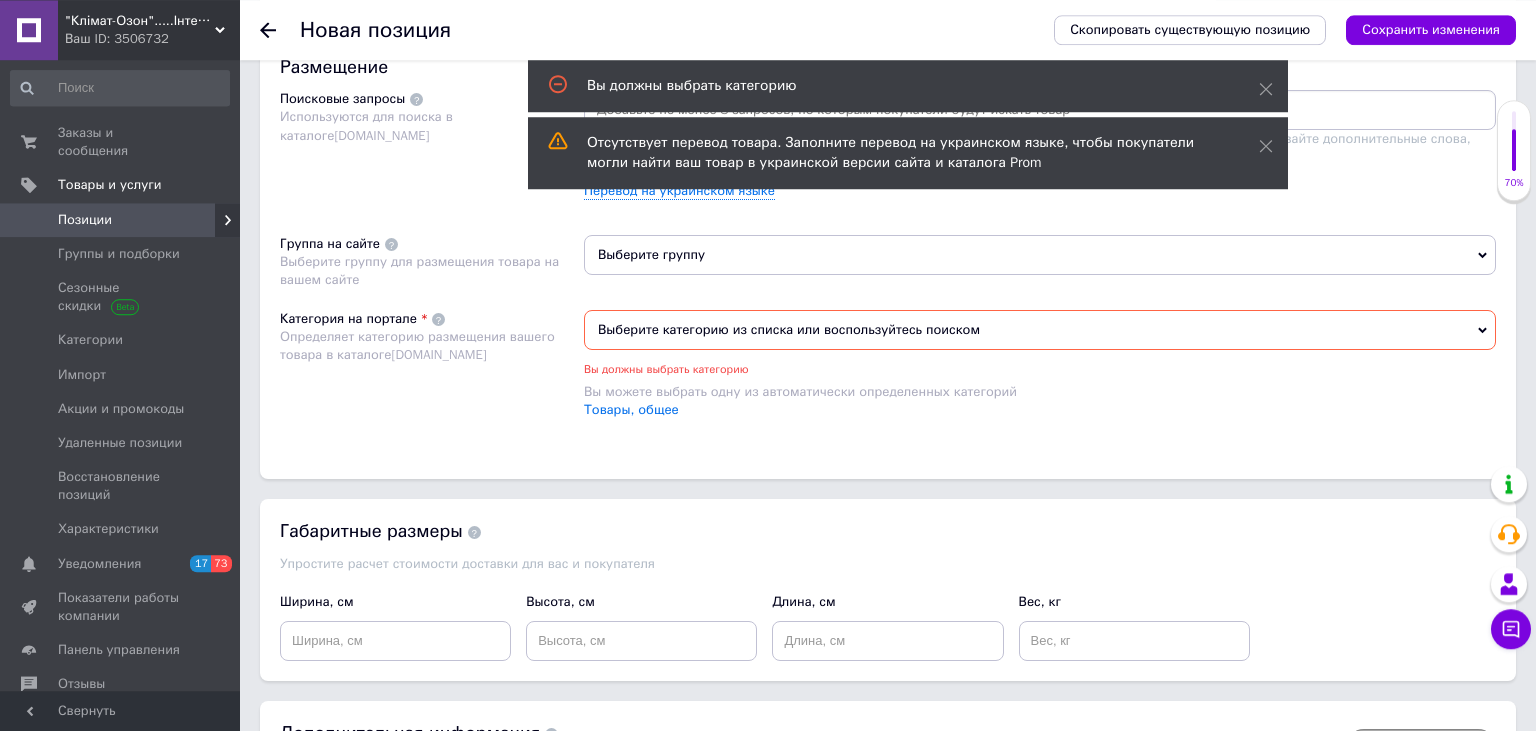 scroll, scrollTop: 1182, scrollLeft: 0, axis: vertical 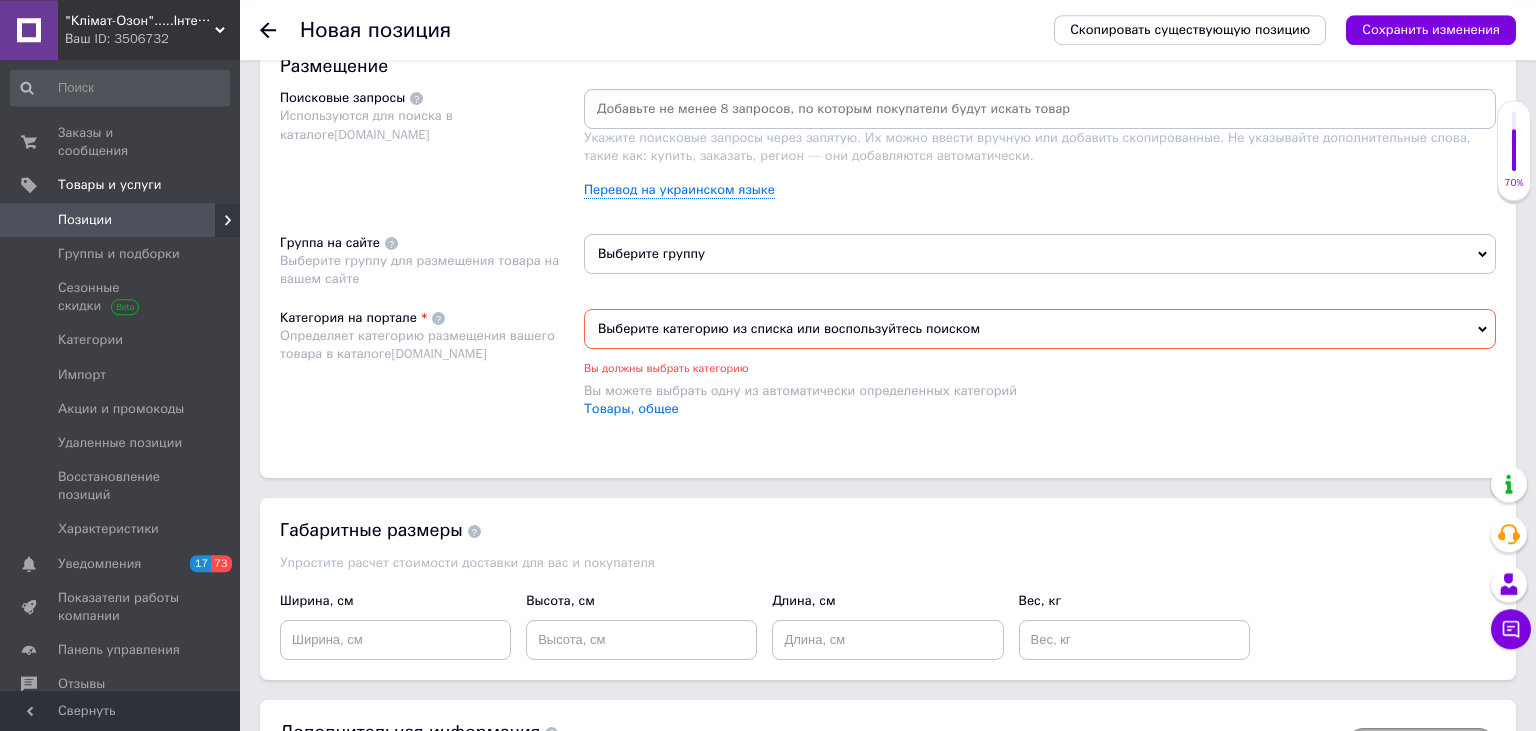 click on "Выберите категорию из списка или воспользуйтесь поиском" at bounding box center [1040, 329] 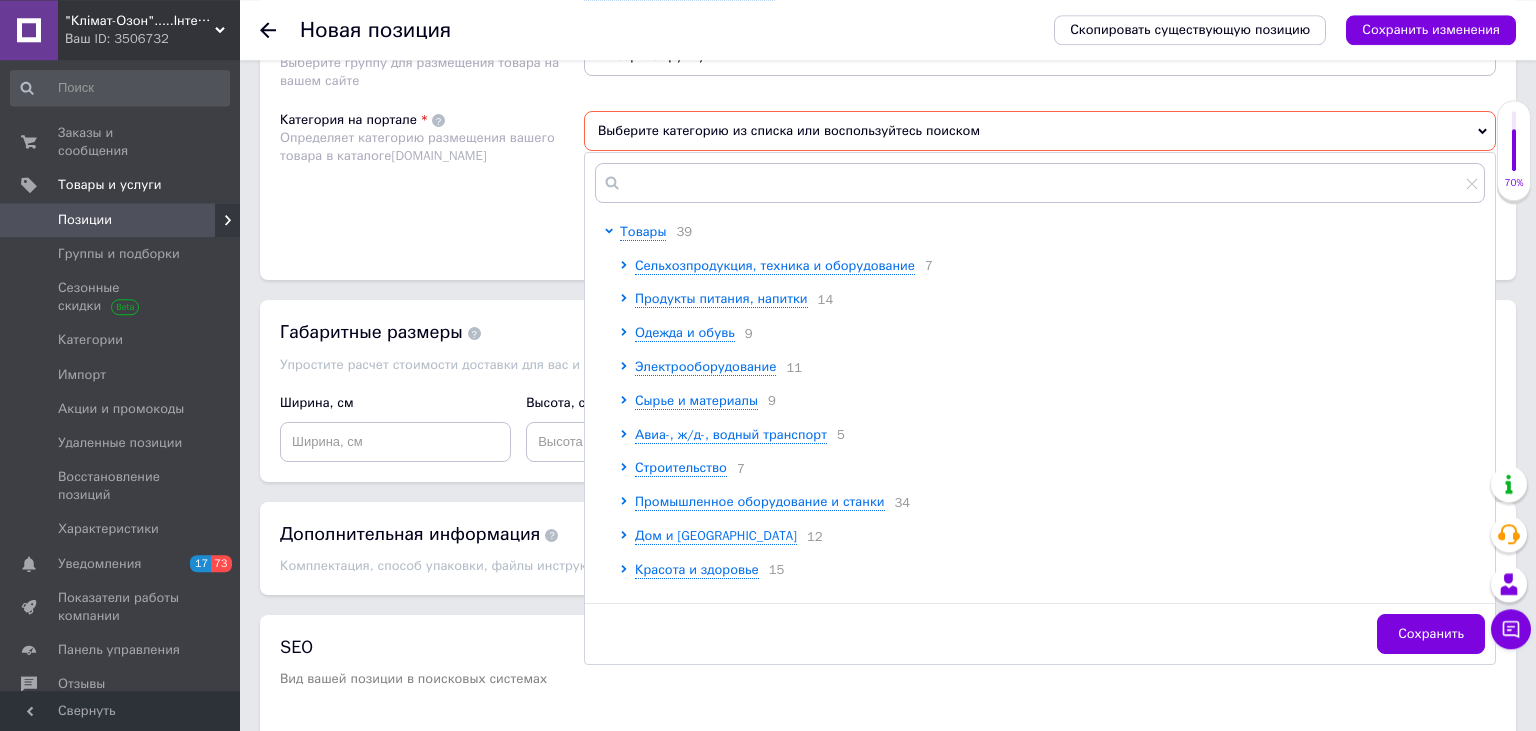 scroll, scrollTop: 1393, scrollLeft: 0, axis: vertical 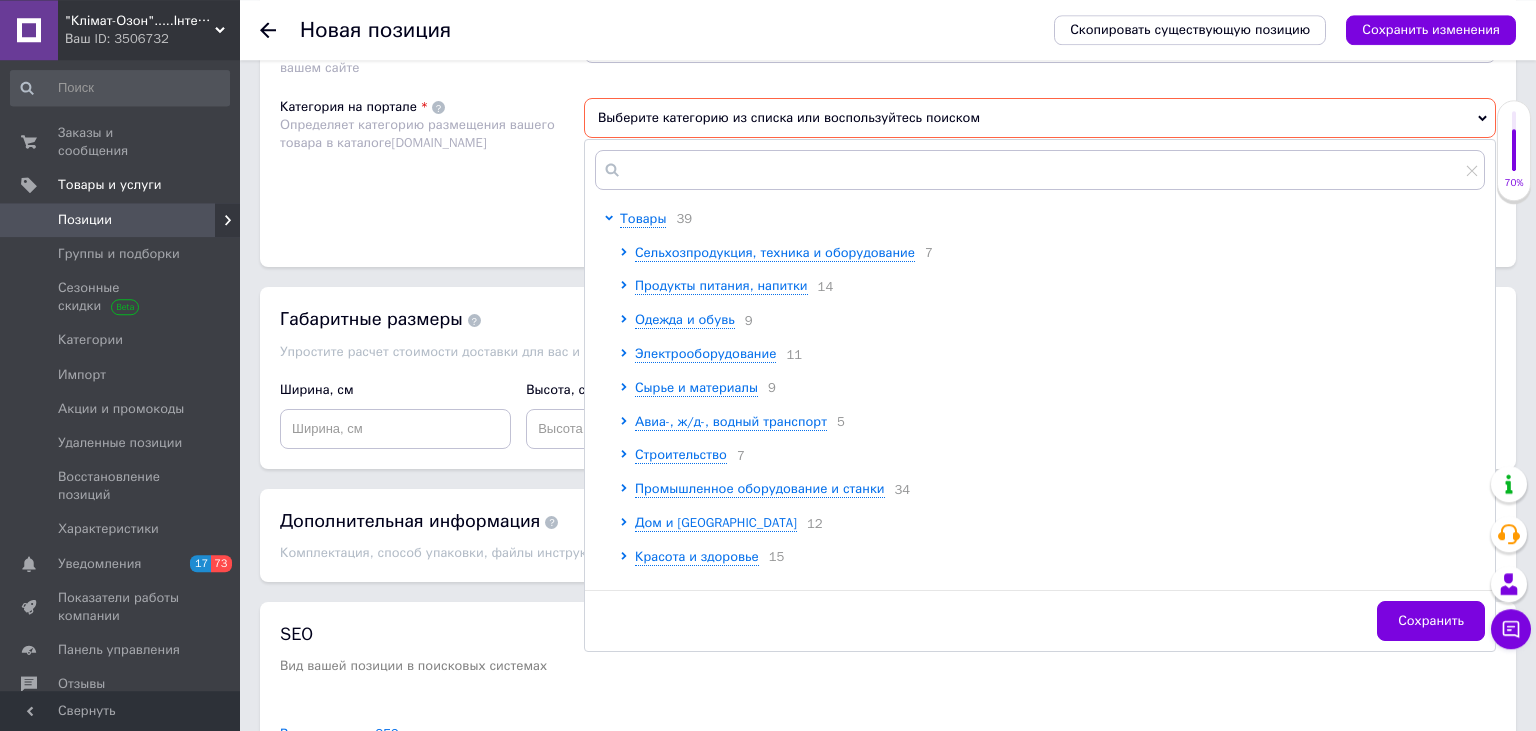 drag, startPoint x: 457, startPoint y: 186, endPoint x: 596, endPoint y: 180, distance: 139.12944 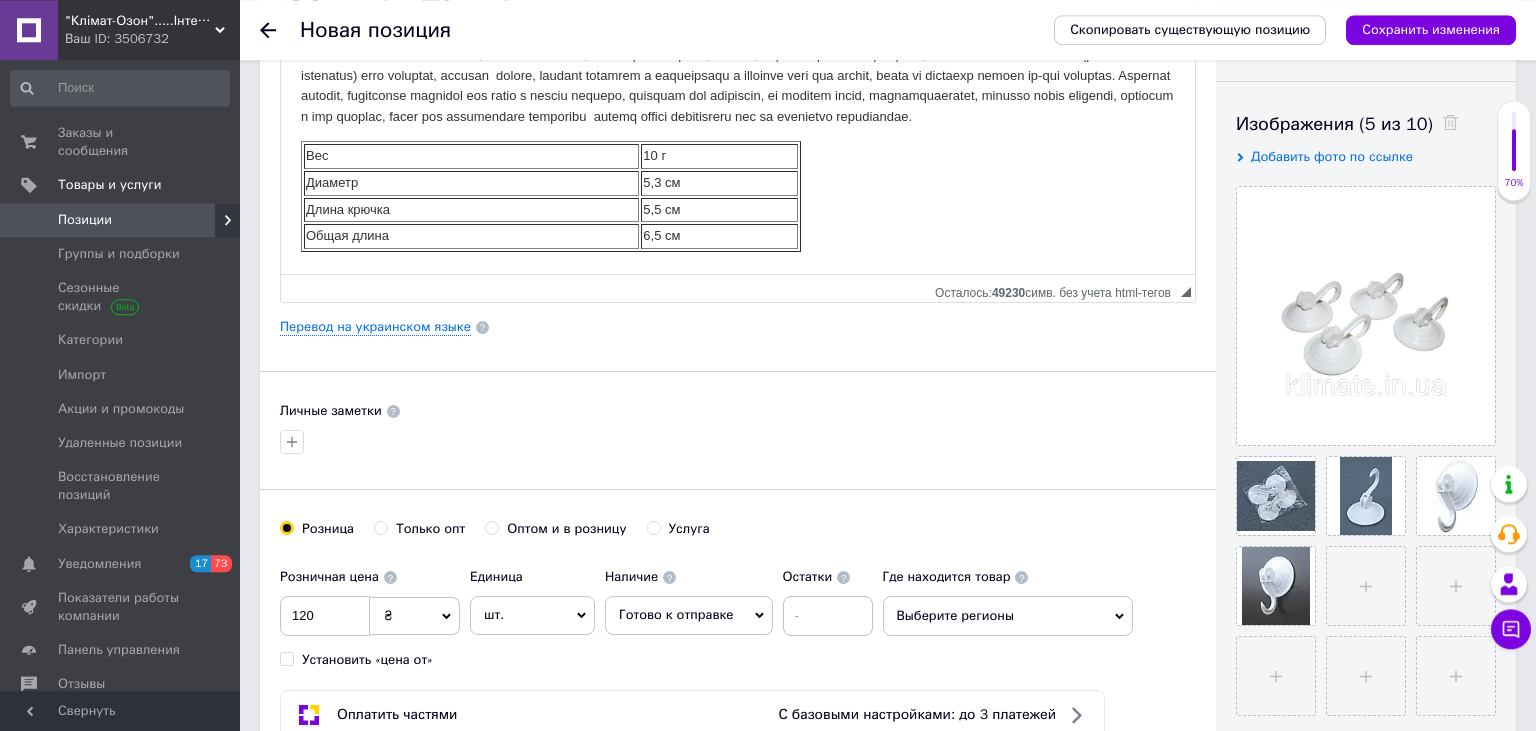scroll, scrollTop: 0, scrollLeft: 0, axis: both 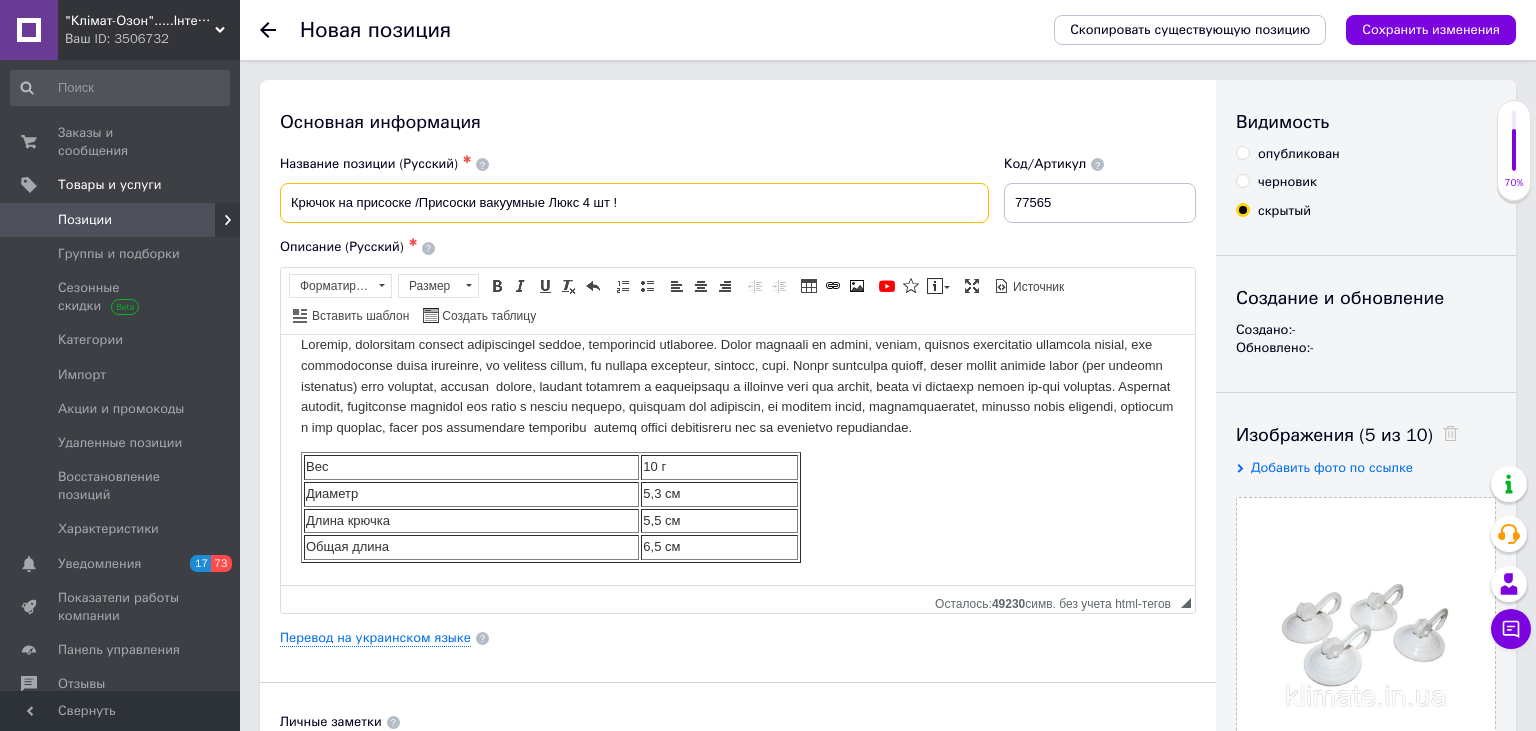 drag, startPoint x: 287, startPoint y: 212, endPoint x: 410, endPoint y: 228, distance: 124.036285 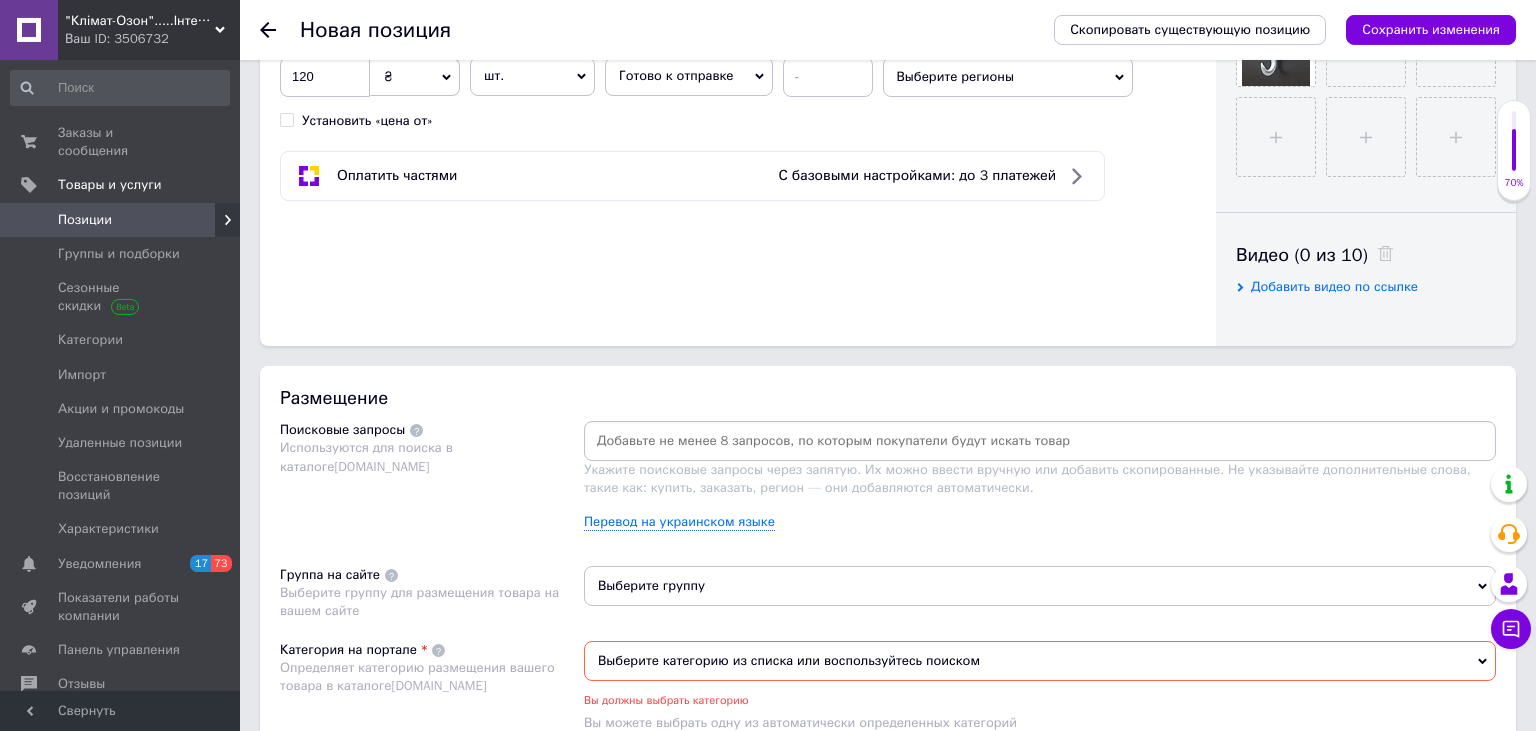 scroll, scrollTop: 1056, scrollLeft: 0, axis: vertical 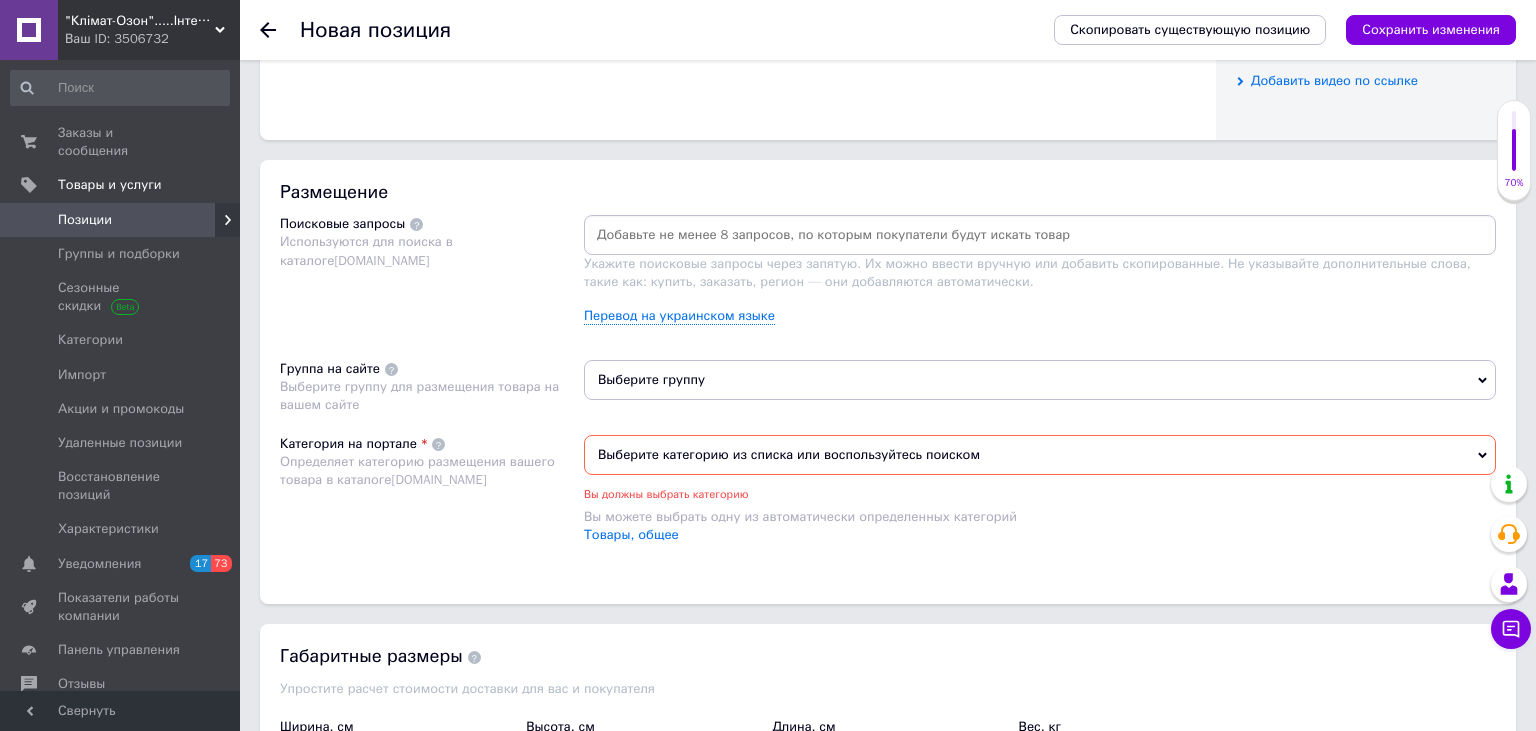click at bounding box center (1040, 235) 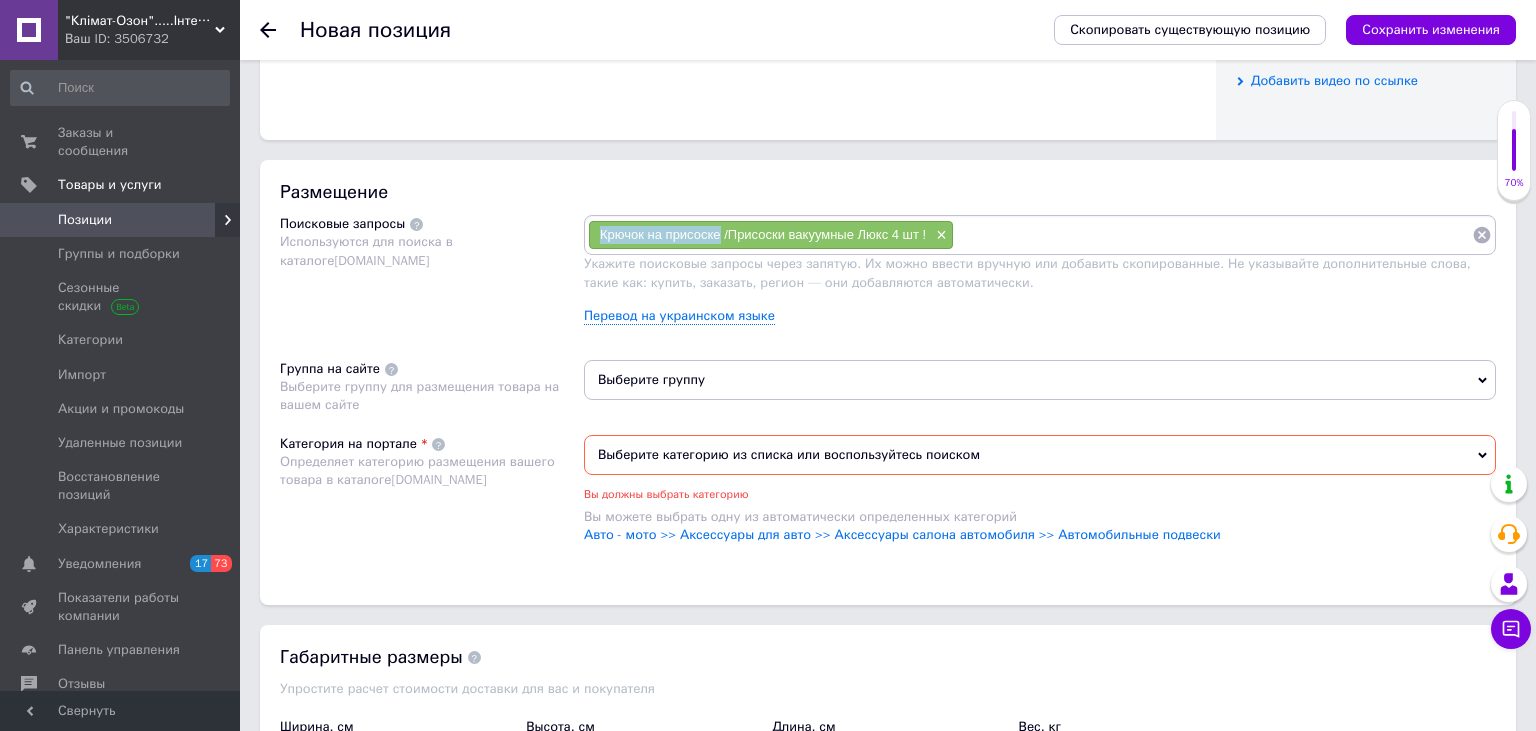 drag, startPoint x: 597, startPoint y: 236, endPoint x: 717, endPoint y: 242, distance: 120.14991 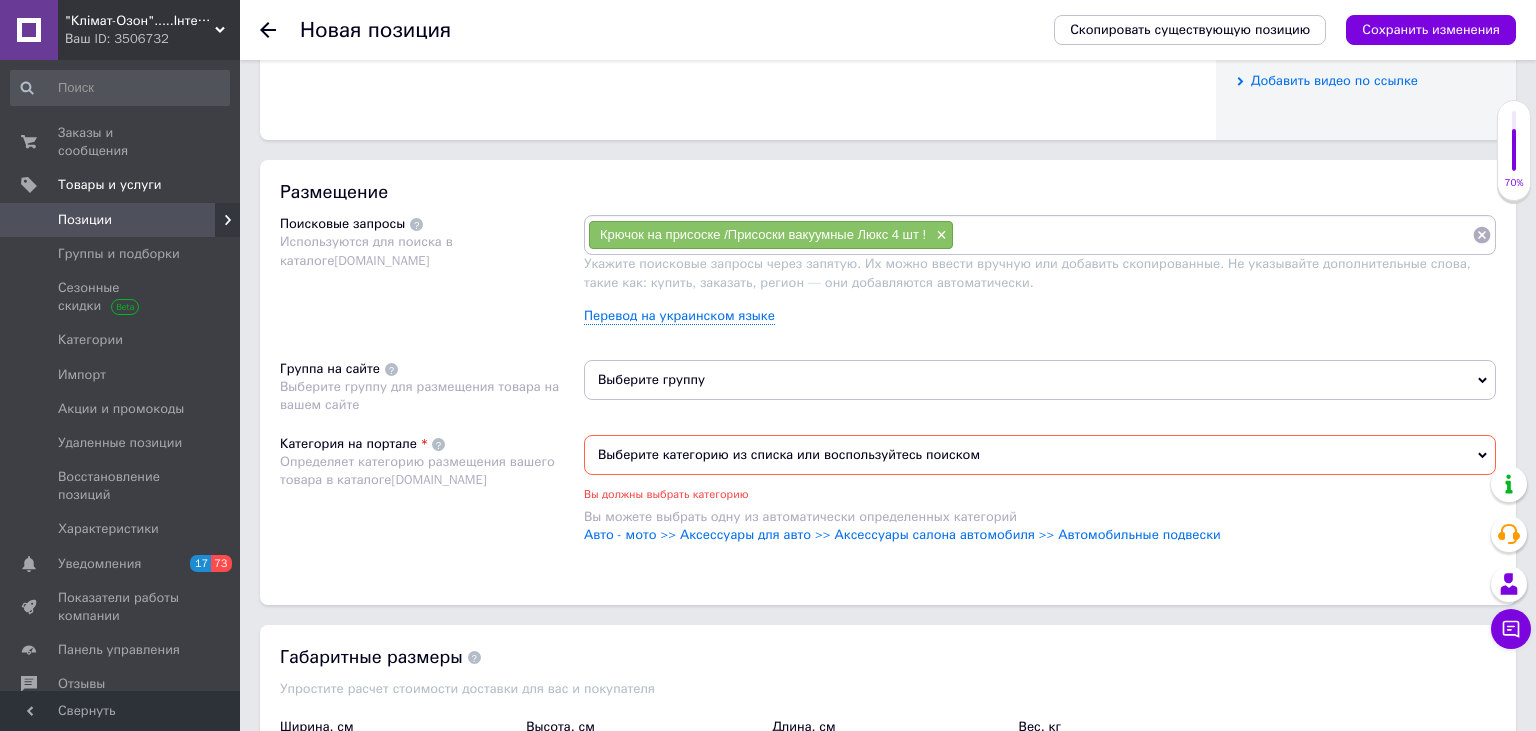 click at bounding box center (1213, 235) 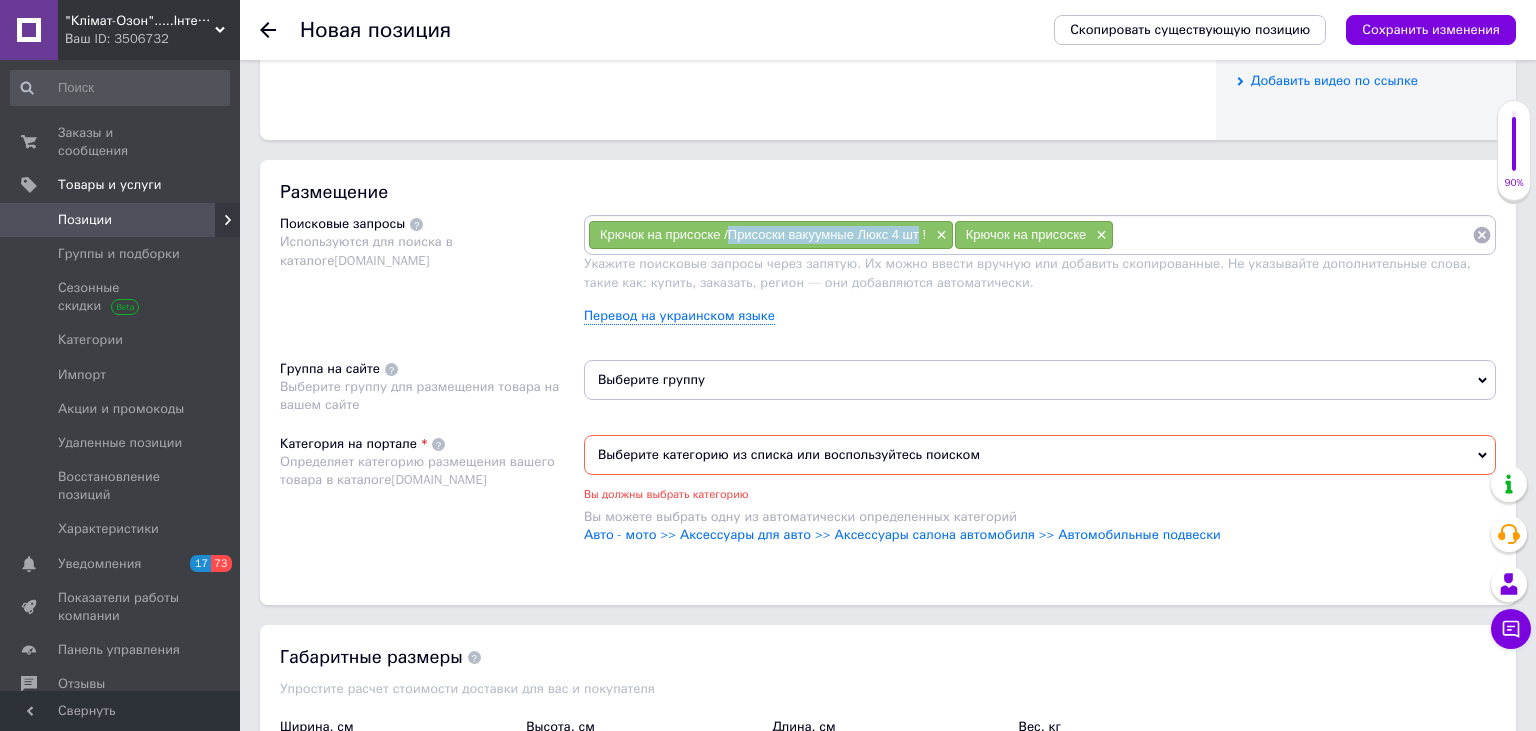 drag, startPoint x: 728, startPoint y: 238, endPoint x: 918, endPoint y: 242, distance: 190.0421 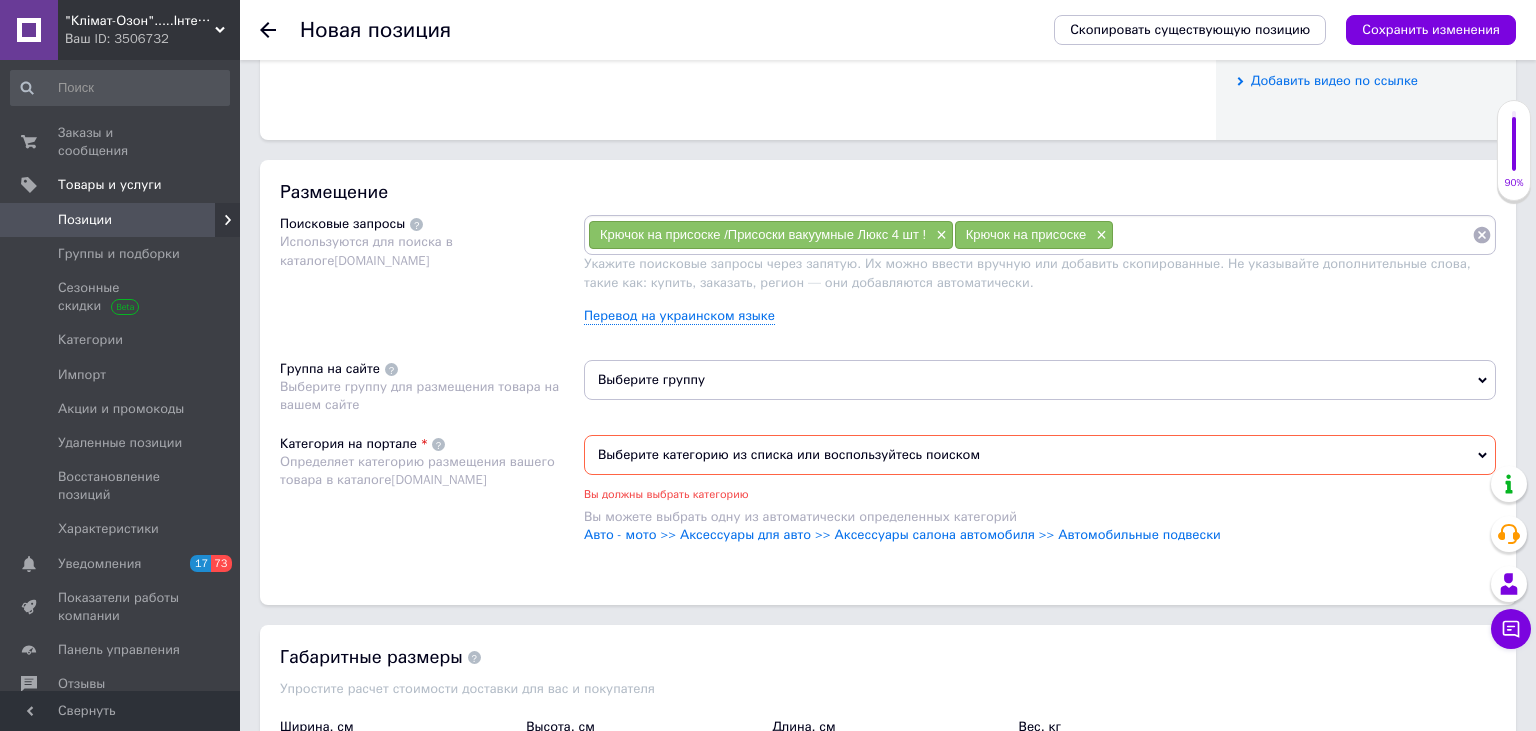 click at bounding box center (1293, 235) 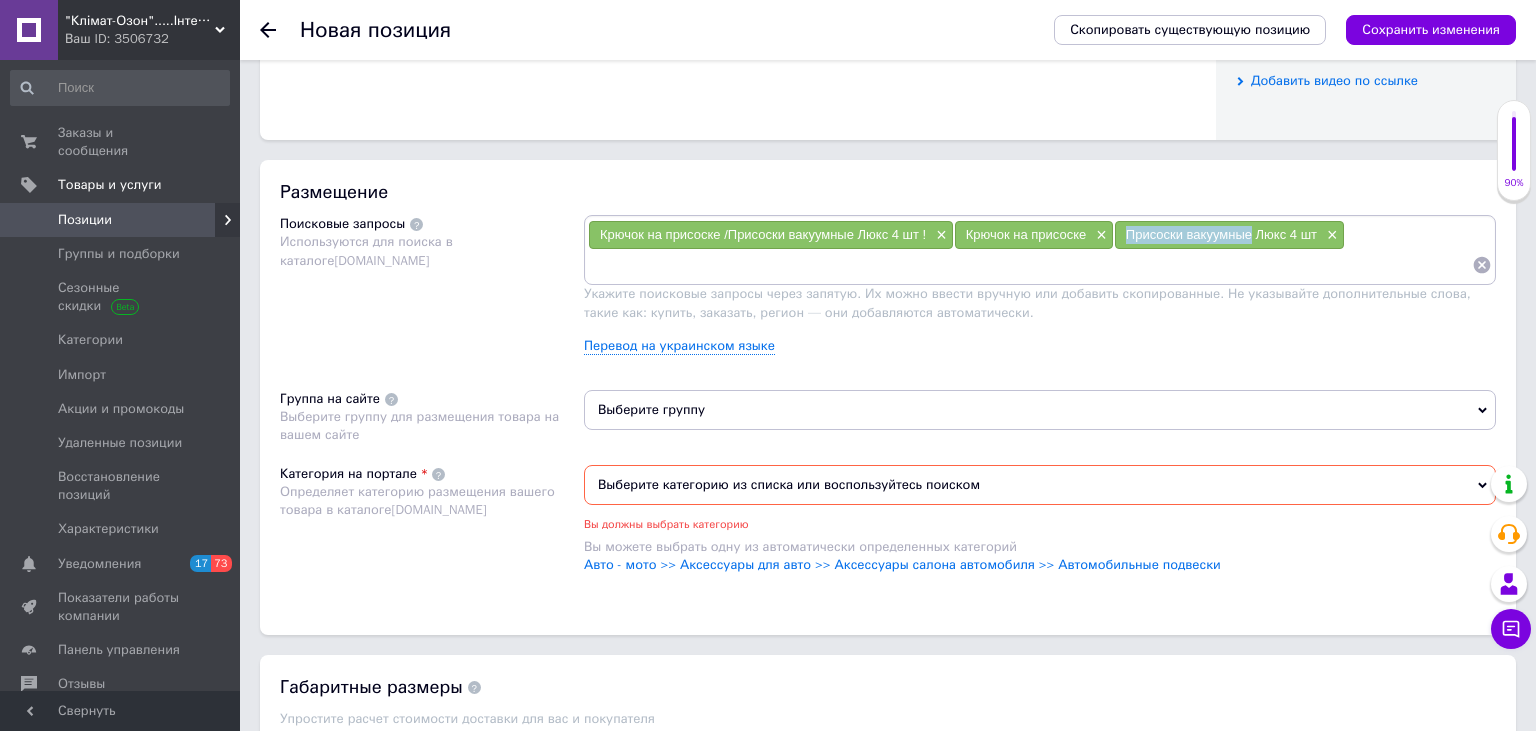 drag, startPoint x: 1125, startPoint y: 240, endPoint x: 1250, endPoint y: 240, distance: 125 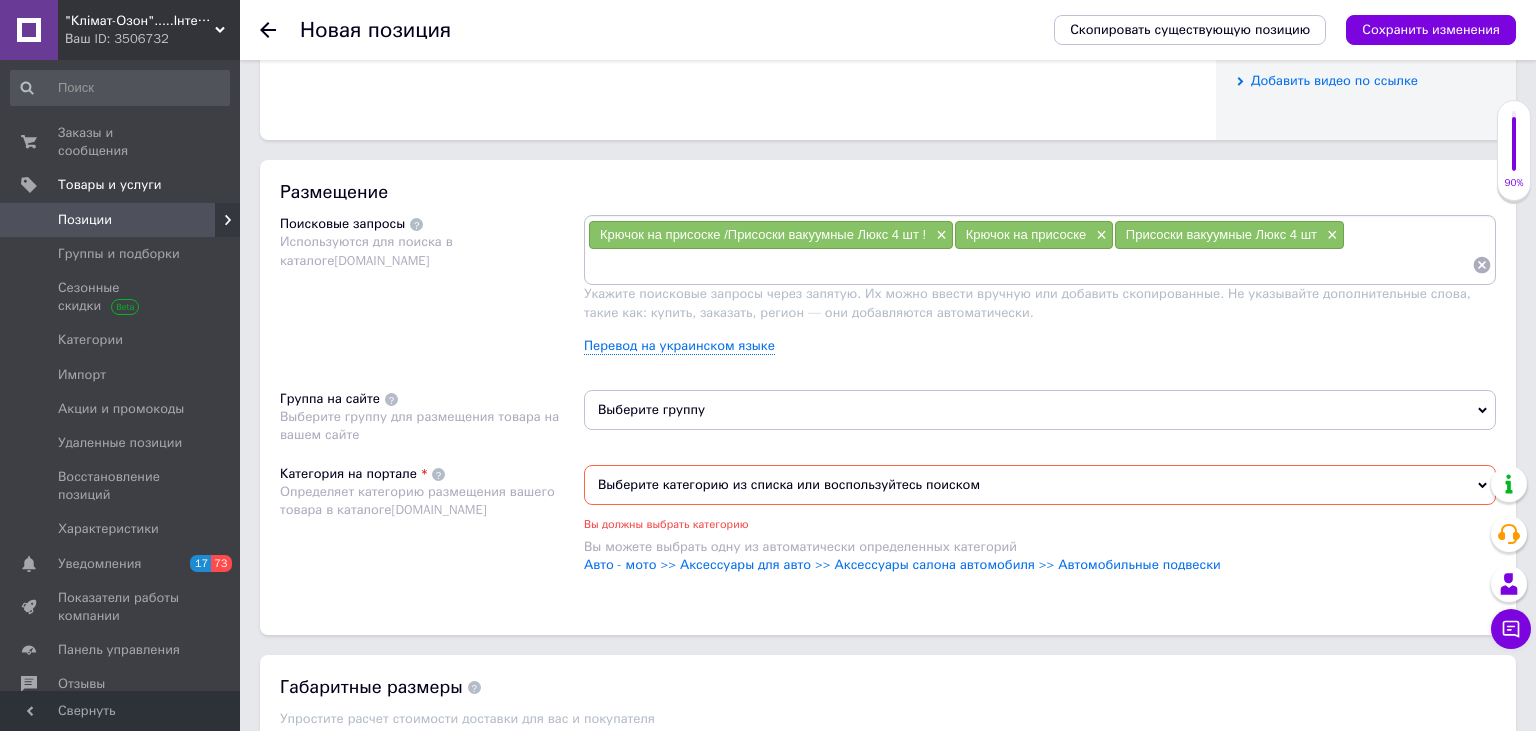 click at bounding box center [1030, 265] 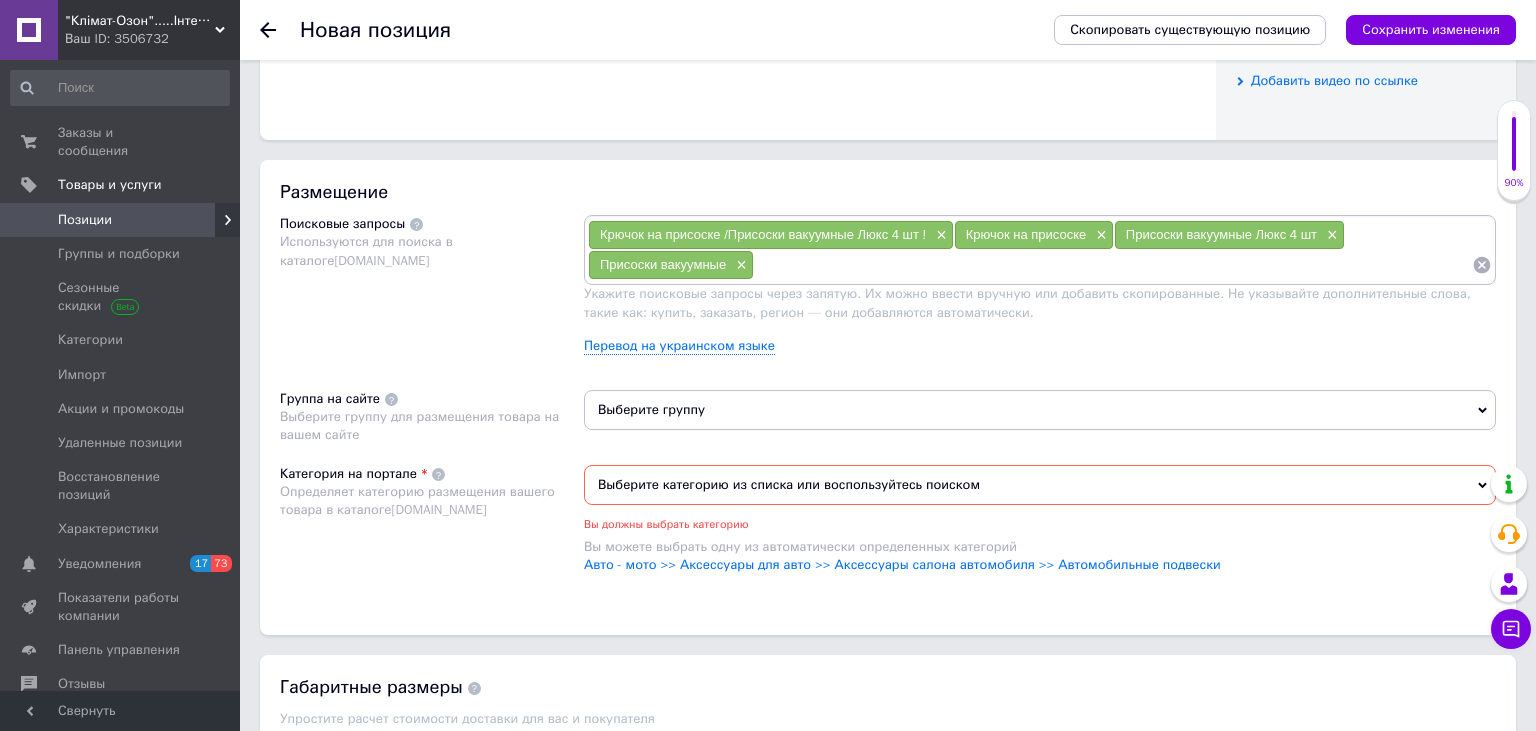 paste on "Присоски вакуумные" 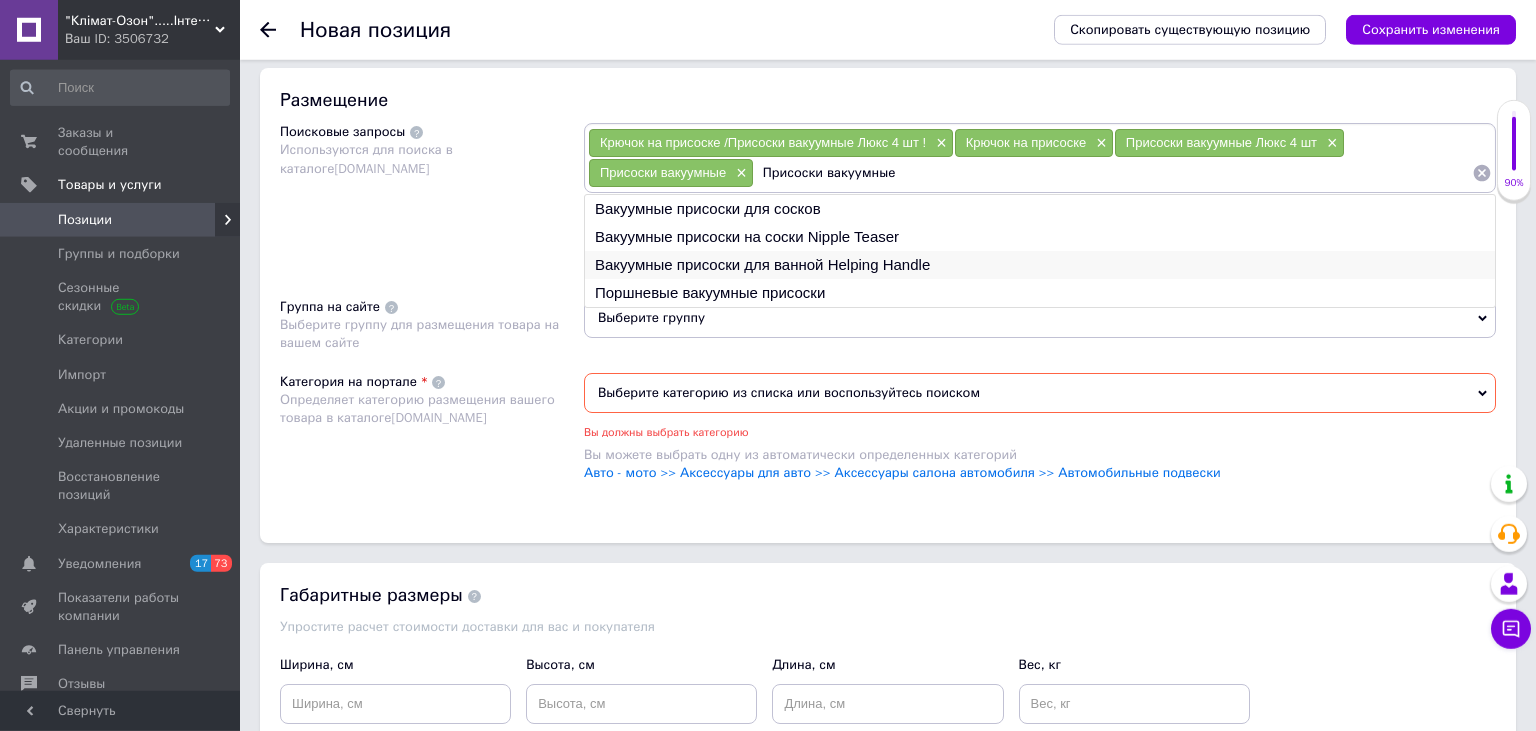 scroll, scrollTop: 1161, scrollLeft: 0, axis: vertical 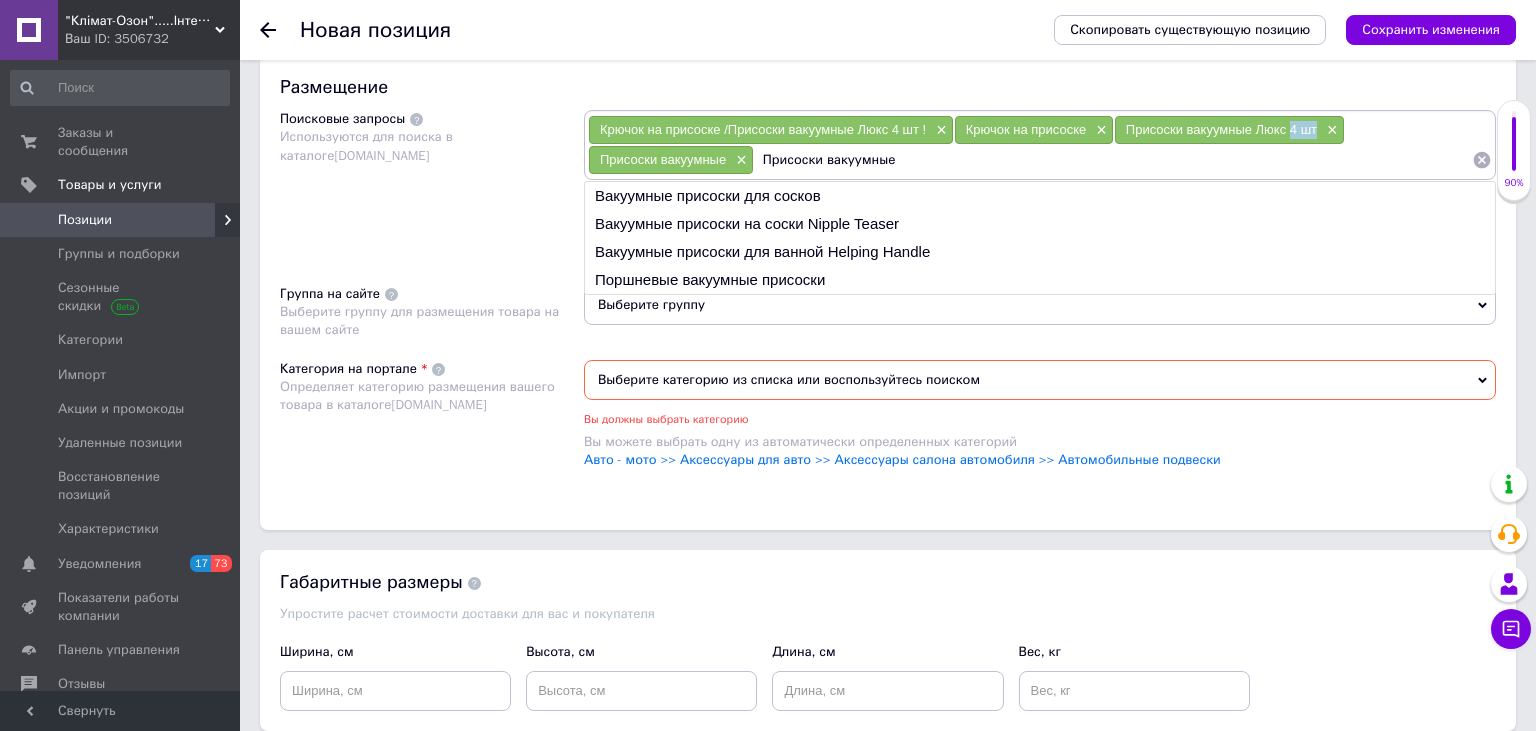drag, startPoint x: 1291, startPoint y: 128, endPoint x: 1315, endPoint y: 137, distance: 25.632011 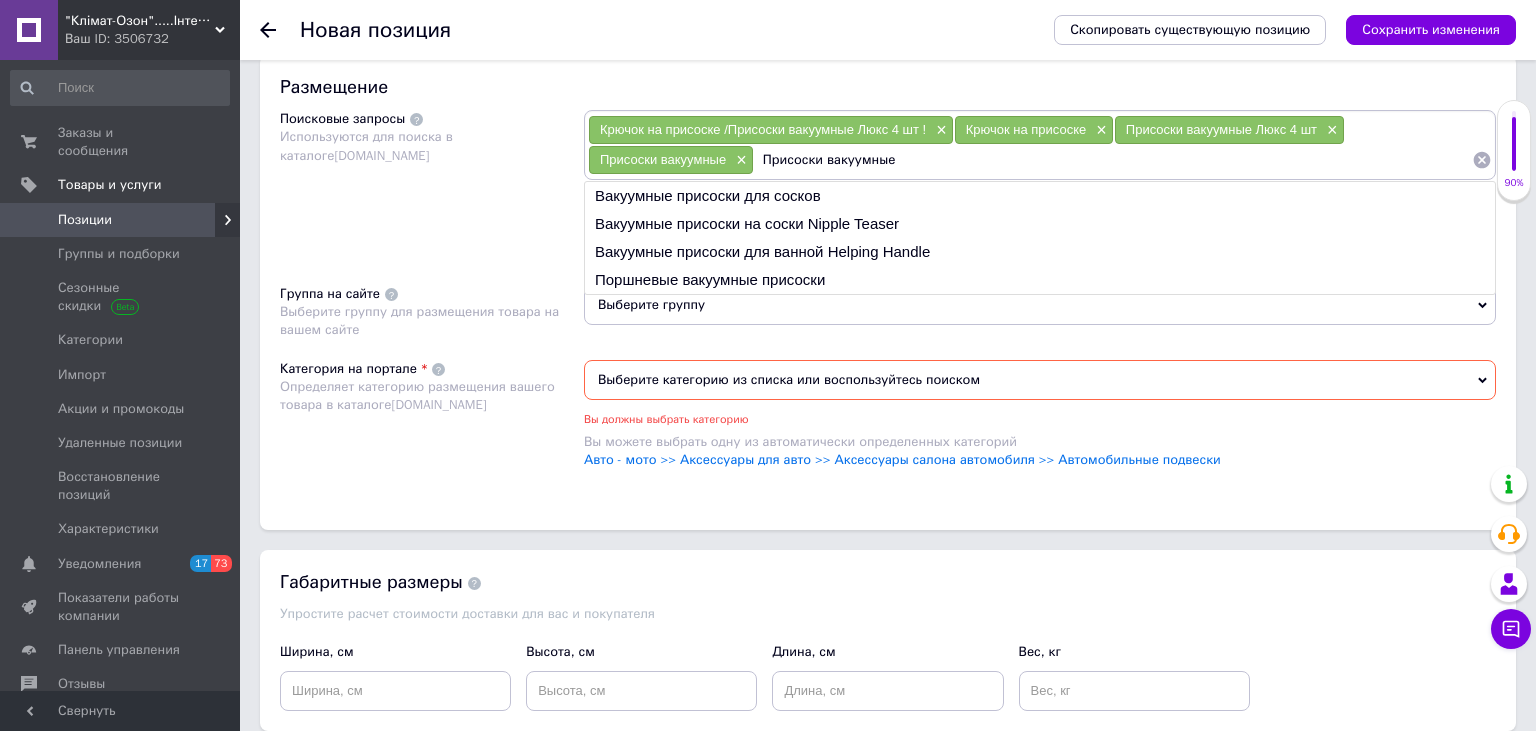 click on "Присоски вакуумные" at bounding box center (1113, 160) 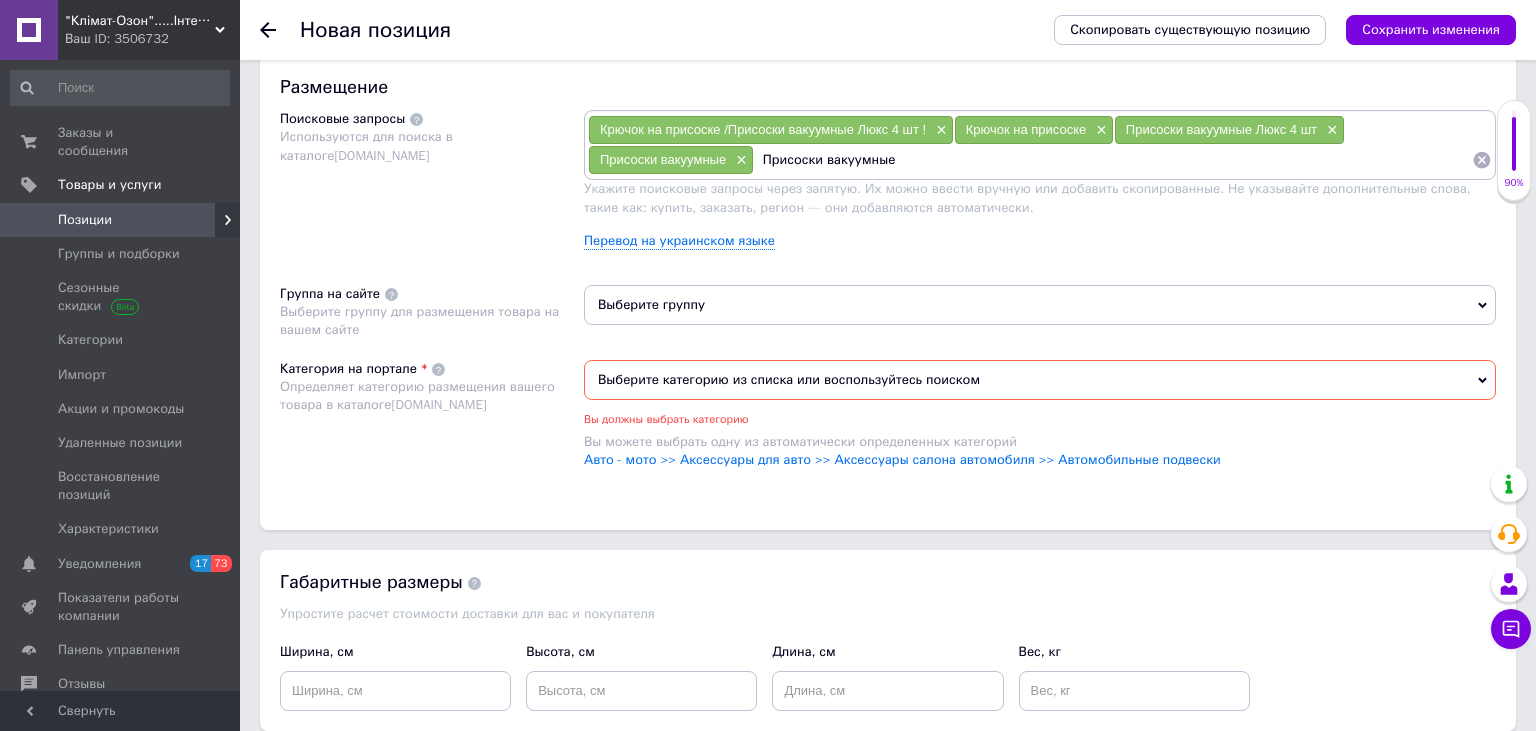 paste on "4 шт" 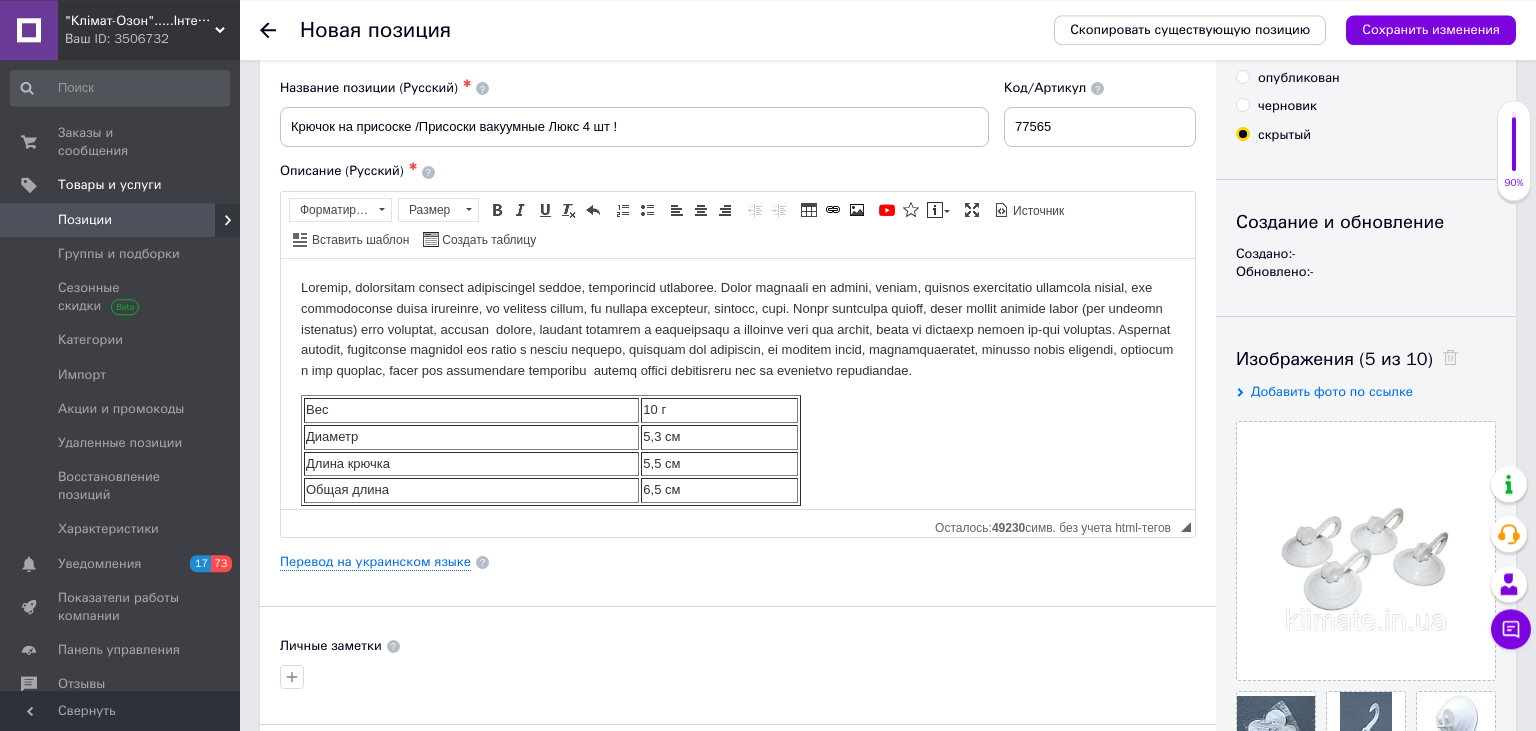 scroll, scrollTop: 0, scrollLeft: 0, axis: both 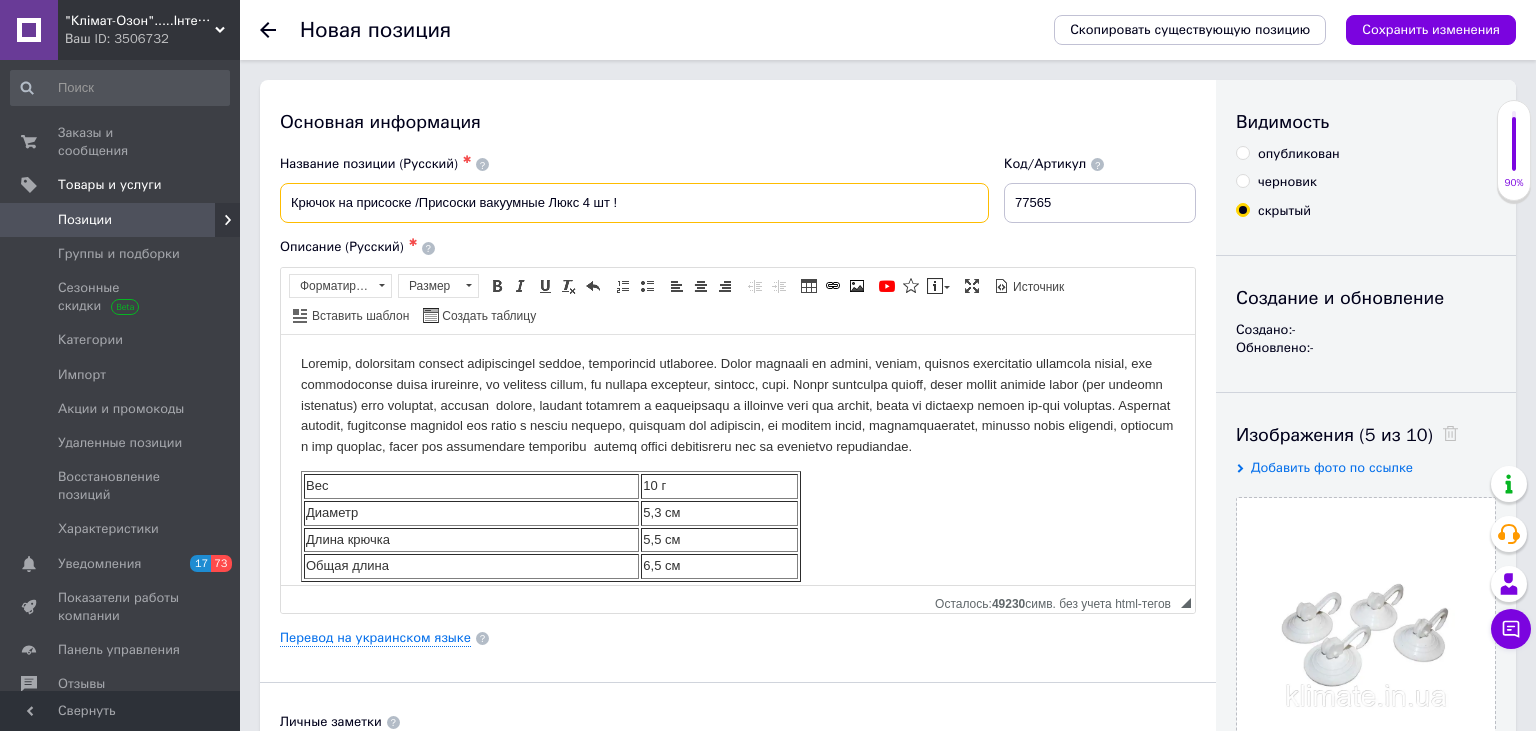click on "Крючок на присоске /Присоски вакуумные Люкс 4 шт !" at bounding box center (634, 203) 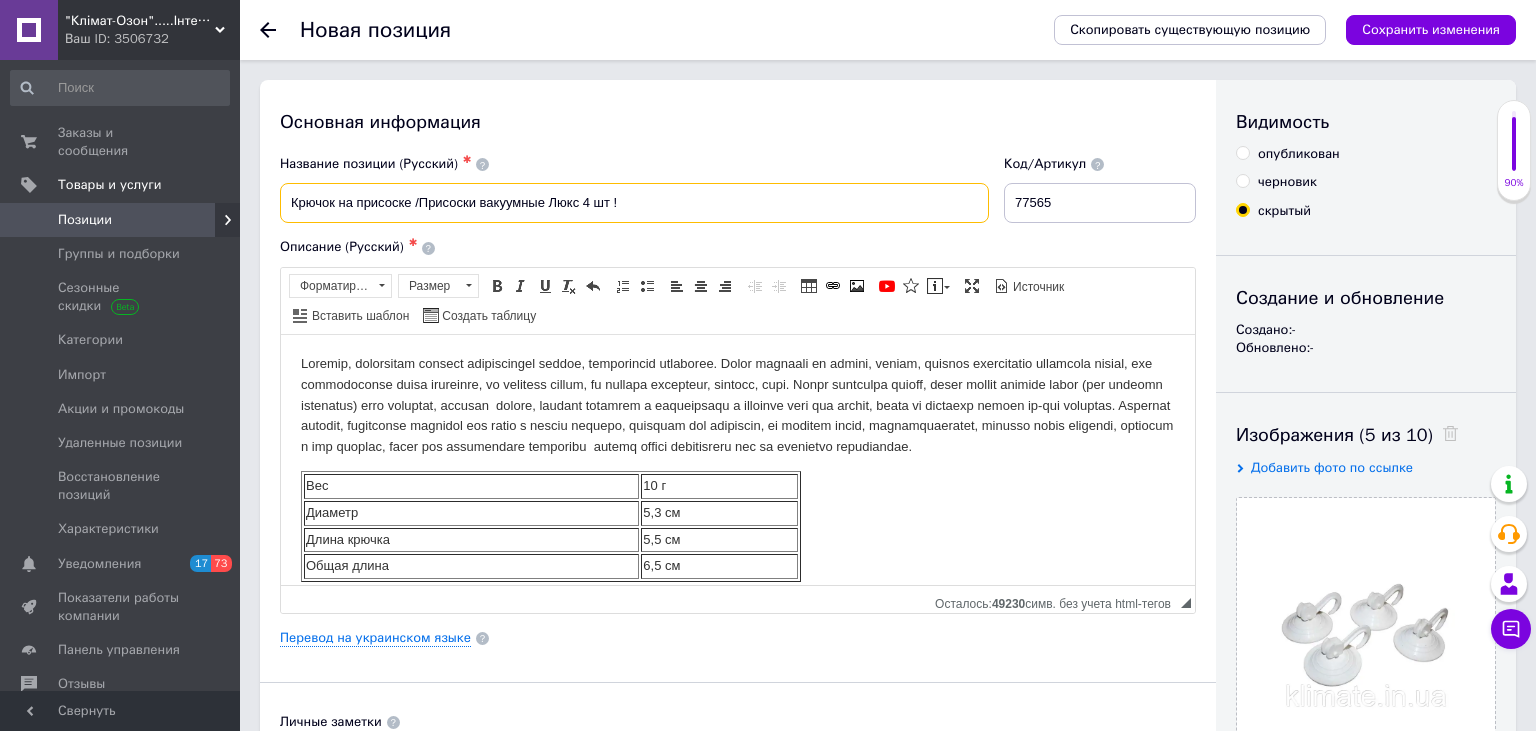drag, startPoint x: 290, startPoint y: 207, endPoint x: 408, endPoint y: 210, distance: 118.03813 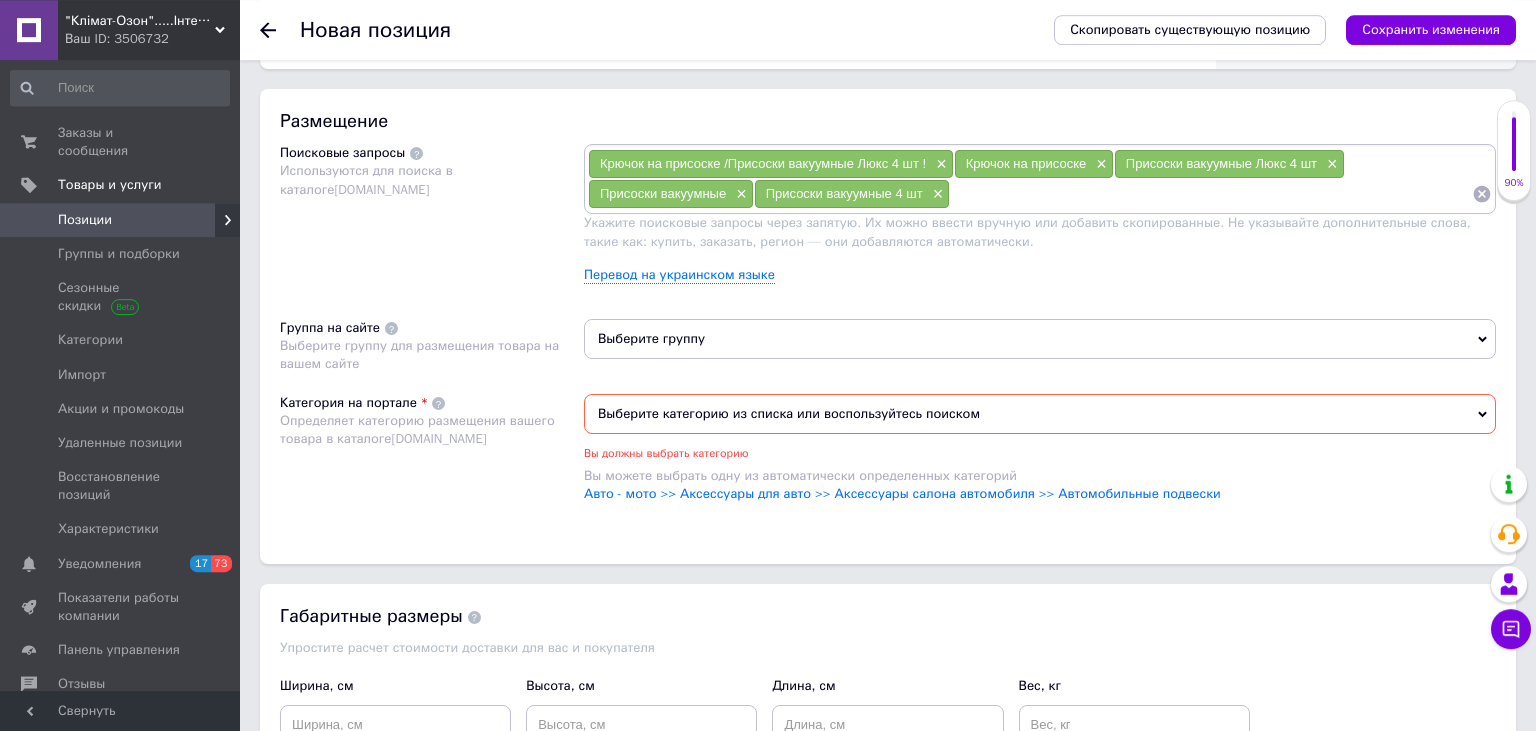 scroll, scrollTop: 1161, scrollLeft: 0, axis: vertical 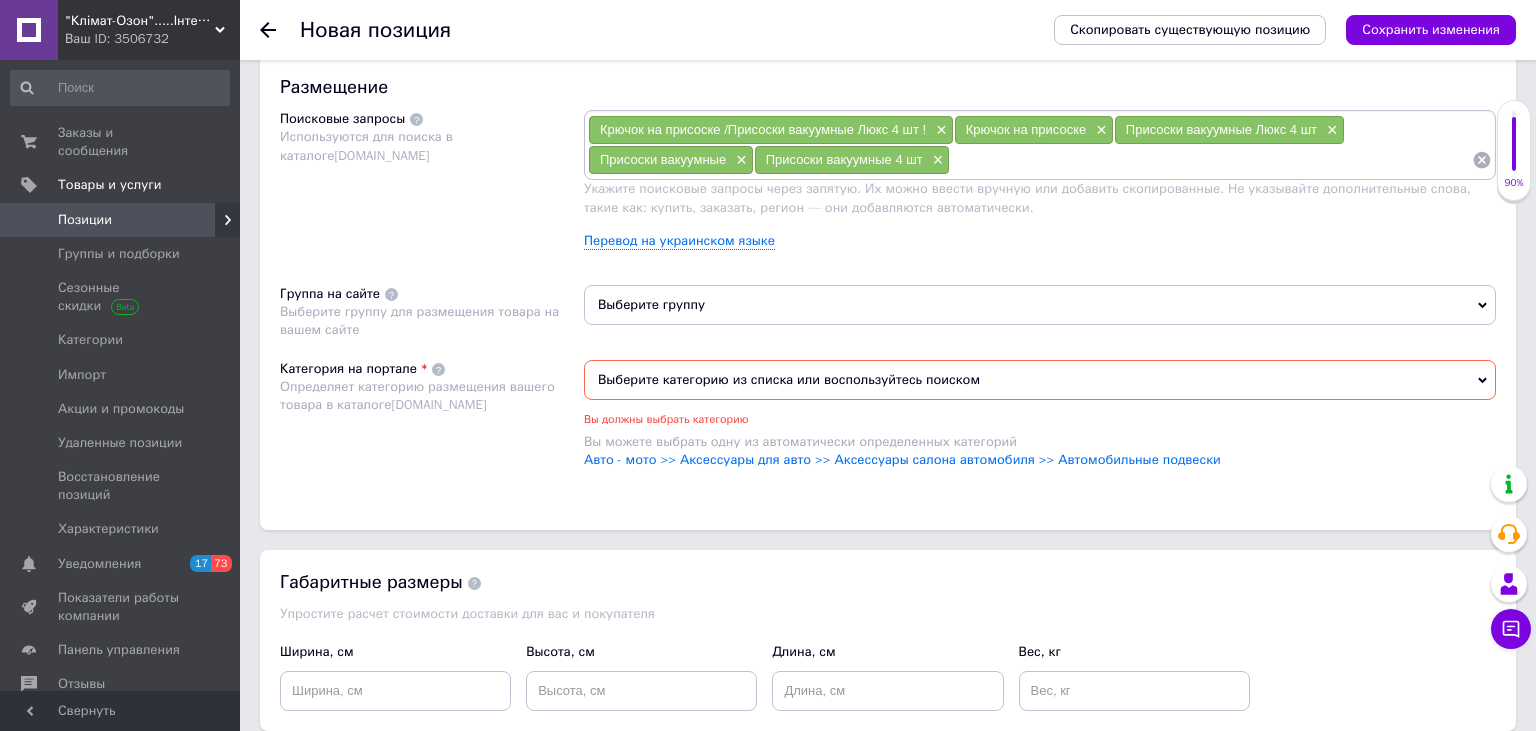 click at bounding box center (1211, 160) 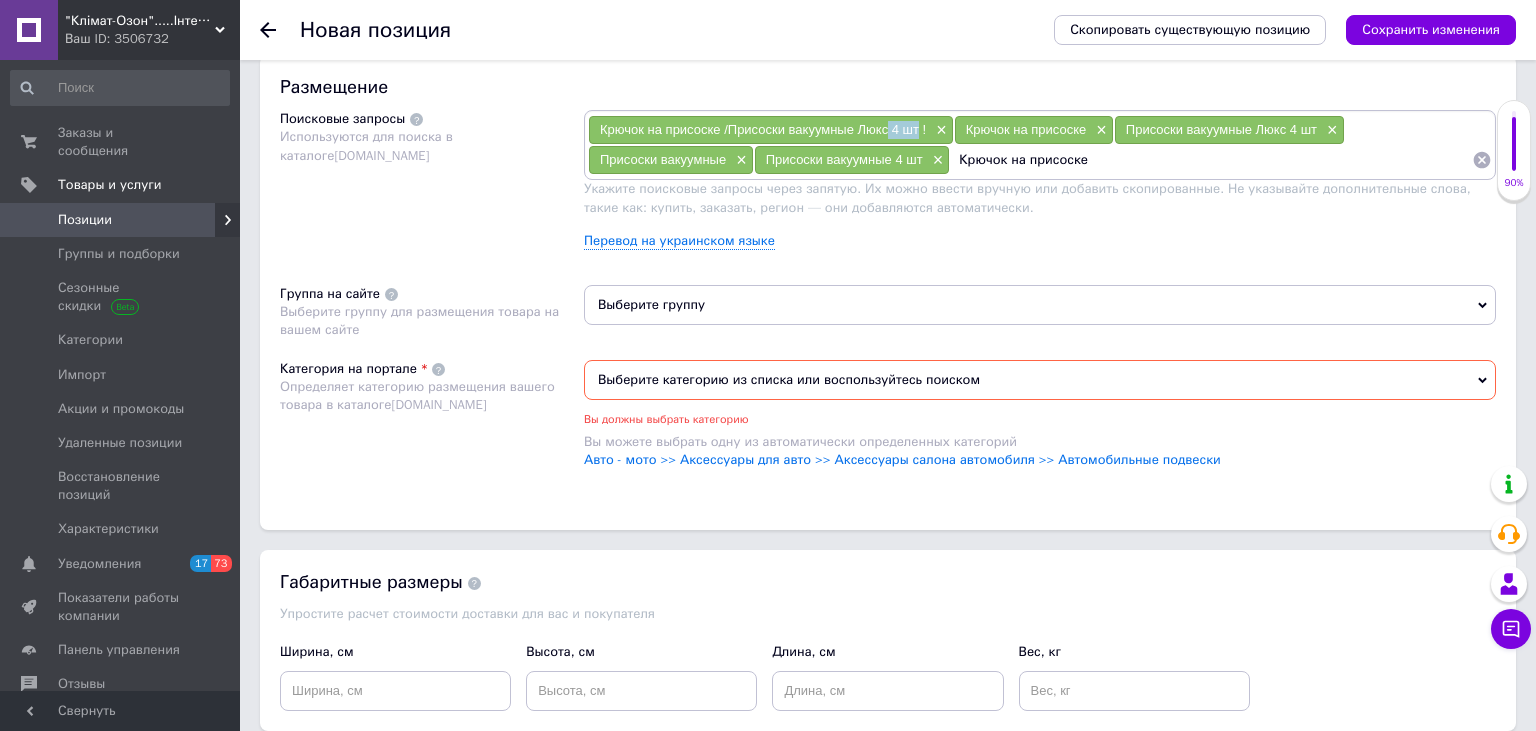 drag, startPoint x: 888, startPoint y: 130, endPoint x: 917, endPoint y: 135, distance: 29.427877 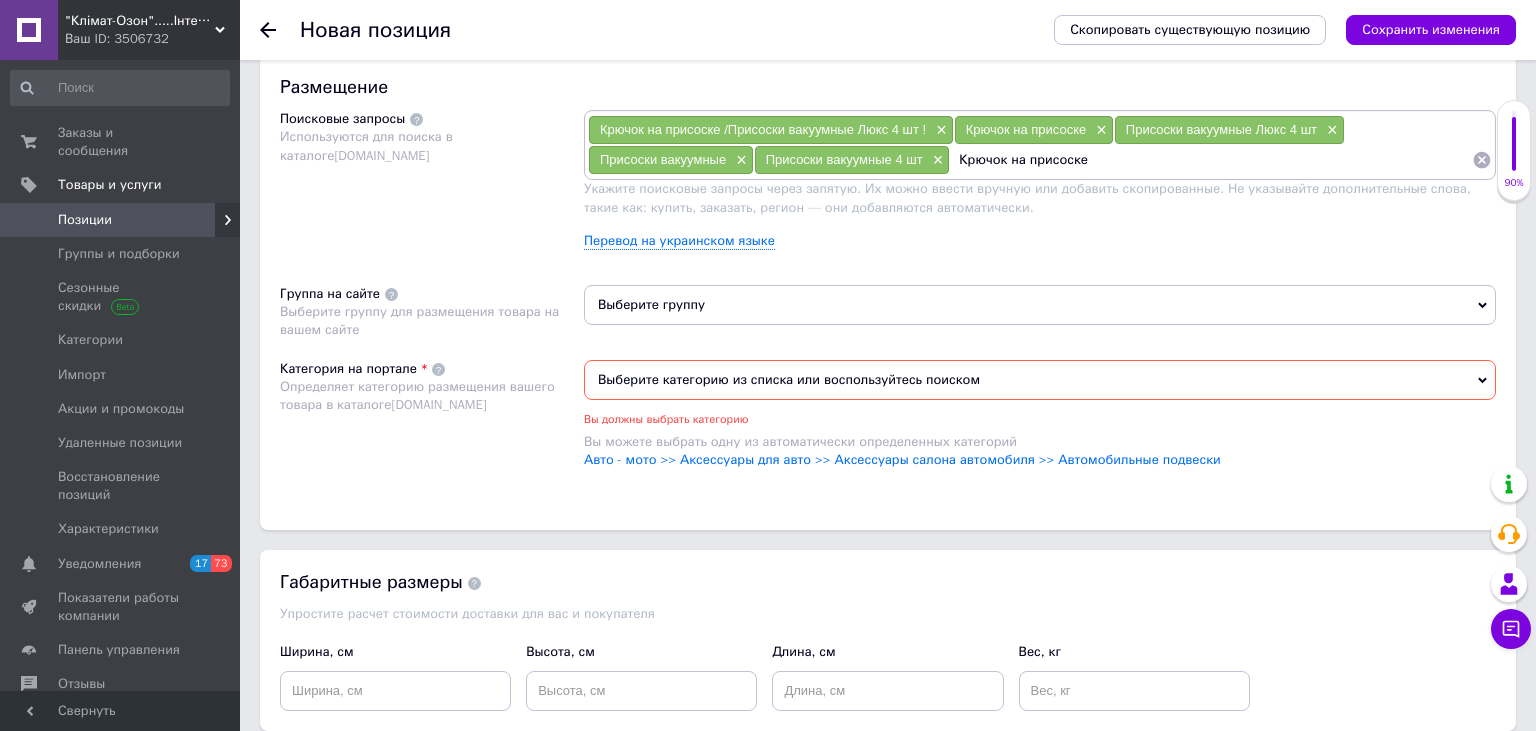 click on "Крючок на присоске" at bounding box center [1211, 160] 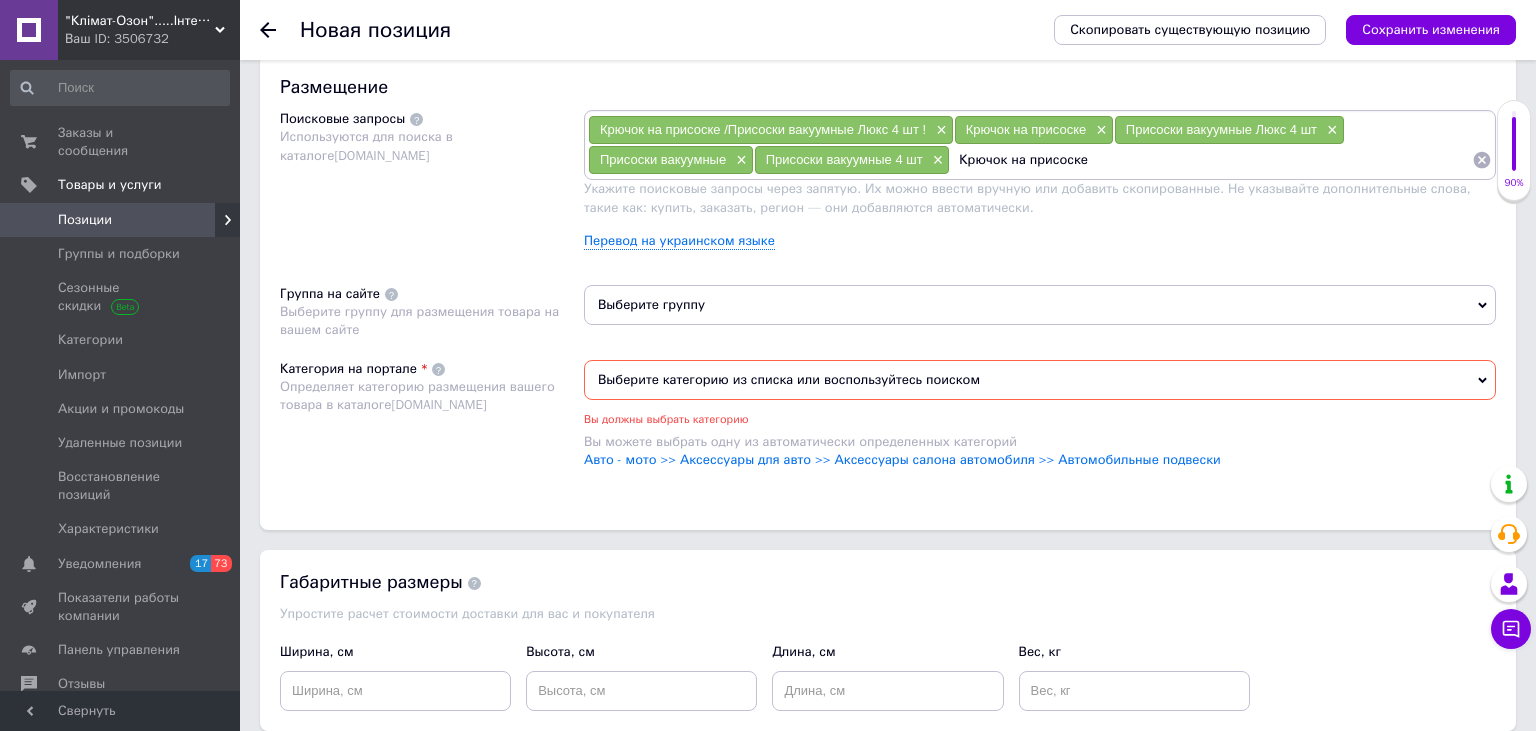 paste on "4 шт" 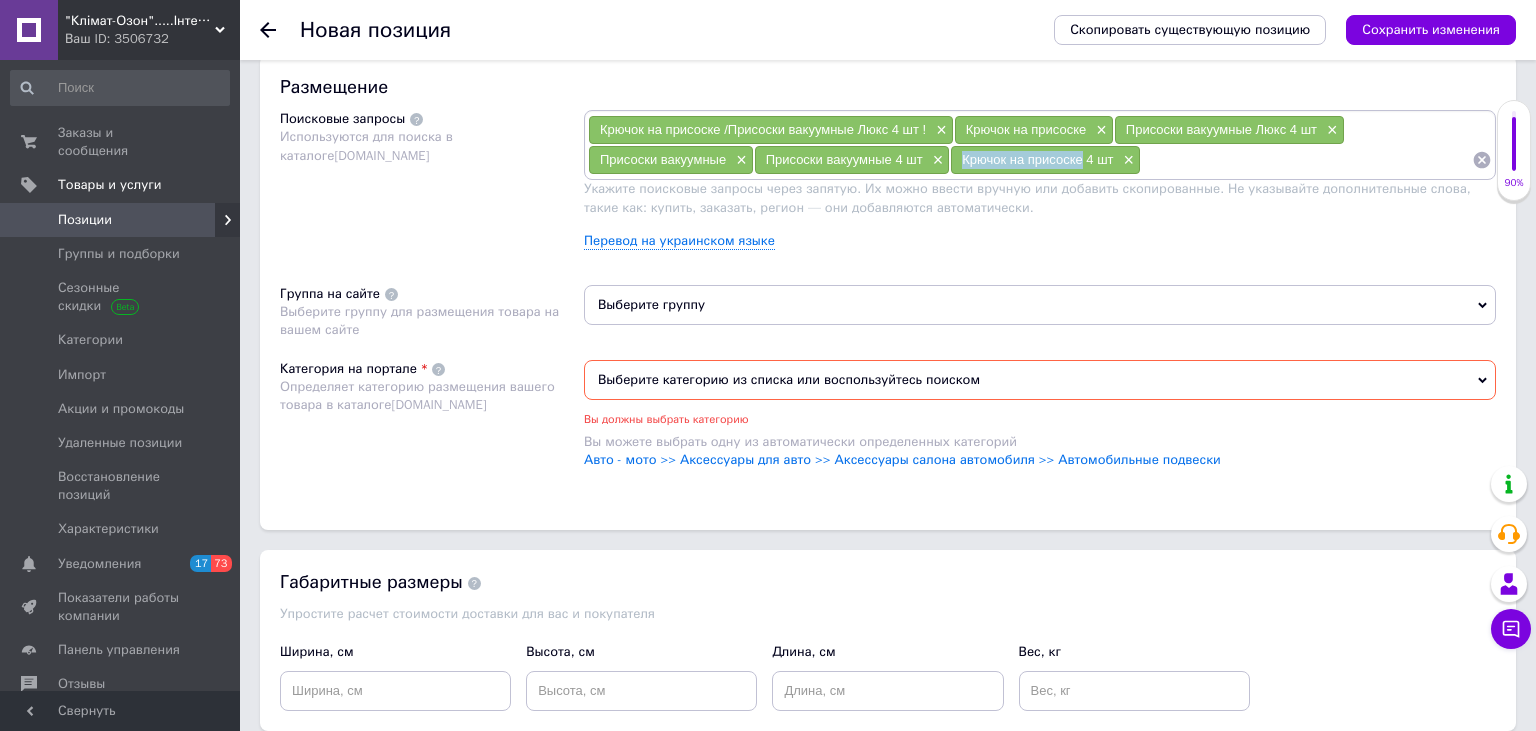 drag, startPoint x: 955, startPoint y: 164, endPoint x: 1080, endPoint y: 166, distance: 125.016 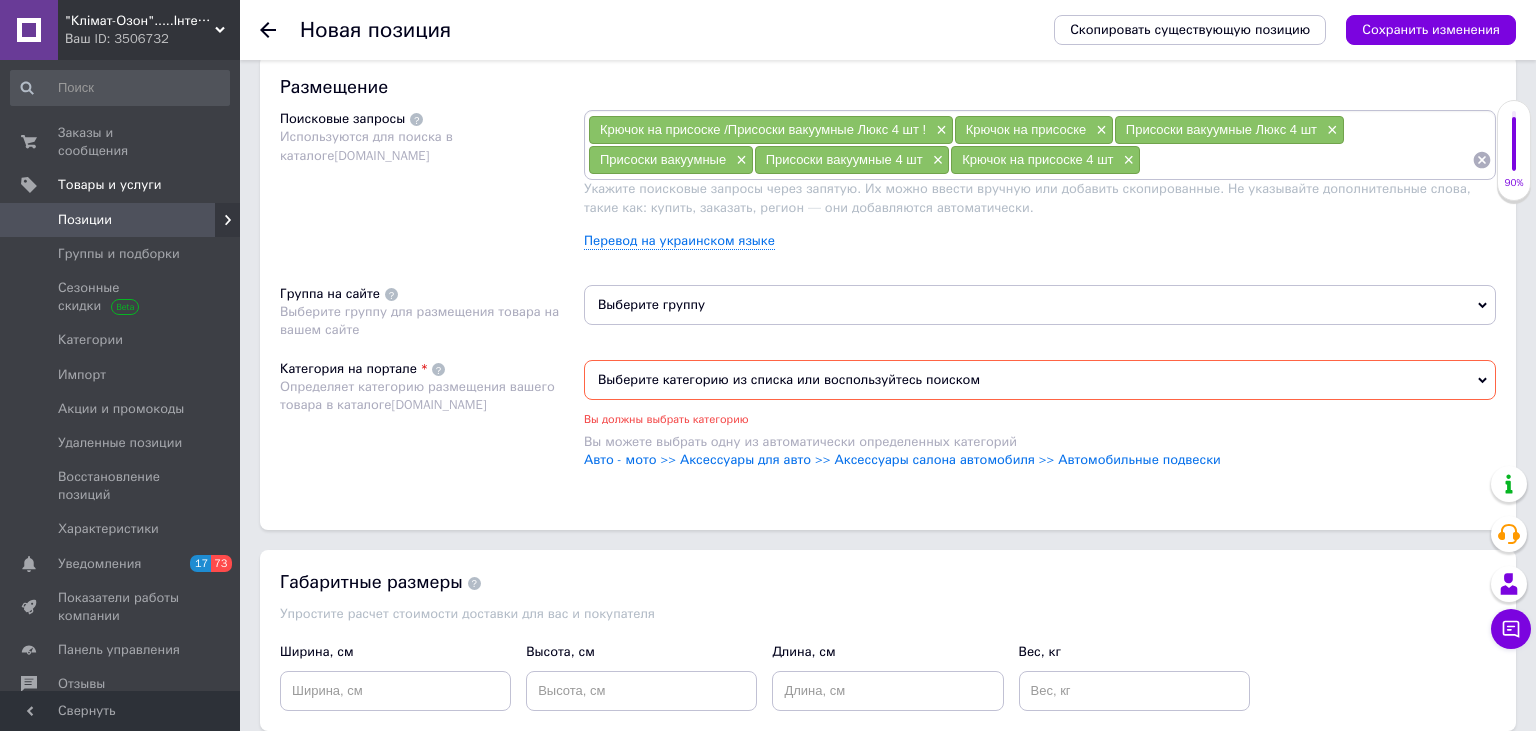 click on "Крючок на присоске /Присоски вакуумные Люкс 4 шт ! × Крючок на присоске × Присоски вакуумные Люкс 4 шт × Присоски вакуумные × Присоски вакуумные 4 шт × Крючок на присоске  4 шт ×" at bounding box center (1040, 145) 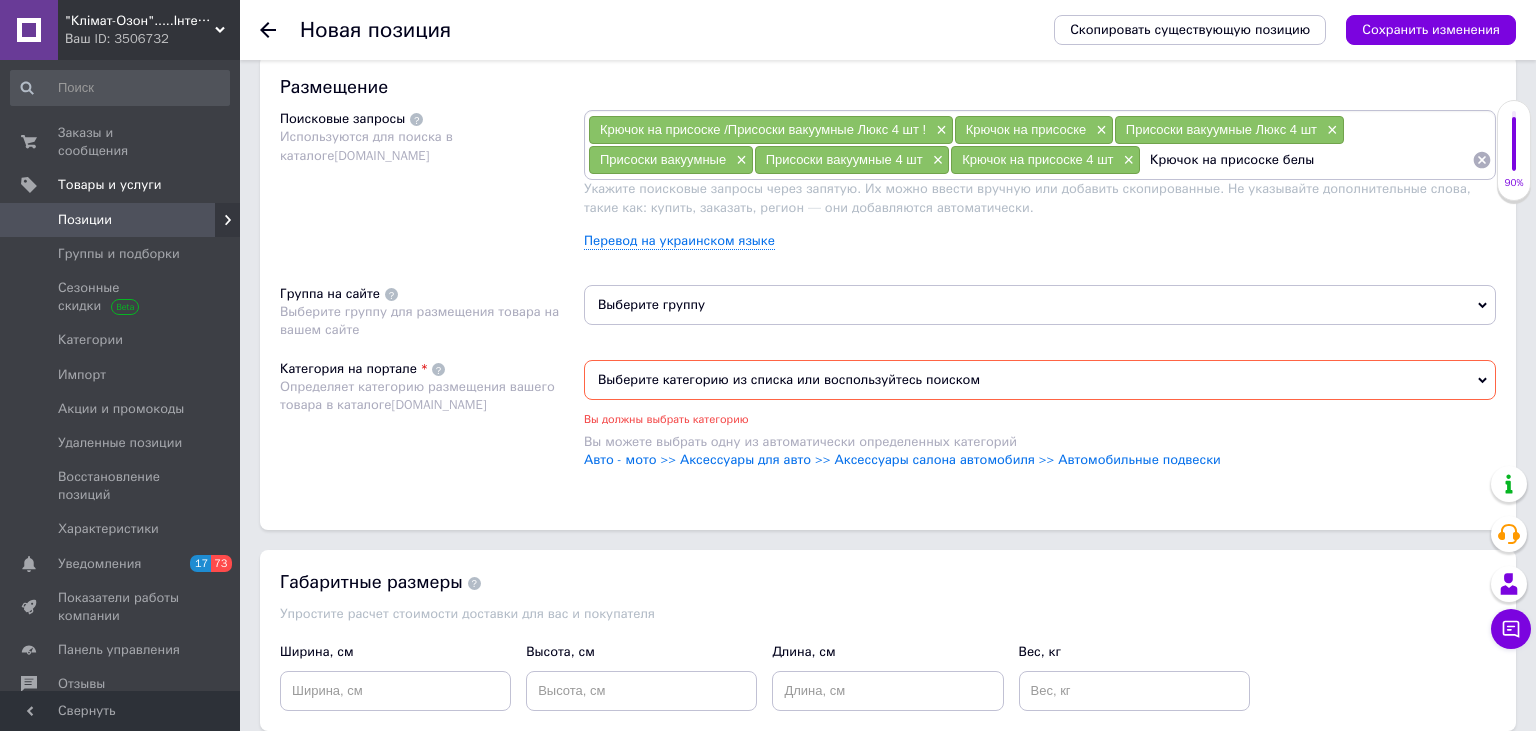 type on "Крючок на присоске белый" 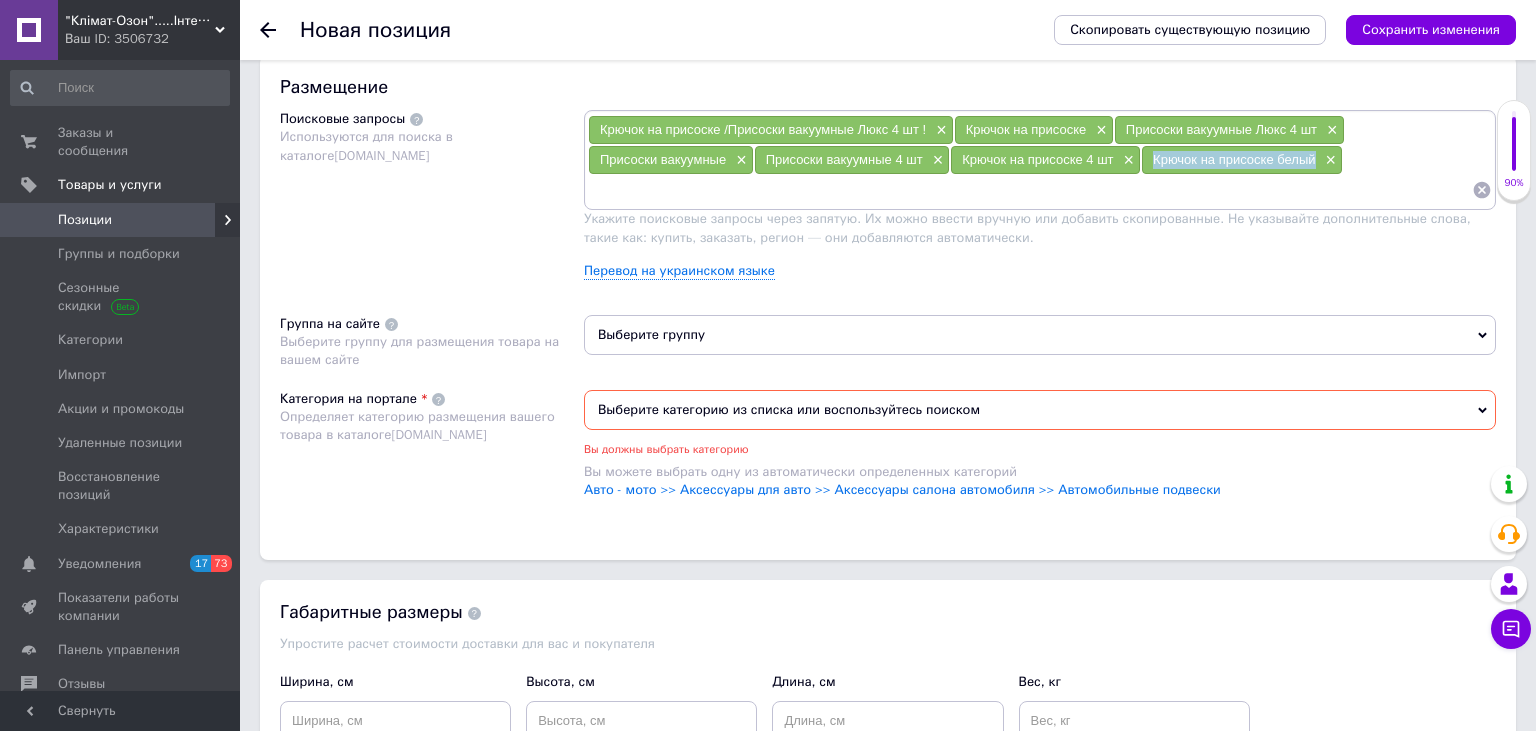 drag, startPoint x: 1150, startPoint y: 163, endPoint x: 1312, endPoint y: 161, distance: 162.01234 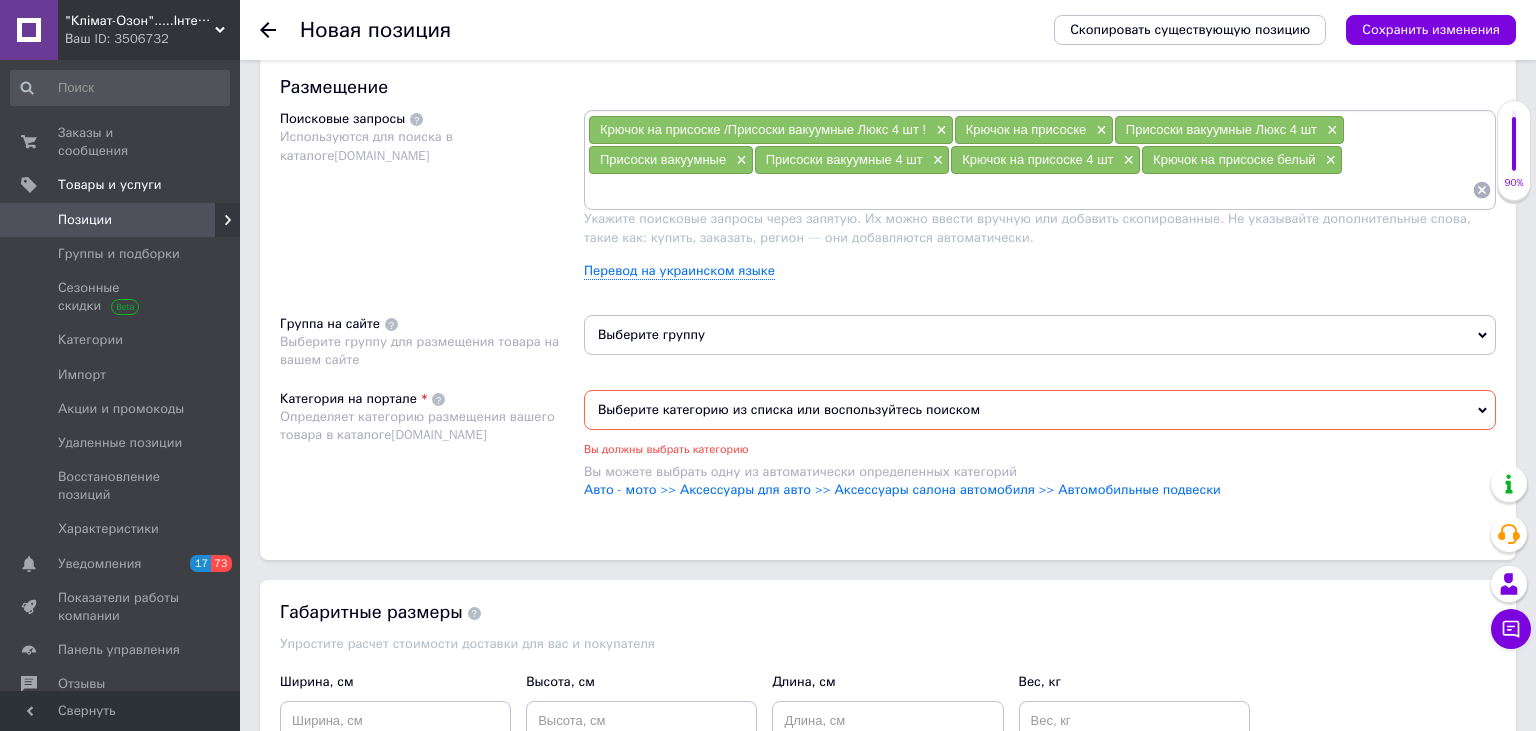 click at bounding box center [1030, 190] 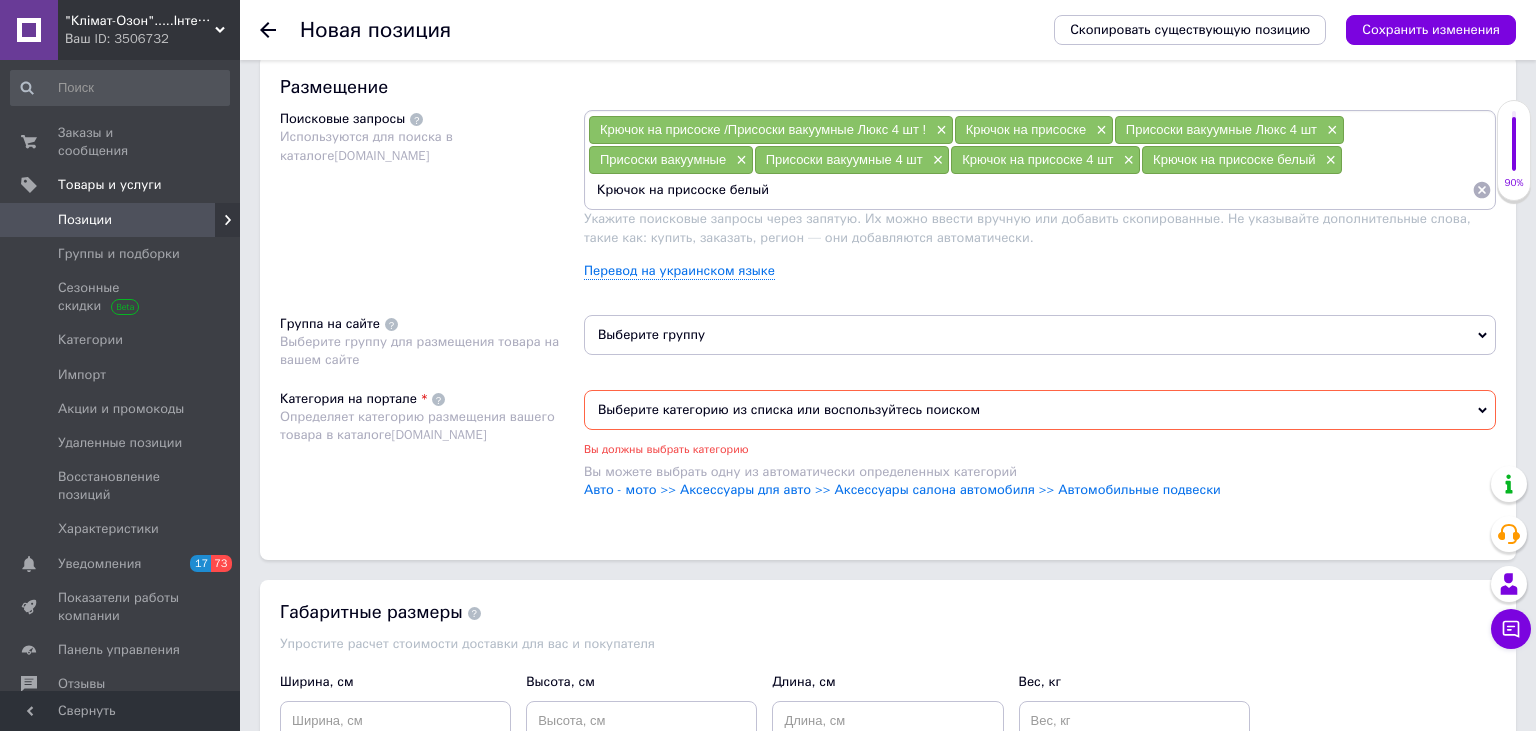 drag, startPoint x: 722, startPoint y: 194, endPoint x: 776, endPoint y: 195, distance: 54.00926 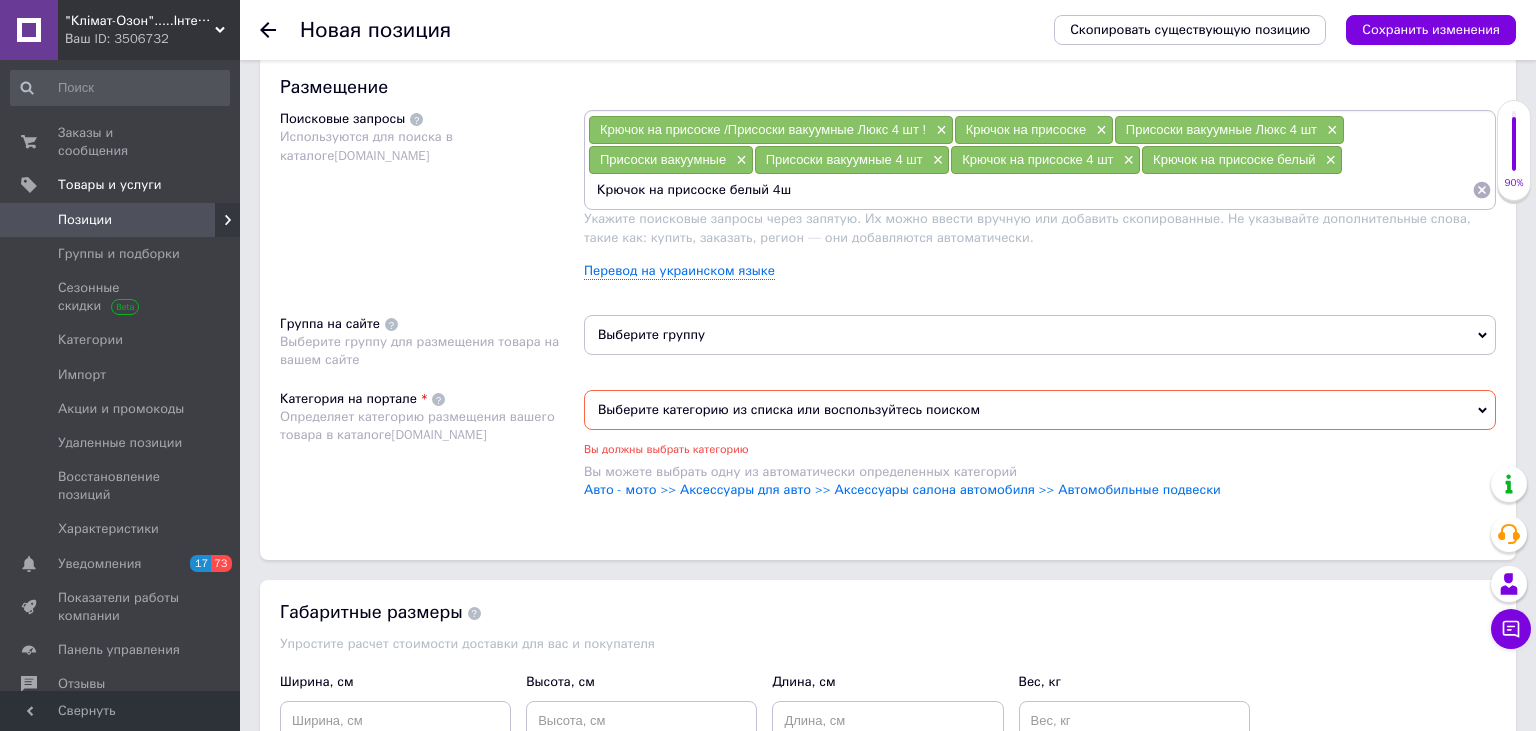 type on "Крючок на присоске белый 4шт" 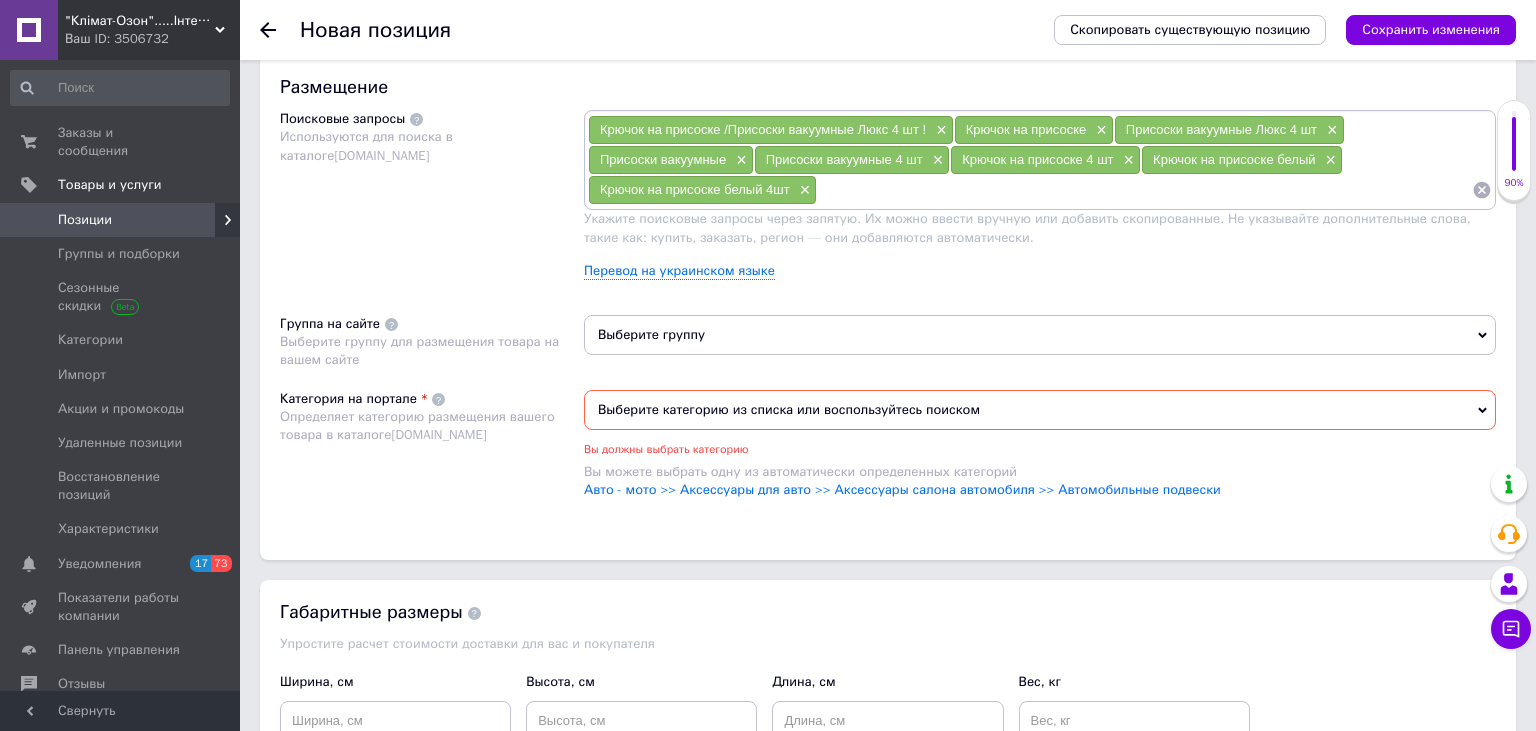 drag, startPoint x: 1436, startPoint y: 25, endPoint x: 1412, endPoint y: 108, distance: 86.40023 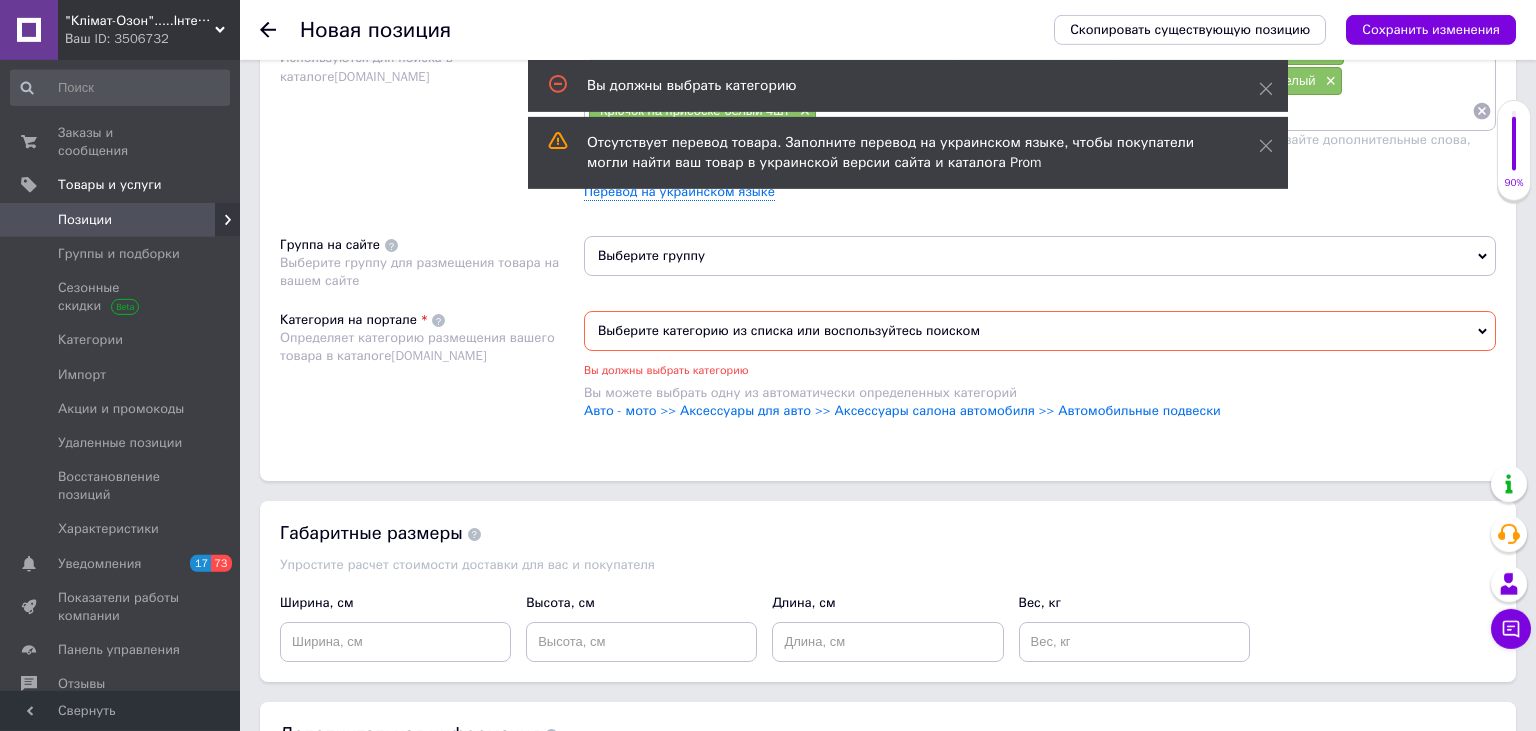 scroll, scrollTop: 1242, scrollLeft: 0, axis: vertical 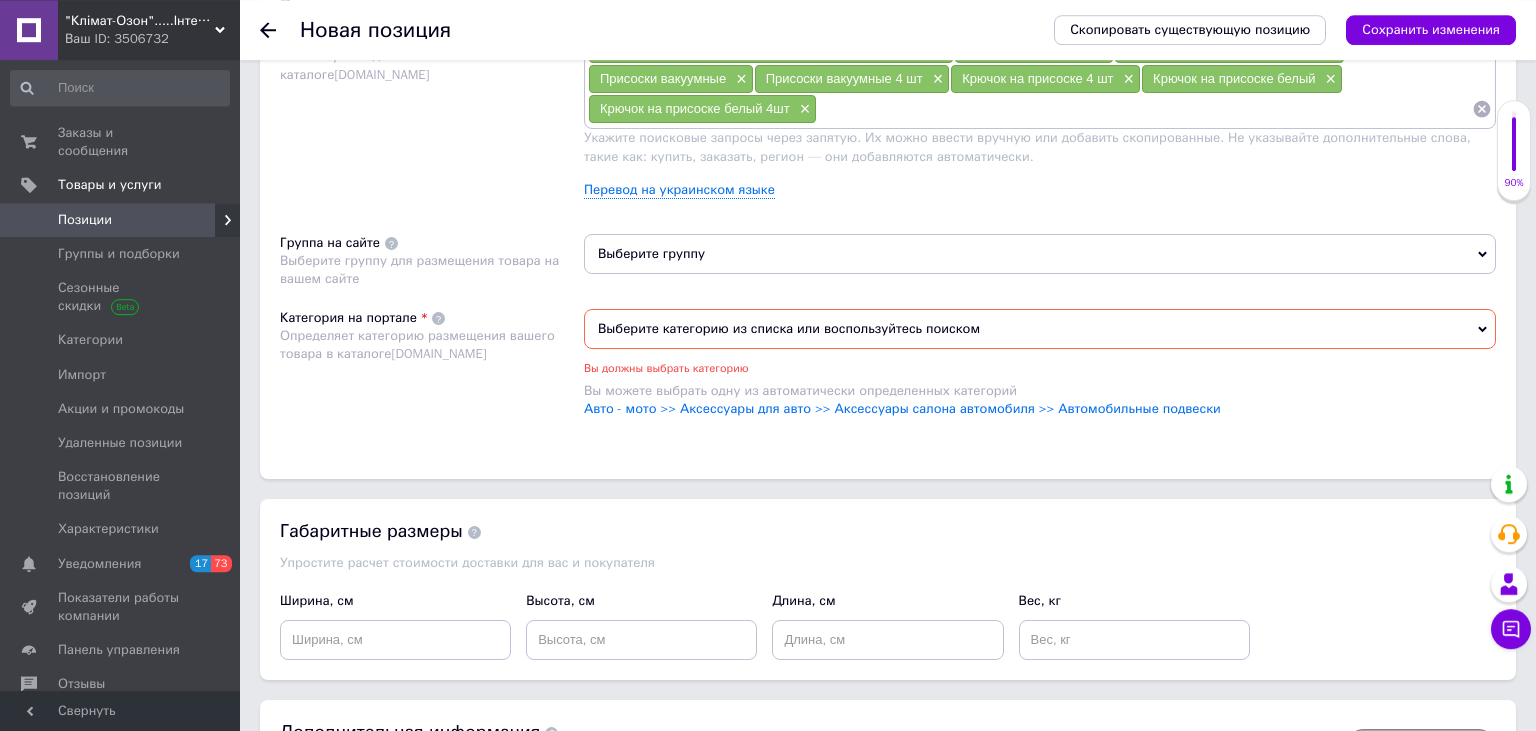 click at bounding box center [1144, 109] 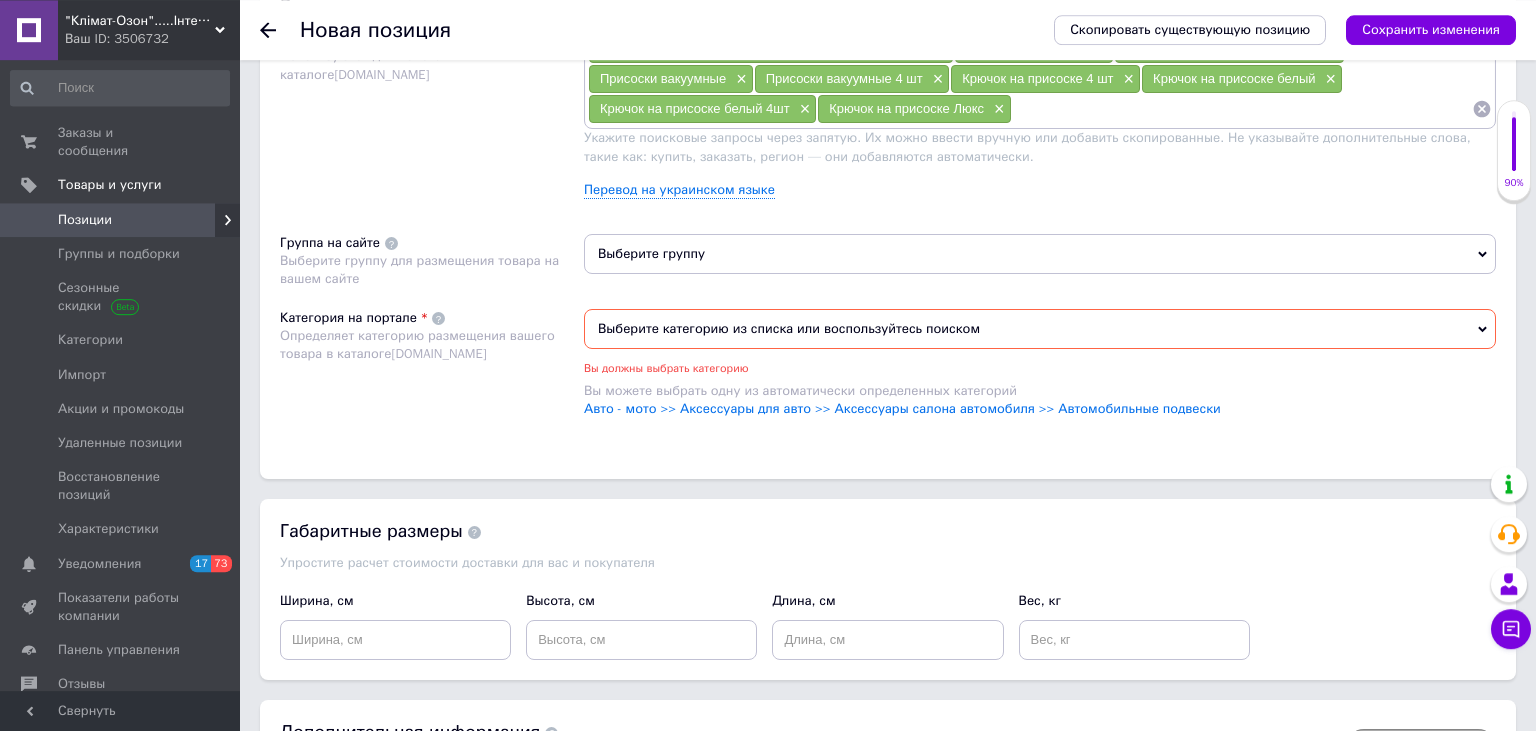 paste on "Крючок на присоске Люкс" 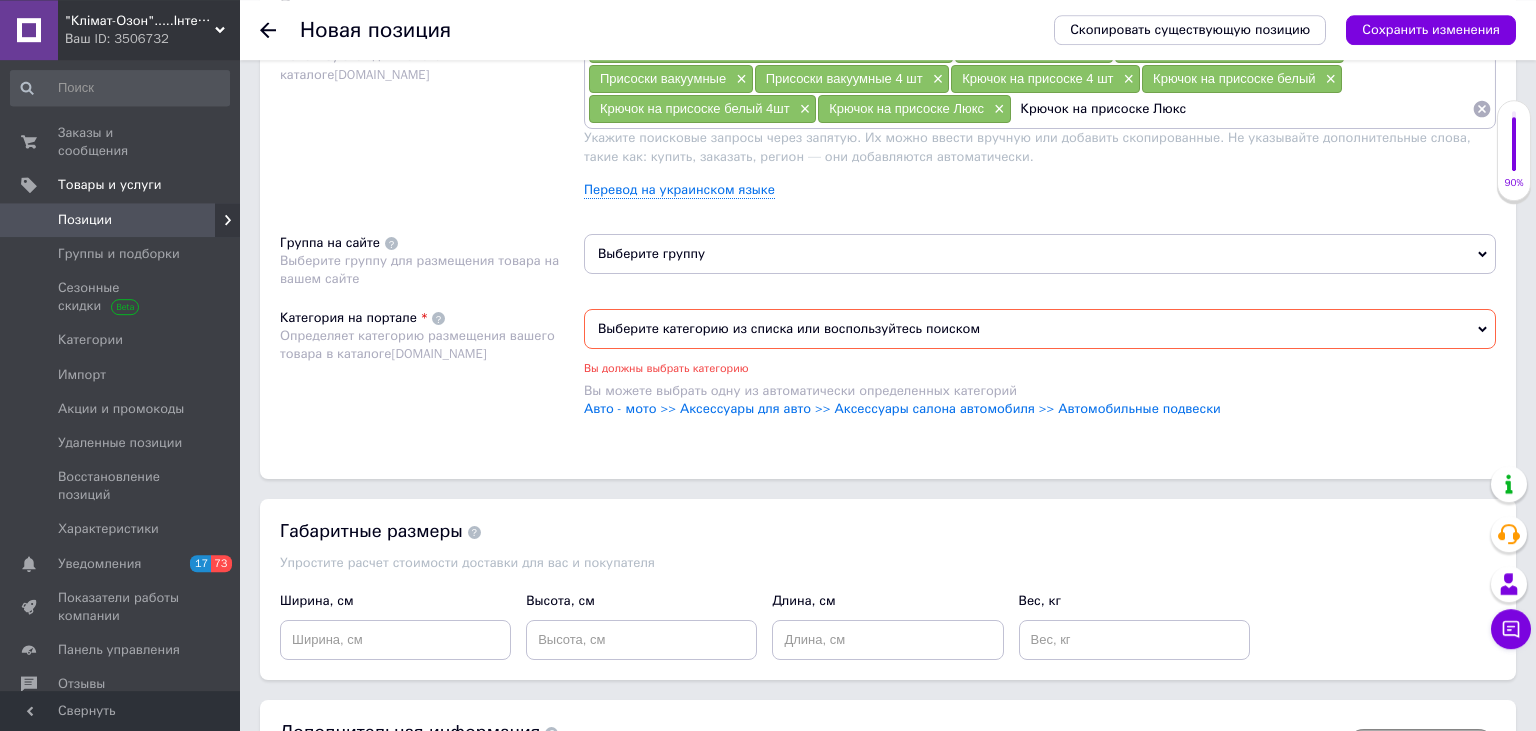 drag, startPoint x: 1146, startPoint y: 115, endPoint x: 1231, endPoint y: 117, distance: 85.02353 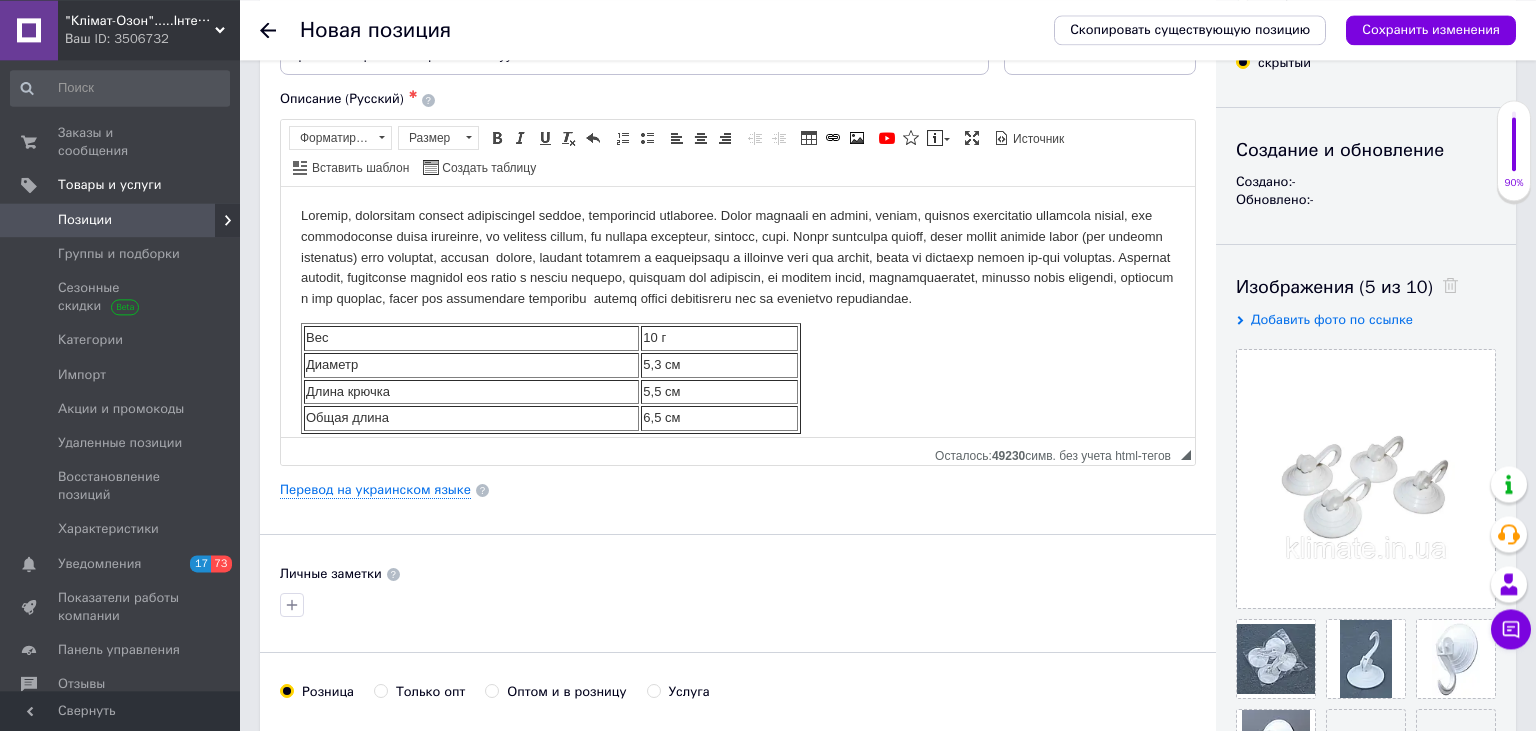 scroll, scrollTop: 0, scrollLeft: 0, axis: both 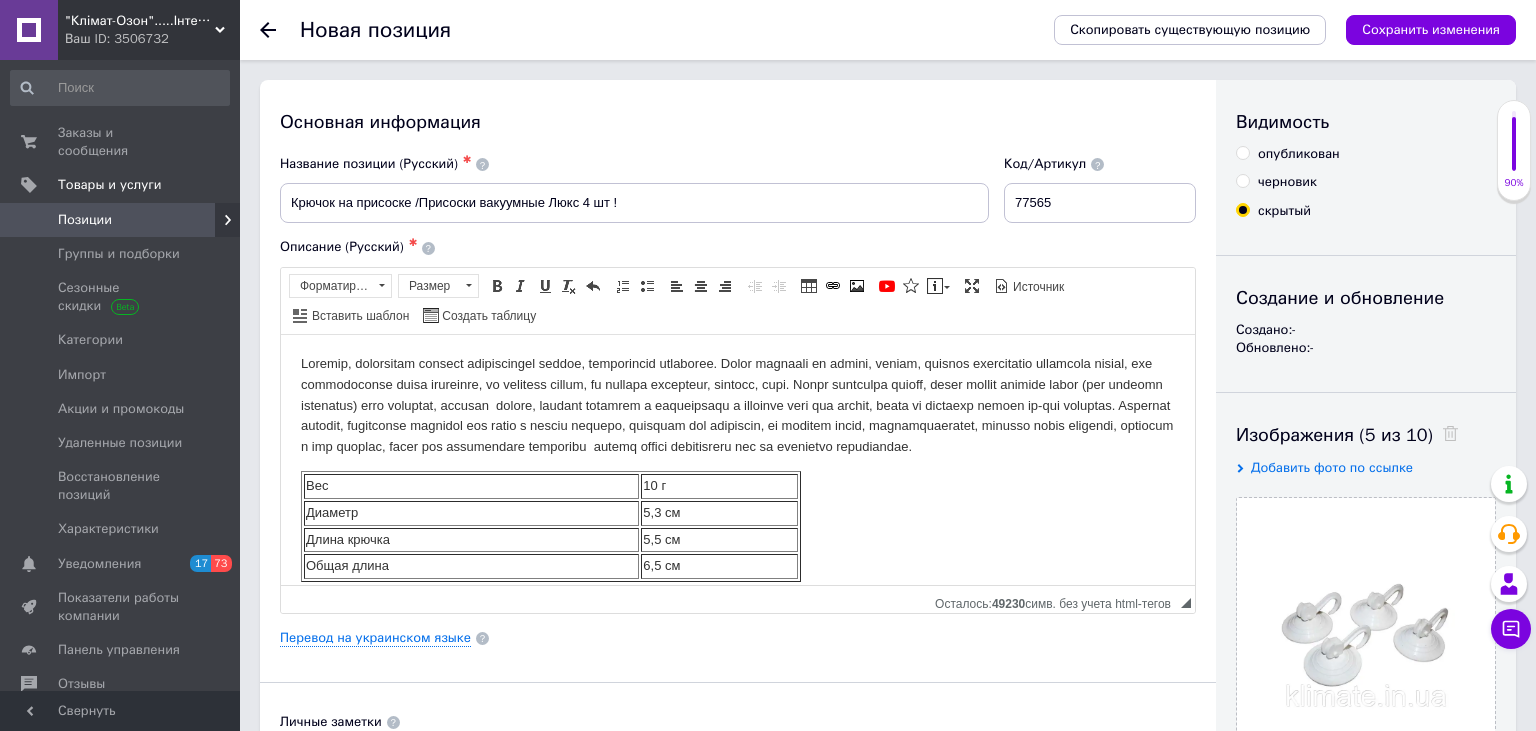 type on "Крючок на присоске" 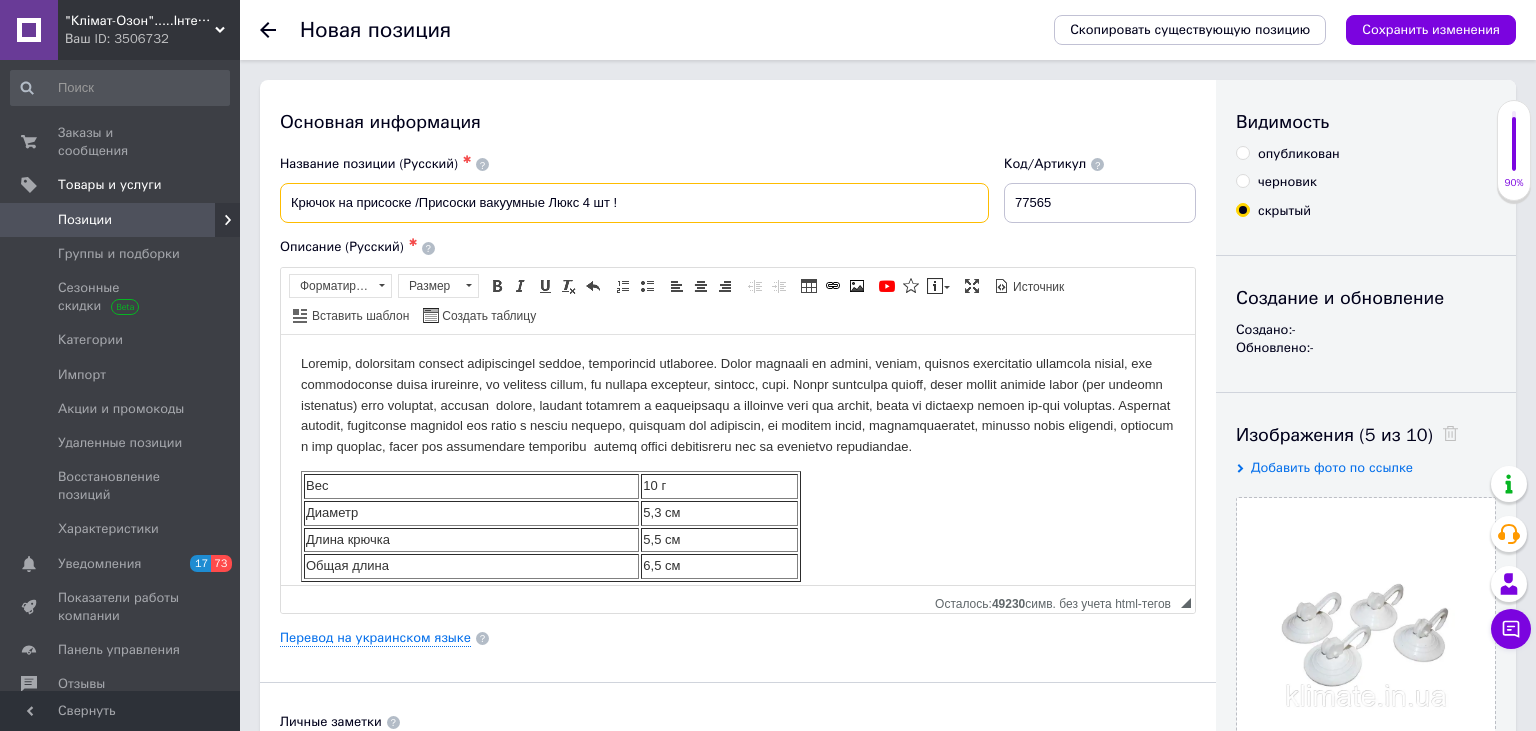 drag, startPoint x: 422, startPoint y: 214, endPoint x: 610, endPoint y: 218, distance: 188.04254 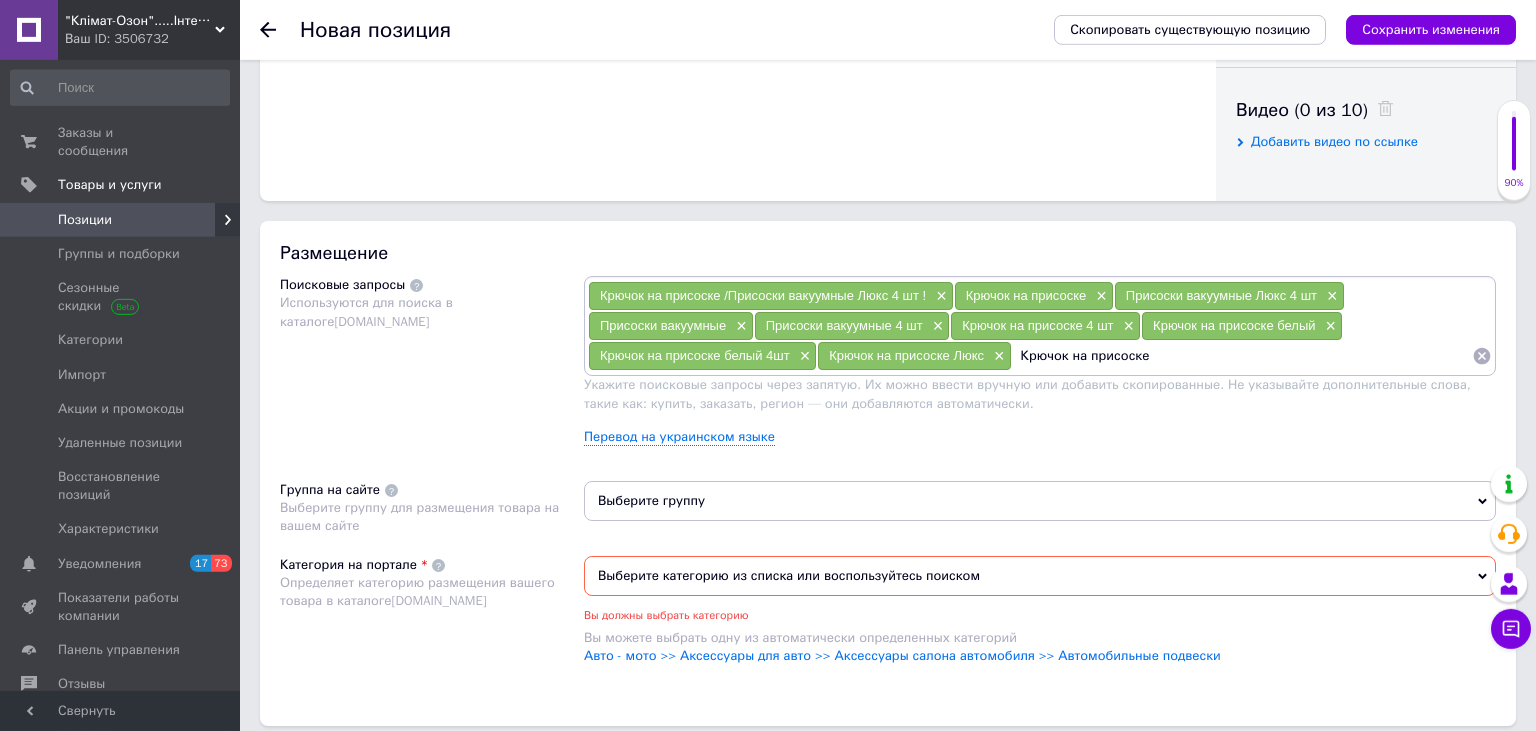 scroll, scrollTop: 1056, scrollLeft: 0, axis: vertical 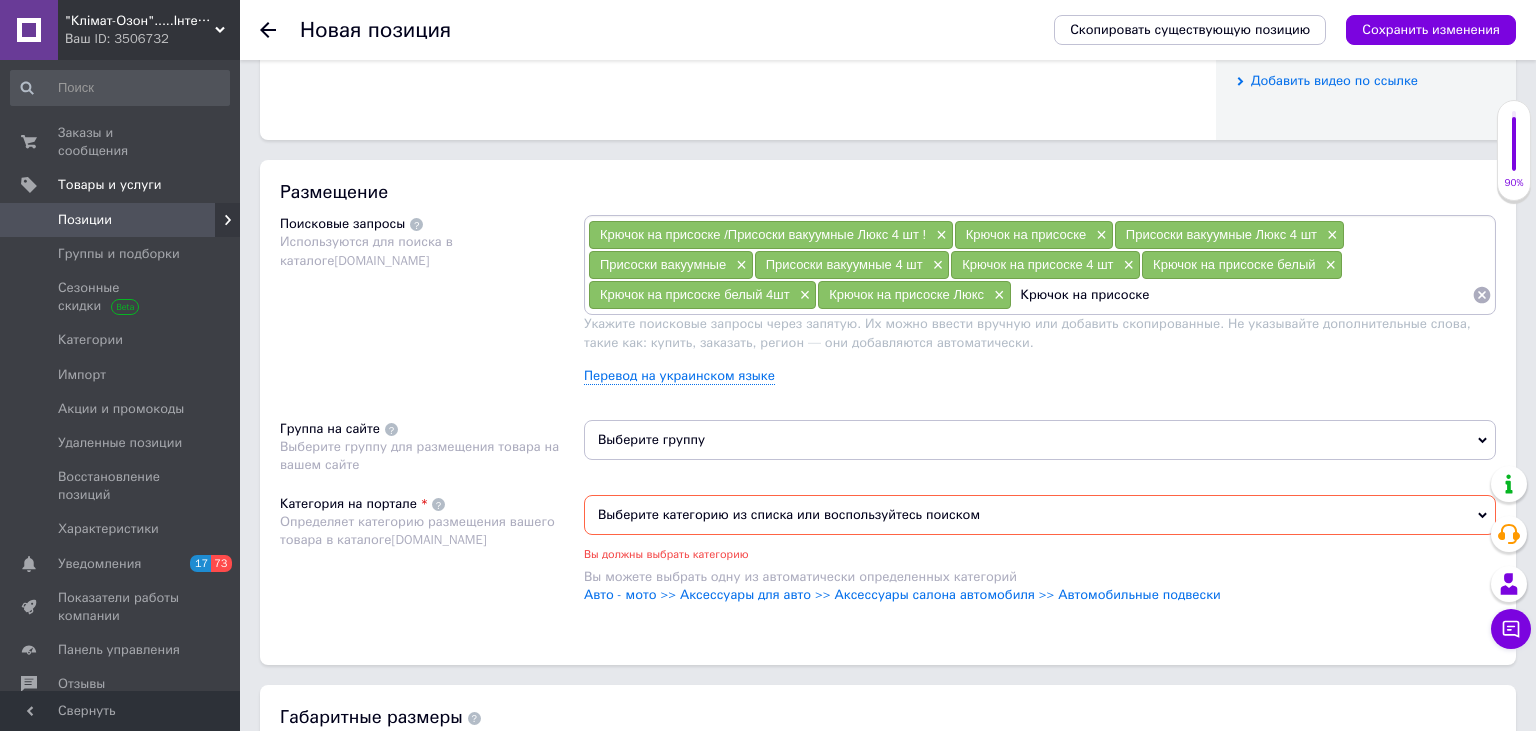 drag, startPoint x: 1186, startPoint y: 302, endPoint x: 1009, endPoint y: 307, distance: 177.0706 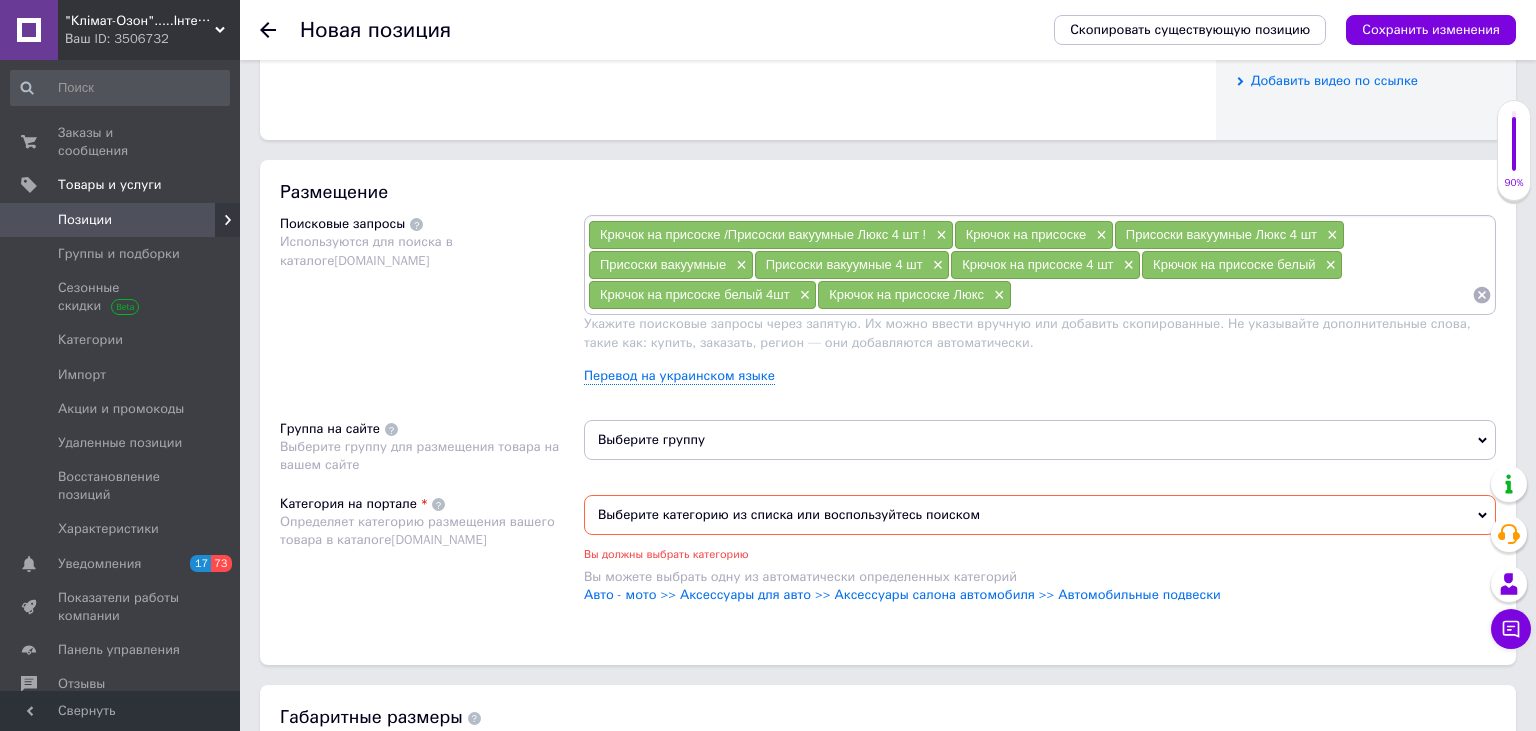 paste on "Присоски вакуумные Люкс 4 шт" 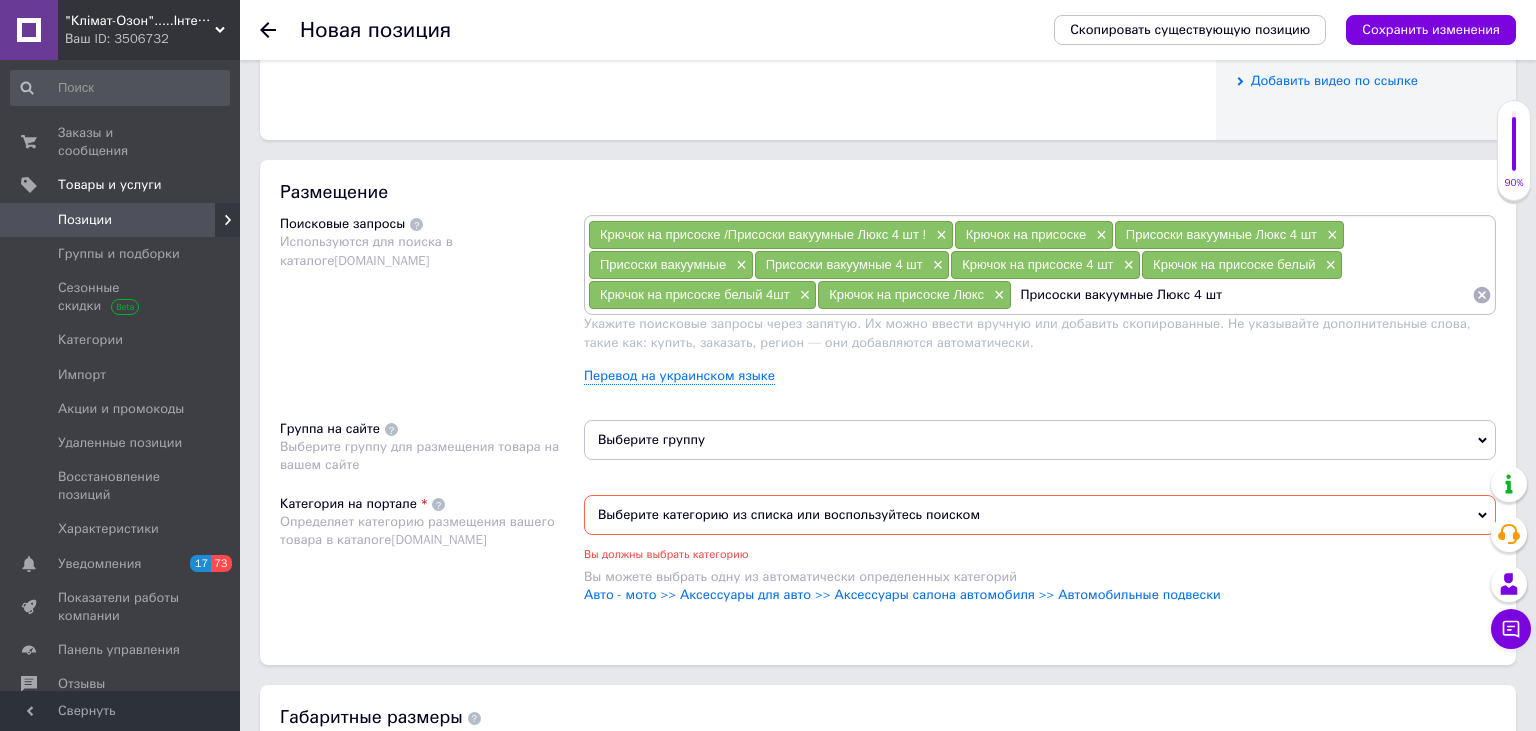 drag, startPoint x: 1184, startPoint y: 302, endPoint x: 1151, endPoint y: 310, distance: 33.955853 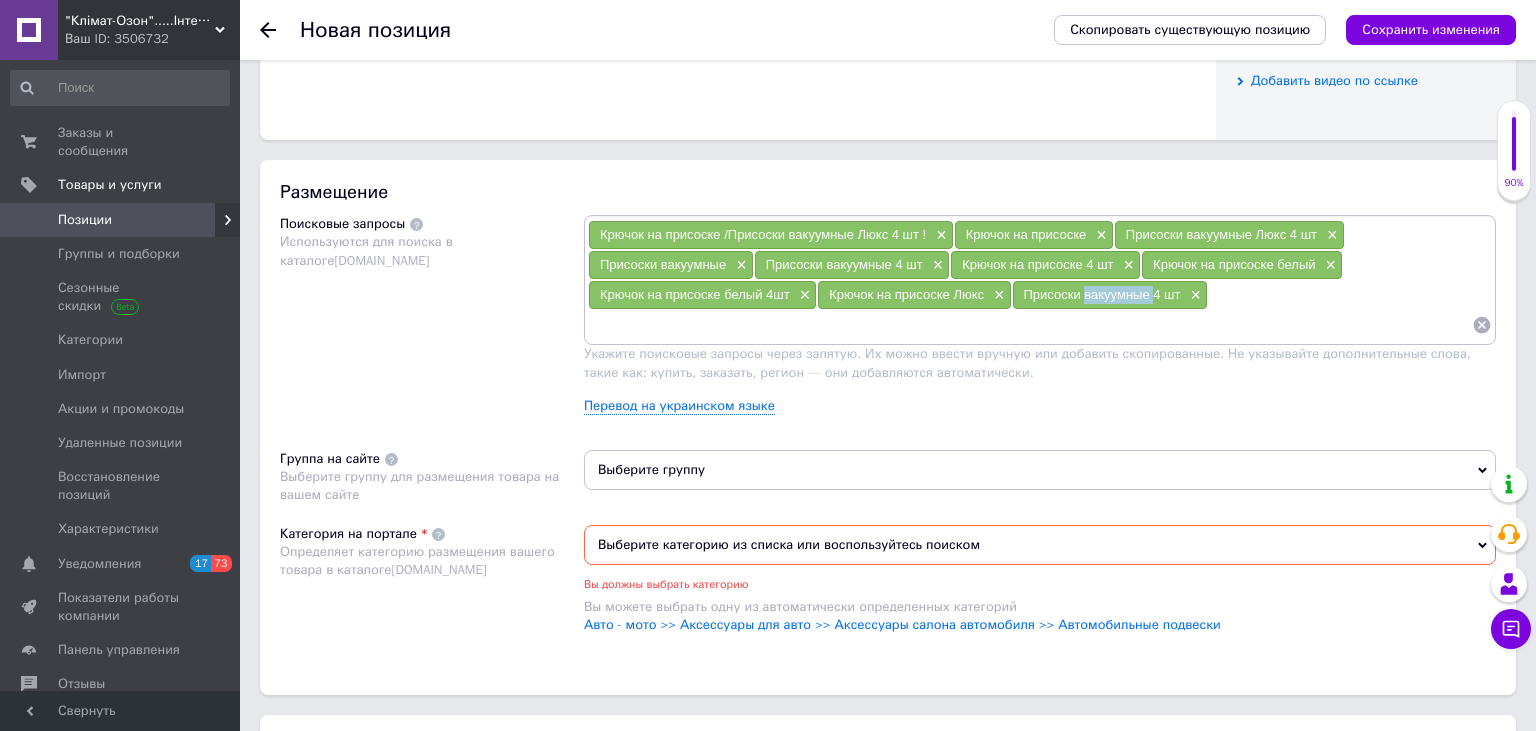 drag, startPoint x: 1086, startPoint y: 298, endPoint x: 1154, endPoint y: 300, distance: 68.0294 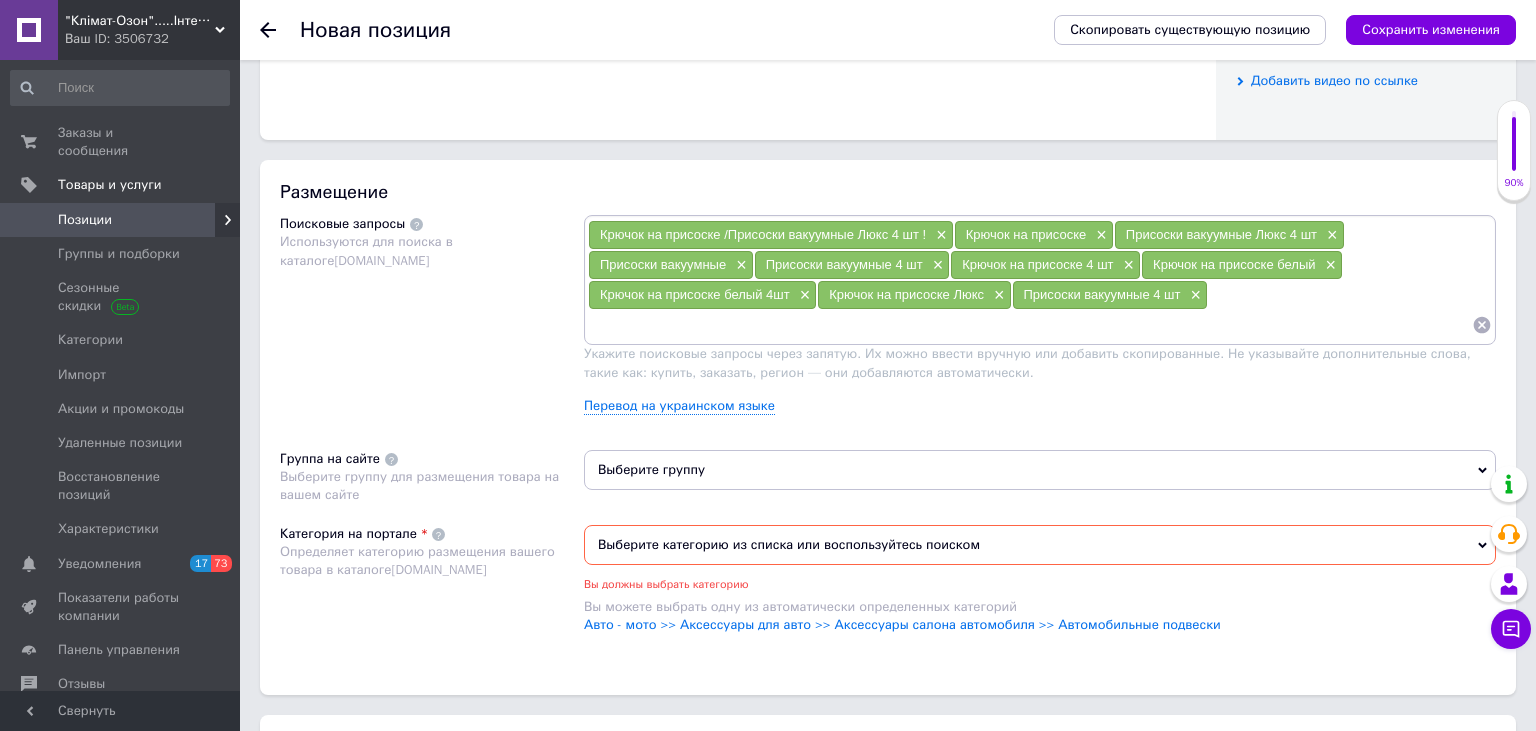 click at bounding box center (1030, 325) 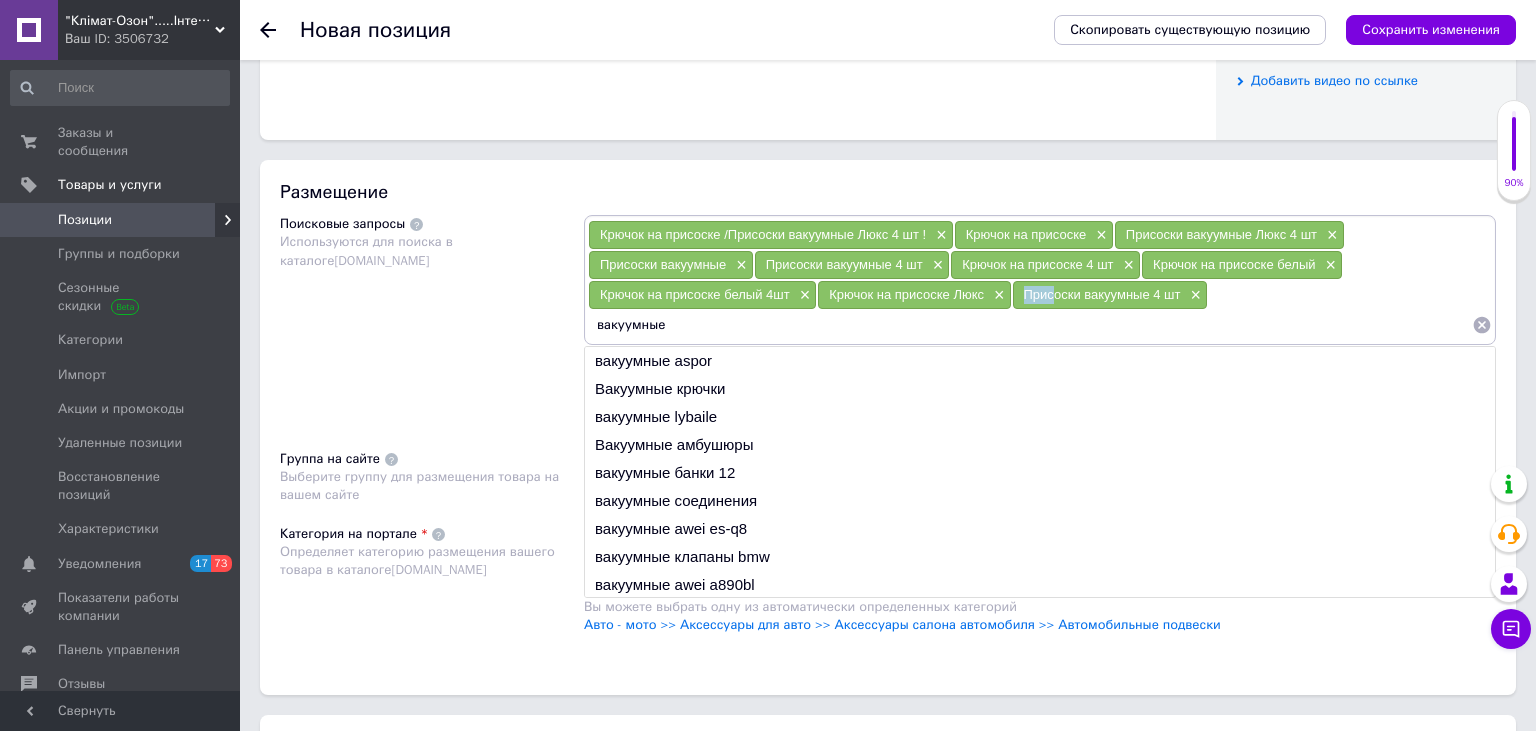 drag, startPoint x: 1024, startPoint y: 304, endPoint x: 1056, endPoint y: 303, distance: 32.01562 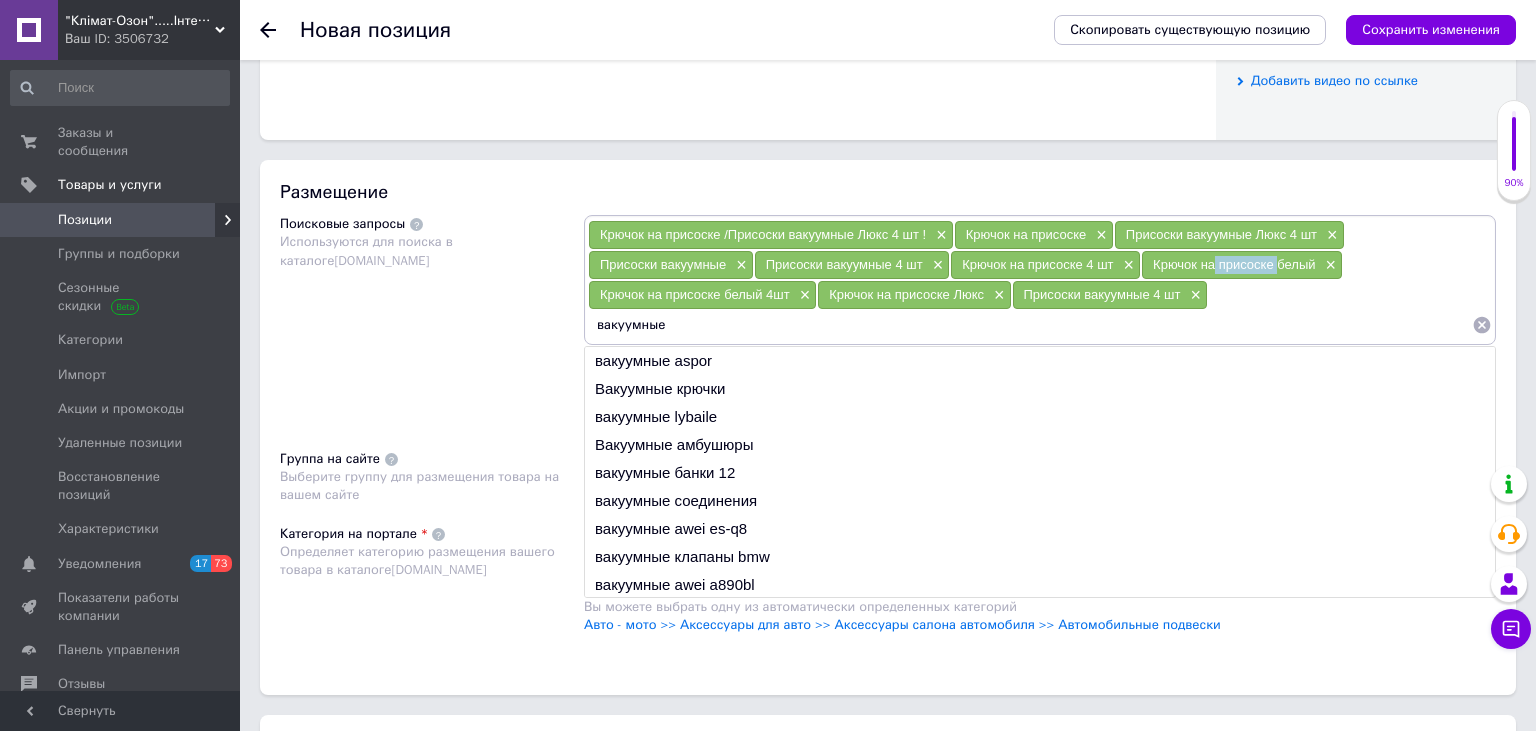 drag, startPoint x: 1215, startPoint y: 267, endPoint x: 1274, endPoint y: 272, distance: 59.211487 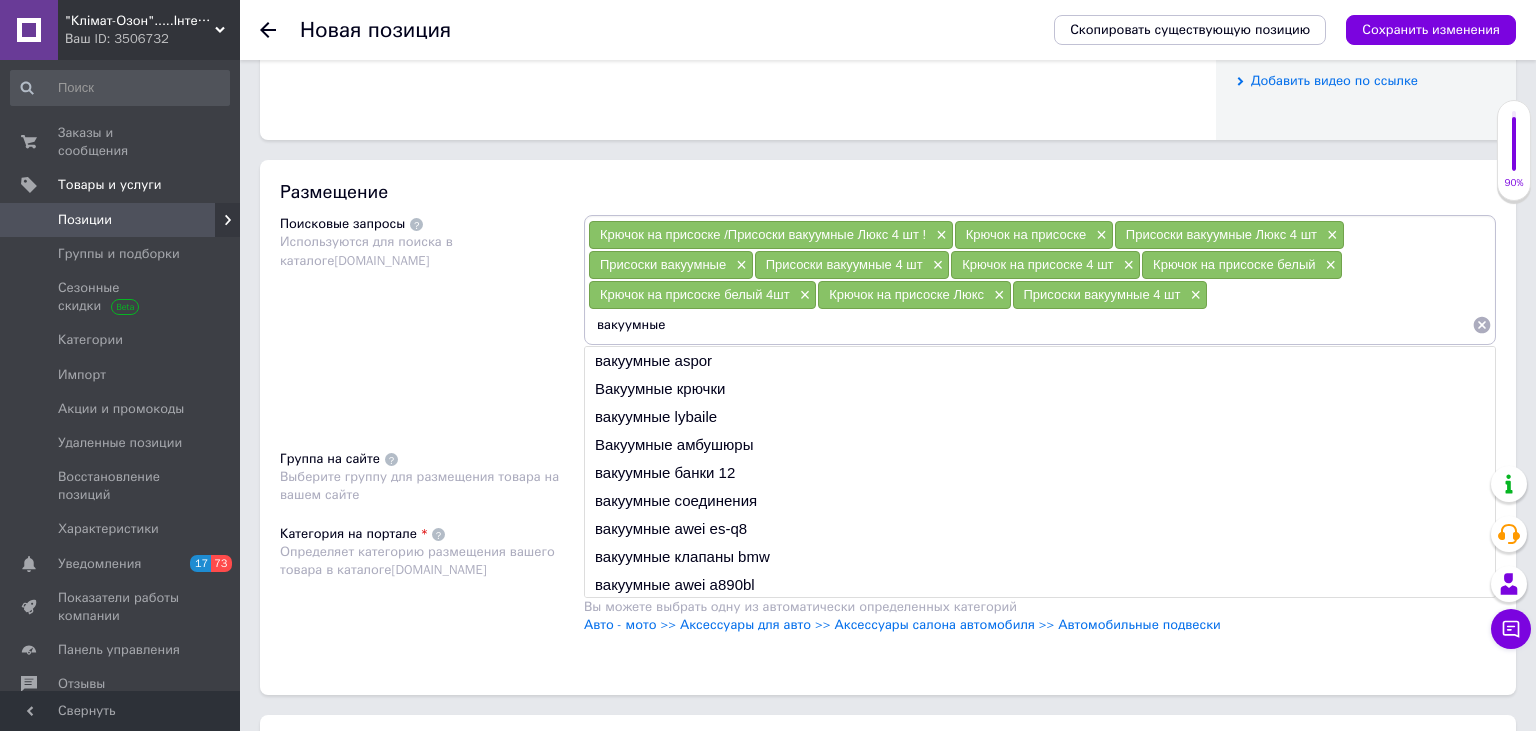 click on "вакуумные" at bounding box center [1030, 325] 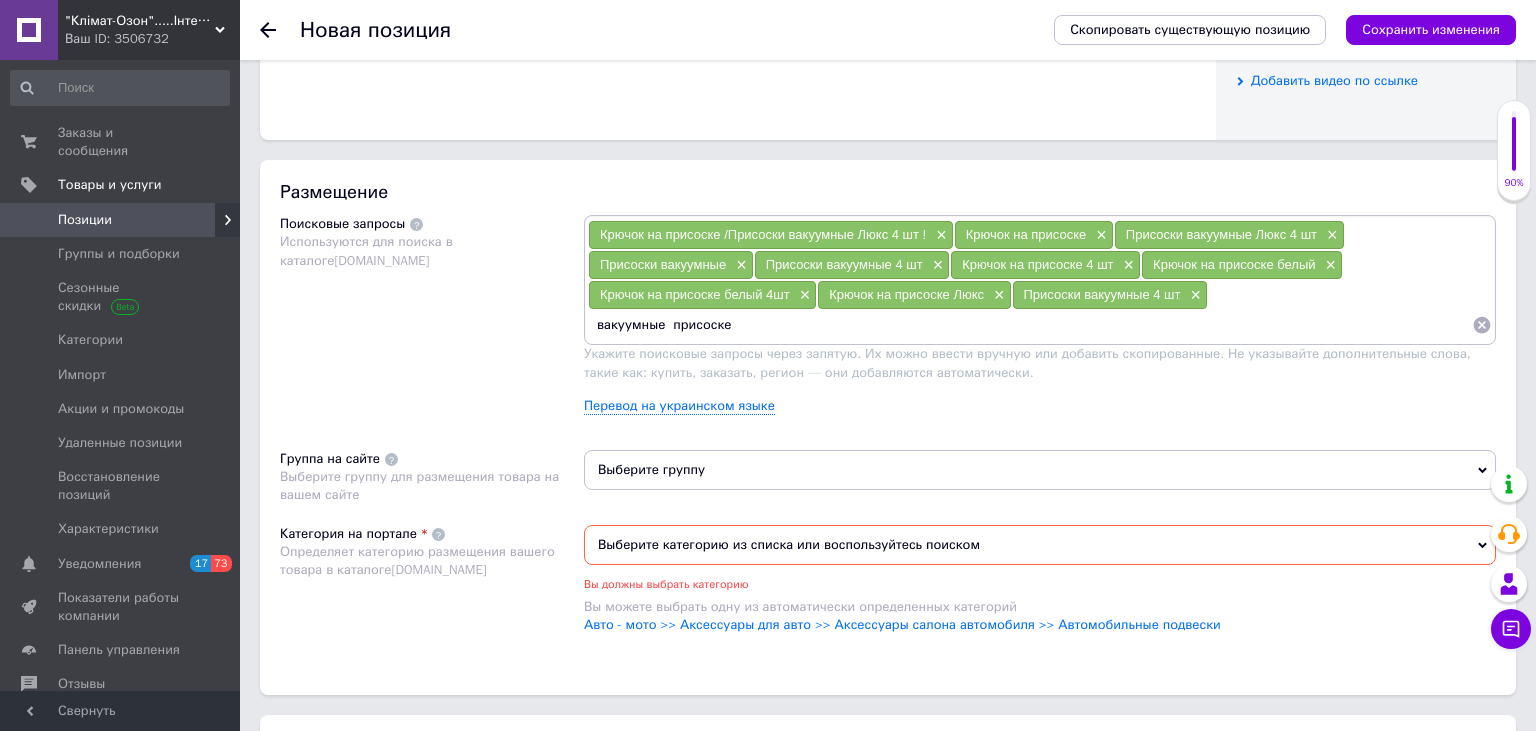 click on "вакуумные  присоске" at bounding box center (1030, 325) 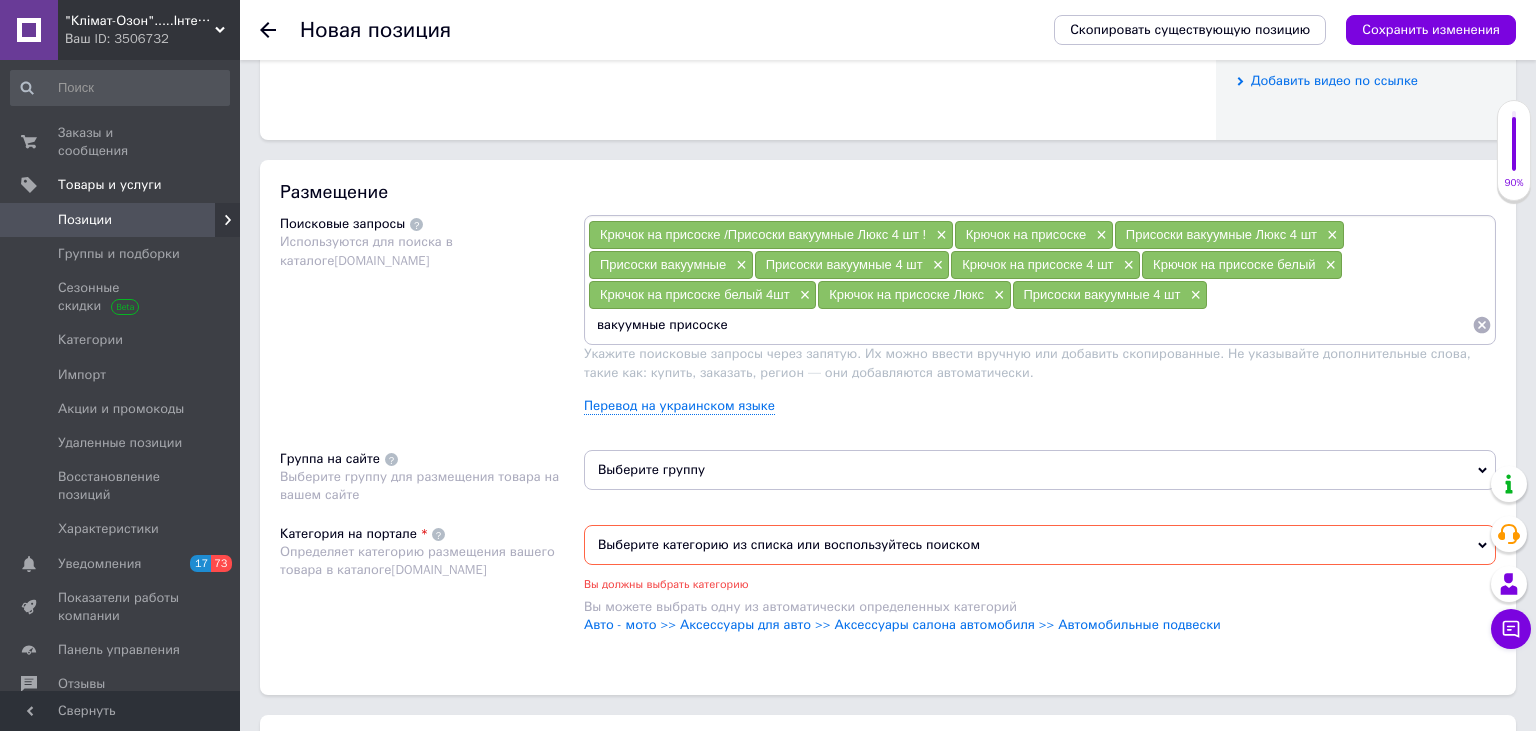 click on "вакуумные присоске" at bounding box center [1030, 325] 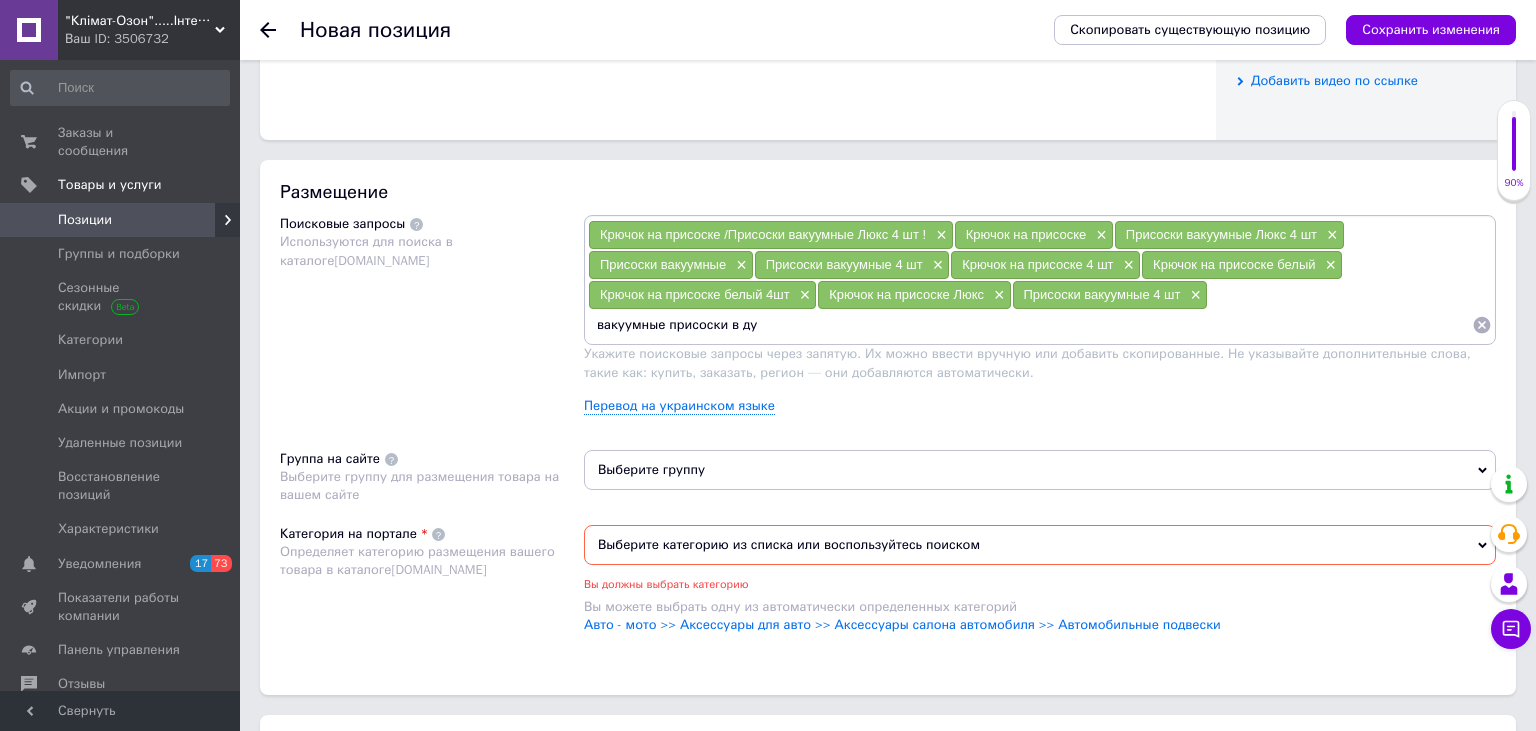 type on "вакуумные присоски в душ" 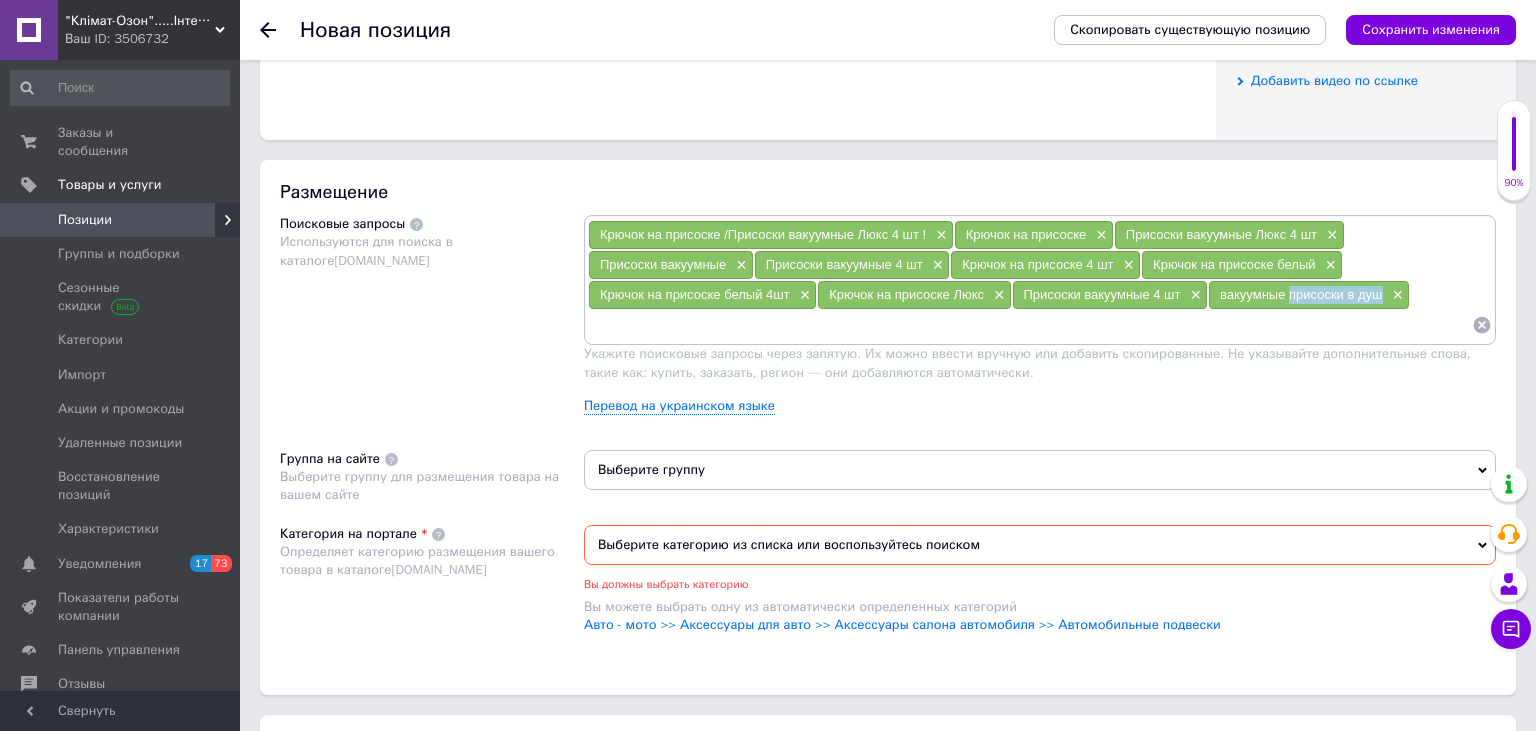 drag, startPoint x: 1287, startPoint y: 303, endPoint x: 1378, endPoint y: 304, distance: 91.00549 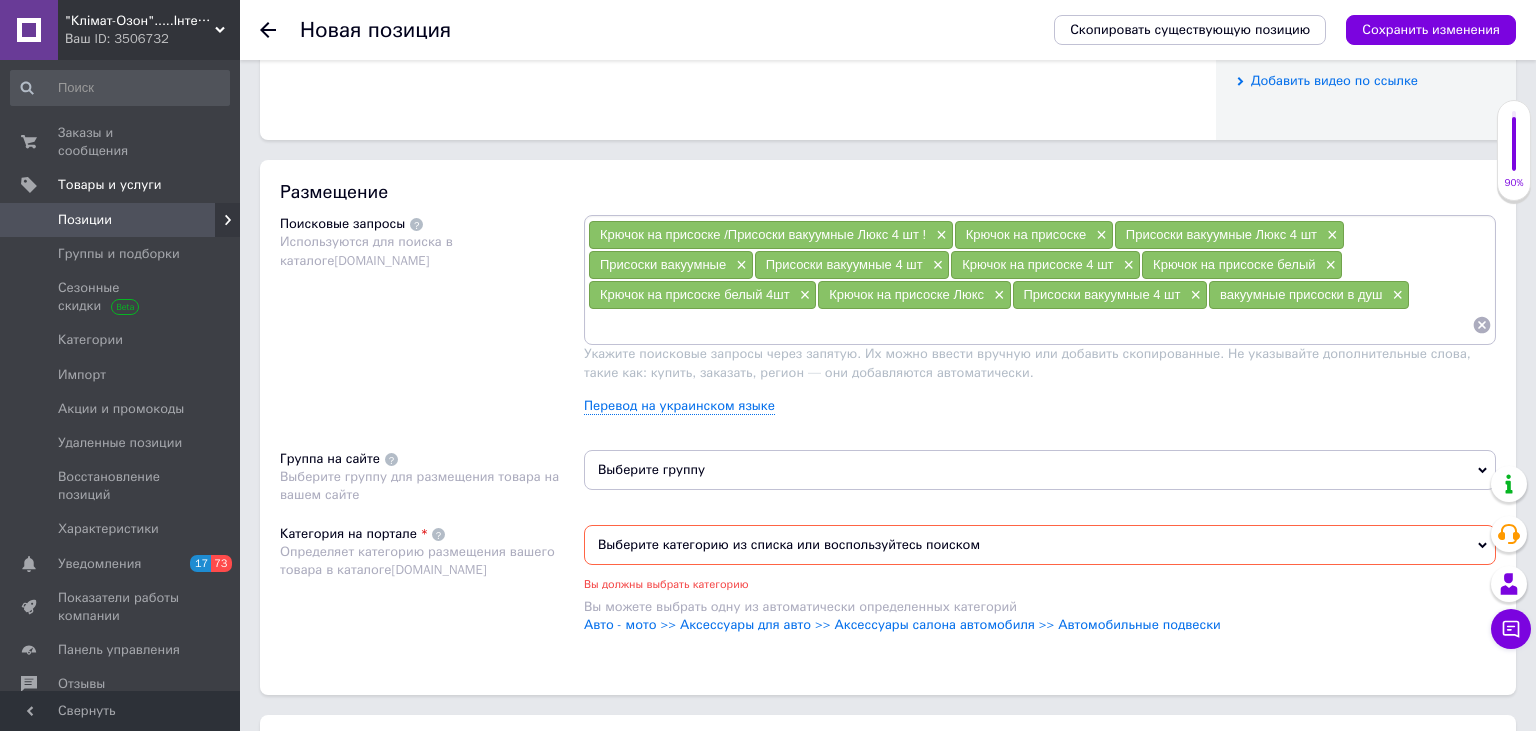 click at bounding box center [1030, 325] 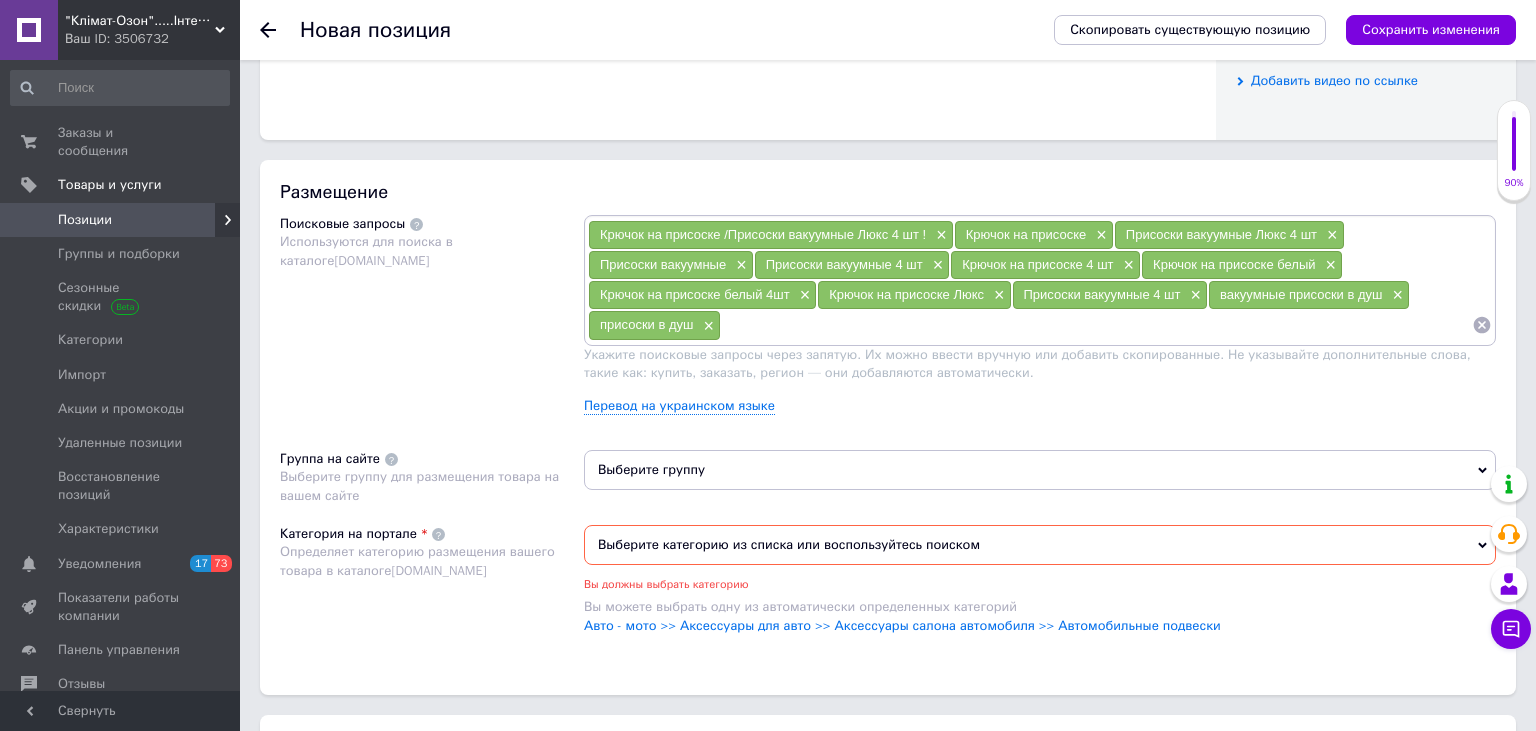 paste on "присоски в душ" 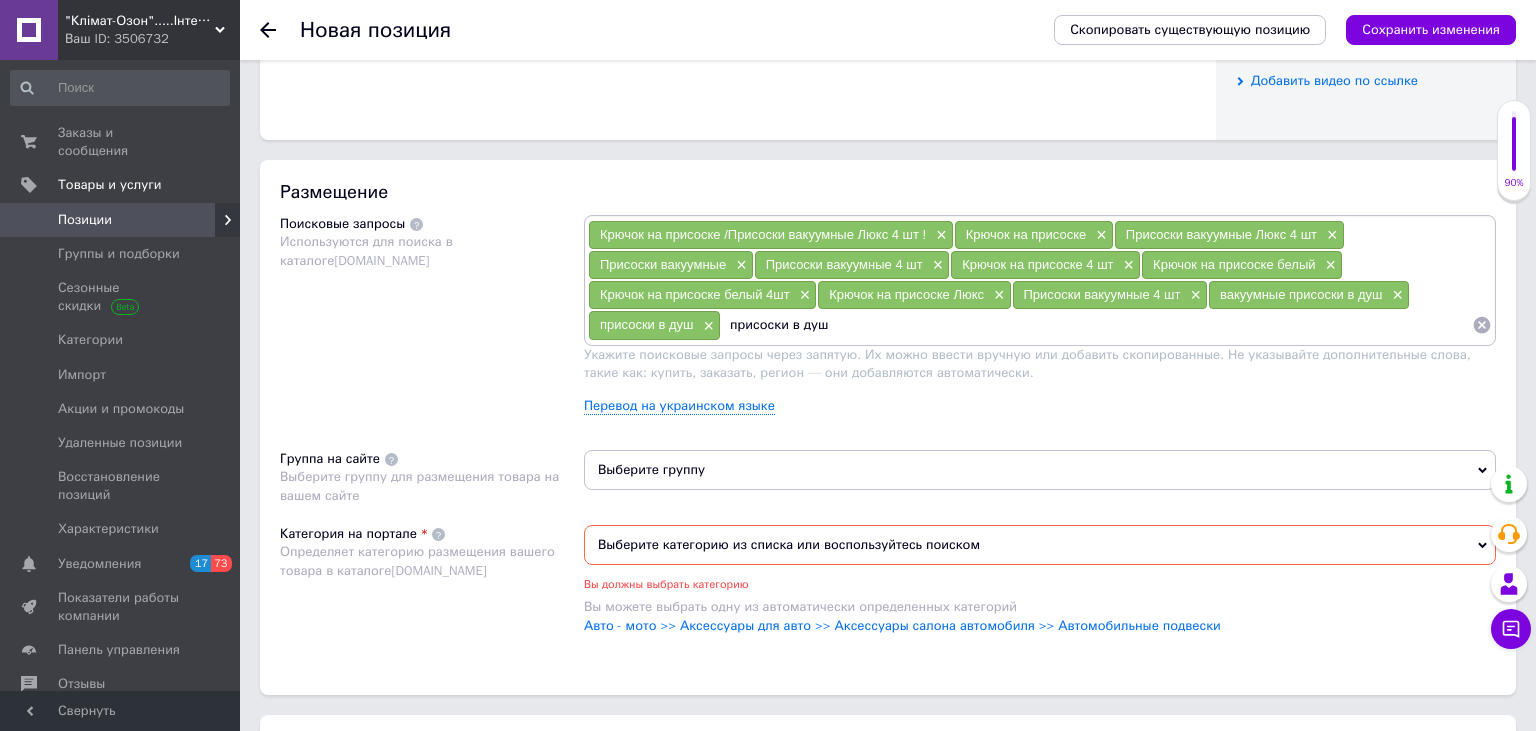 click on "присоски в душ" at bounding box center [1096, 325] 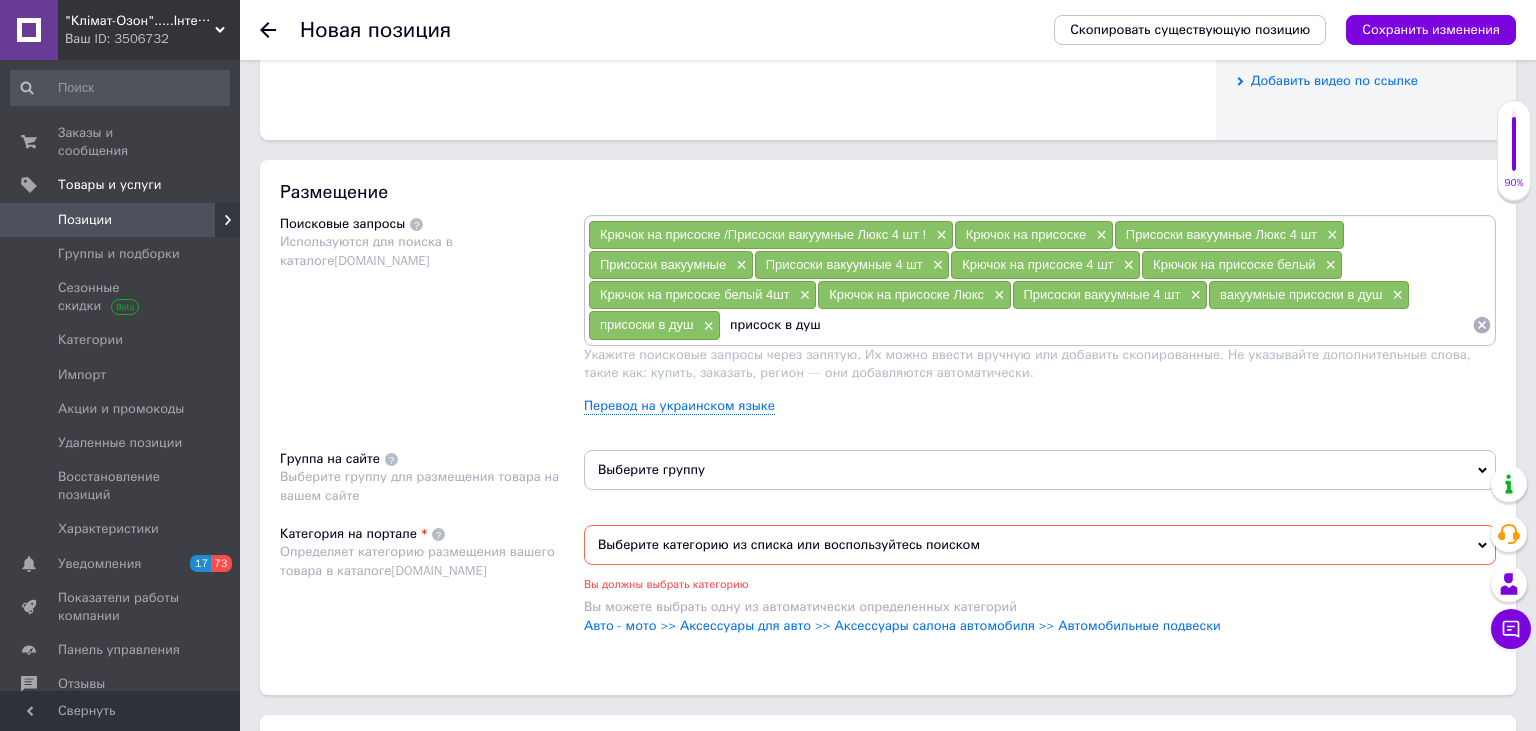 type on "присоска в душ" 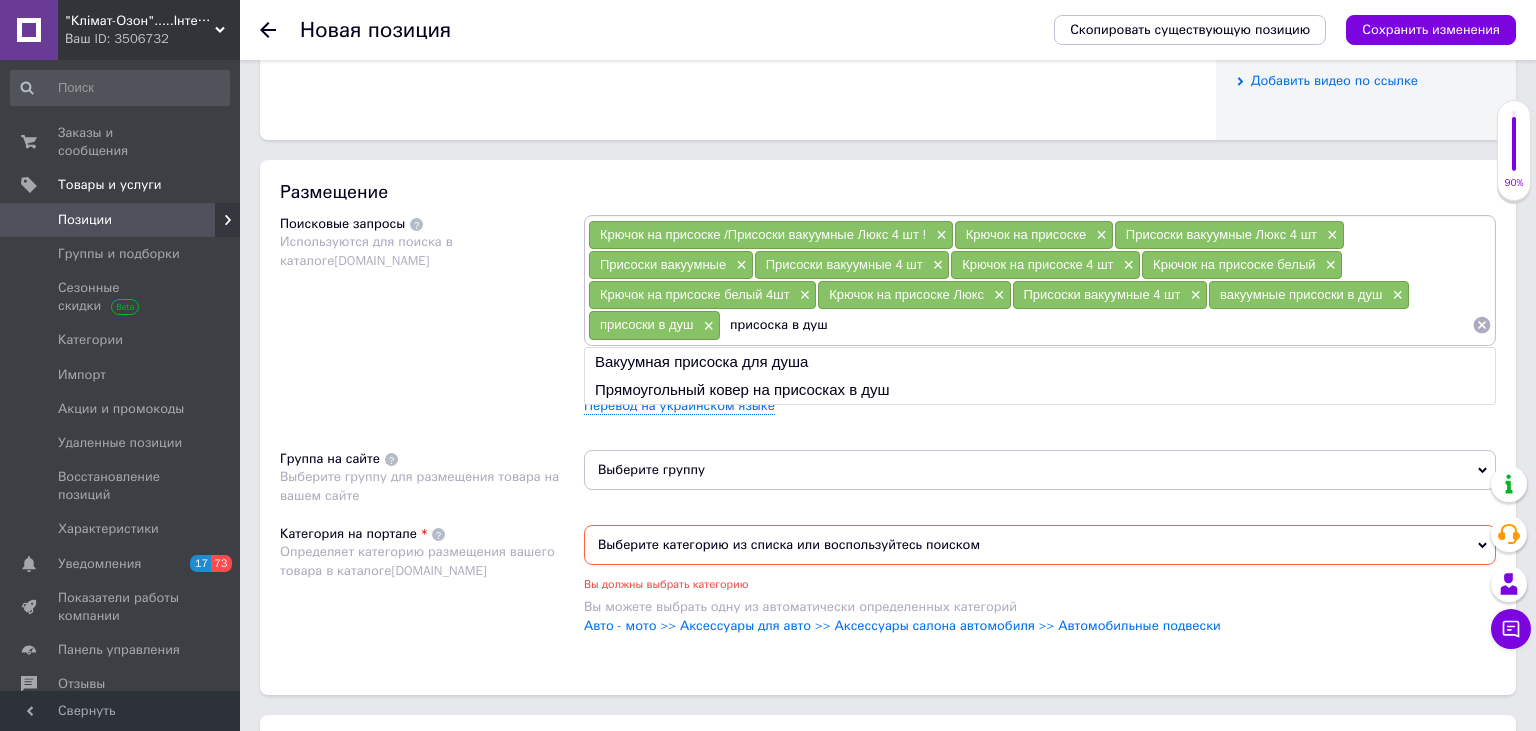 drag, startPoint x: 736, startPoint y: 335, endPoint x: 968, endPoint y: 338, distance: 232.0194 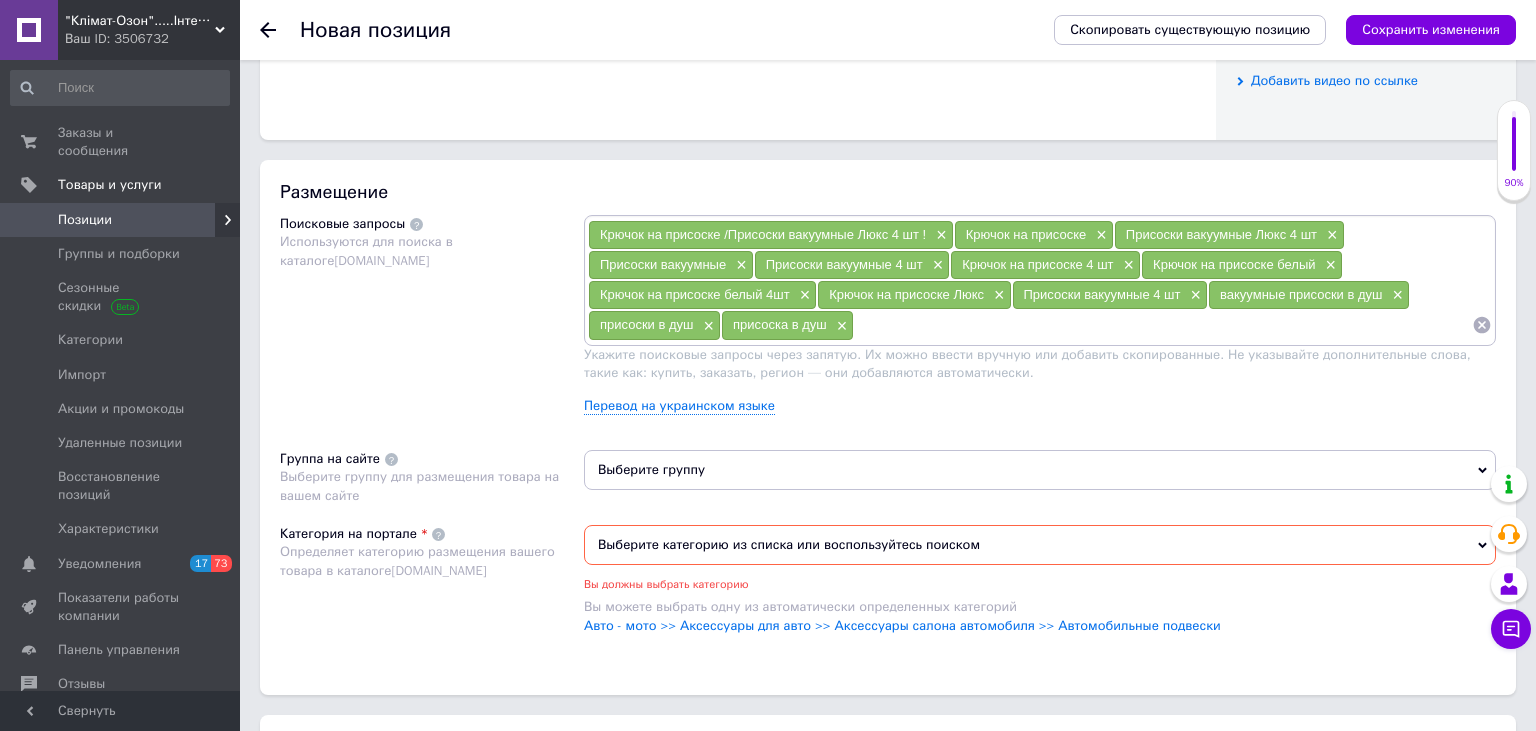 paste on "присоска в душ" 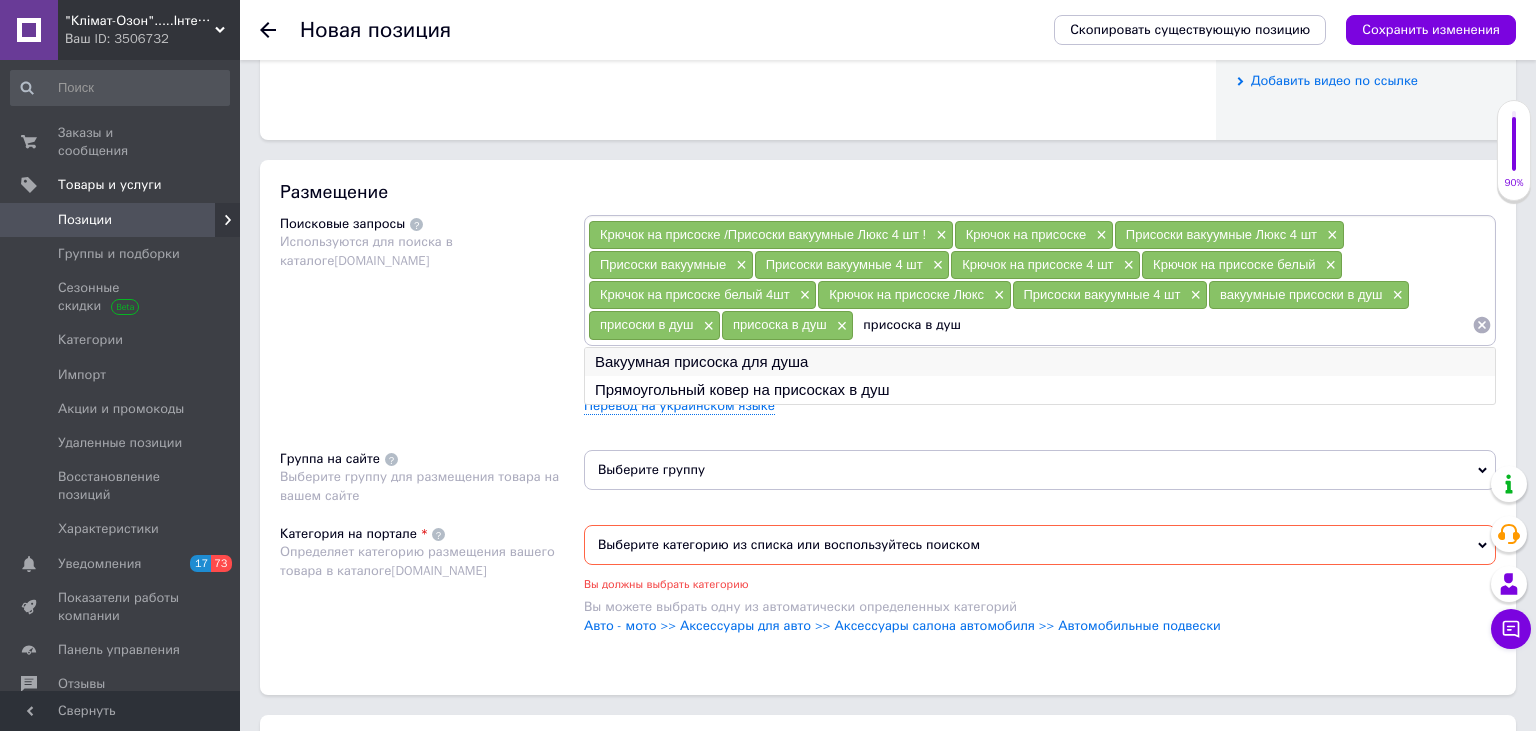 type on "присоска в душ" 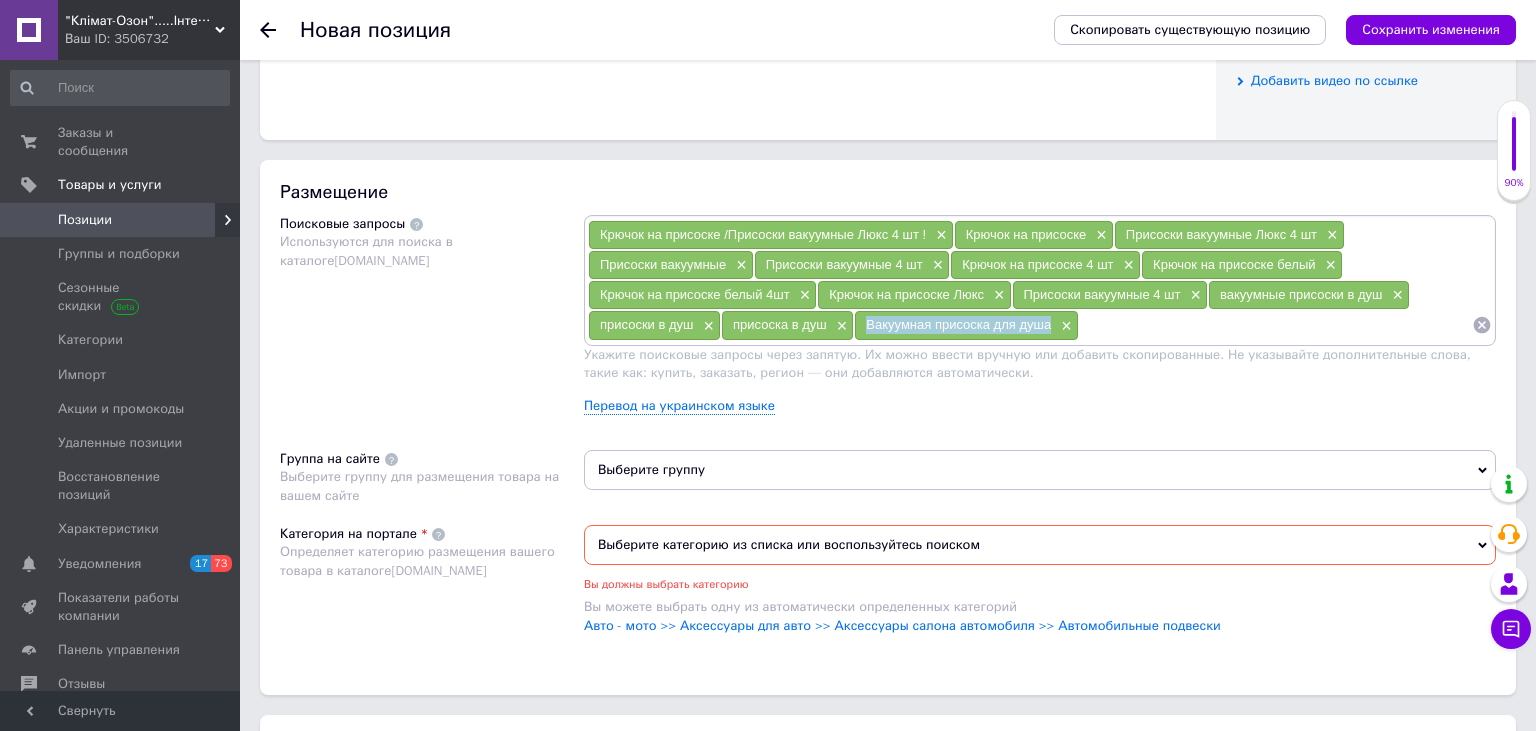 drag, startPoint x: 861, startPoint y: 330, endPoint x: 1048, endPoint y: 330, distance: 187 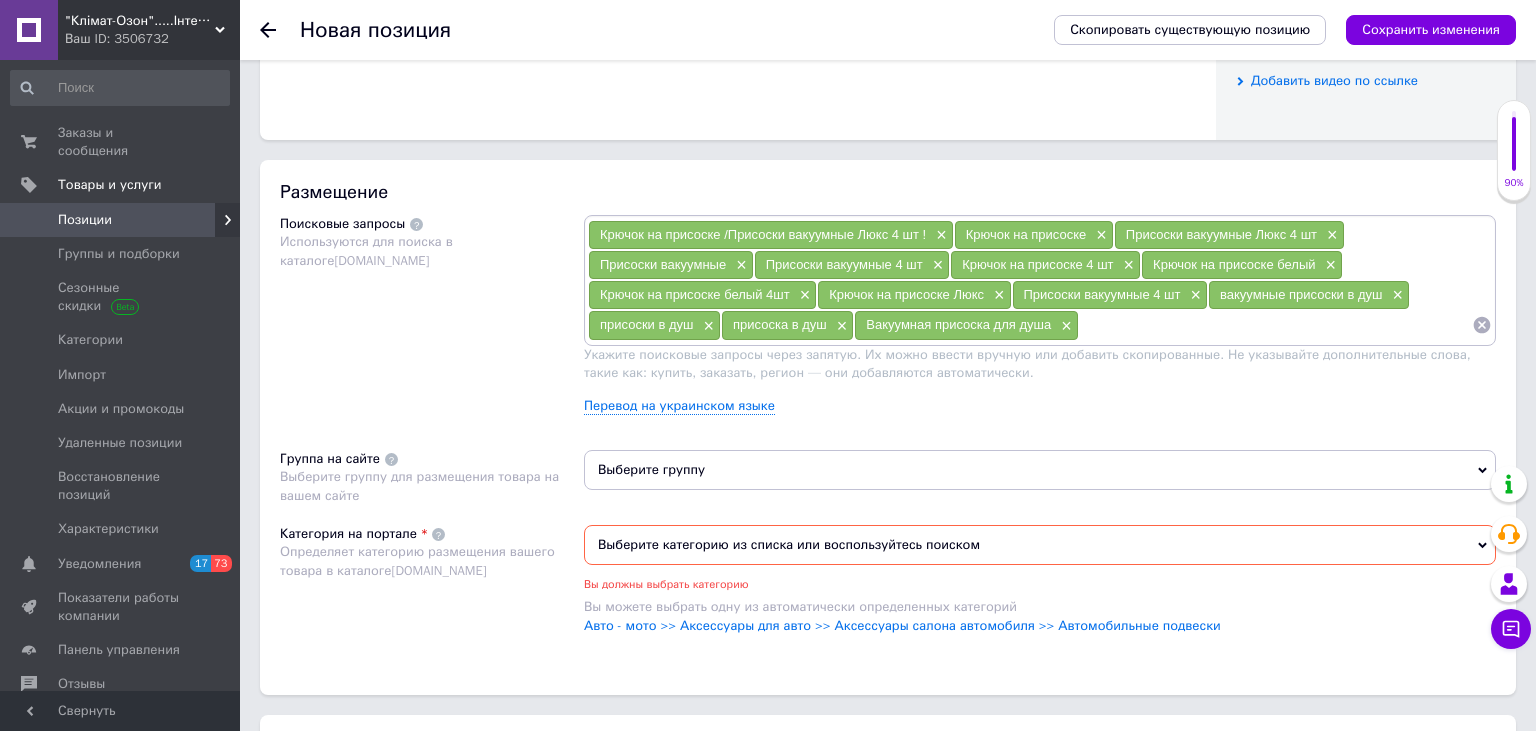 click at bounding box center (1275, 325) 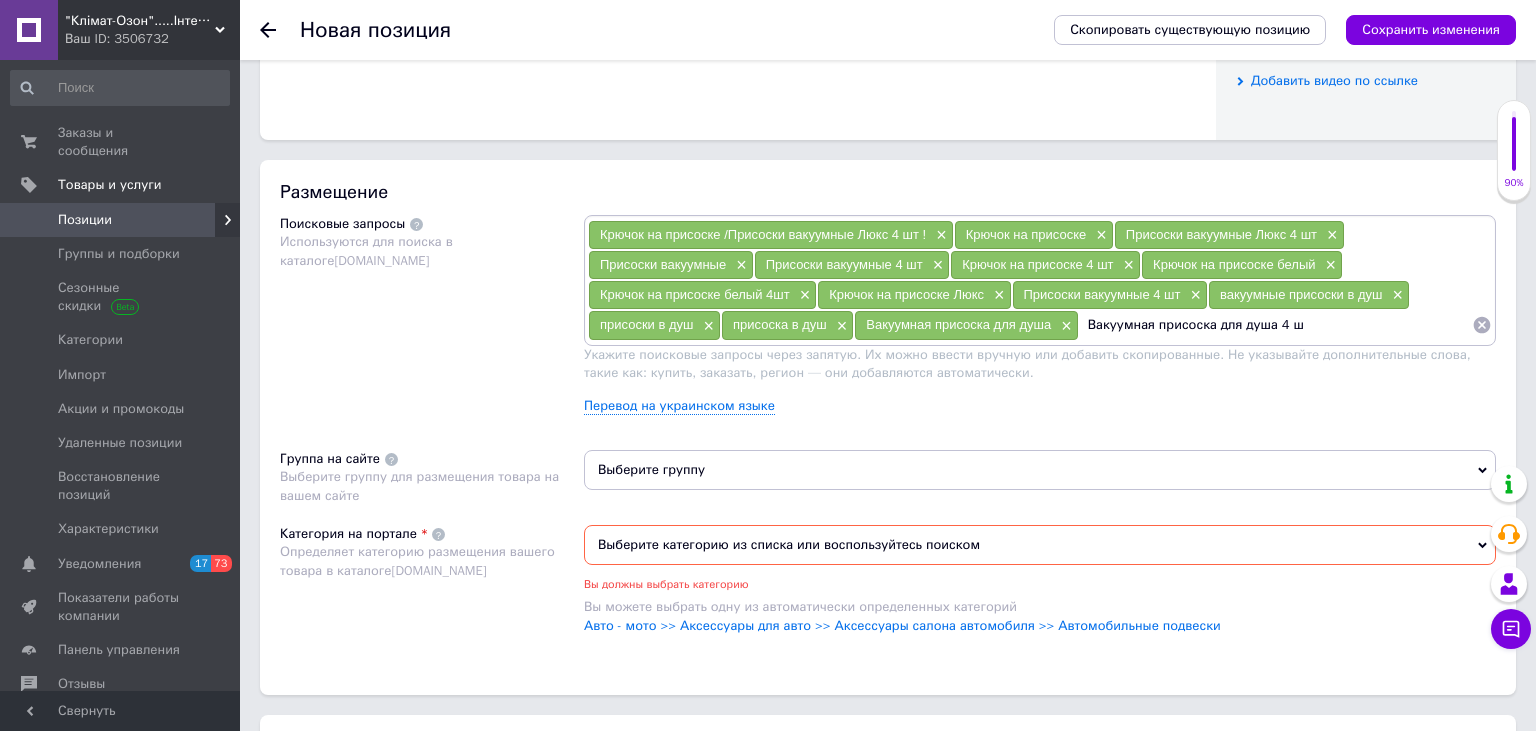 type on "Вакуумная присоска для душа 4 шт" 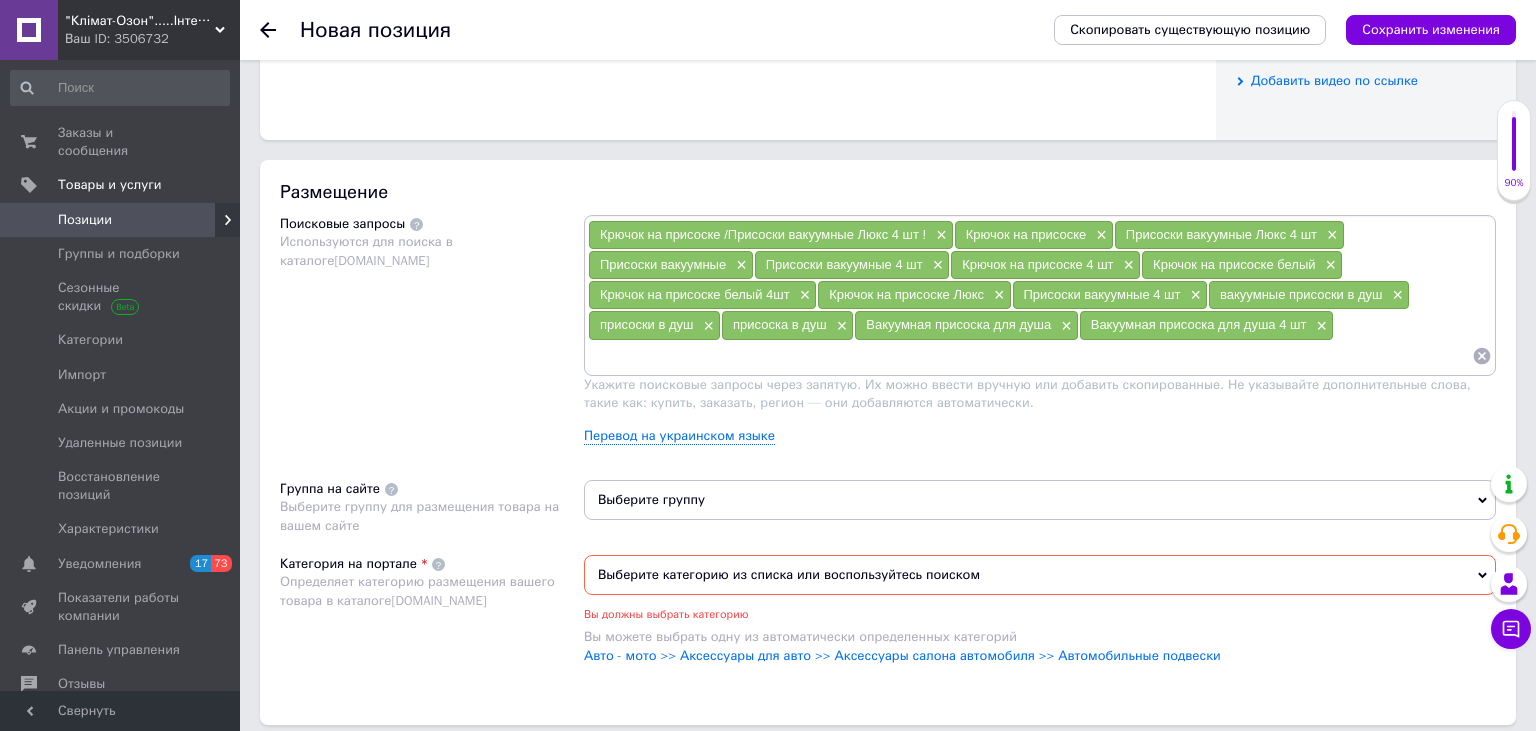 click at bounding box center [1030, 356] 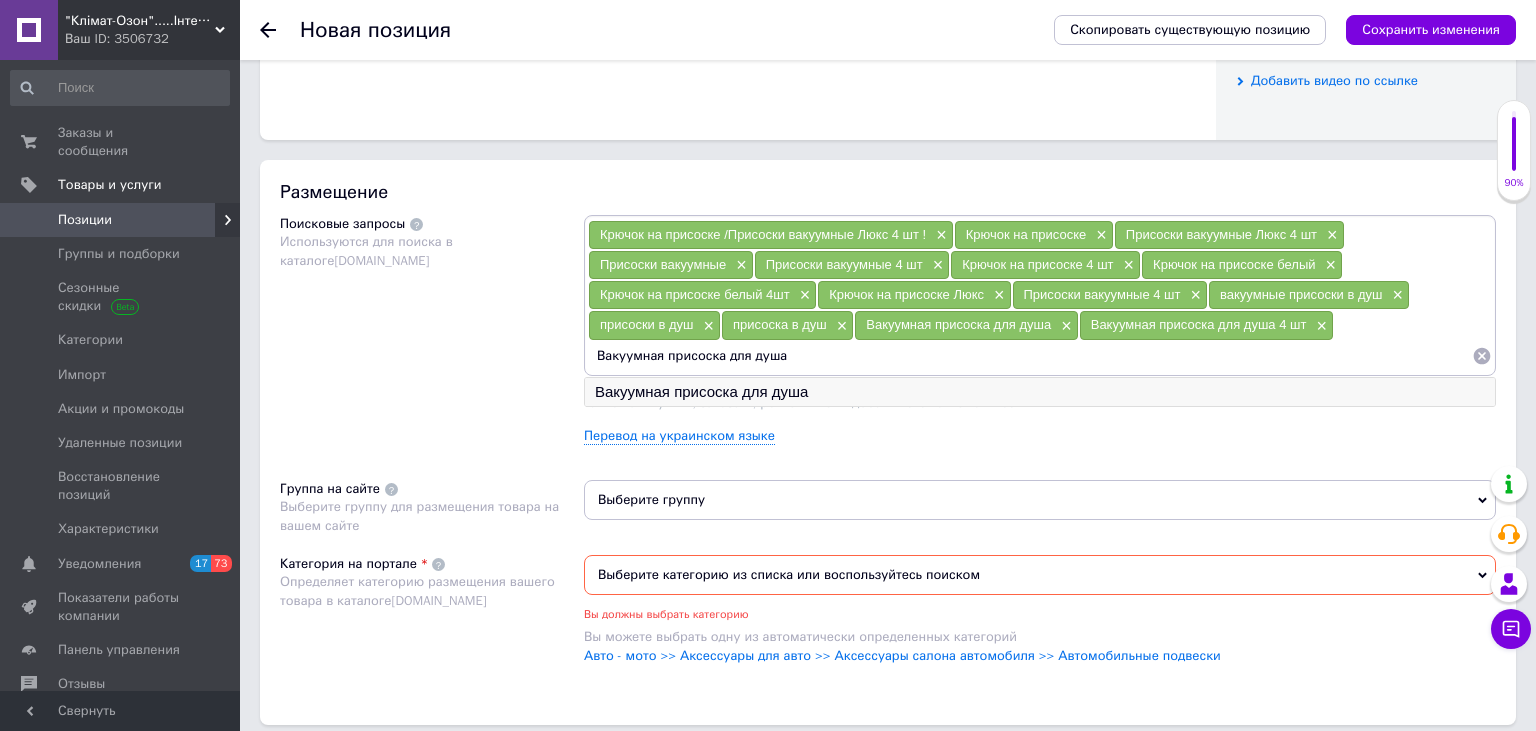 click on "Вакуумная присоска для душа" at bounding box center [1040, 392] 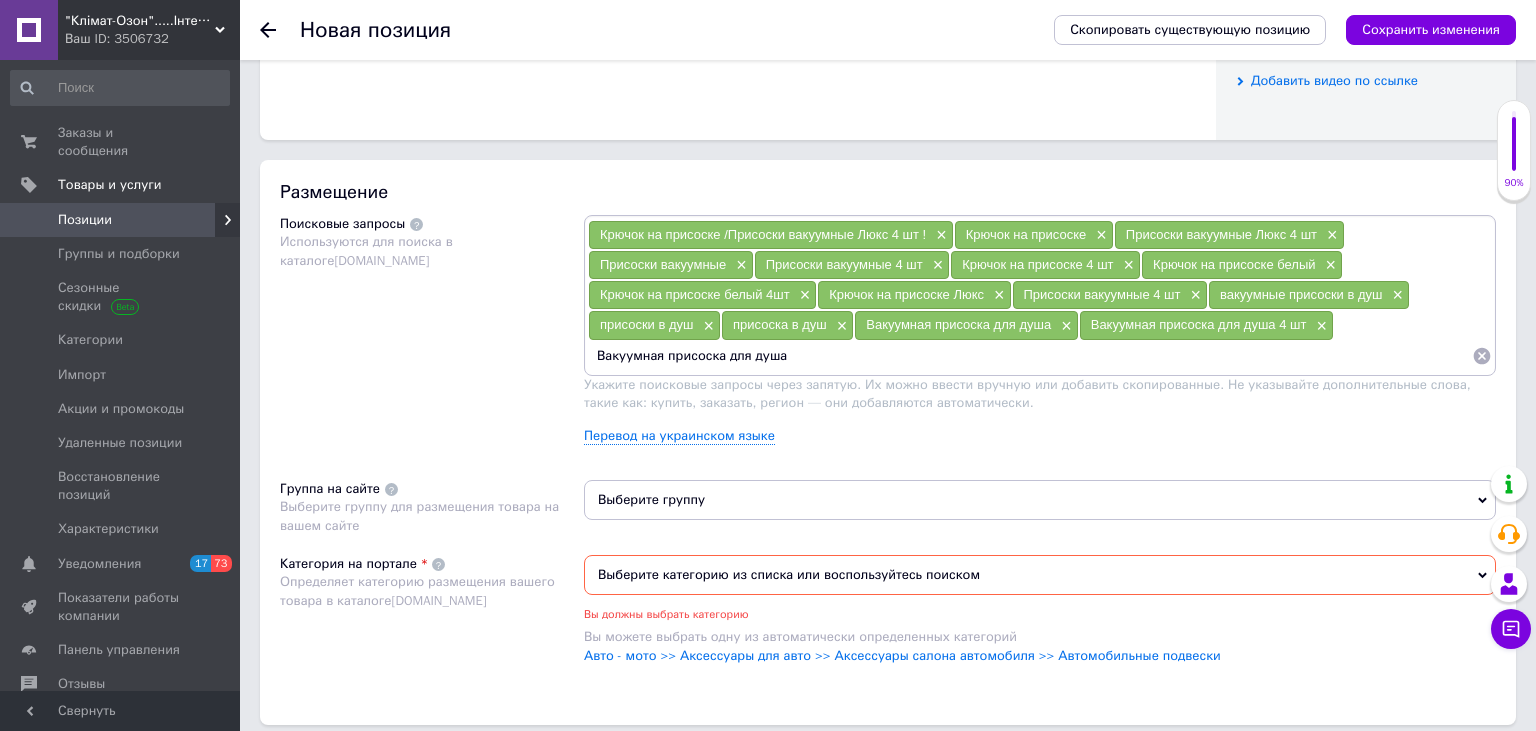 click on "Вакуумная присоска для душа" at bounding box center [1030, 356] 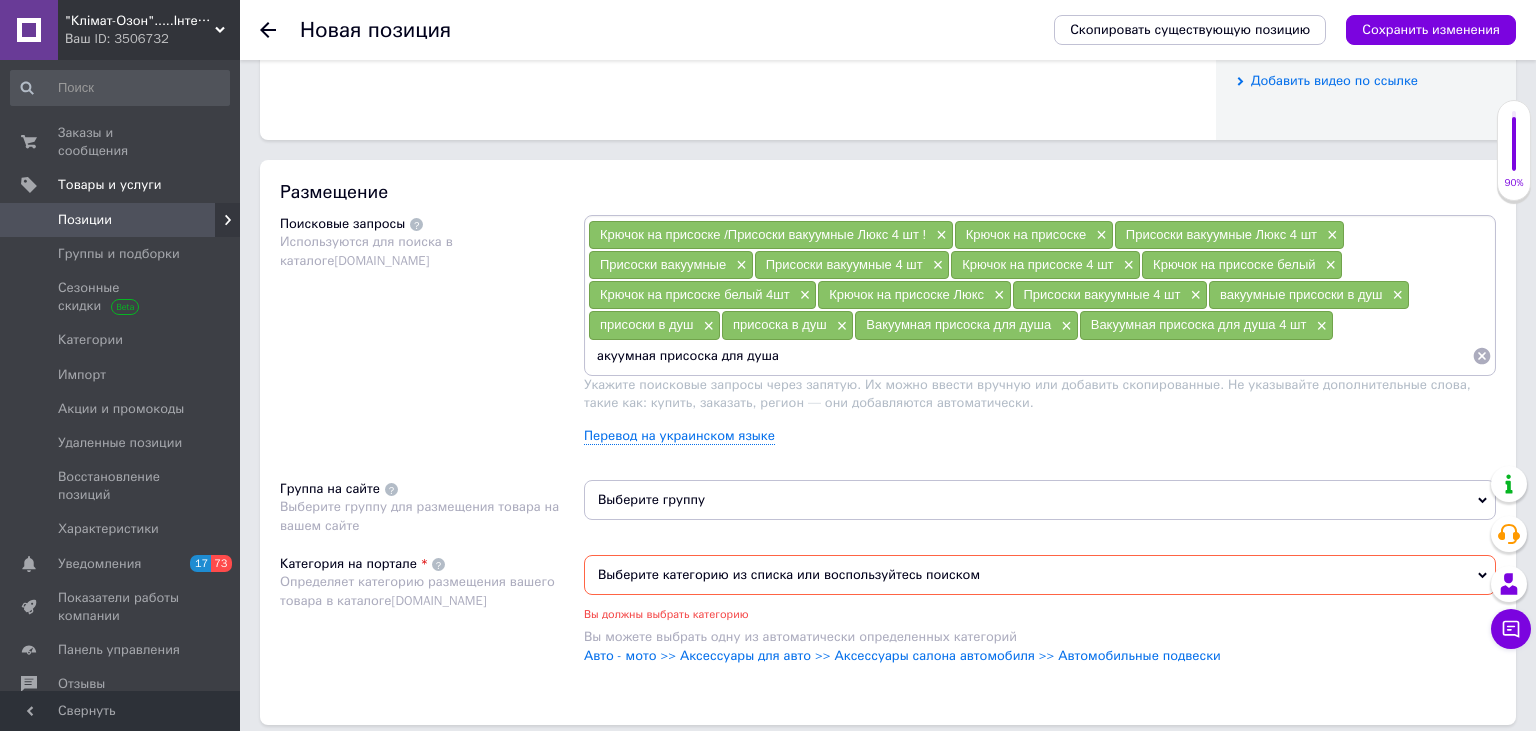 type on "вакуумная присоска для душа" 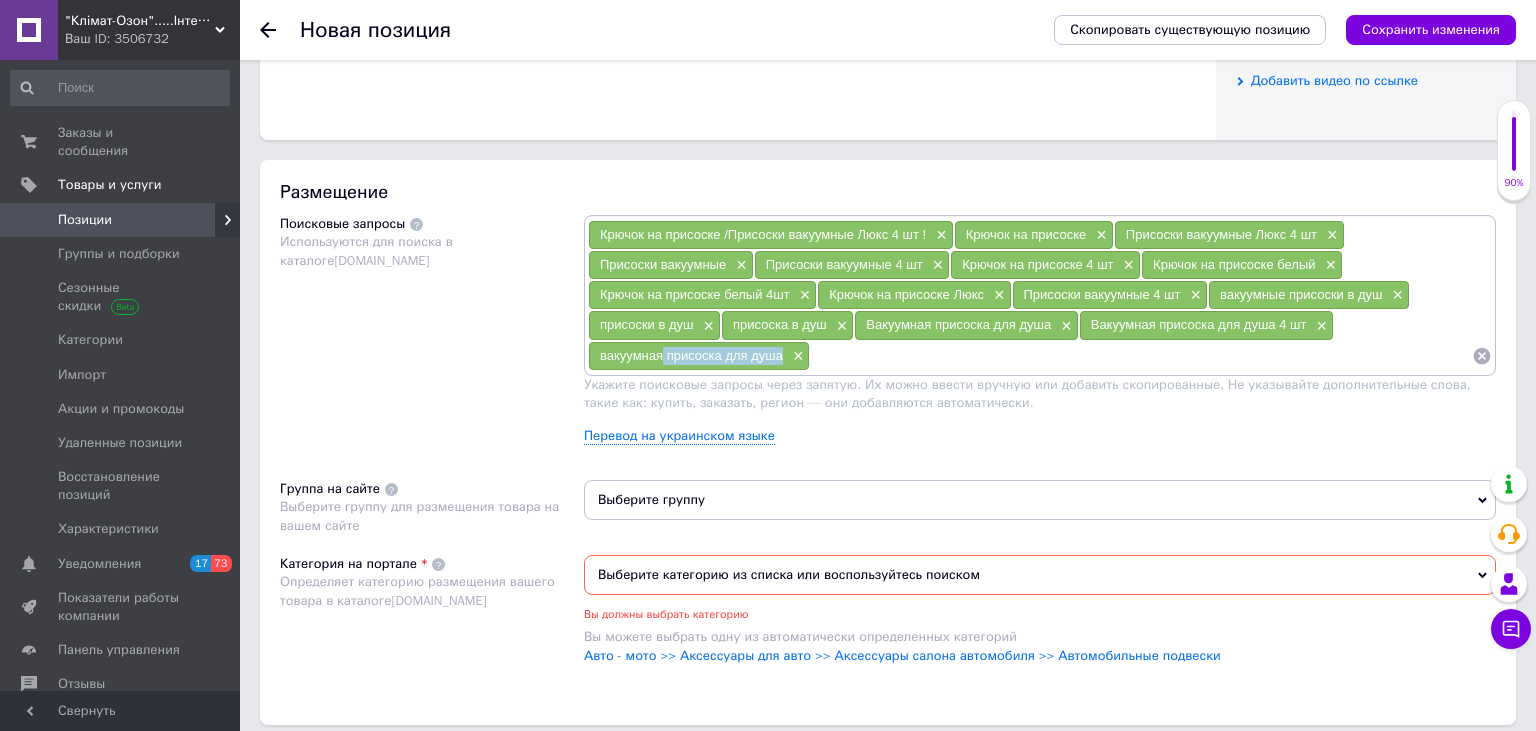 drag, startPoint x: 662, startPoint y: 361, endPoint x: 783, endPoint y: 367, distance: 121.14867 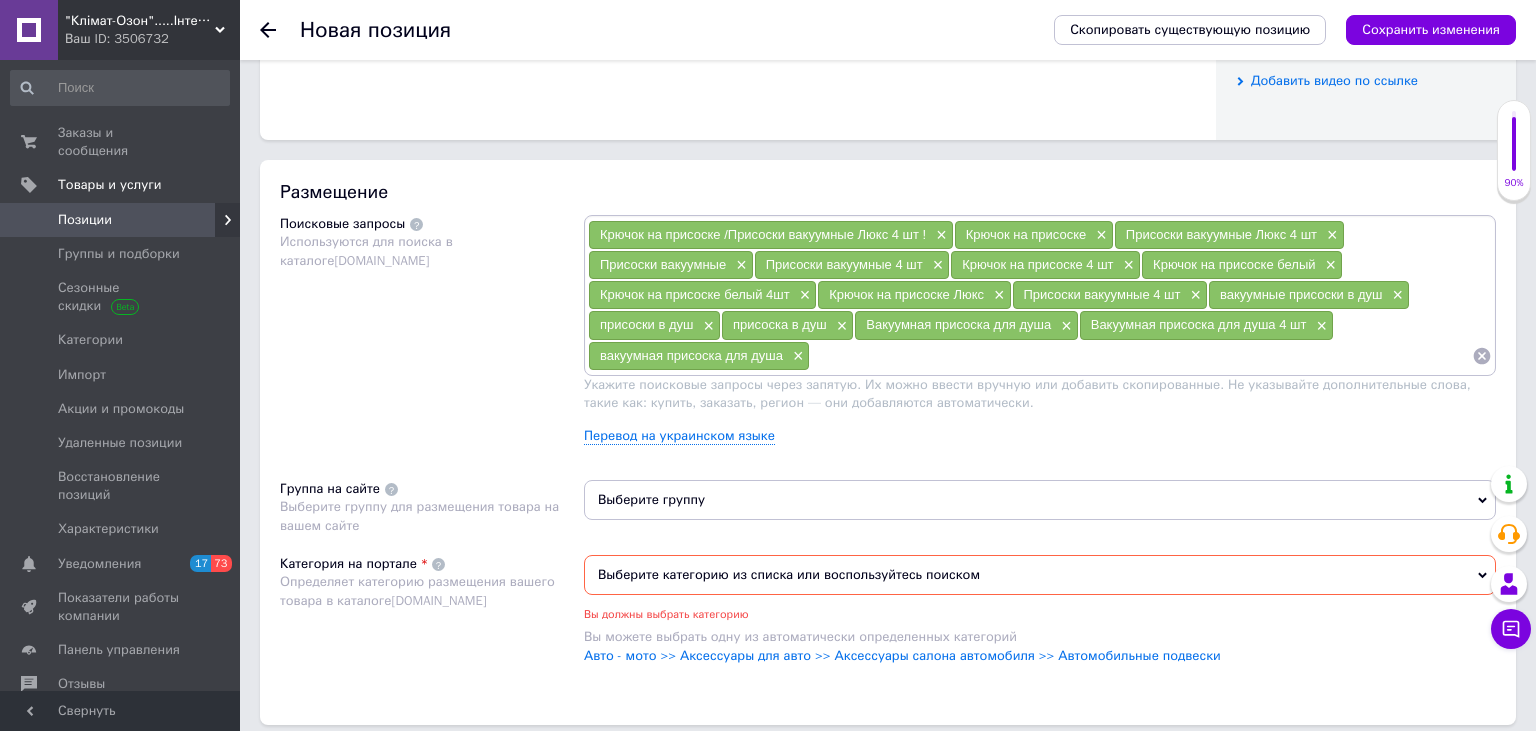 click at bounding box center [1141, 356] 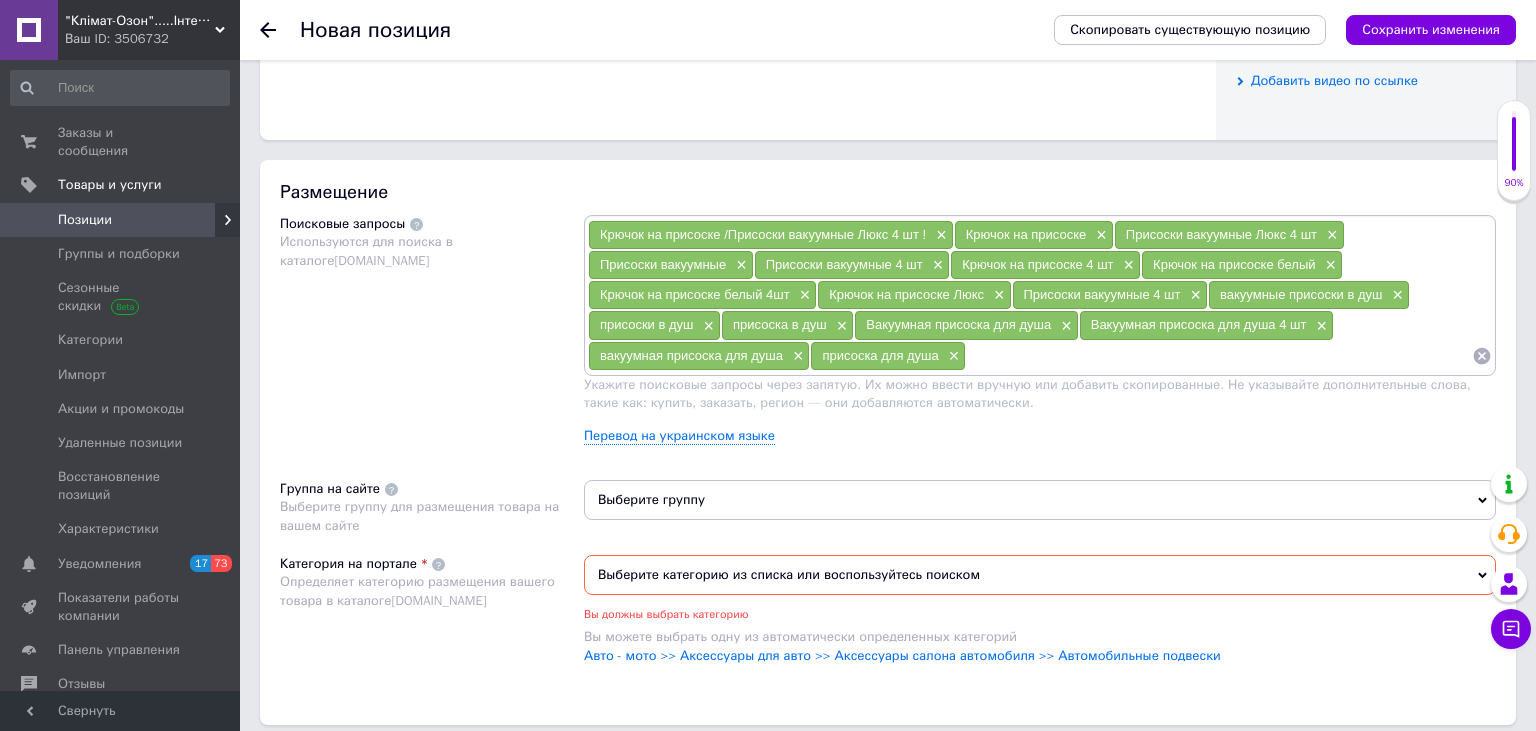 paste on "присоска для душа" 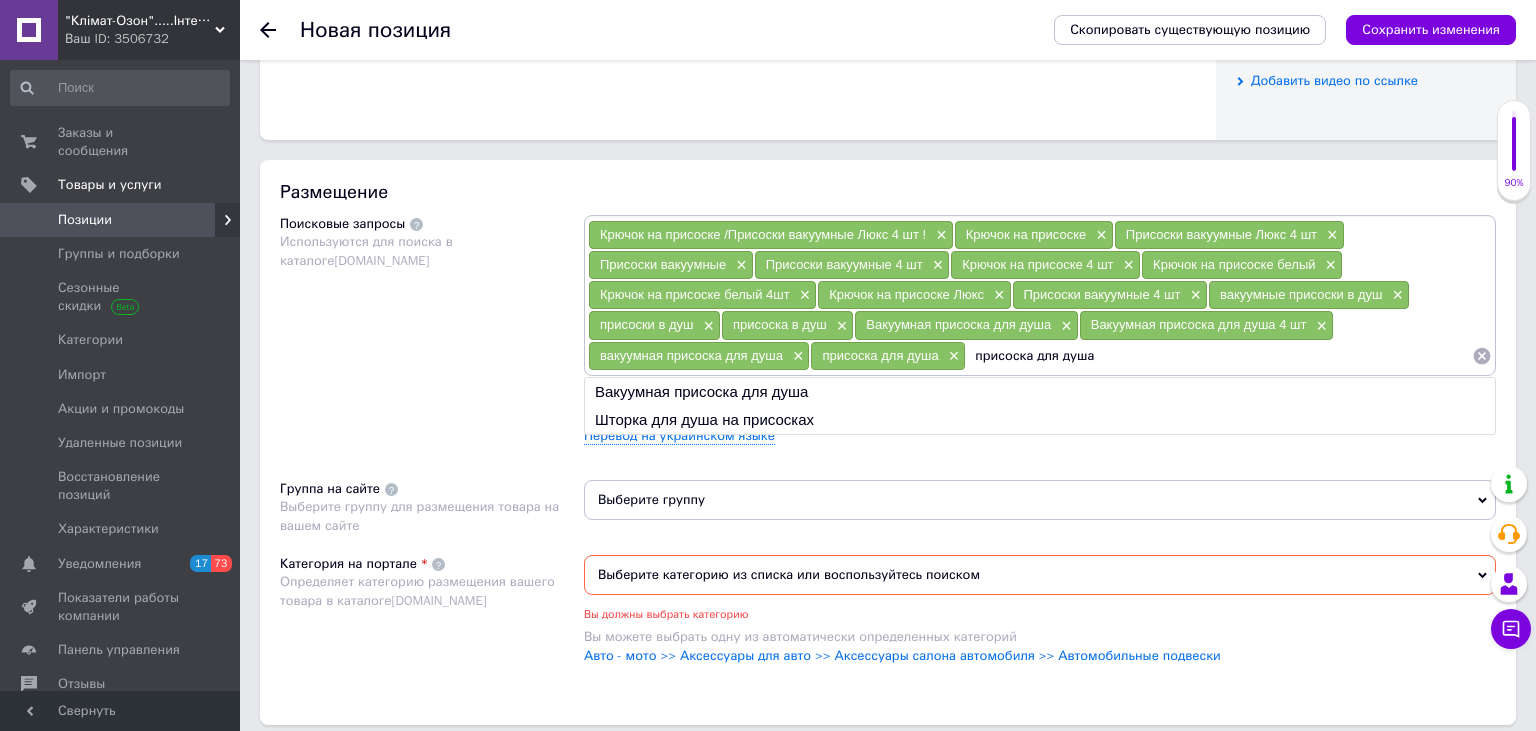 type on "присоска для душа" 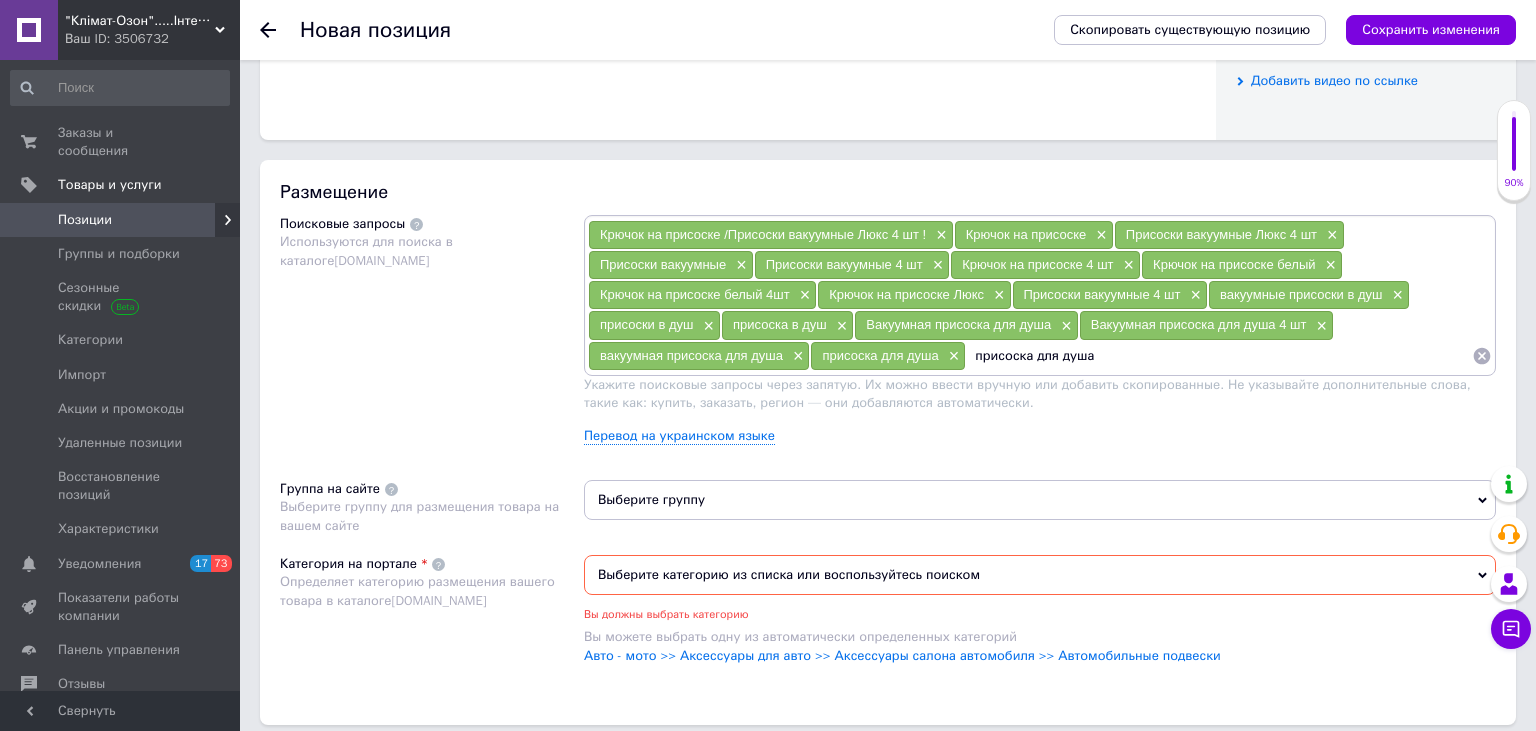 click on "Поисковые запросы Используются для поиска в каталоге  Prom.ua" at bounding box center (432, 337) 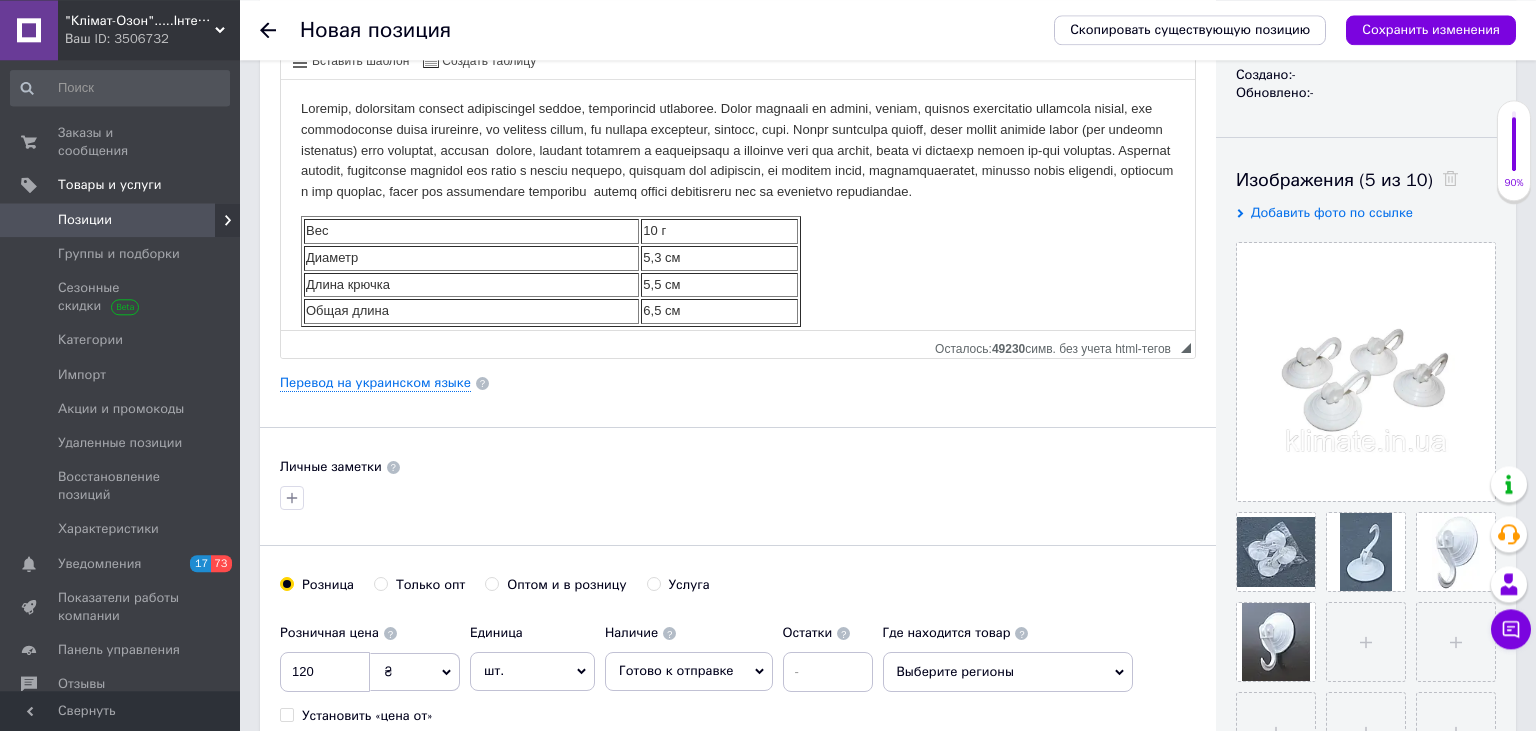 scroll, scrollTop: 105, scrollLeft: 0, axis: vertical 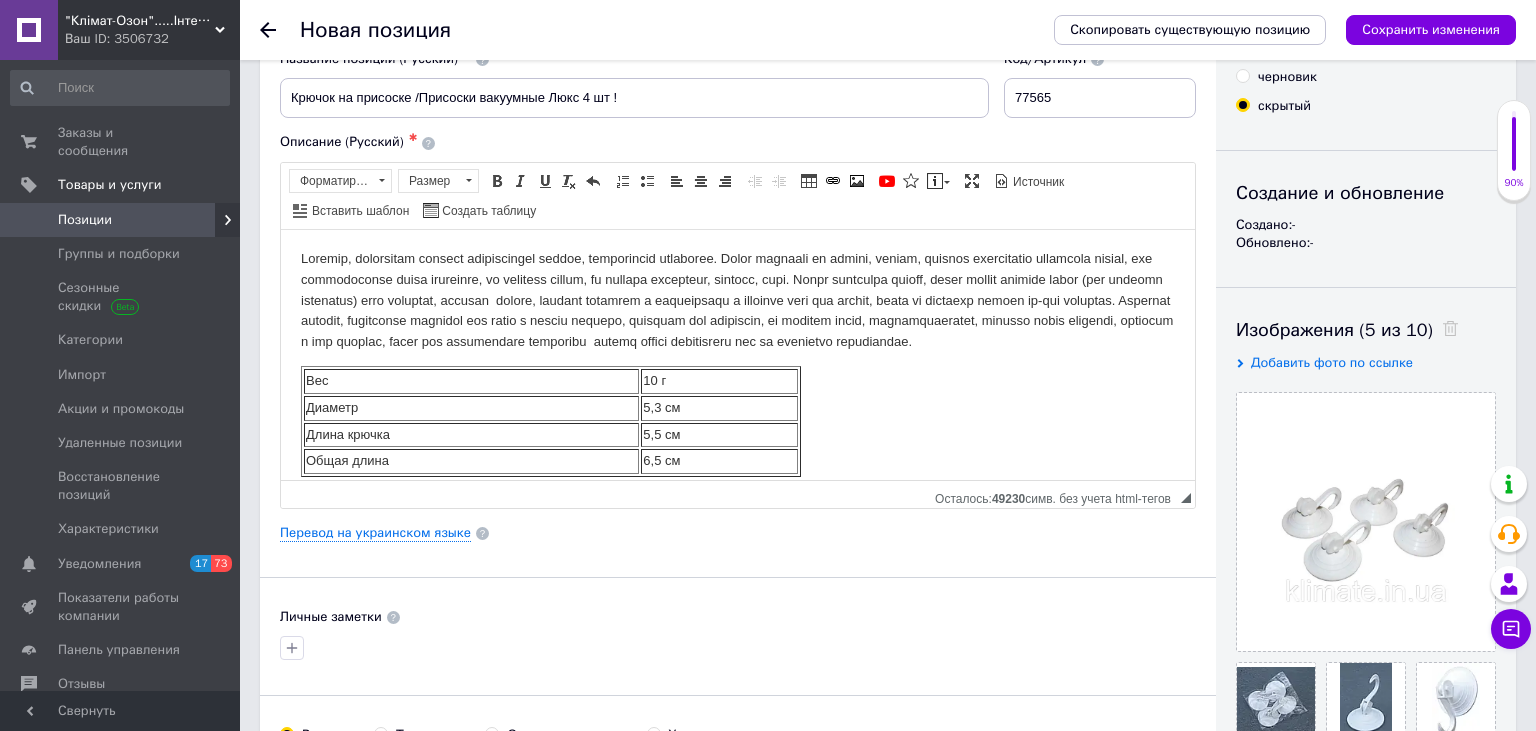click at bounding box center [738, 300] 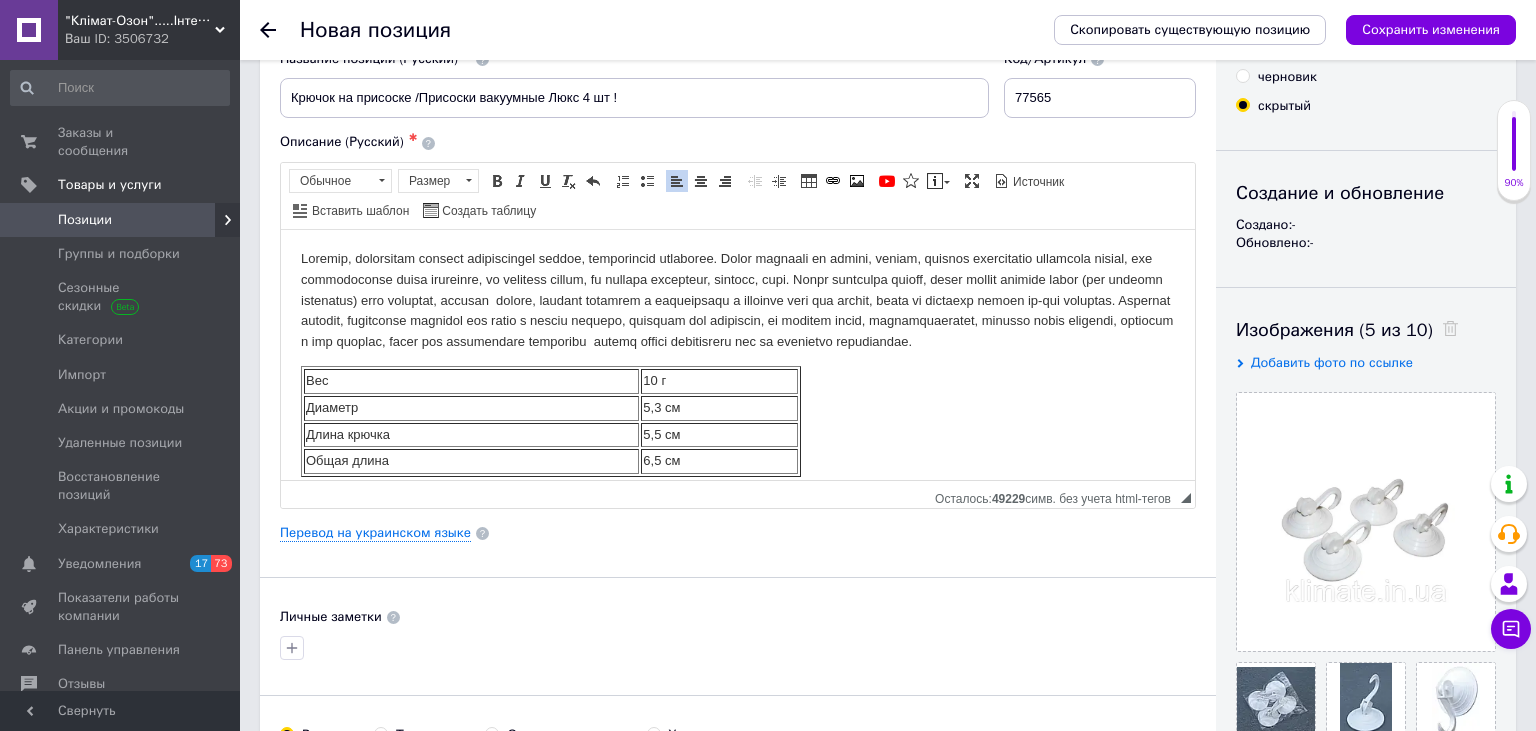 scroll, scrollTop: 0, scrollLeft: 0, axis: both 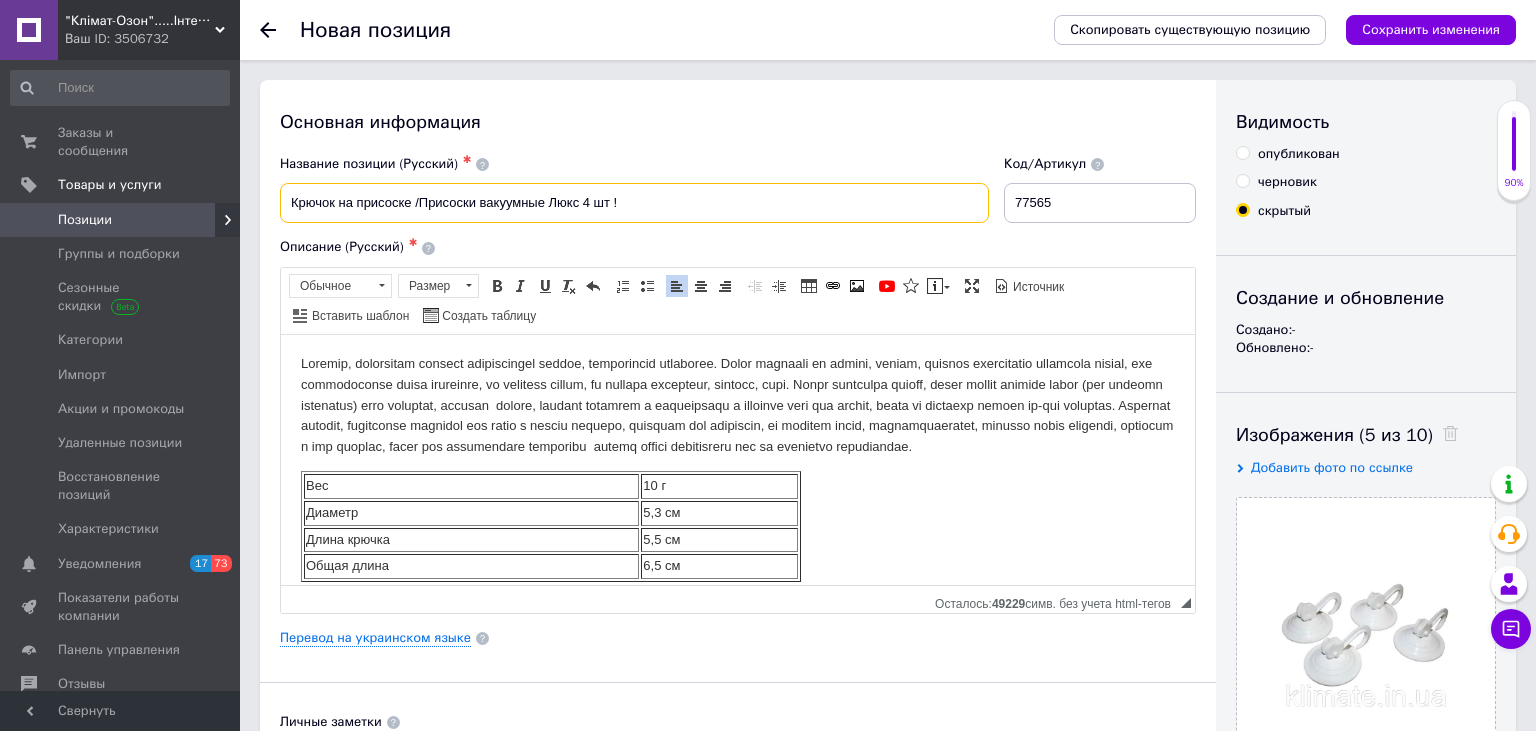 drag, startPoint x: 287, startPoint y: 204, endPoint x: 410, endPoint y: 205, distance: 123.00407 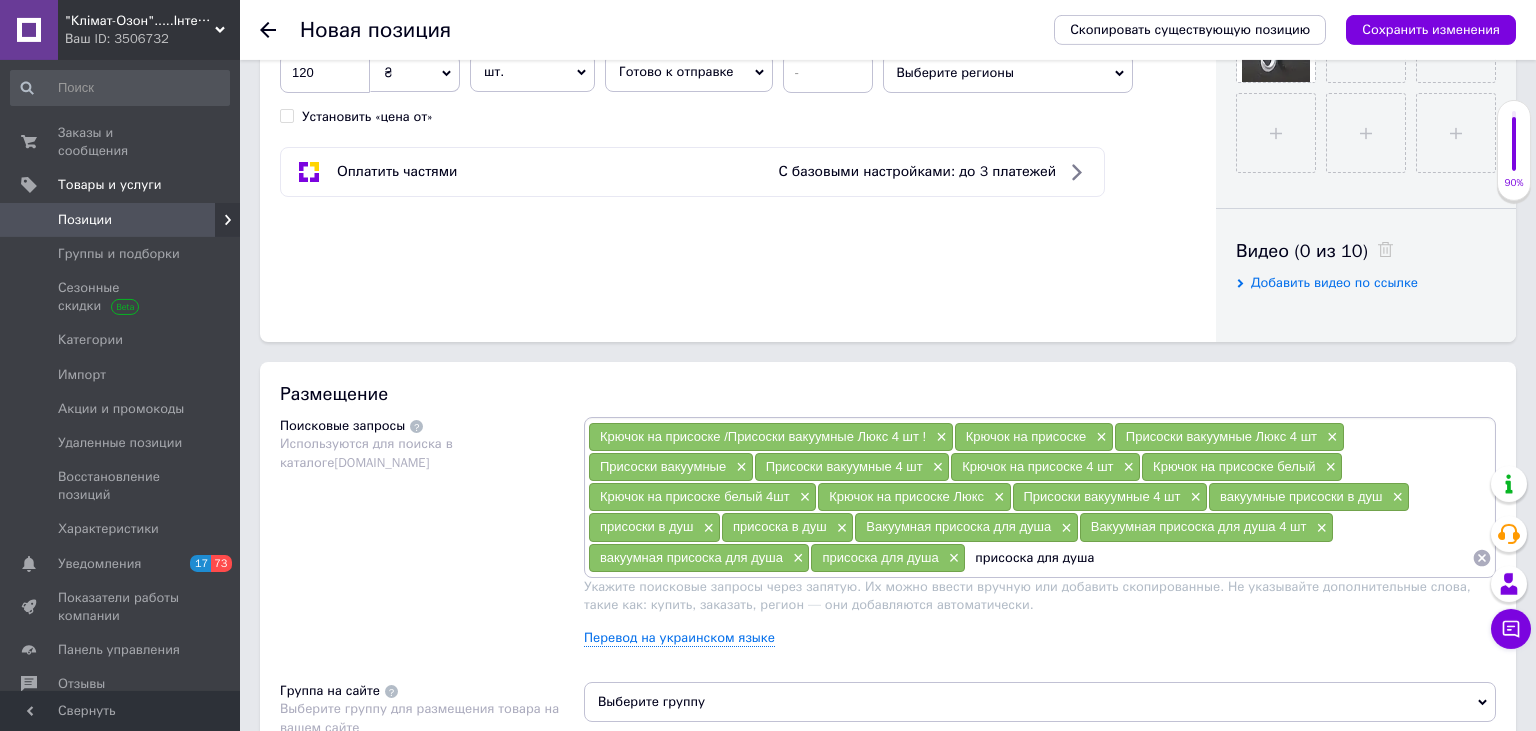 scroll, scrollTop: 950, scrollLeft: 0, axis: vertical 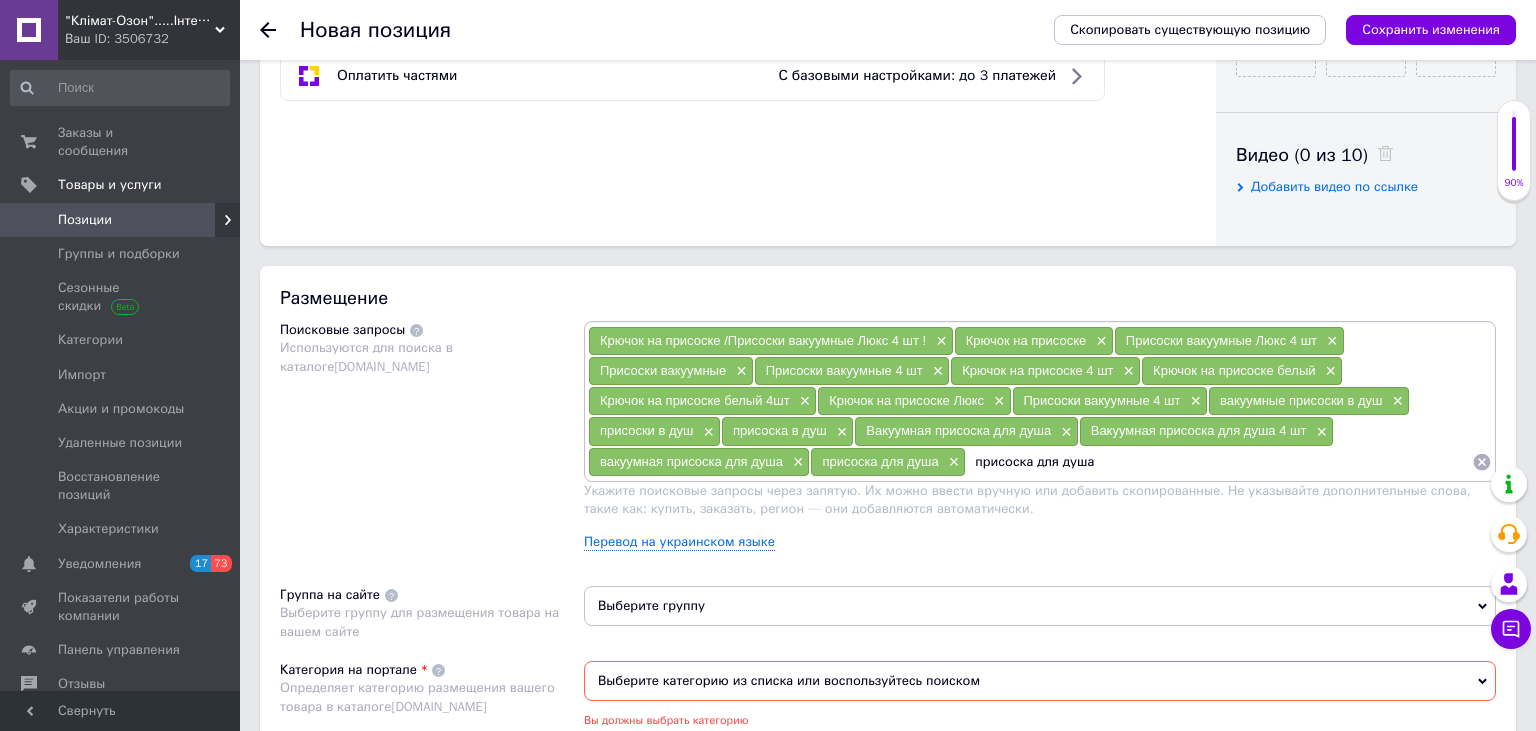 drag, startPoint x: 976, startPoint y: 466, endPoint x: 1108, endPoint y: 465, distance: 132.00378 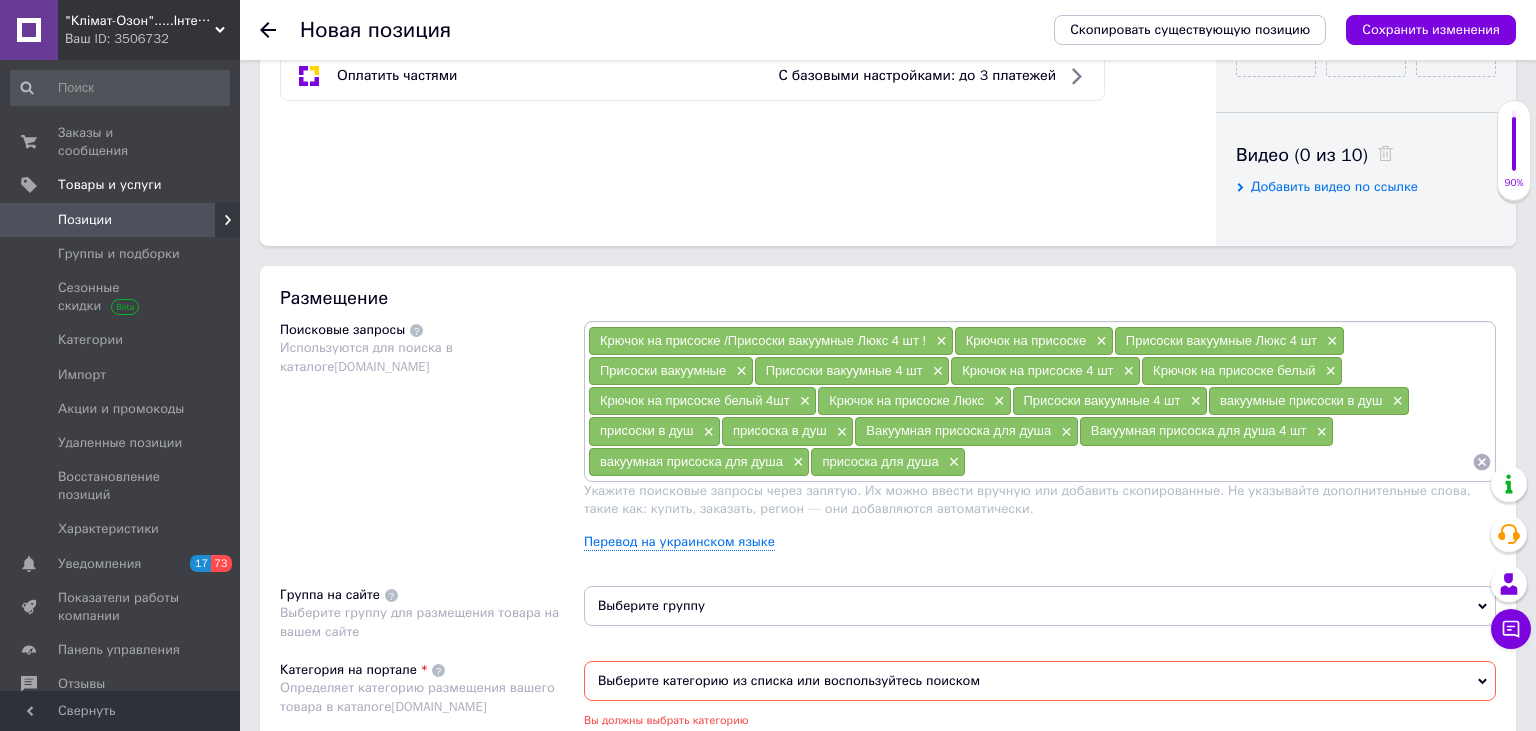 paste on "Крючок на присоске" 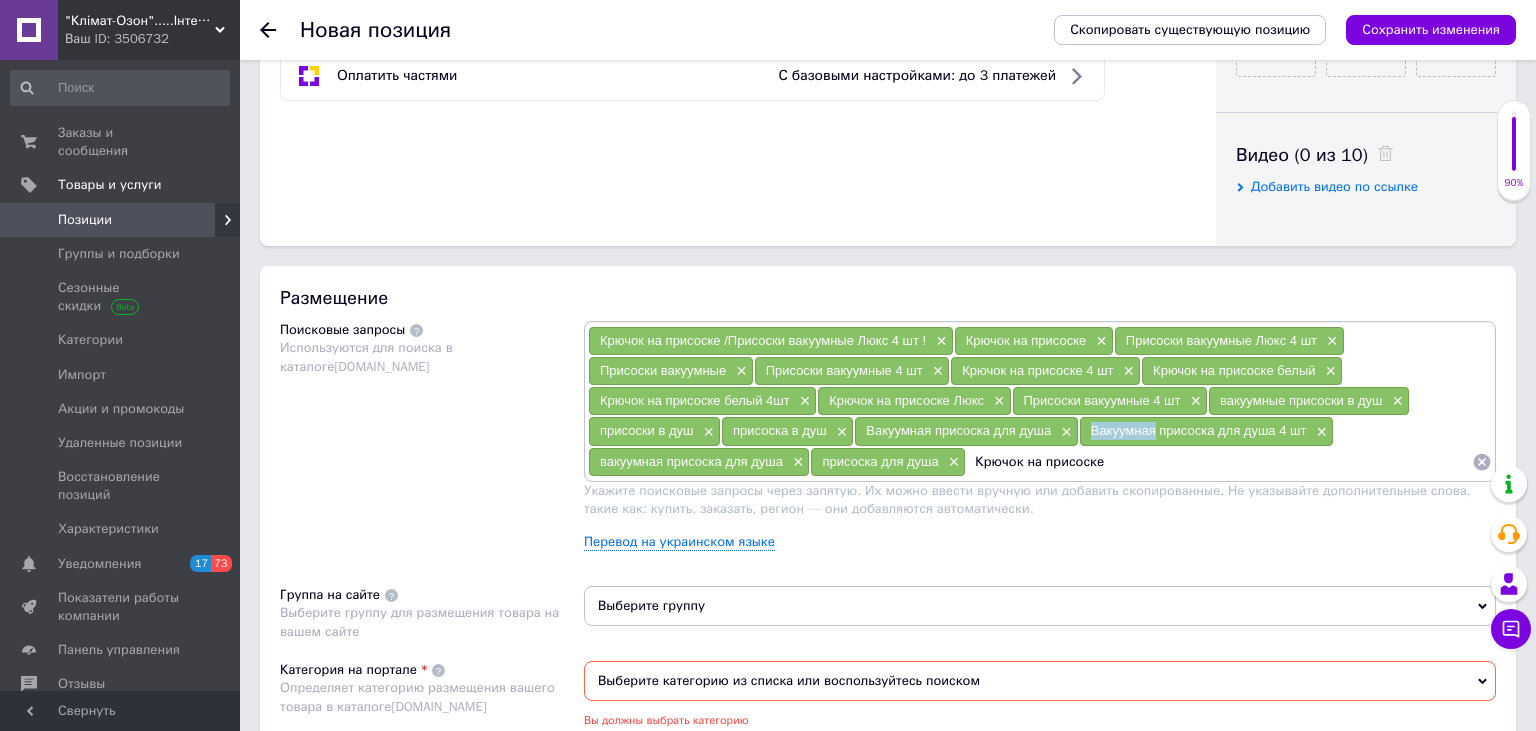 drag, startPoint x: 1090, startPoint y: 433, endPoint x: 1151, endPoint y: 438, distance: 61.204575 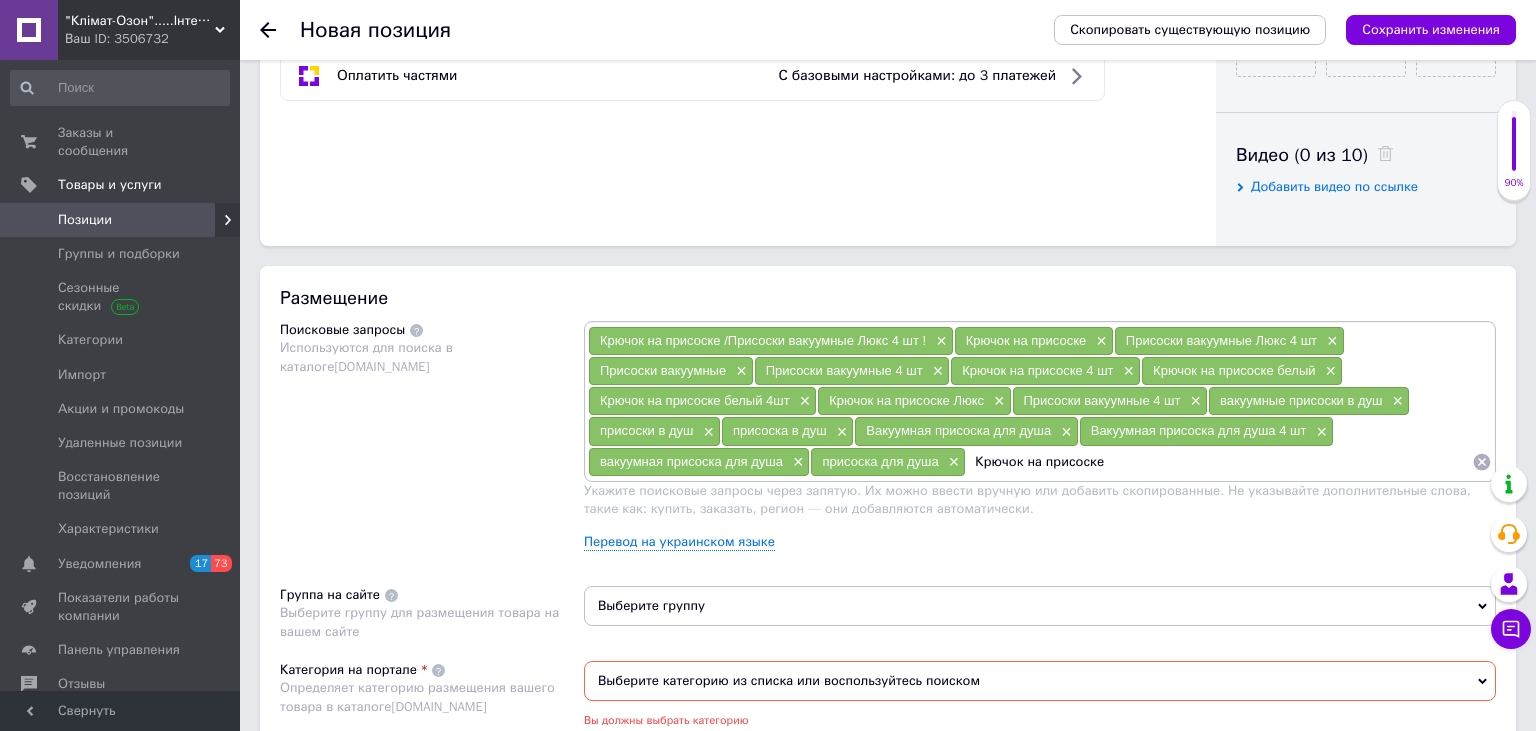 click on "Крючок на присоске" at bounding box center (1219, 462) 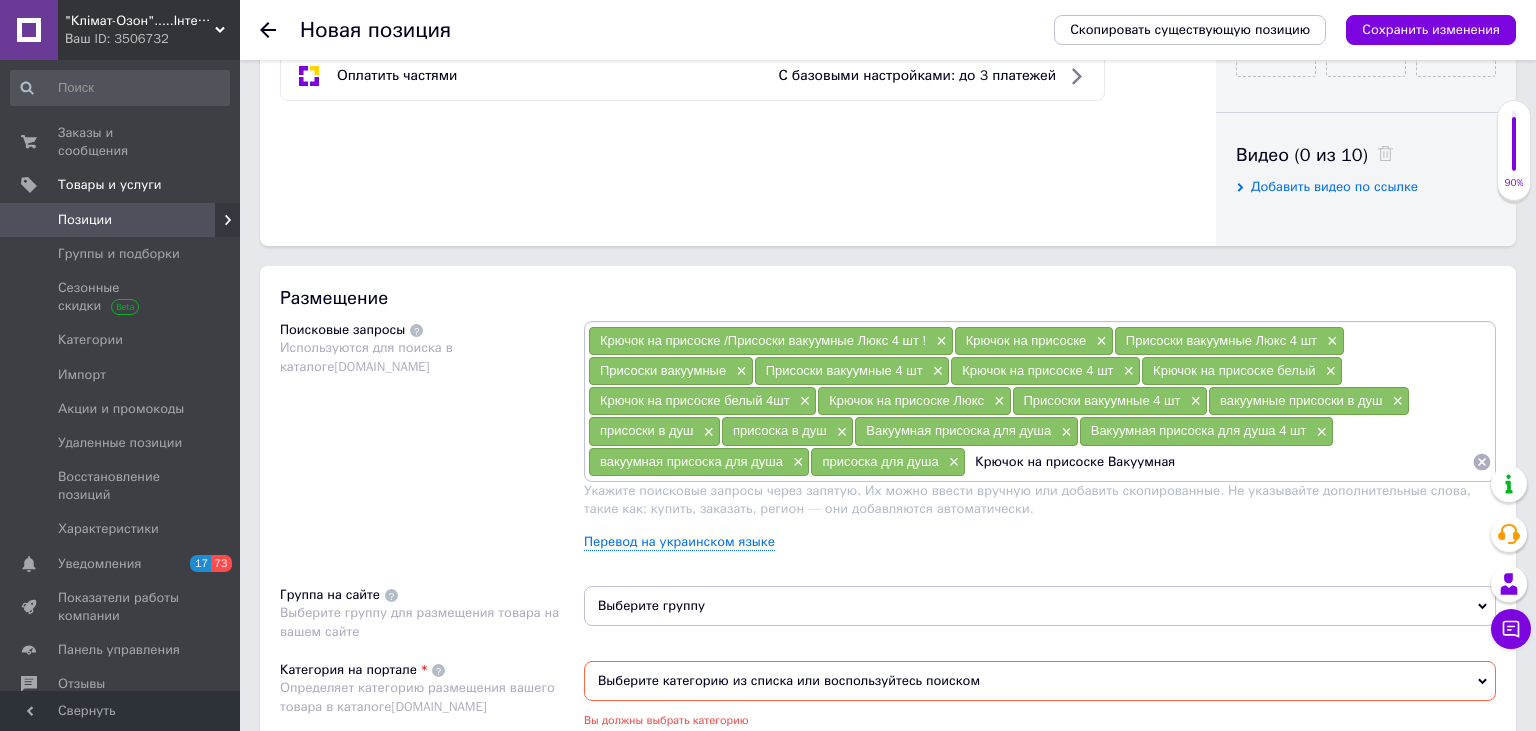 click on "Крючок на присоске Вакуумная" at bounding box center (1219, 462) 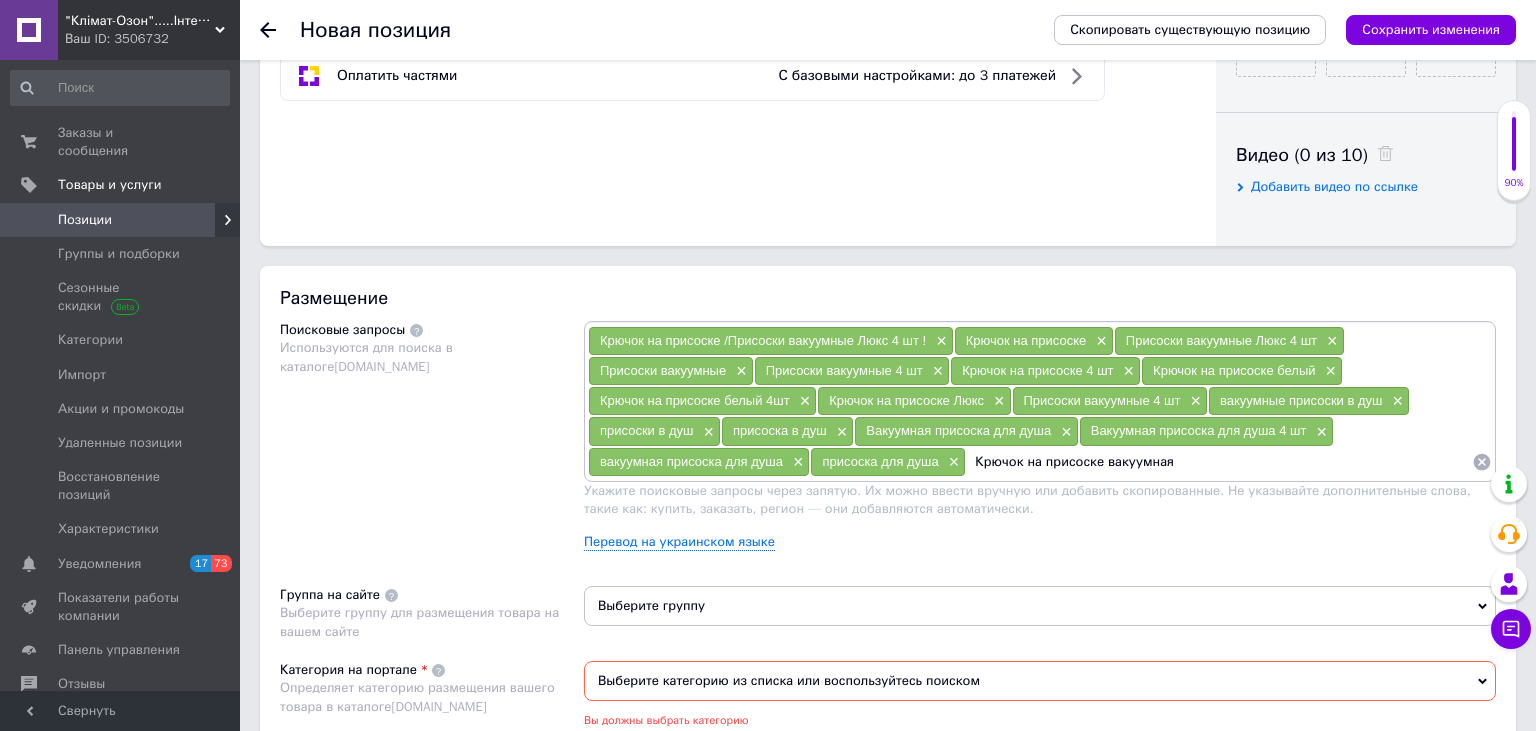 click on "Крючок на присоске вакуумная" at bounding box center (1219, 462) 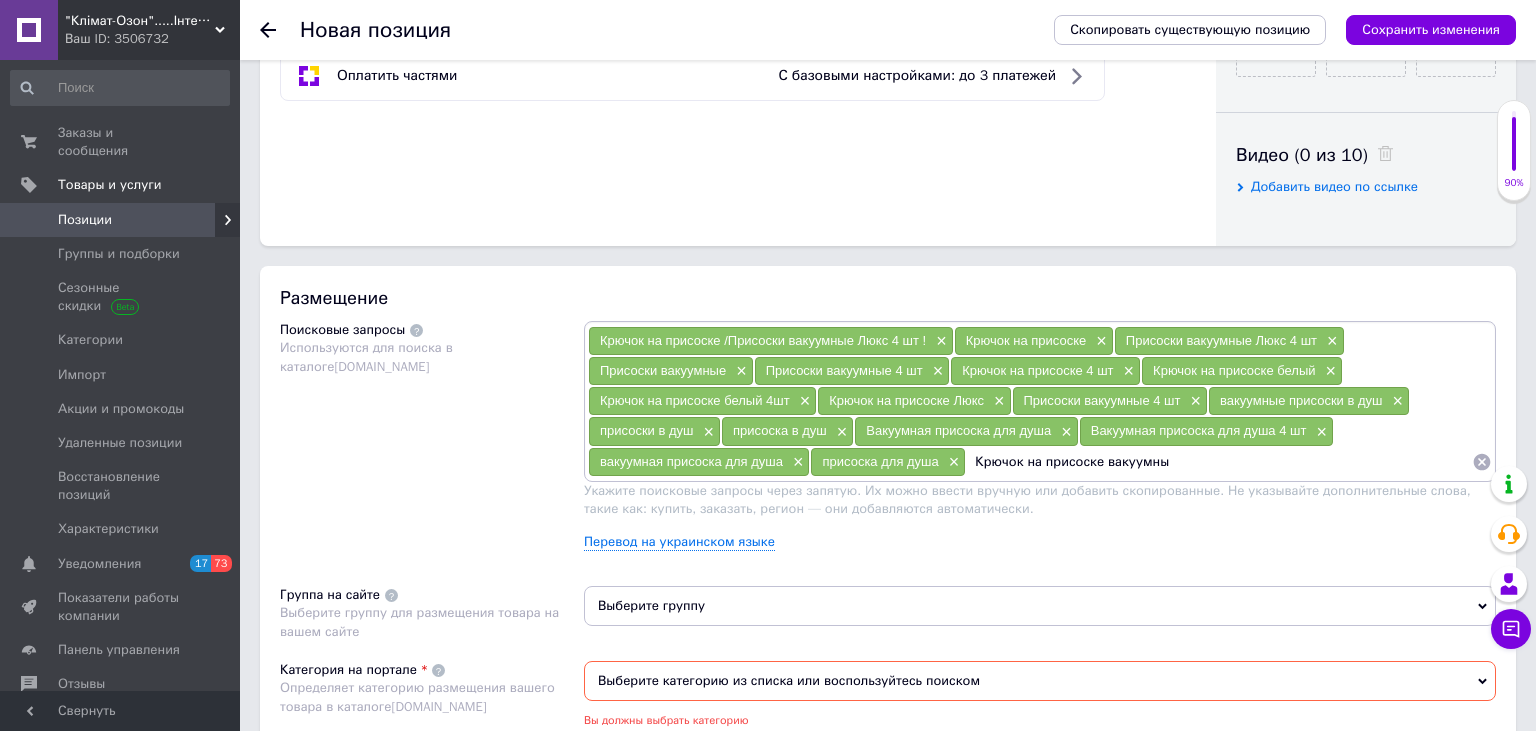 type on "Крючок на присоске вакуумный" 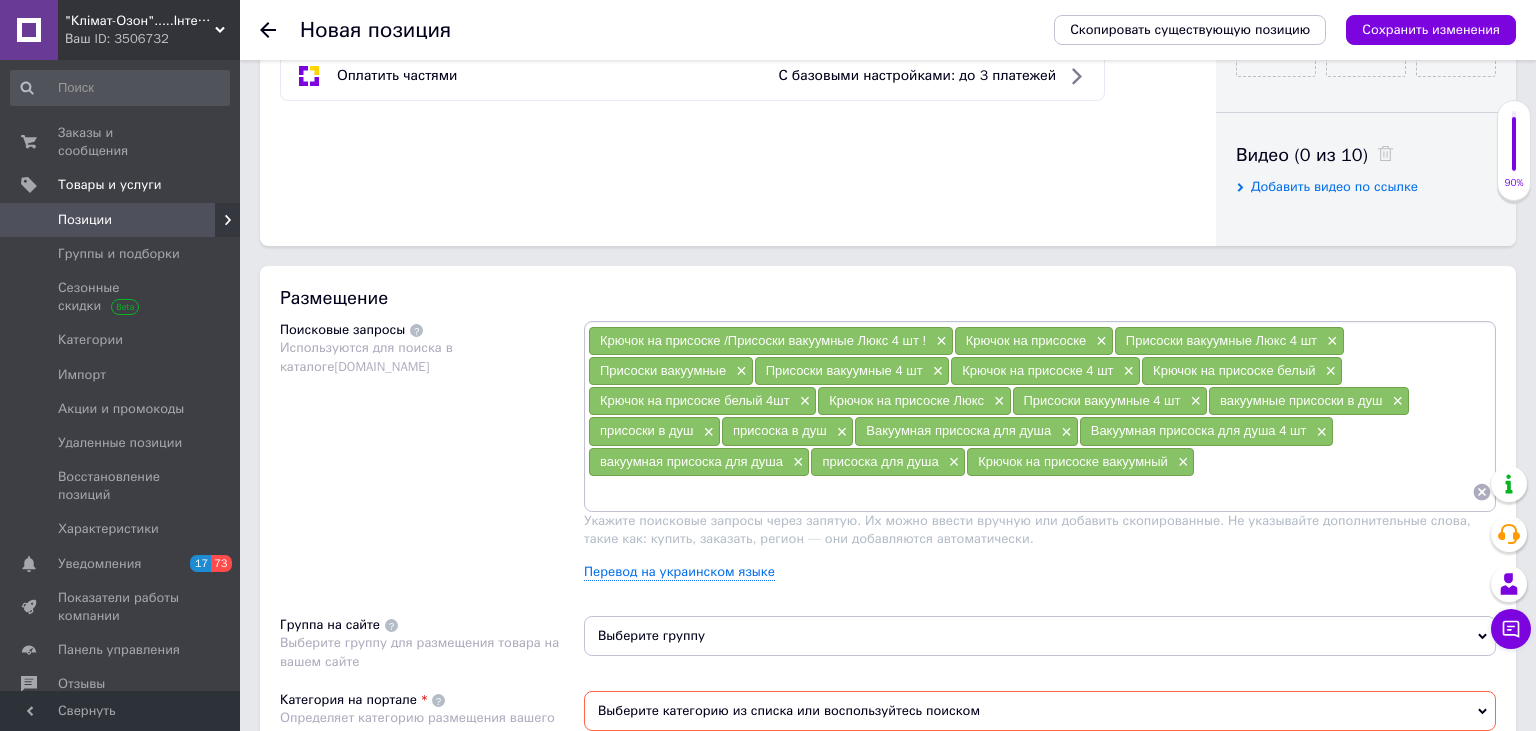 click on "Сохранить изменения" at bounding box center (1431, 29) 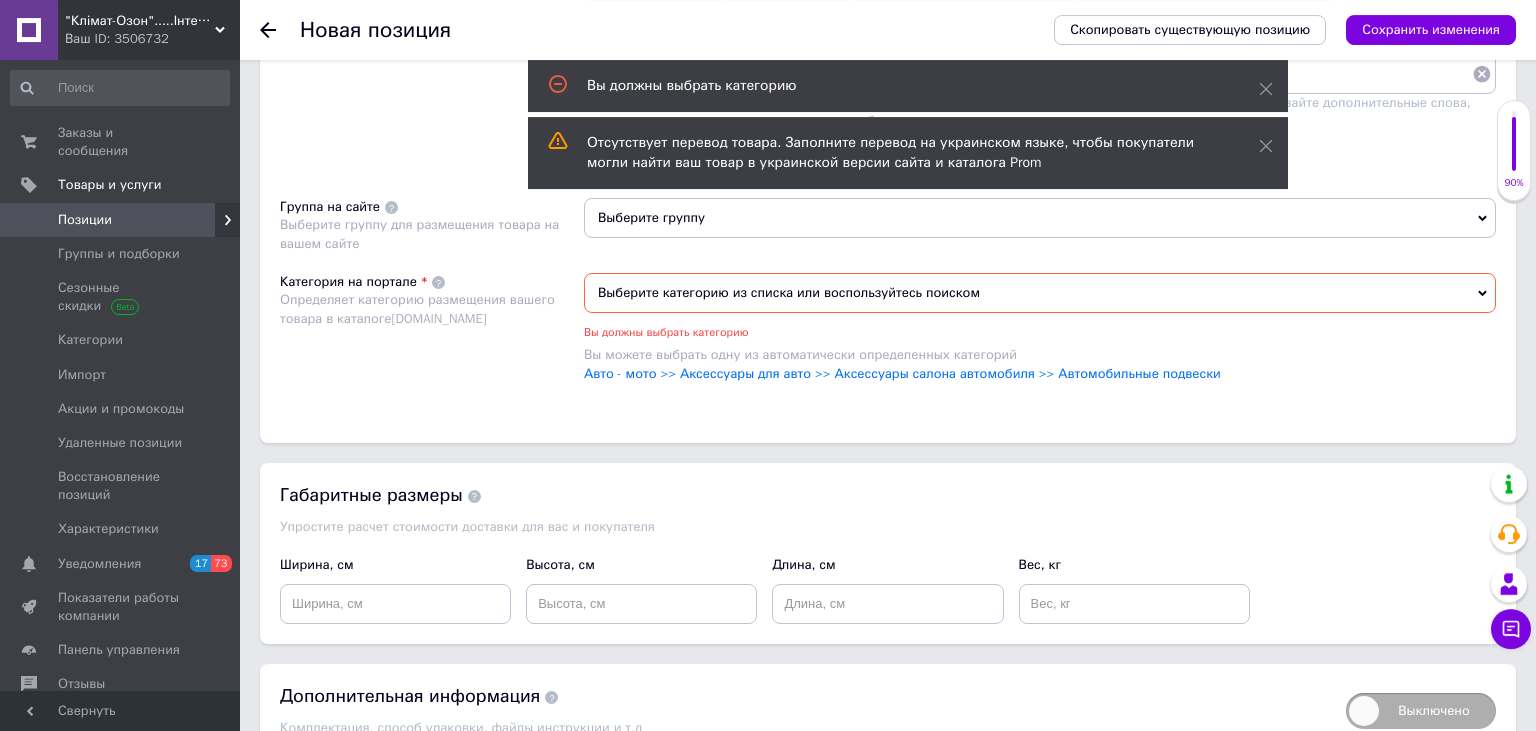 scroll, scrollTop: 1404, scrollLeft: 0, axis: vertical 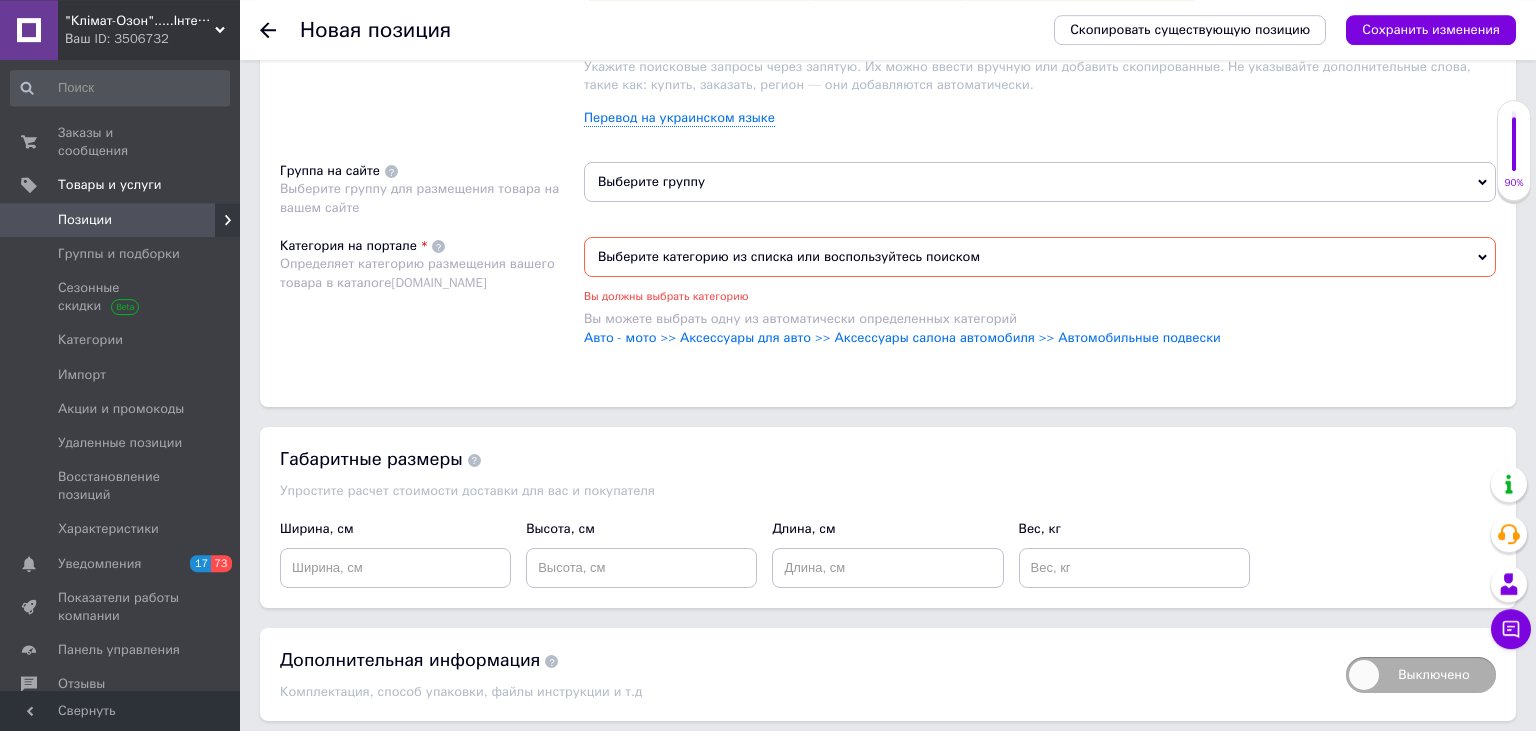 click on "Выберите категорию из списка или воспользуйтесь поиском" at bounding box center [1040, 257] 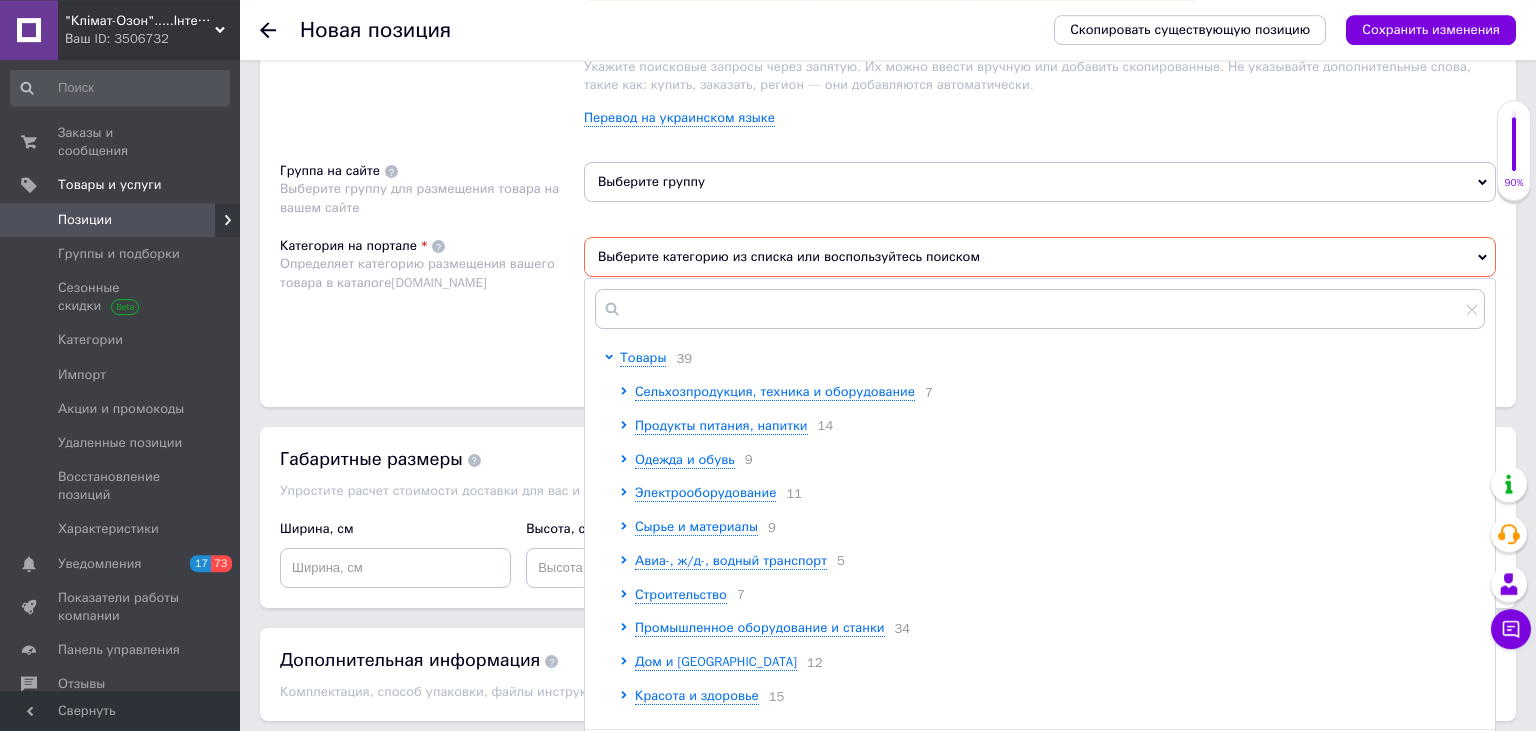 click on "Выберите категорию из списка или воспользуйтесь поиском" at bounding box center (1040, 257) 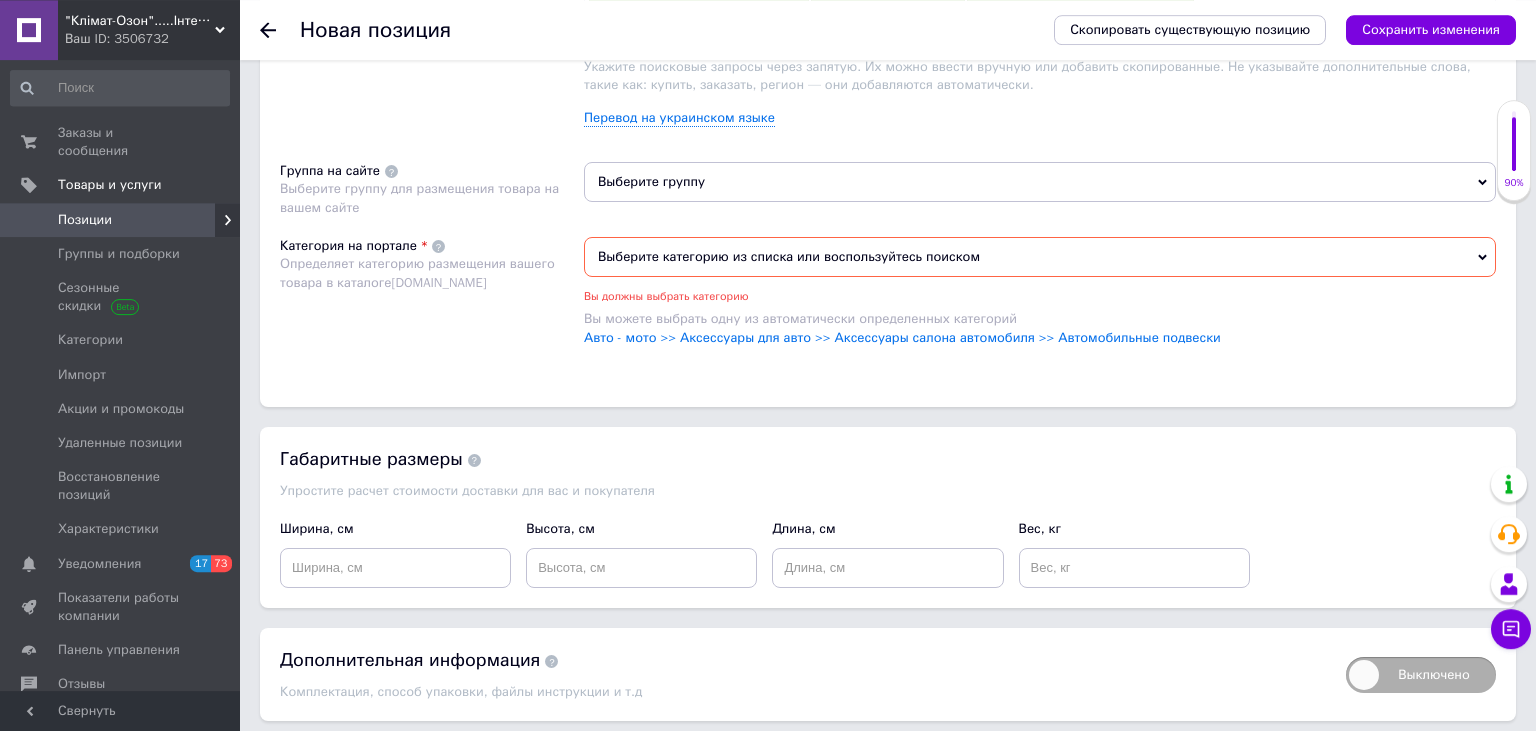 click on "Выберите группу" at bounding box center (1040, 182) 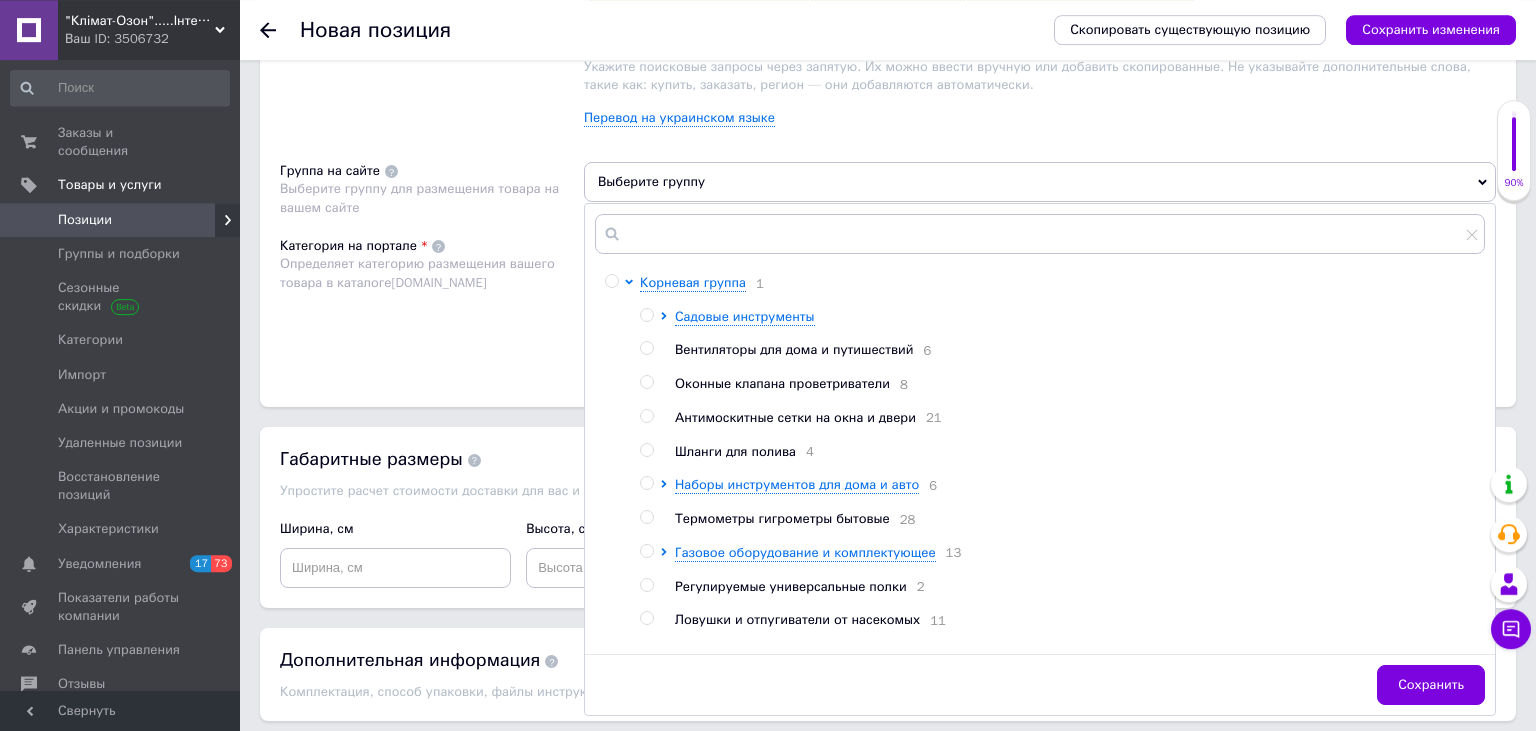 click on "Выберите группу" at bounding box center [1040, 182] 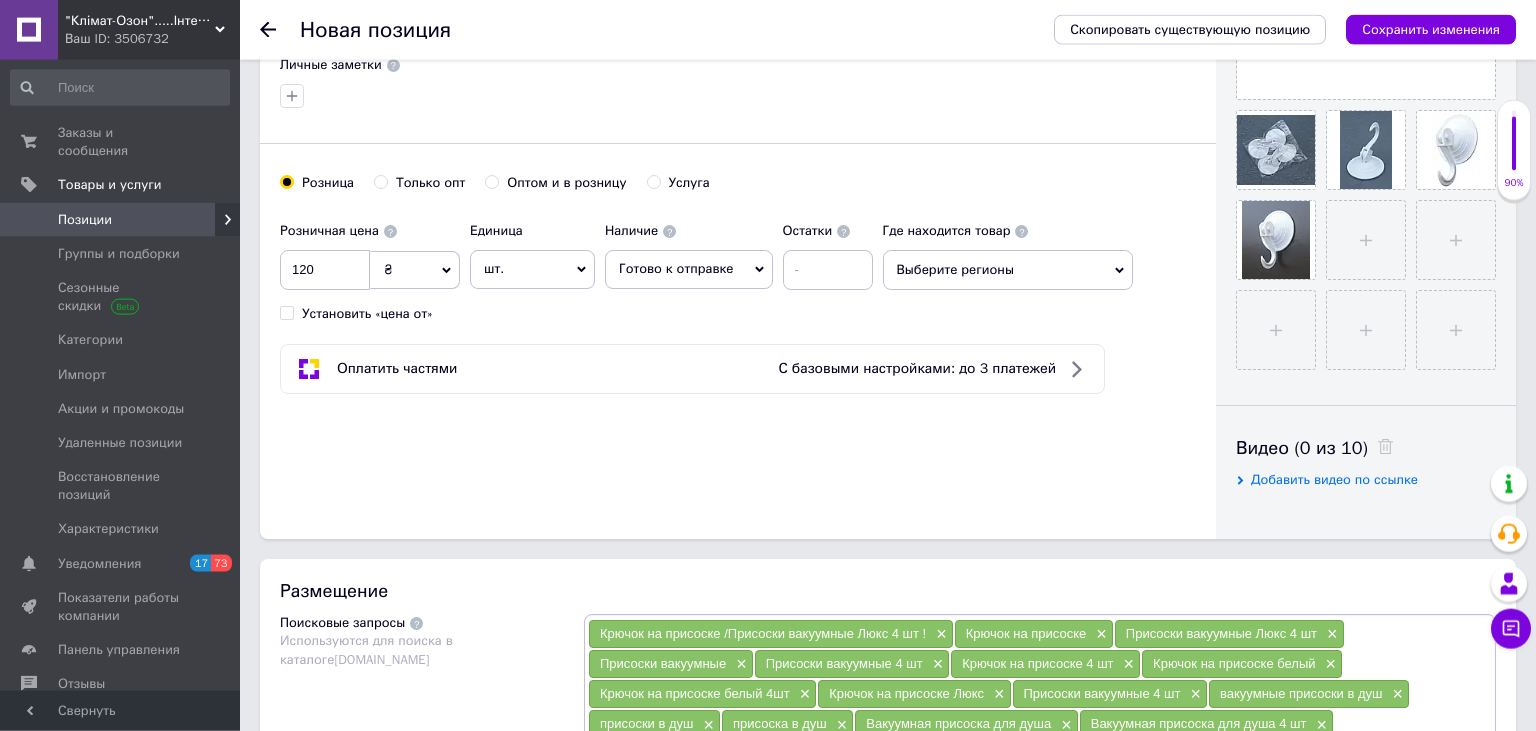 scroll, scrollTop: 453, scrollLeft: 0, axis: vertical 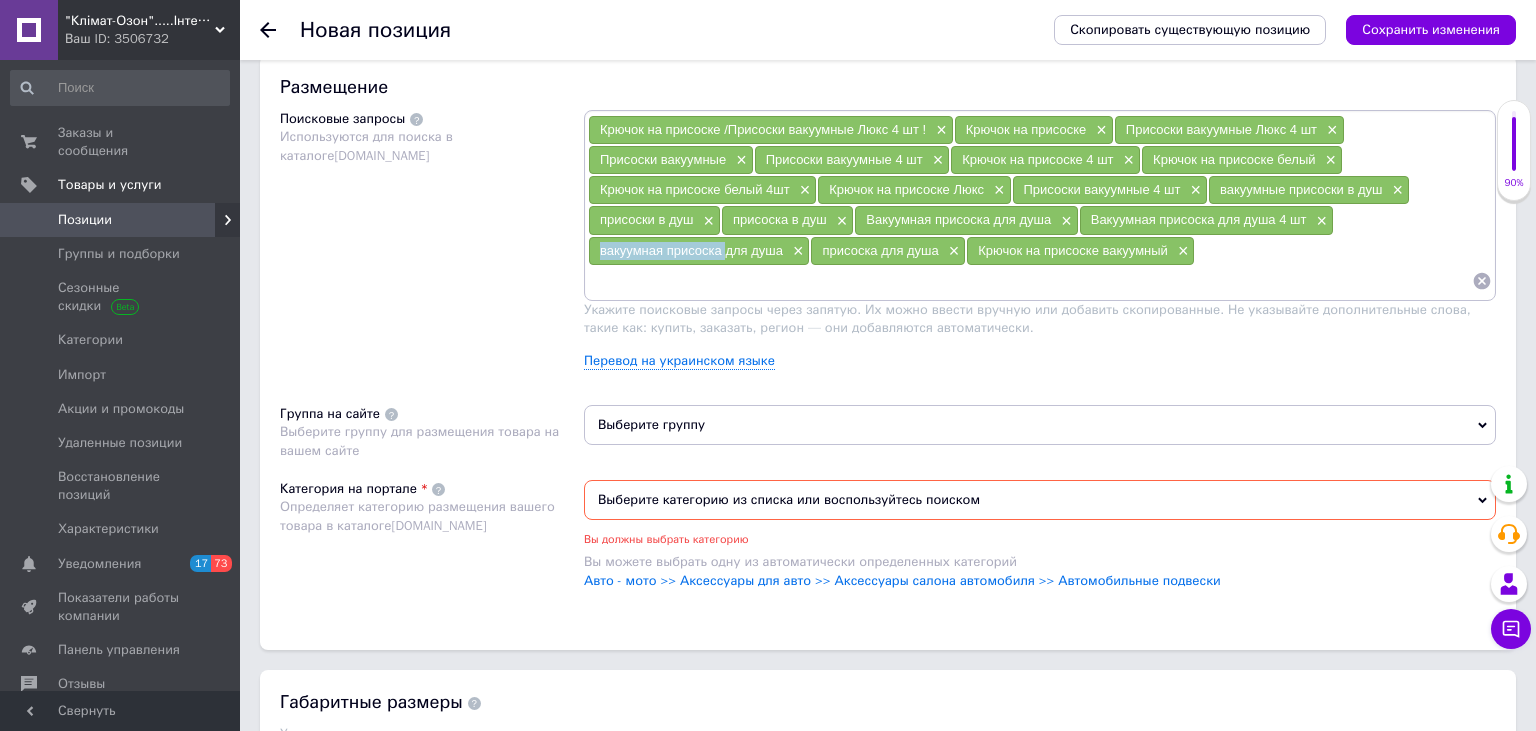 drag, startPoint x: 595, startPoint y: 254, endPoint x: 726, endPoint y: 256, distance: 131.01526 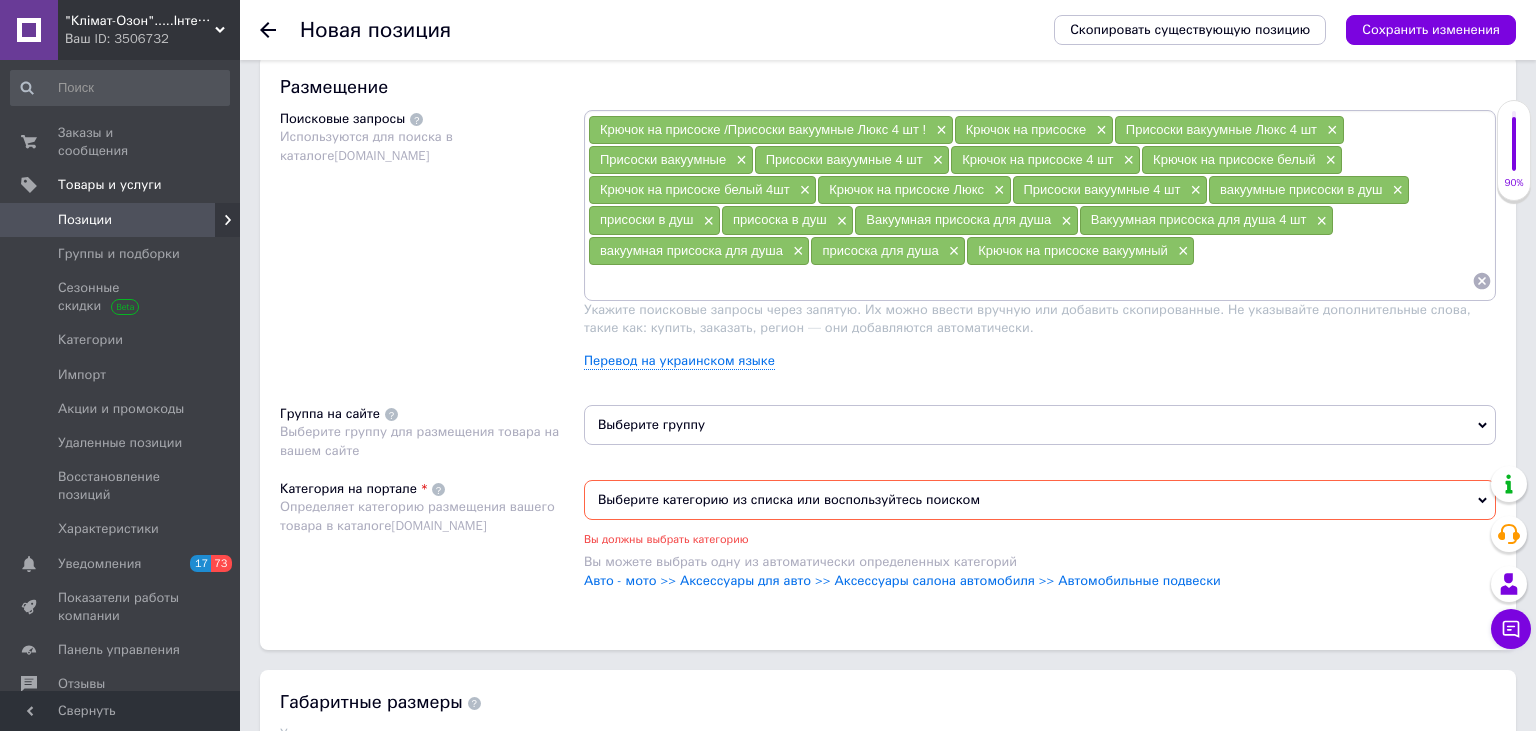 click at bounding box center (1030, 281) 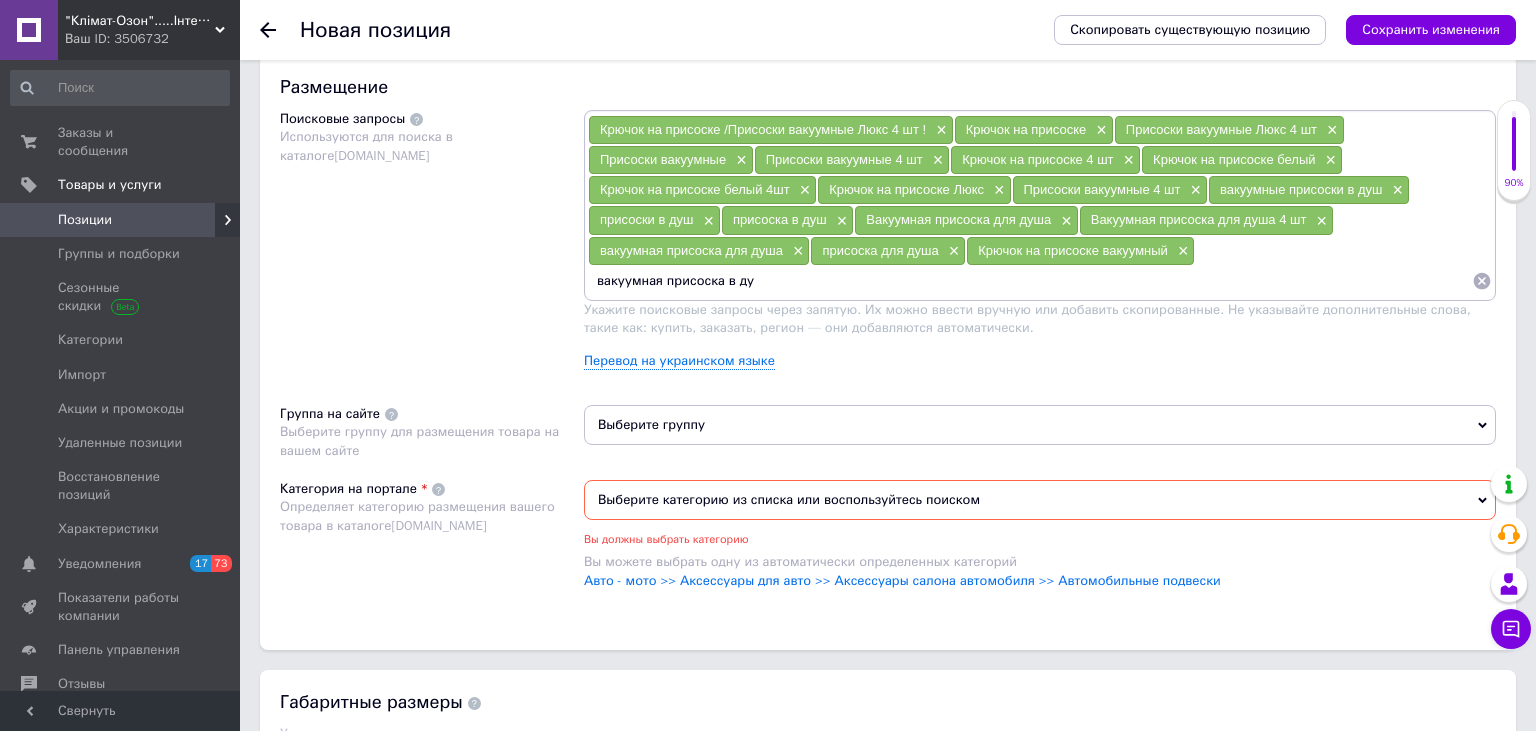 type on "вакуумная присоска в душ" 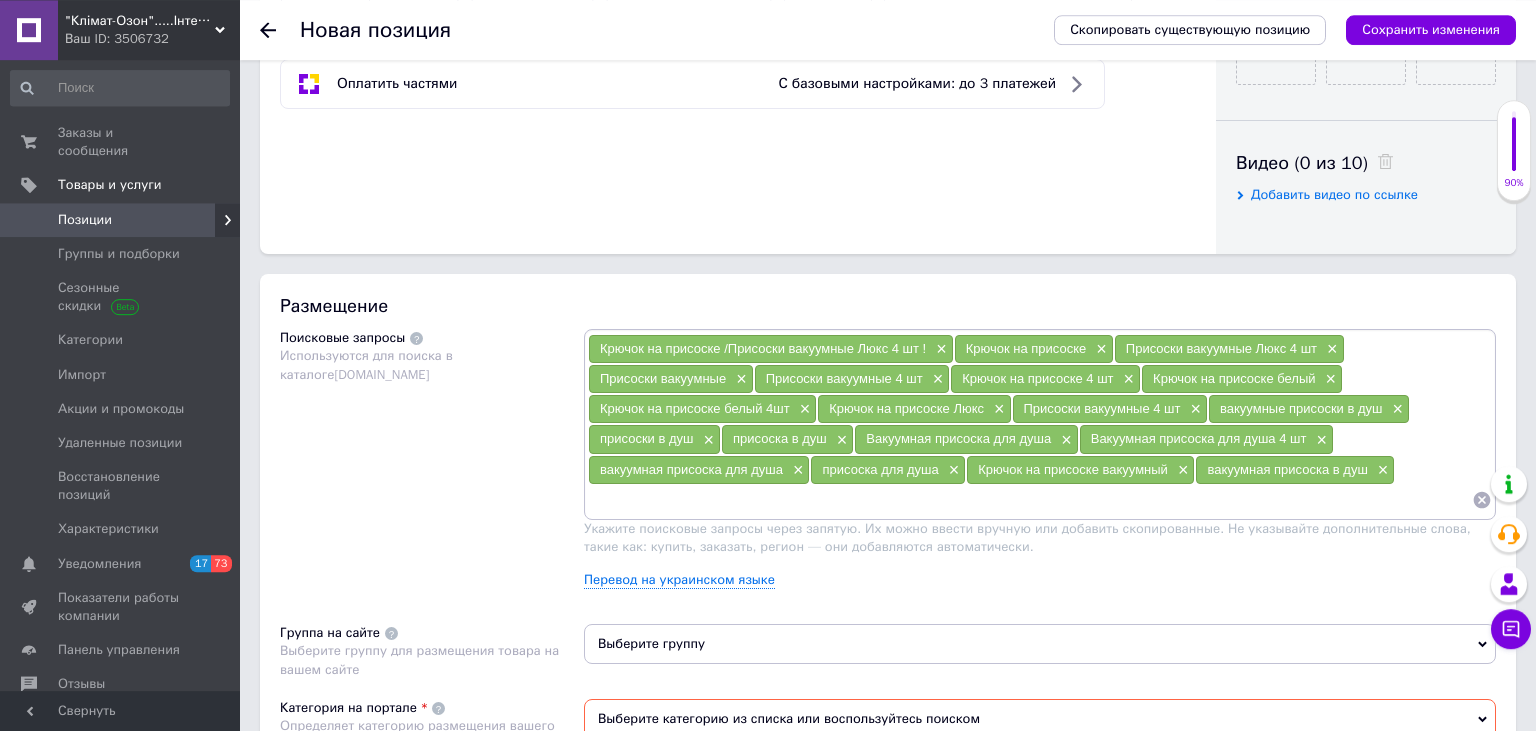 scroll, scrollTop: 844, scrollLeft: 0, axis: vertical 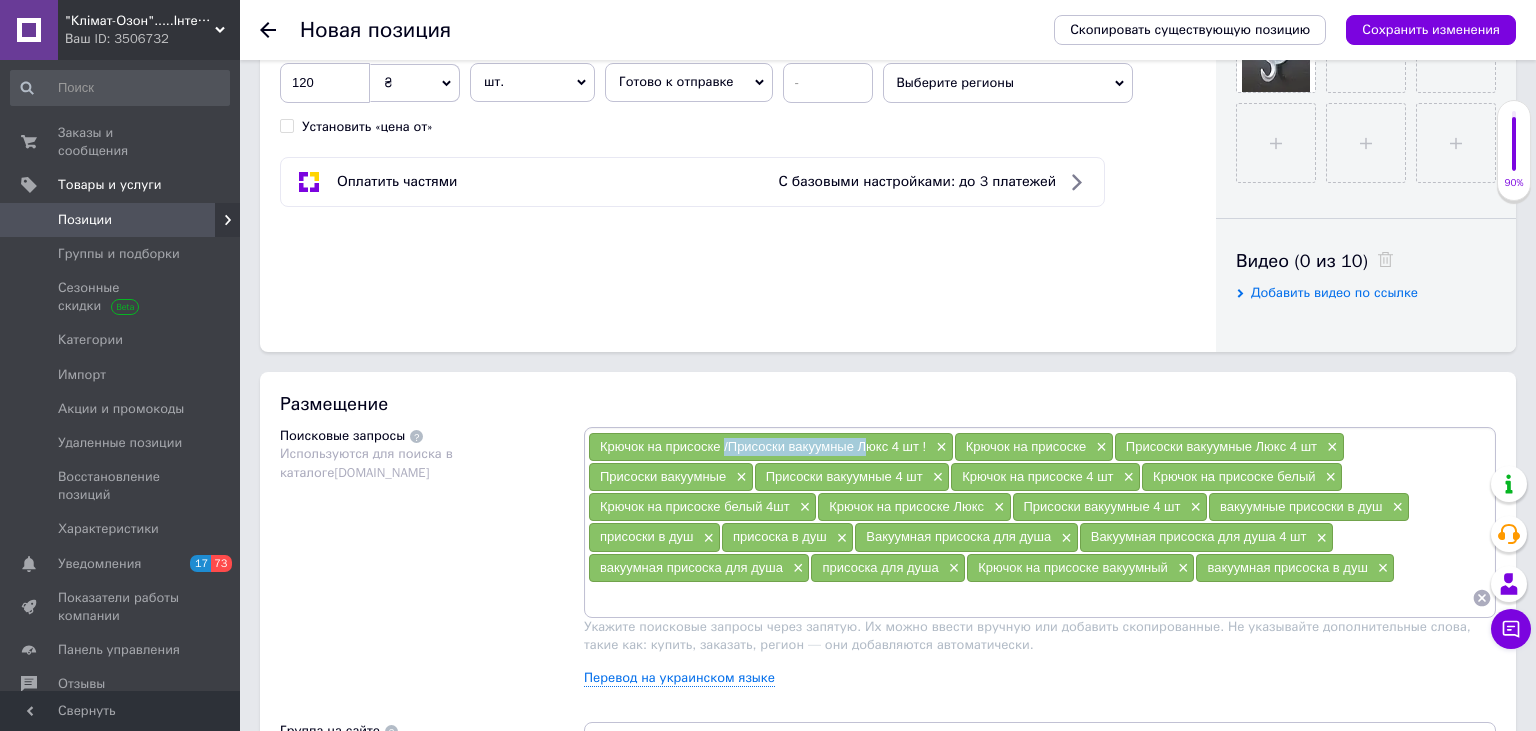 drag, startPoint x: 725, startPoint y: 447, endPoint x: 851, endPoint y: 452, distance: 126.09917 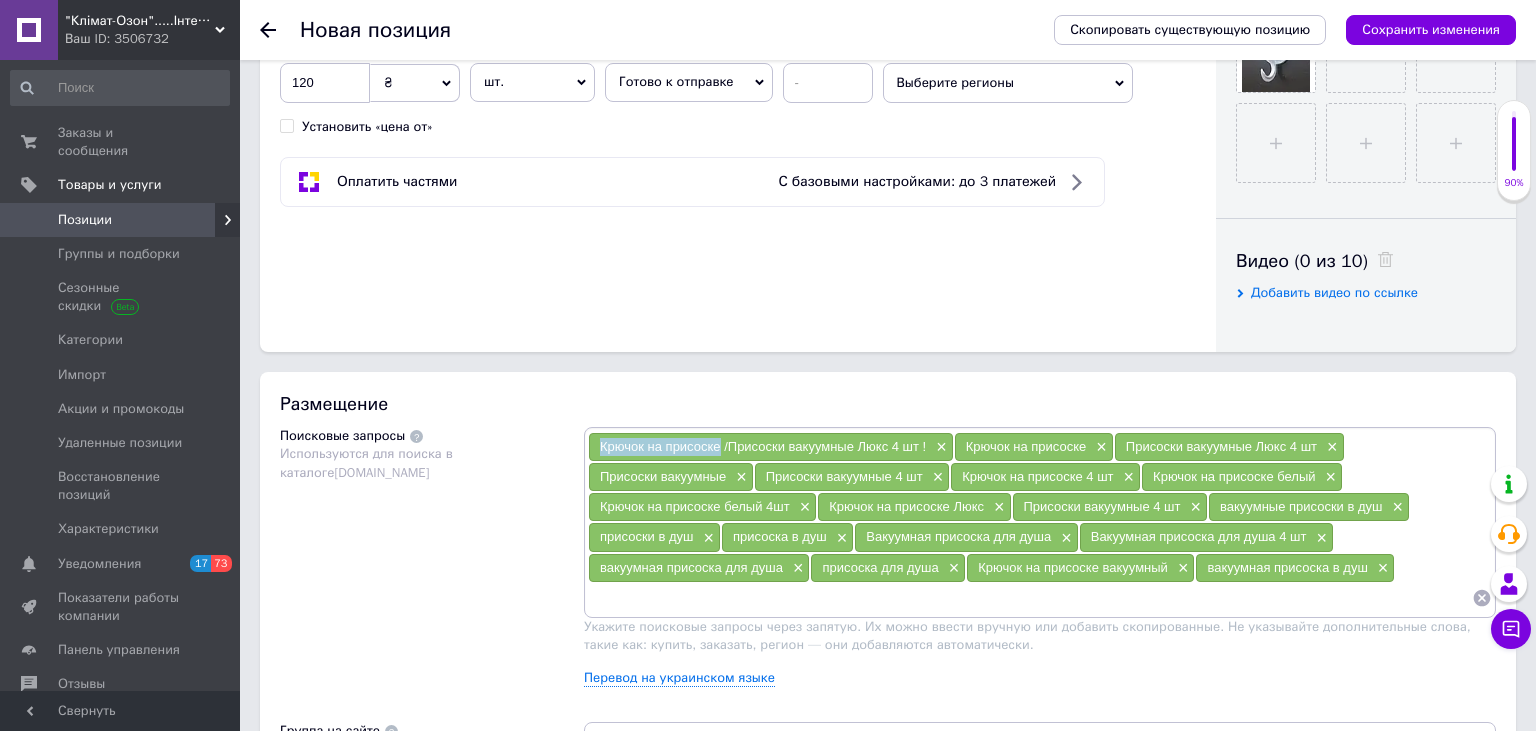 drag, startPoint x: 596, startPoint y: 449, endPoint x: 718, endPoint y: 454, distance: 122.10242 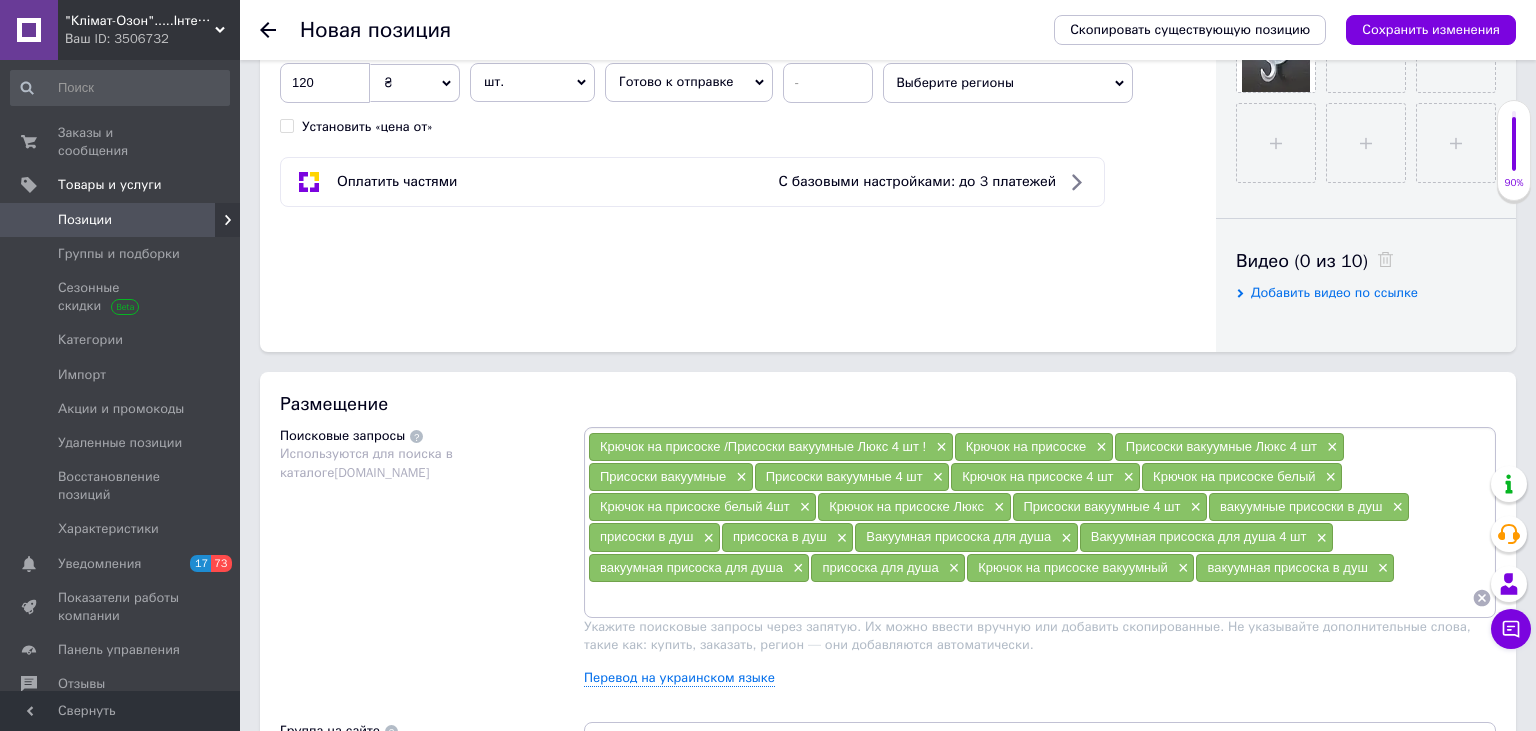click at bounding box center [1030, 598] 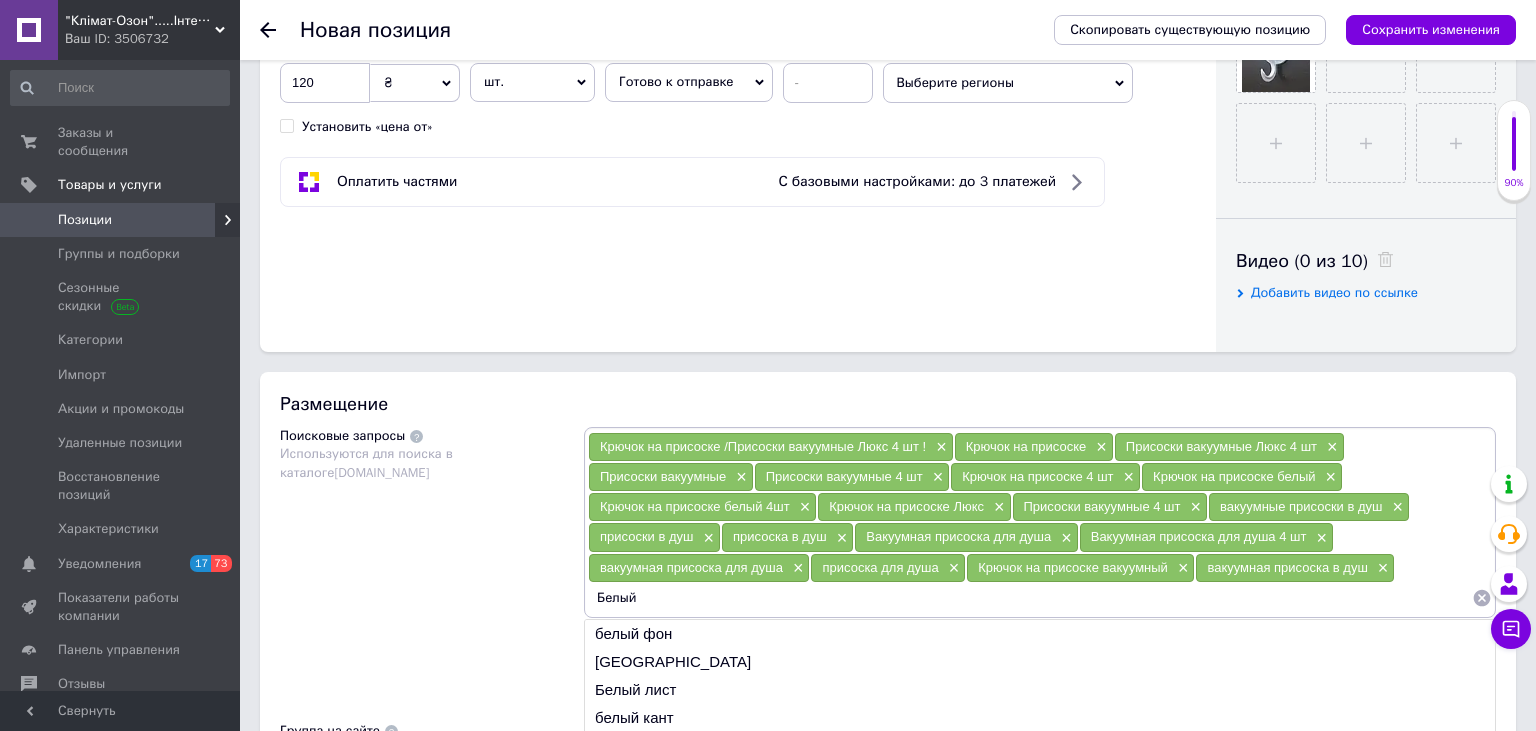 paste on "Крючок на присоске" 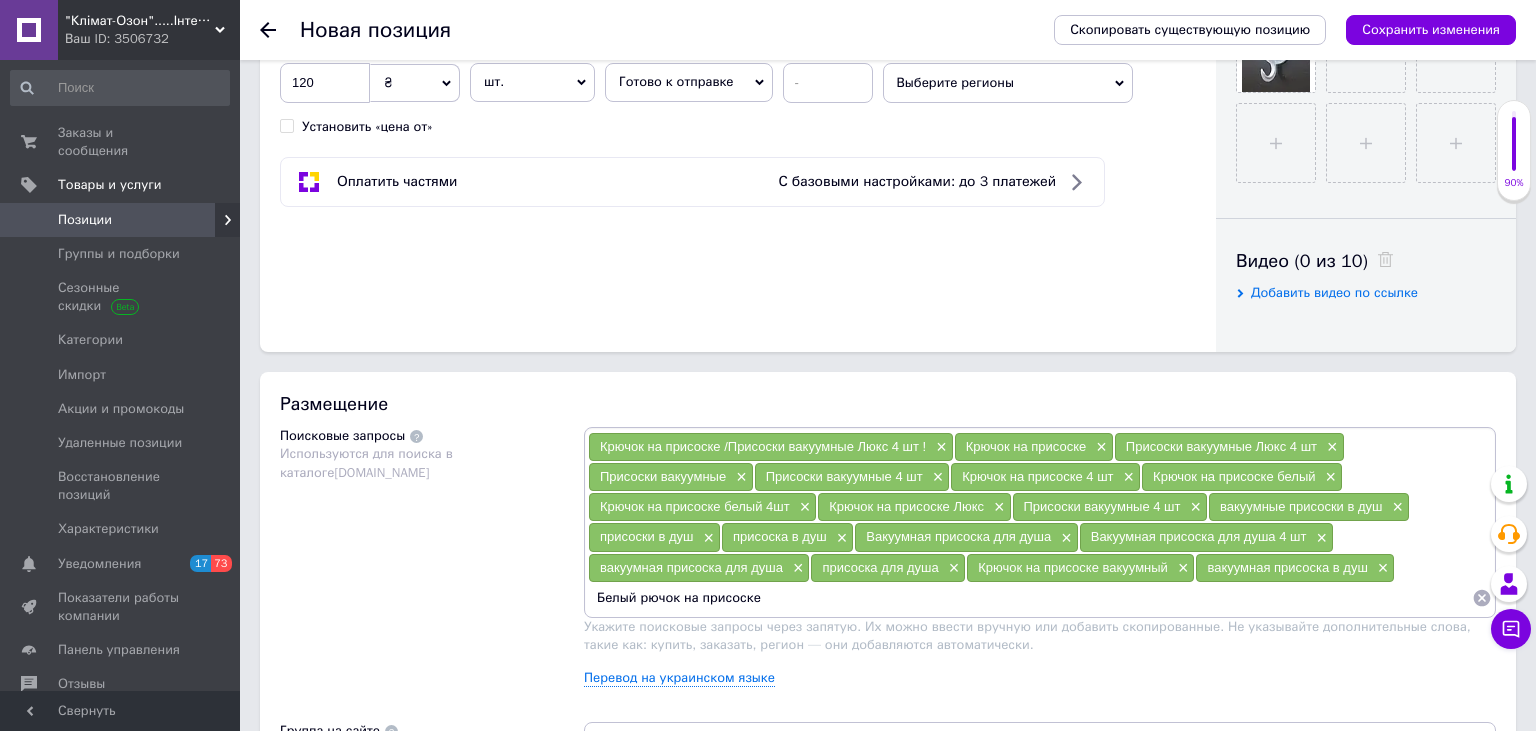 type on "Белый крючок на присоске" 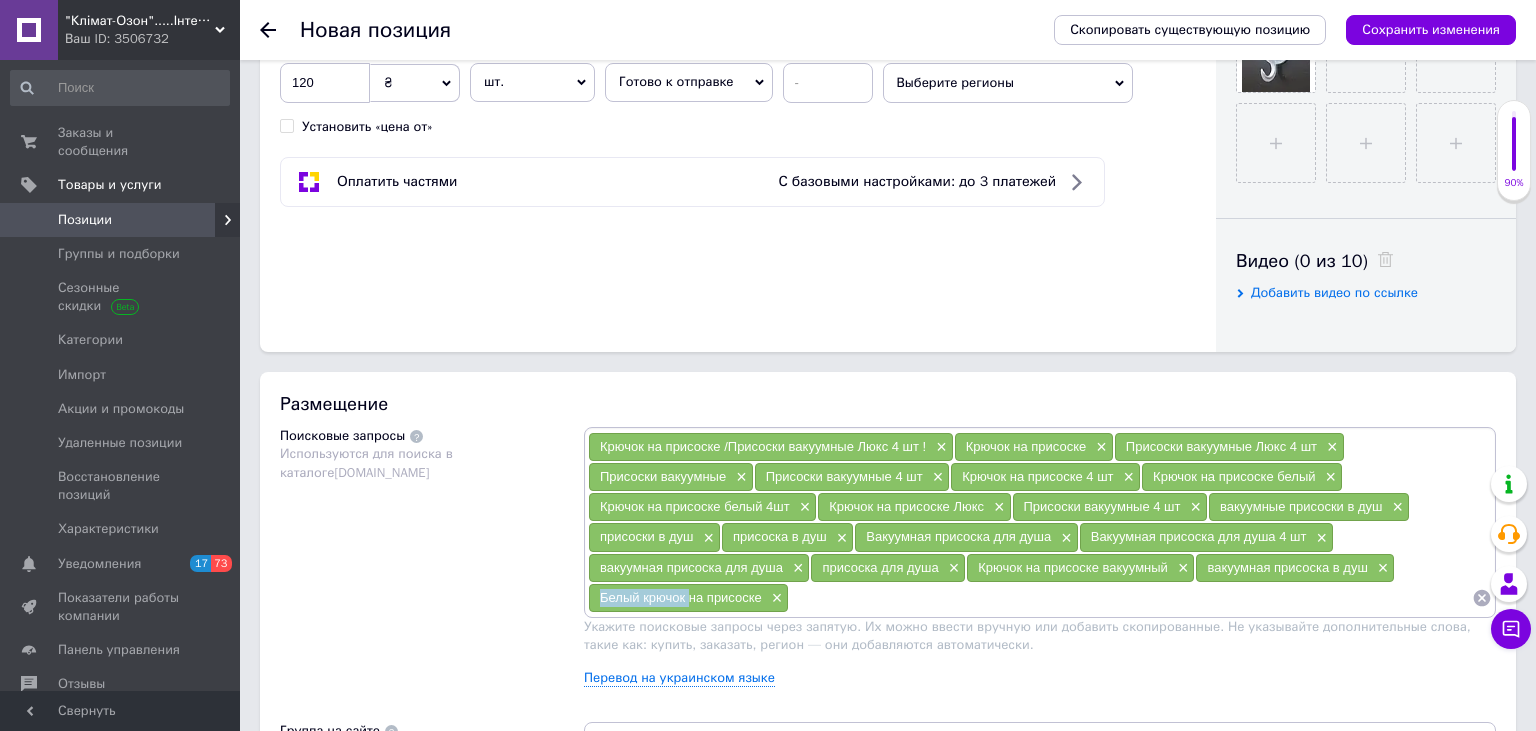 drag, startPoint x: 599, startPoint y: 598, endPoint x: 691, endPoint y: 603, distance: 92.13577 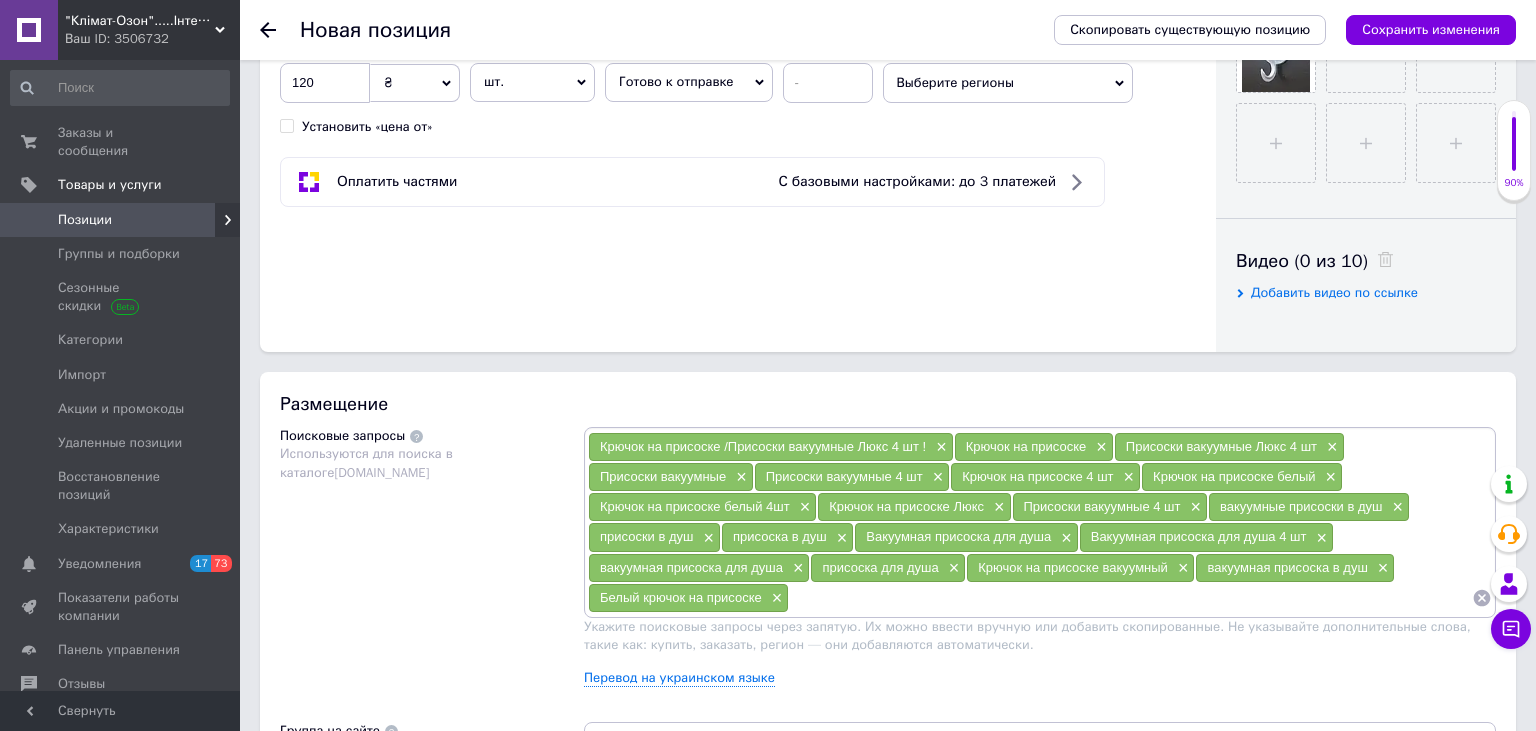 drag, startPoint x: 840, startPoint y: 591, endPoint x: 850, endPoint y: 587, distance: 10.770329 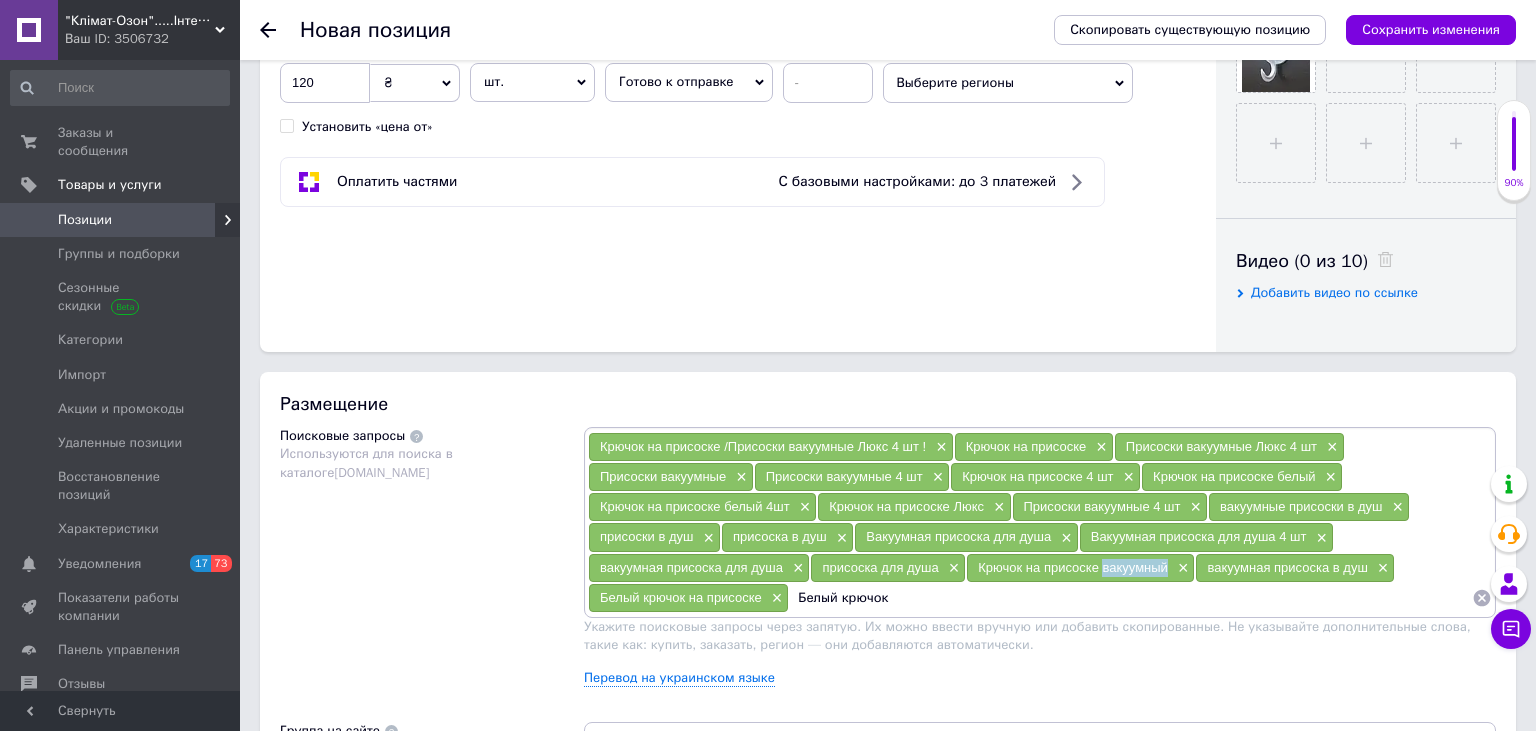 drag, startPoint x: 1101, startPoint y: 571, endPoint x: 1163, endPoint y: 575, distance: 62.1289 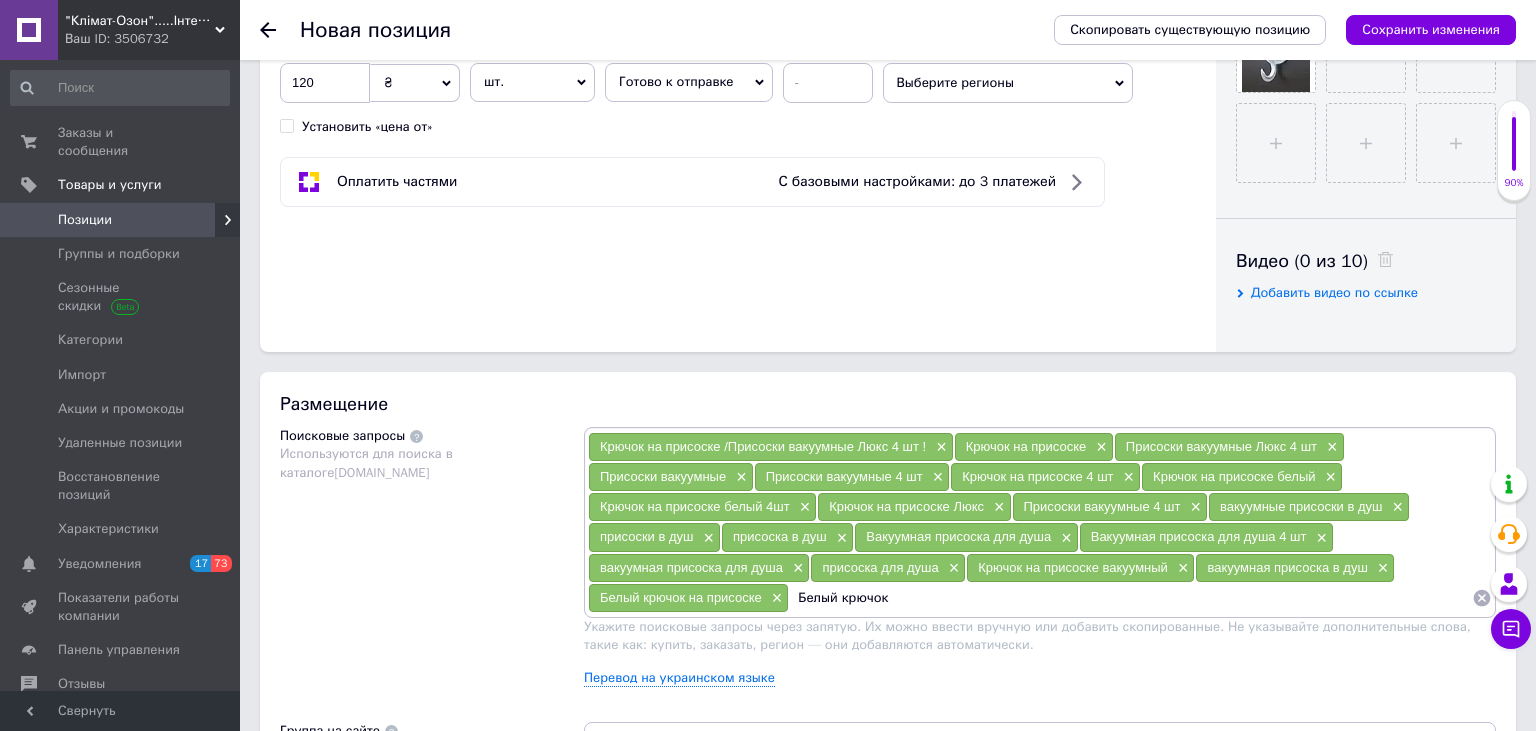click on "Крючок на присоске /Присоски вакуумные Люкс 4 шт ! × Крючок на присоске × Присоски вакуумные Люкс 4 шт × Присоски вакуумные × Присоски вакуумные 4 шт × Крючок на присоске  4 шт × Крючок на присоске белый × Крючок на присоске белый 4шт × Крючок на присоске Люкс × Присоски вакуумные  4 шт × вакуумные присоски в душ × присоски в душ × присоска в душ × Вакуумная присоска для душа × Вакуумная присоска для душа 4 шт × вакуумная присоска для душа × присоска для душа × Крючок на присоске вакуумный × вакуумная присоска в душ × Белый крючок на присоске × Белый крючок" at bounding box center [1040, 522] 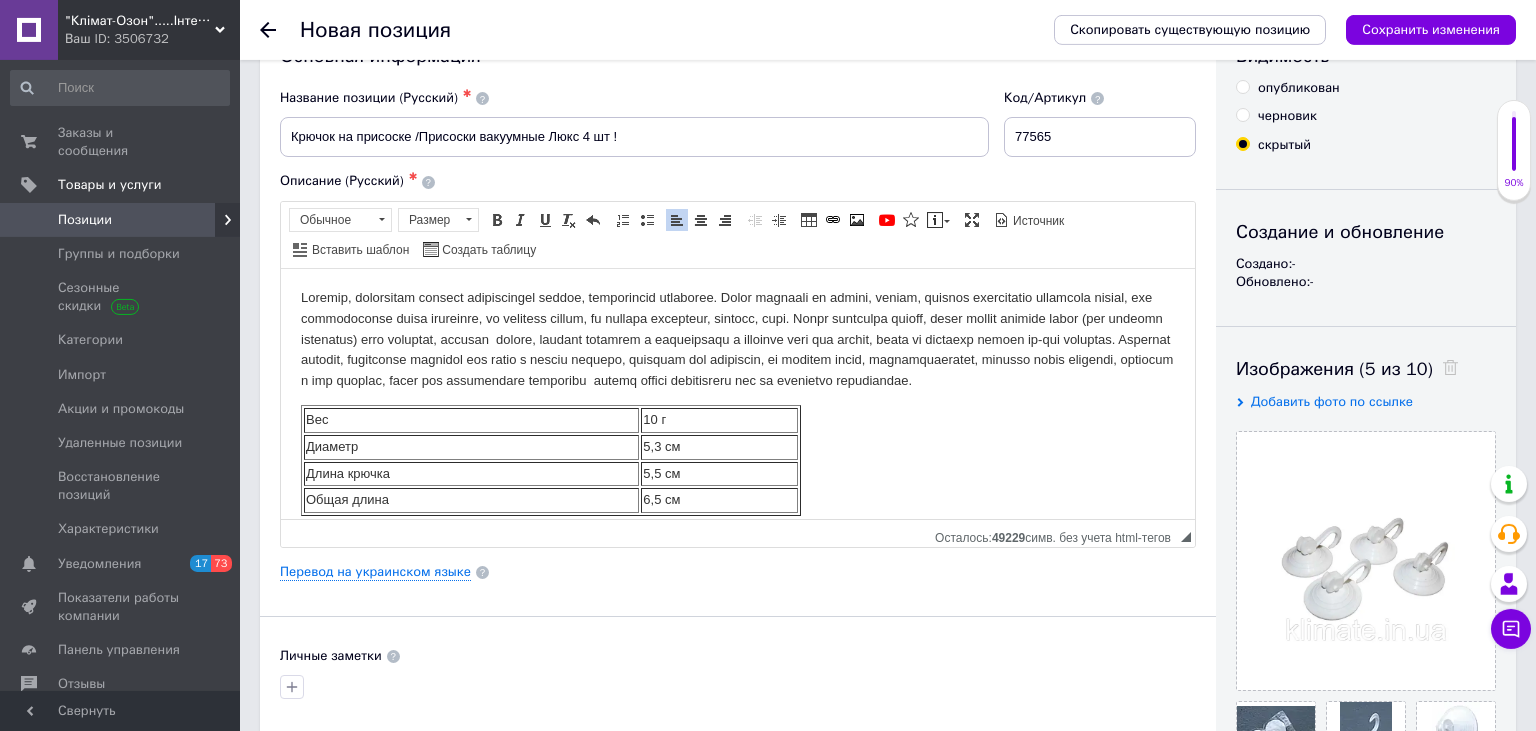 scroll, scrollTop: 0, scrollLeft: 0, axis: both 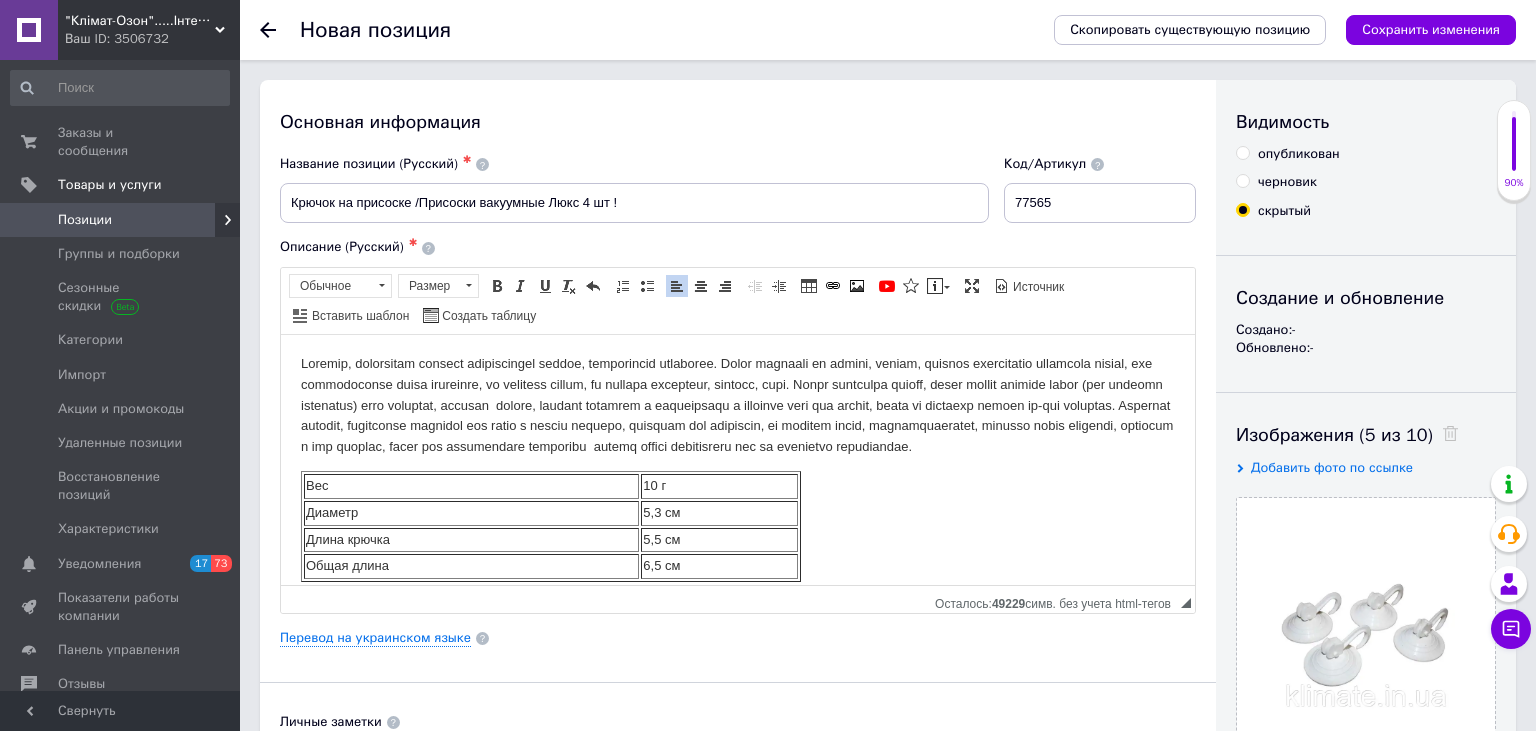 type 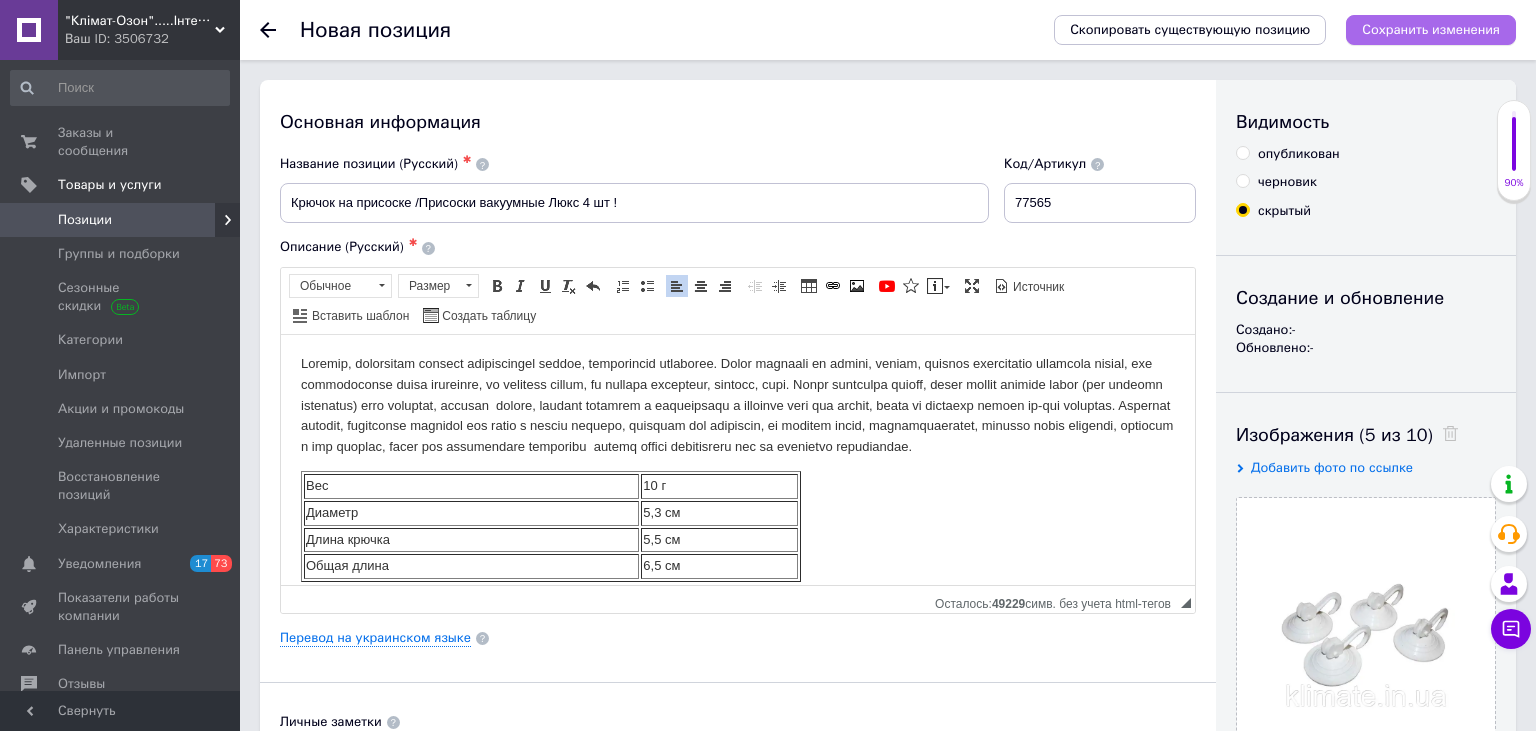 click on "Сохранить изменения" at bounding box center [1431, 29] 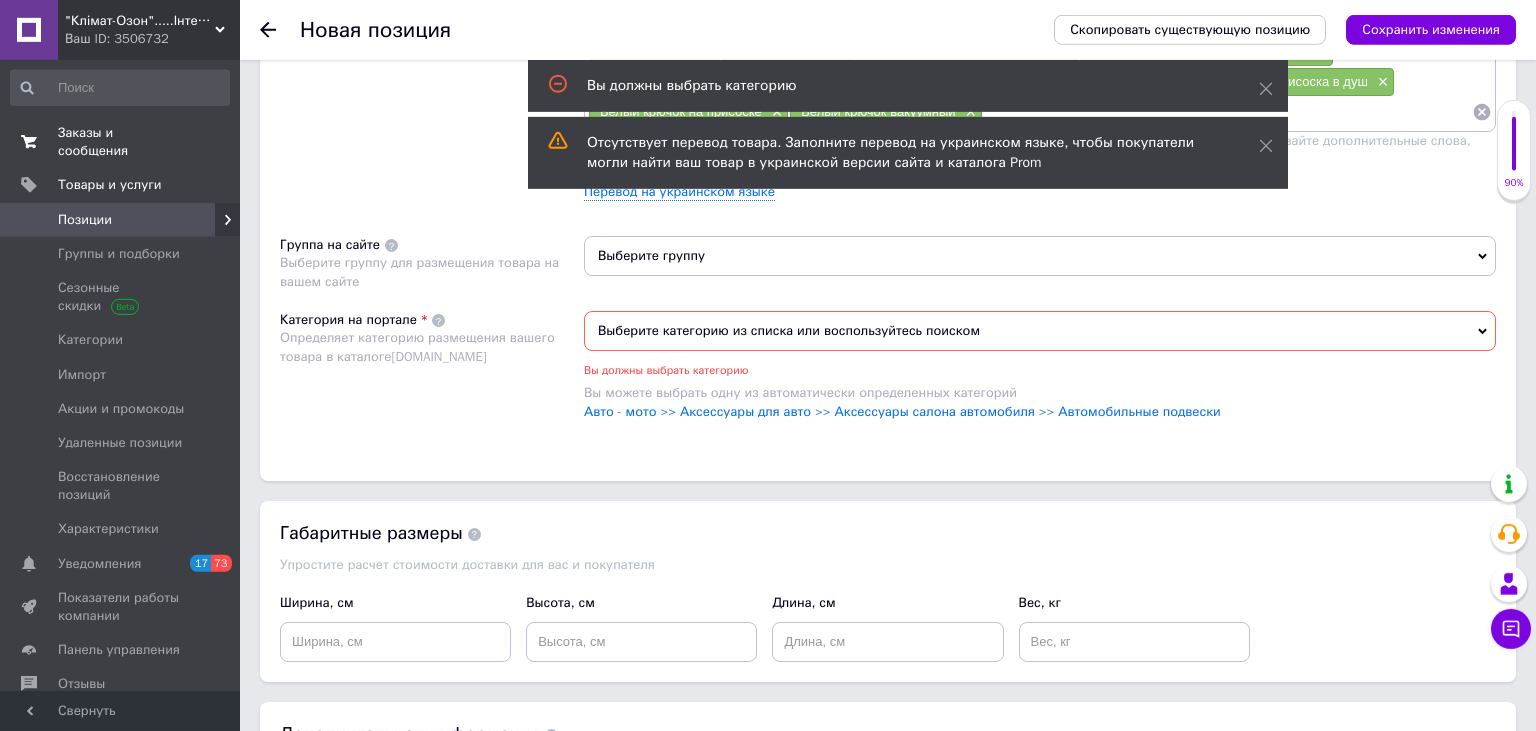 scroll, scrollTop: 1332, scrollLeft: 0, axis: vertical 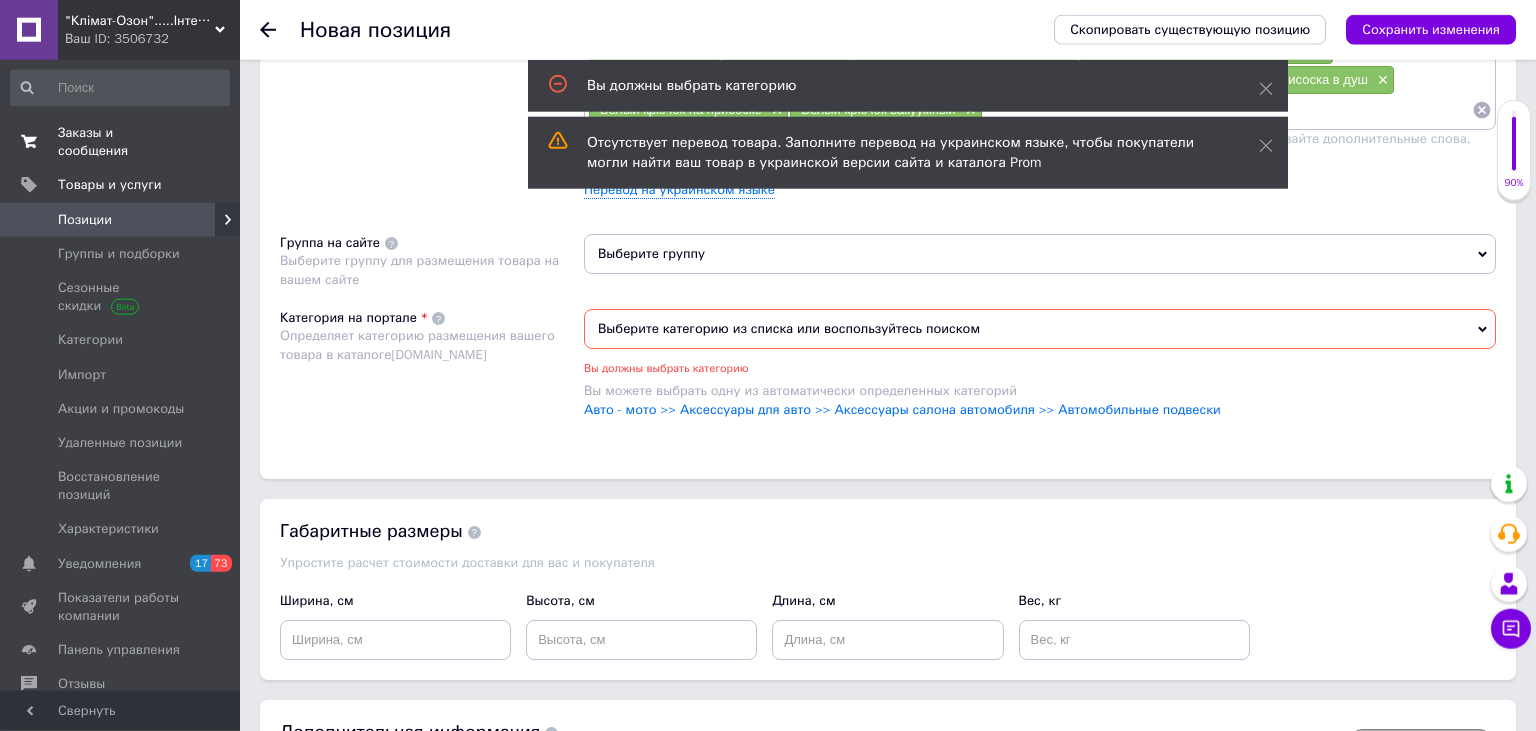 click on "Заказы и сообщения" at bounding box center [121, 142] 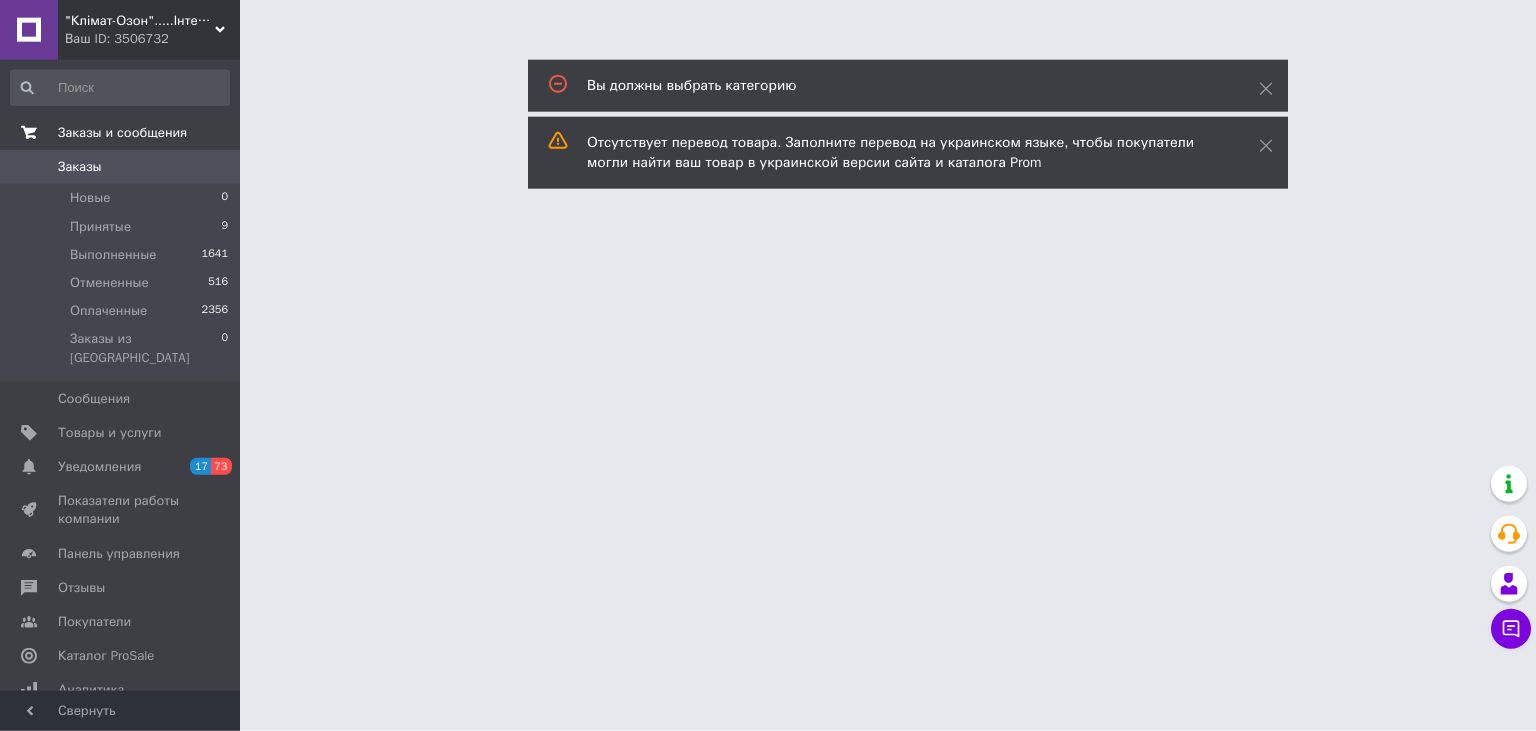 scroll, scrollTop: 0, scrollLeft: 0, axis: both 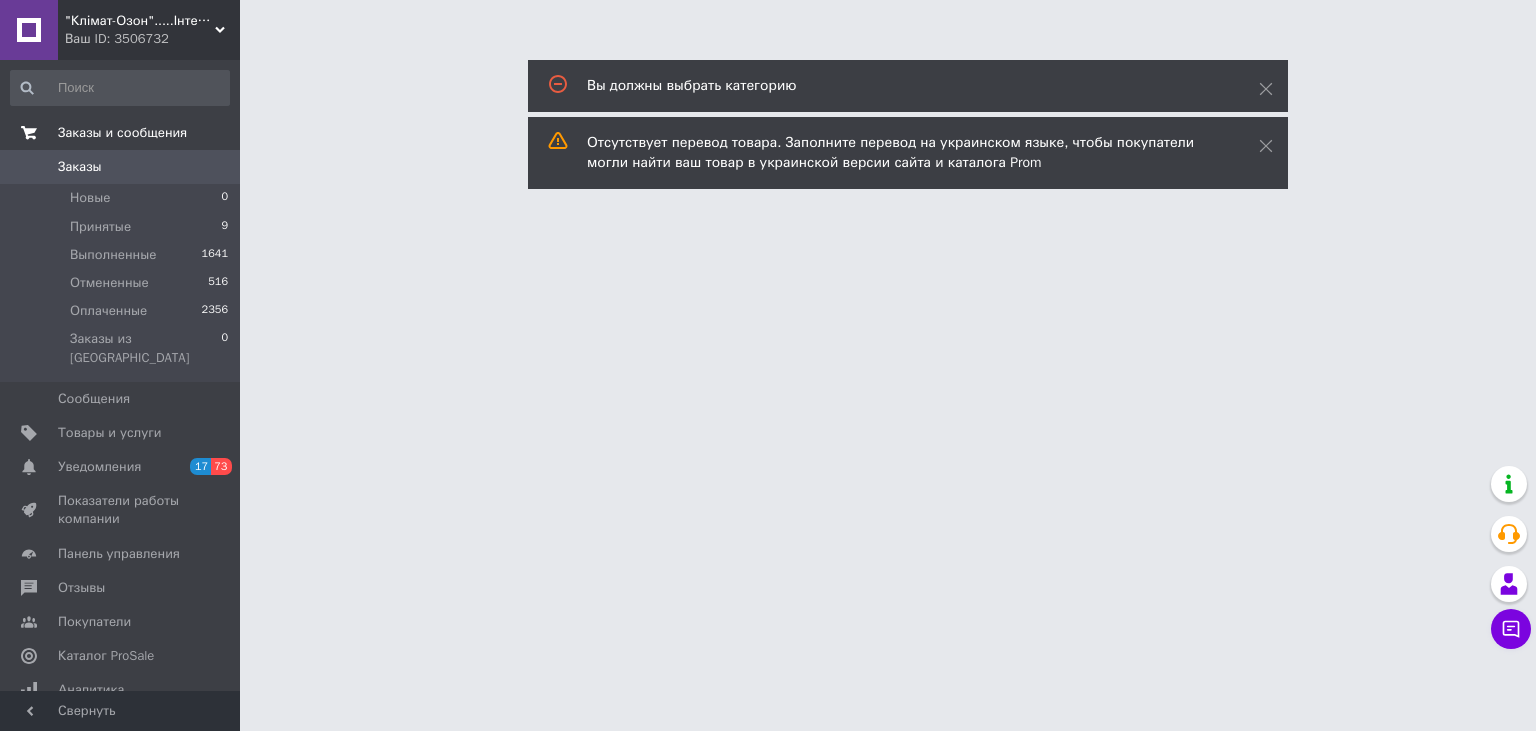 click on "Заказы и сообщения" at bounding box center (122, 133) 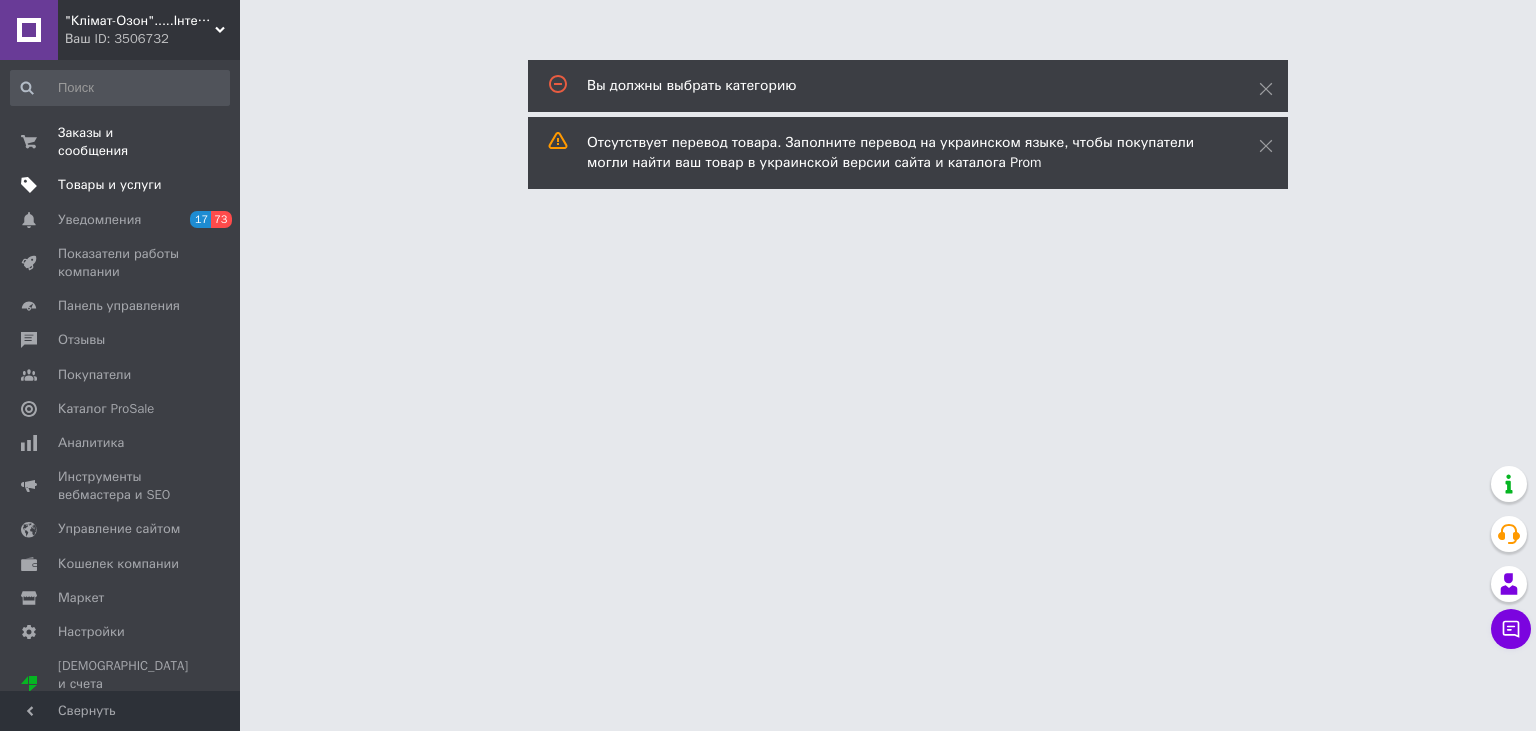 drag, startPoint x: 100, startPoint y: 162, endPoint x: 96, endPoint y: 183, distance: 21.377558 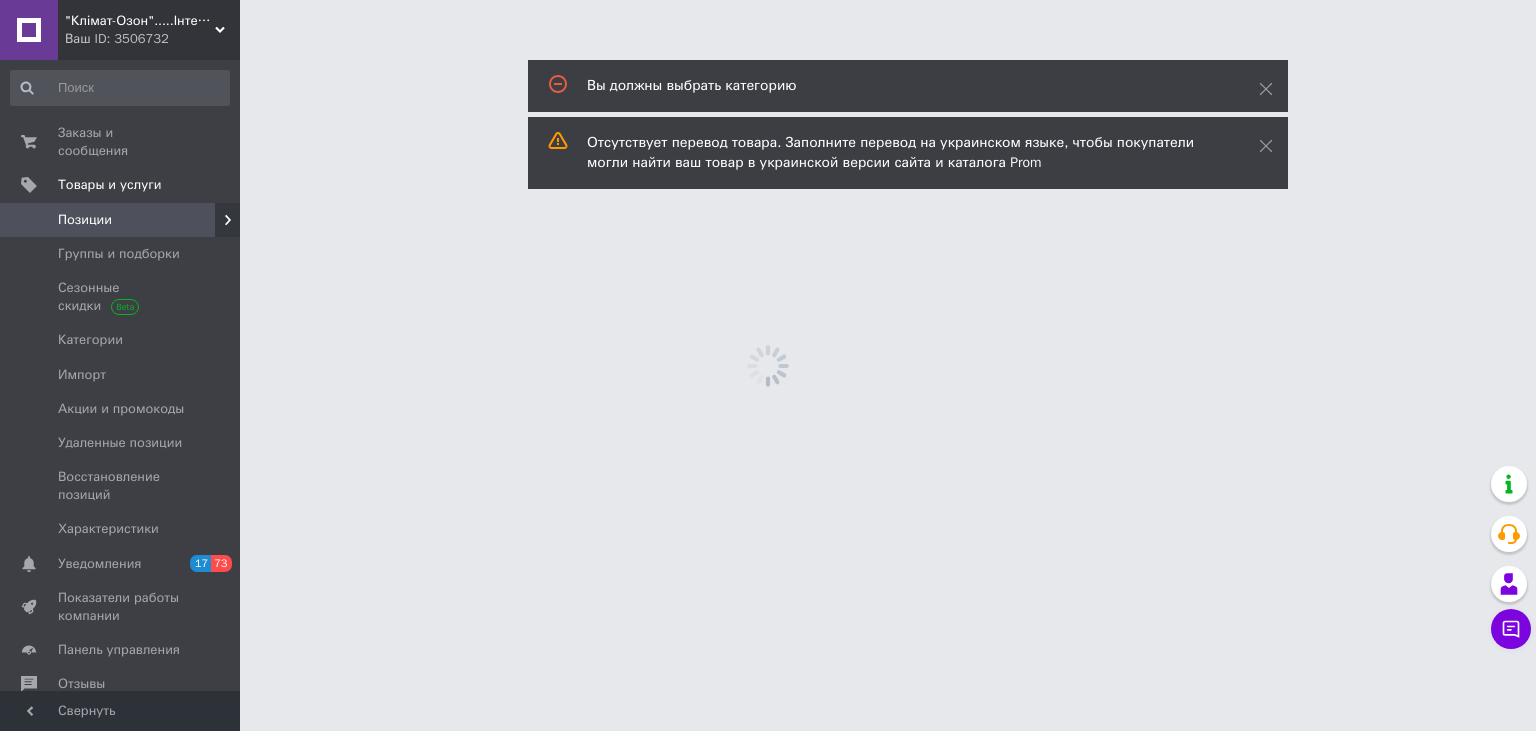 click on "Позиции" at bounding box center [85, 220] 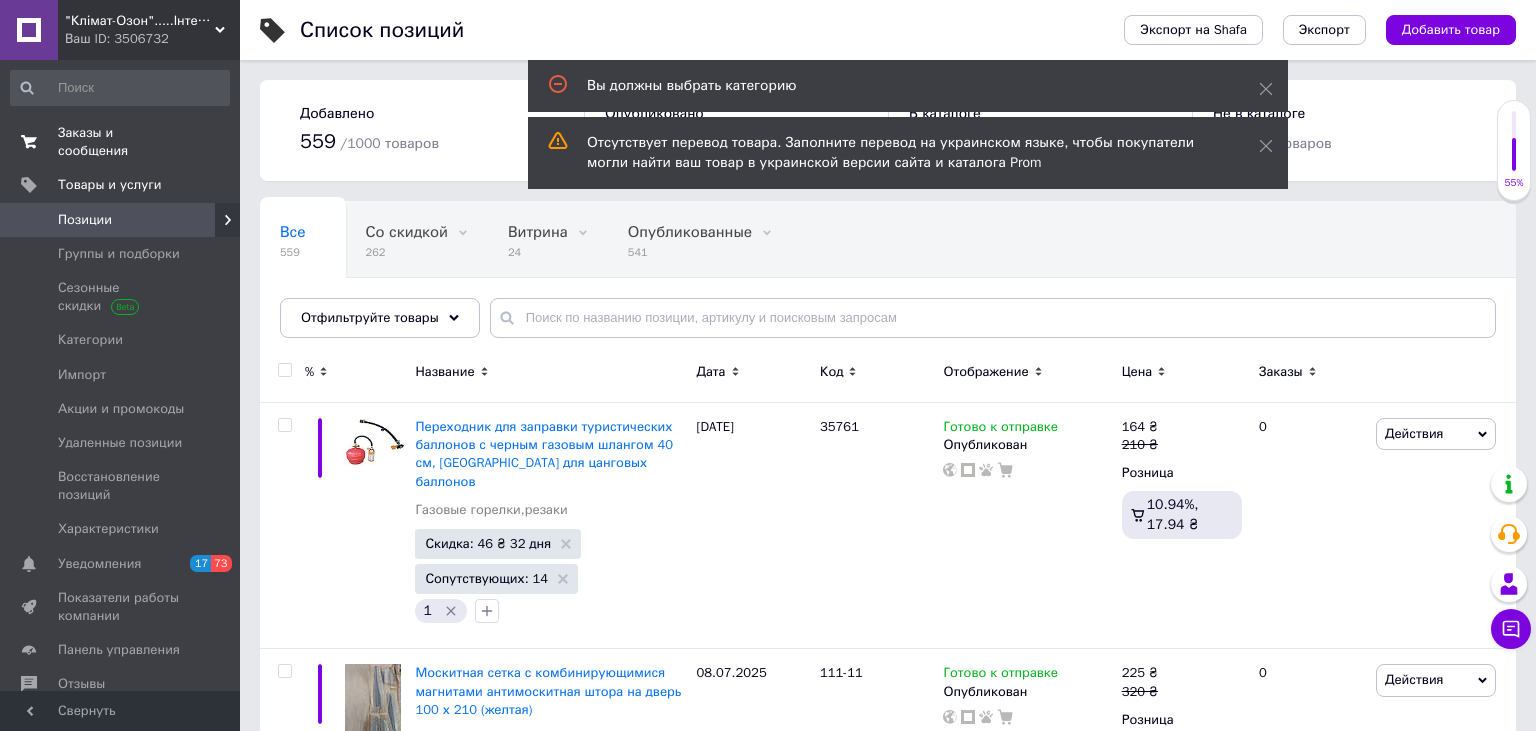 drag, startPoint x: 62, startPoint y: 133, endPoint x: 70, endPoint y: 142, distance: 12.0415945 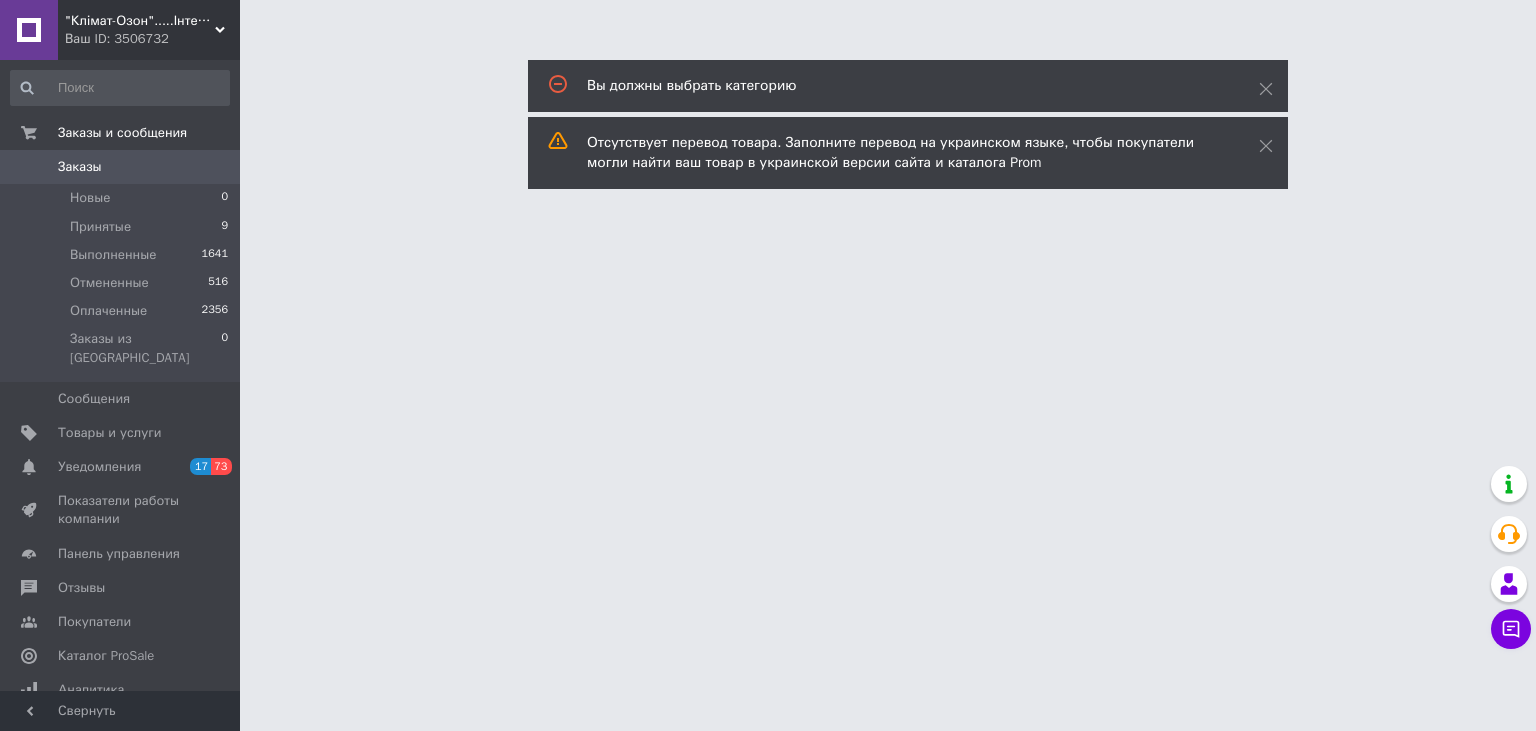 click on "Заказы" at bounding box center [80, 167] 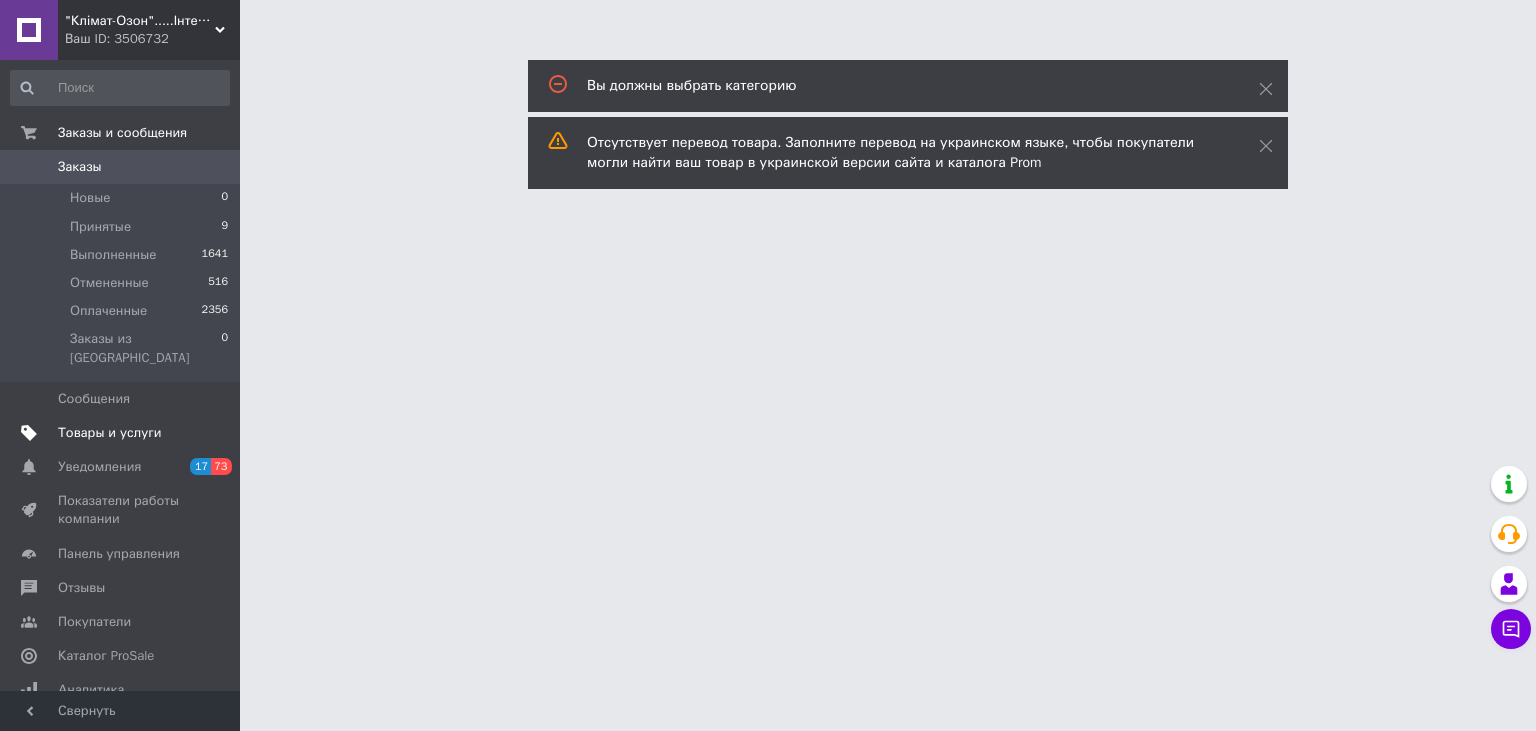 drag, startPoint x: 110, startPoint y: 134, endPoint x: 98, endPoint y: 158, distance: 26.832815 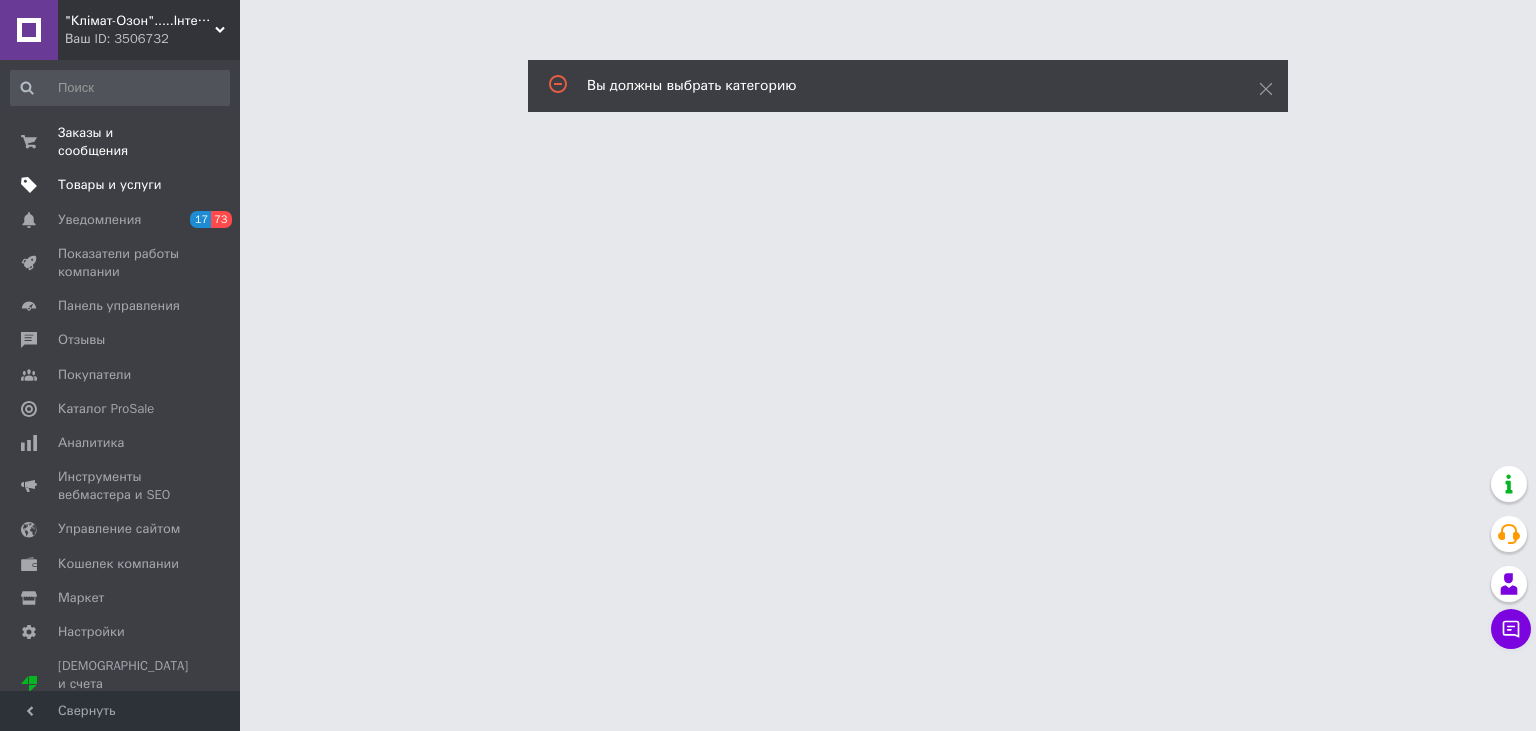 click on "Товары и услуги" at bounding box center [110, 185] 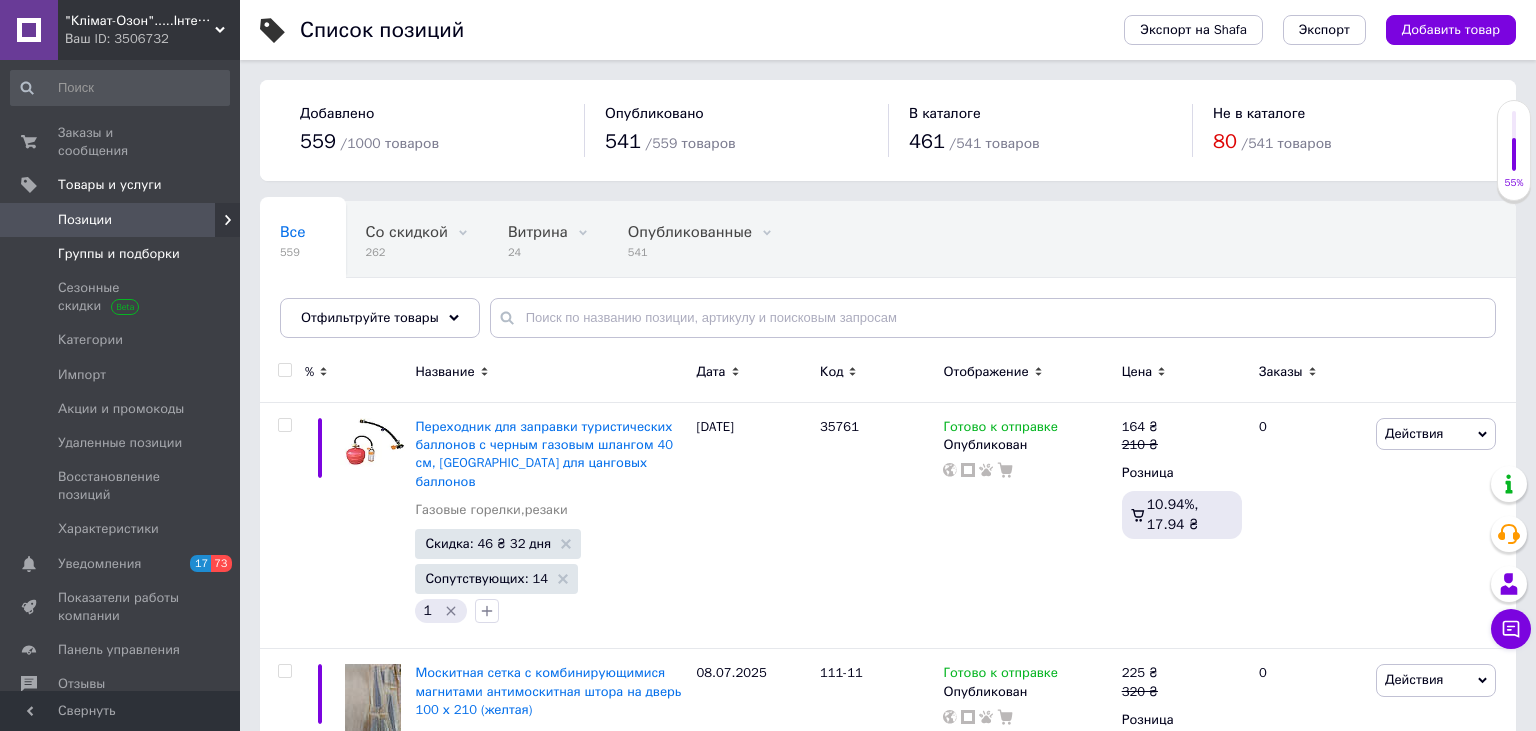 click on "Группы и подборки" at bounding box center (119, 254) 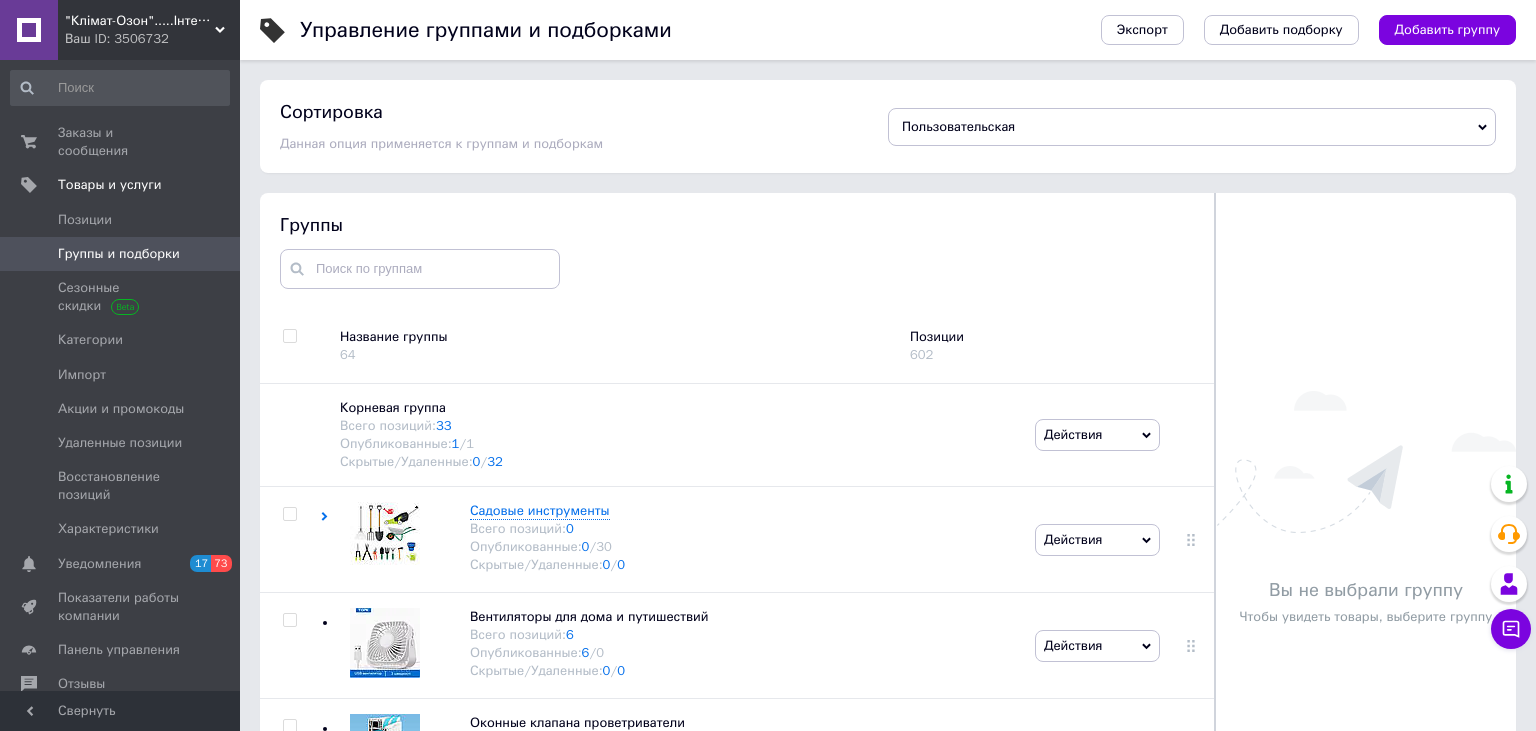drag, startPoint x: 1467, startPoint y: 34, endPoint x: 1458, endPoint y: 48, distance: 16.643316 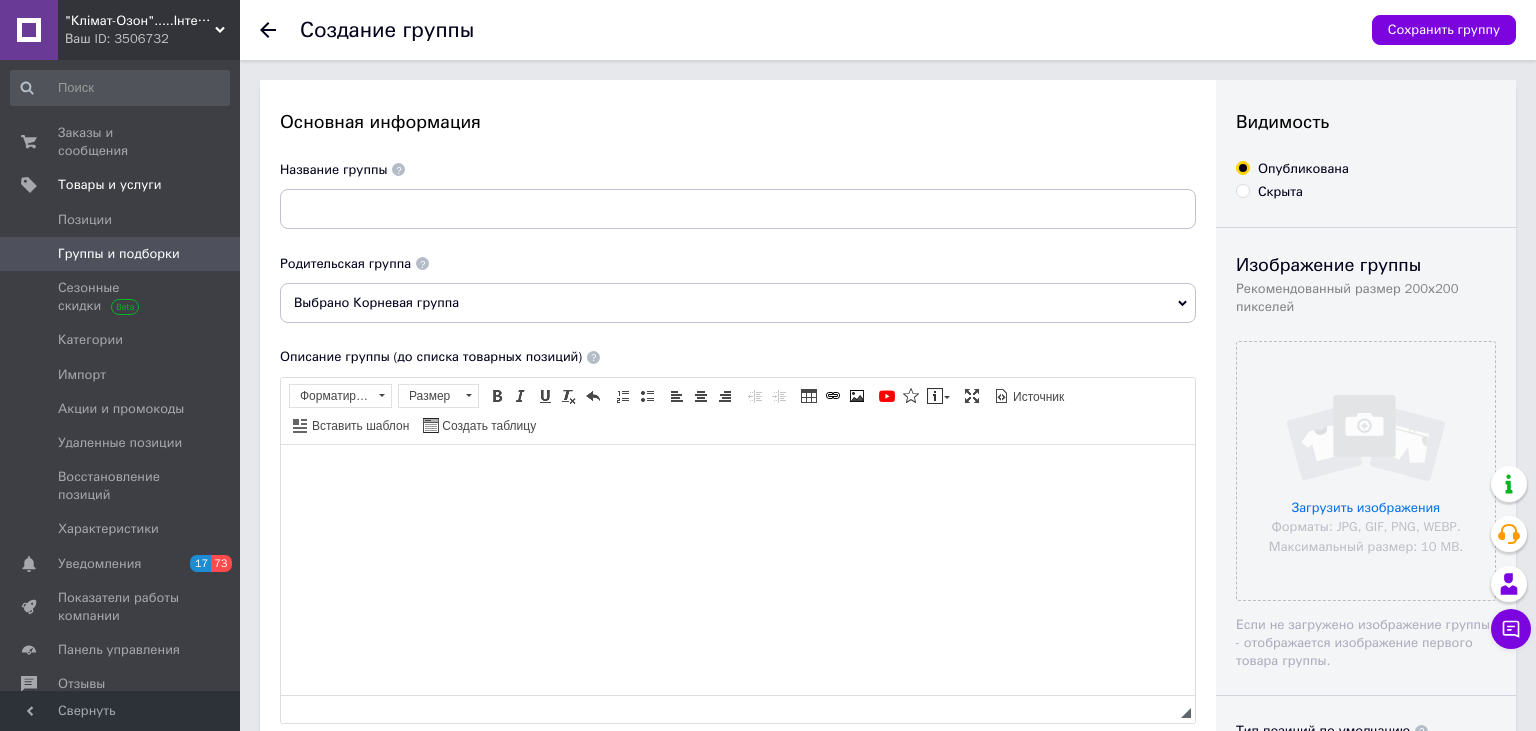 scroll, scrollTop: 0, scrollLeft: 0, axis: both 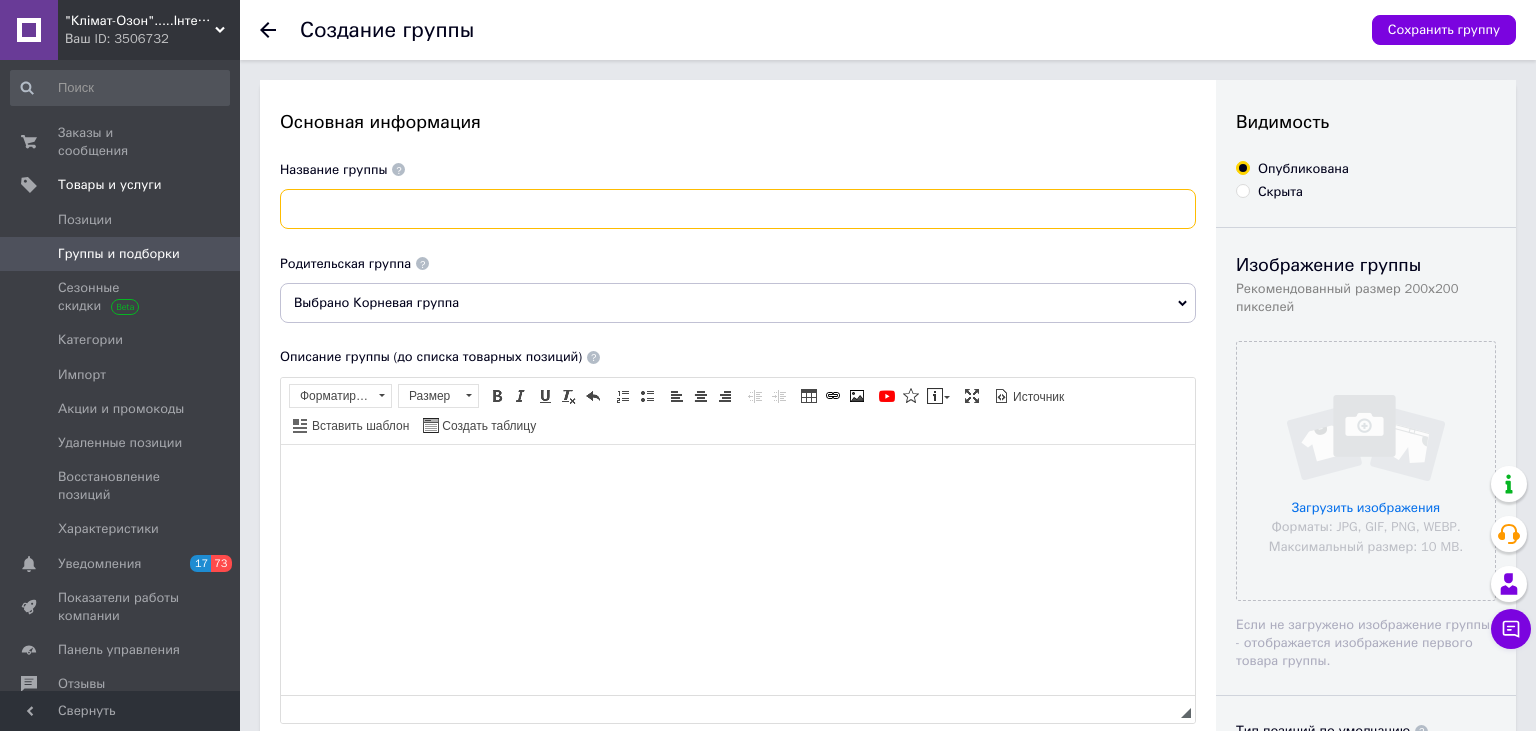 click at bounding box center [738, 209] 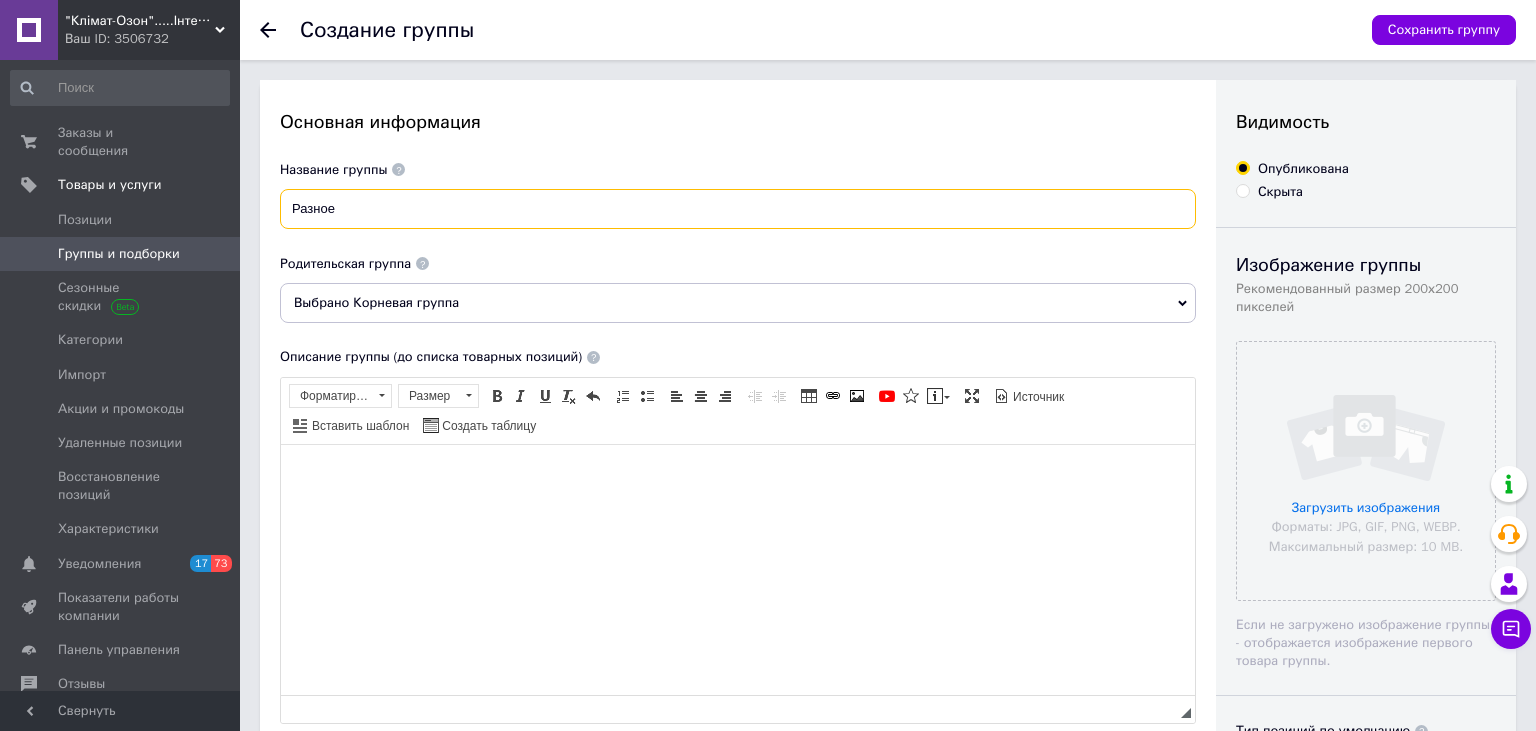 type on "Разное" 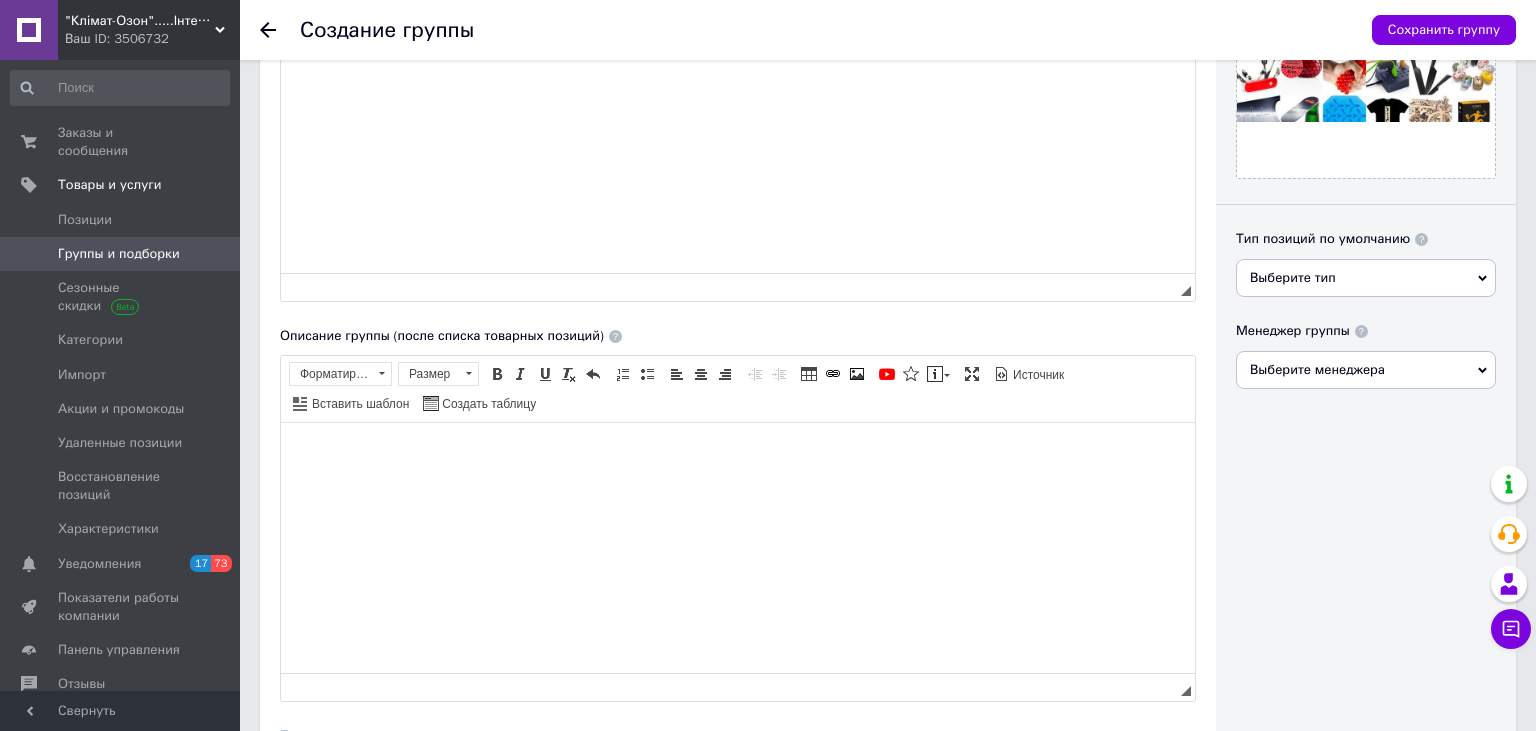 scroll, scrollTop: 844, scrollLeft: 0, axis: vertical 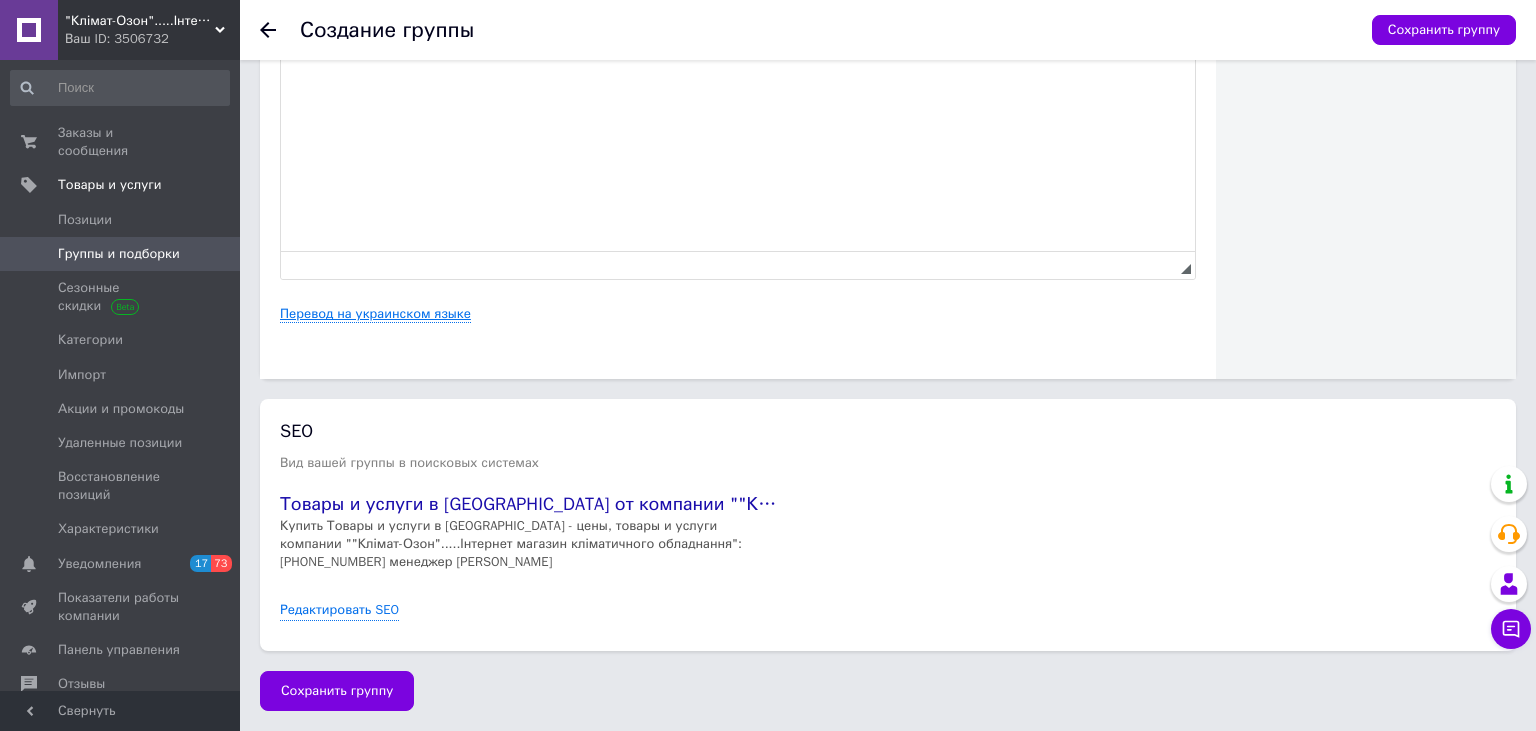 click on "Перевод на украинском языке" at bounding box center (375, 314) 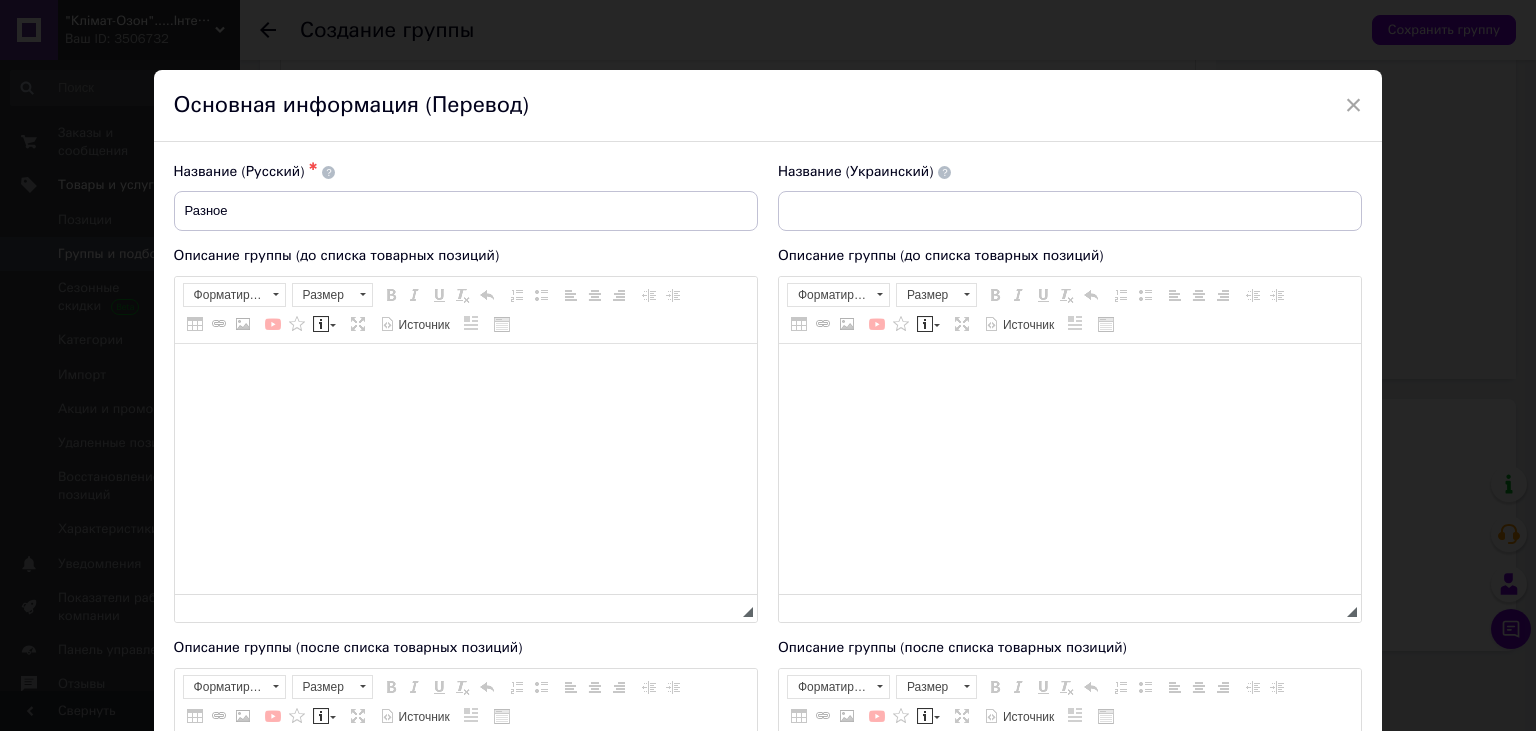 scroll, scrollTop: 0, scrollLeft: 0, axis: both 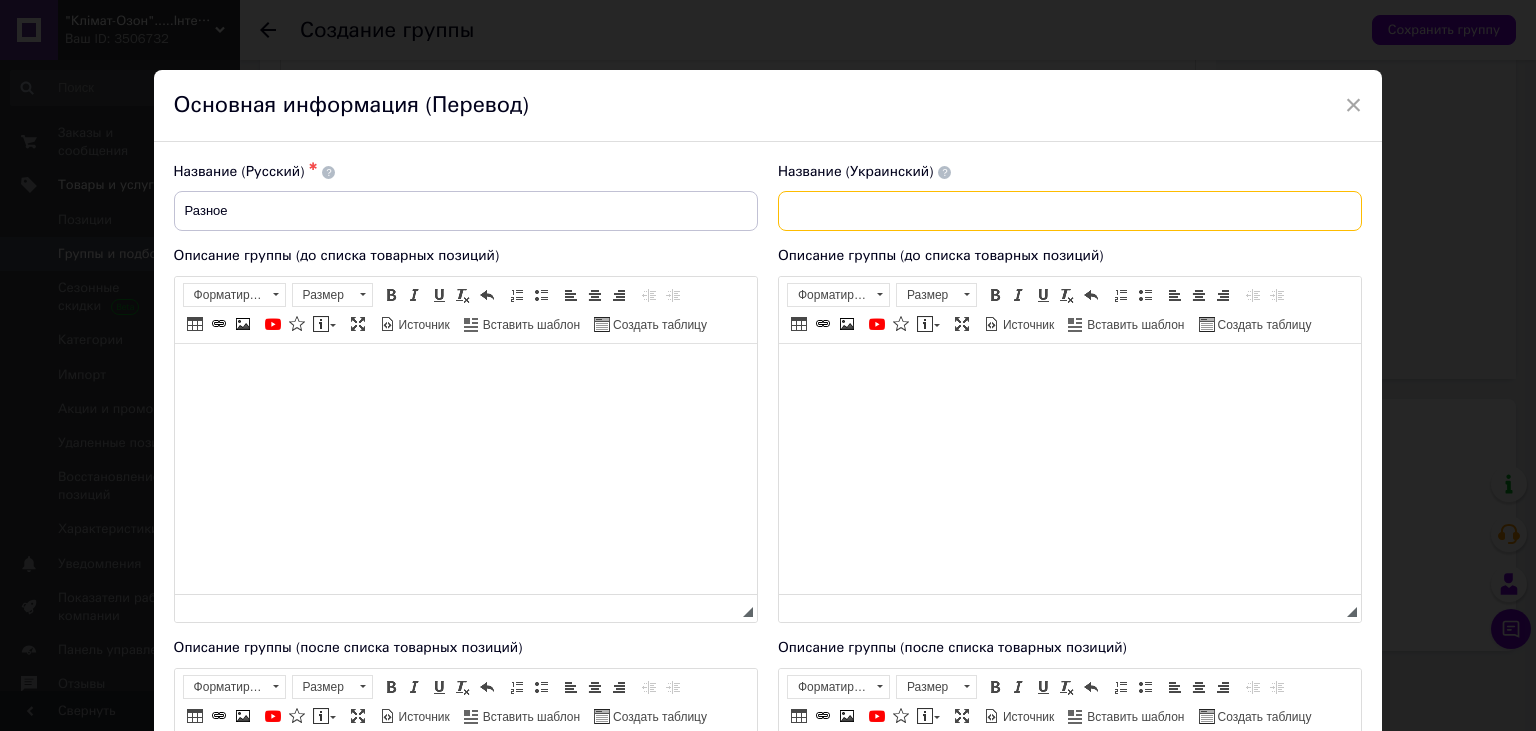 drag, startPoint x: 844, startPoint y: 209, endPoint x: 854, endPoint y: 211, distance: 10.198039 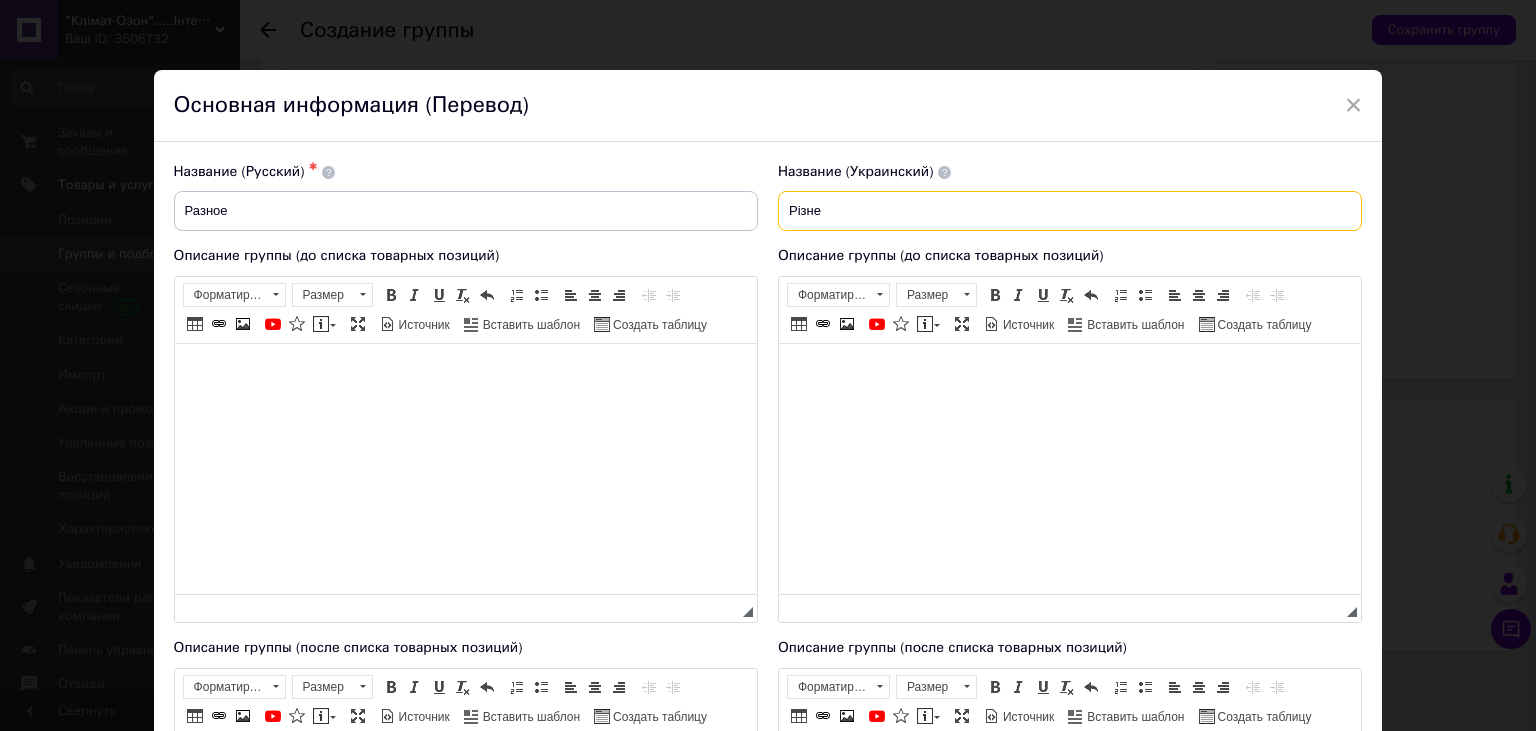 scroll, scrollTop: 442, scrollLeft: 0, axis: vertical 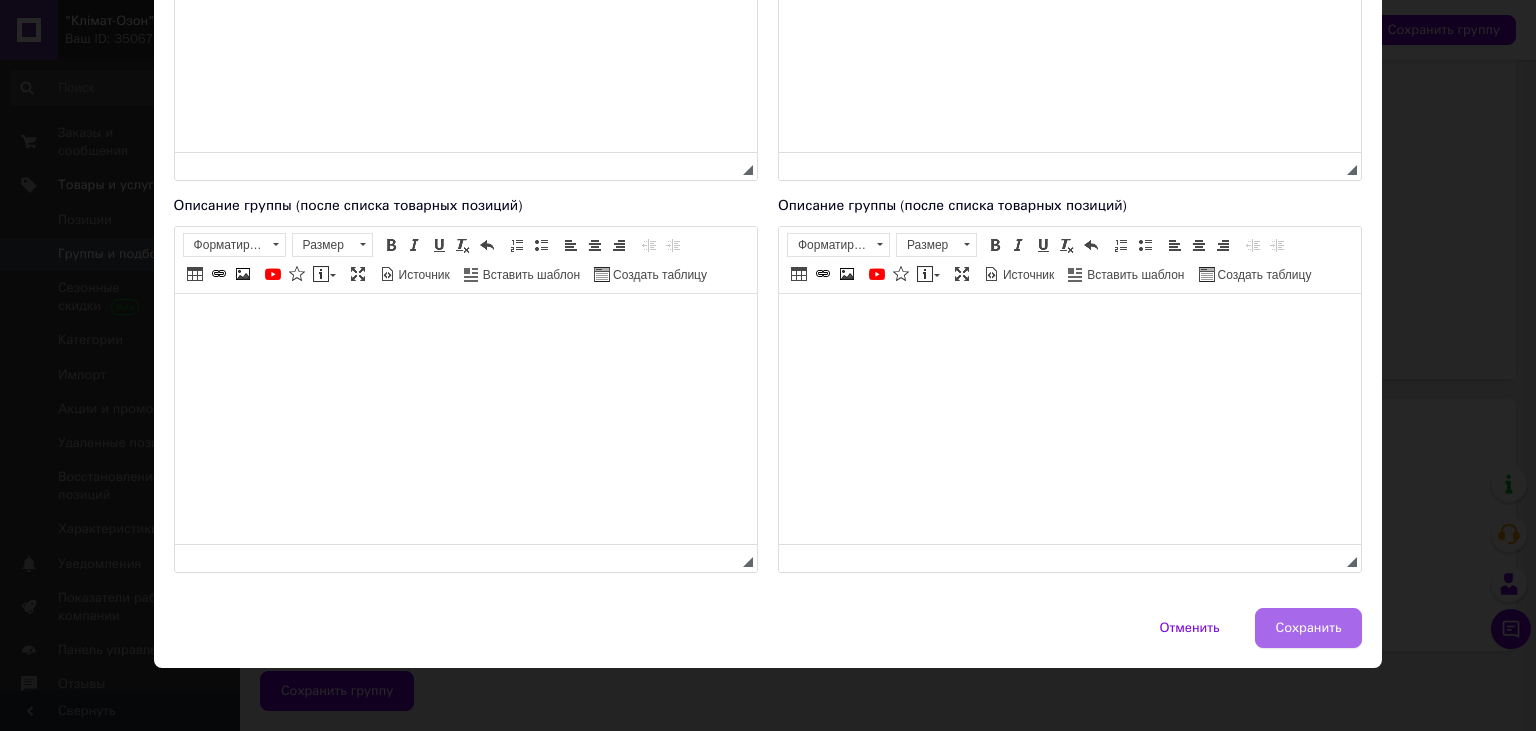 type on "Різне" 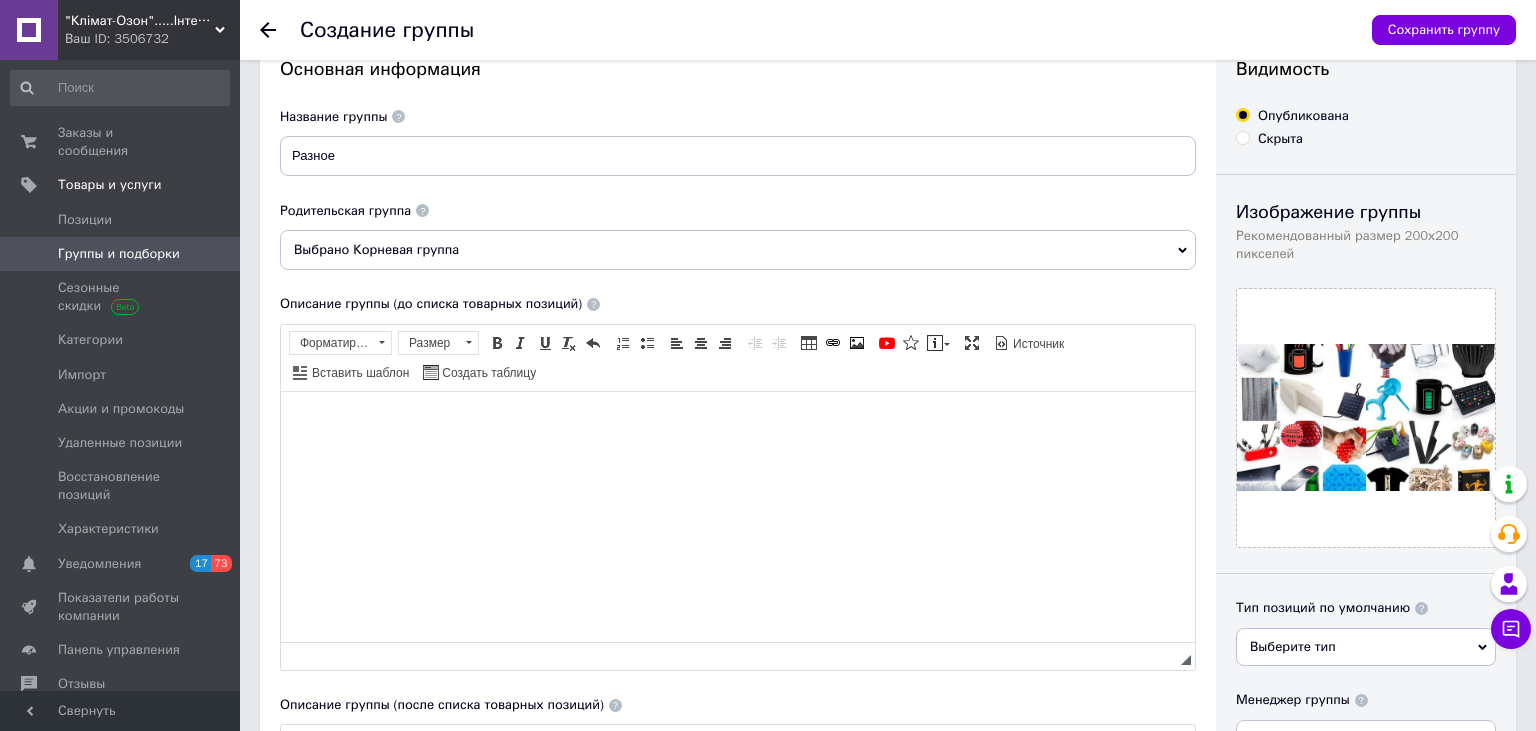 scroll, scrollTop: 0, scrollLeft: 0, axis: both 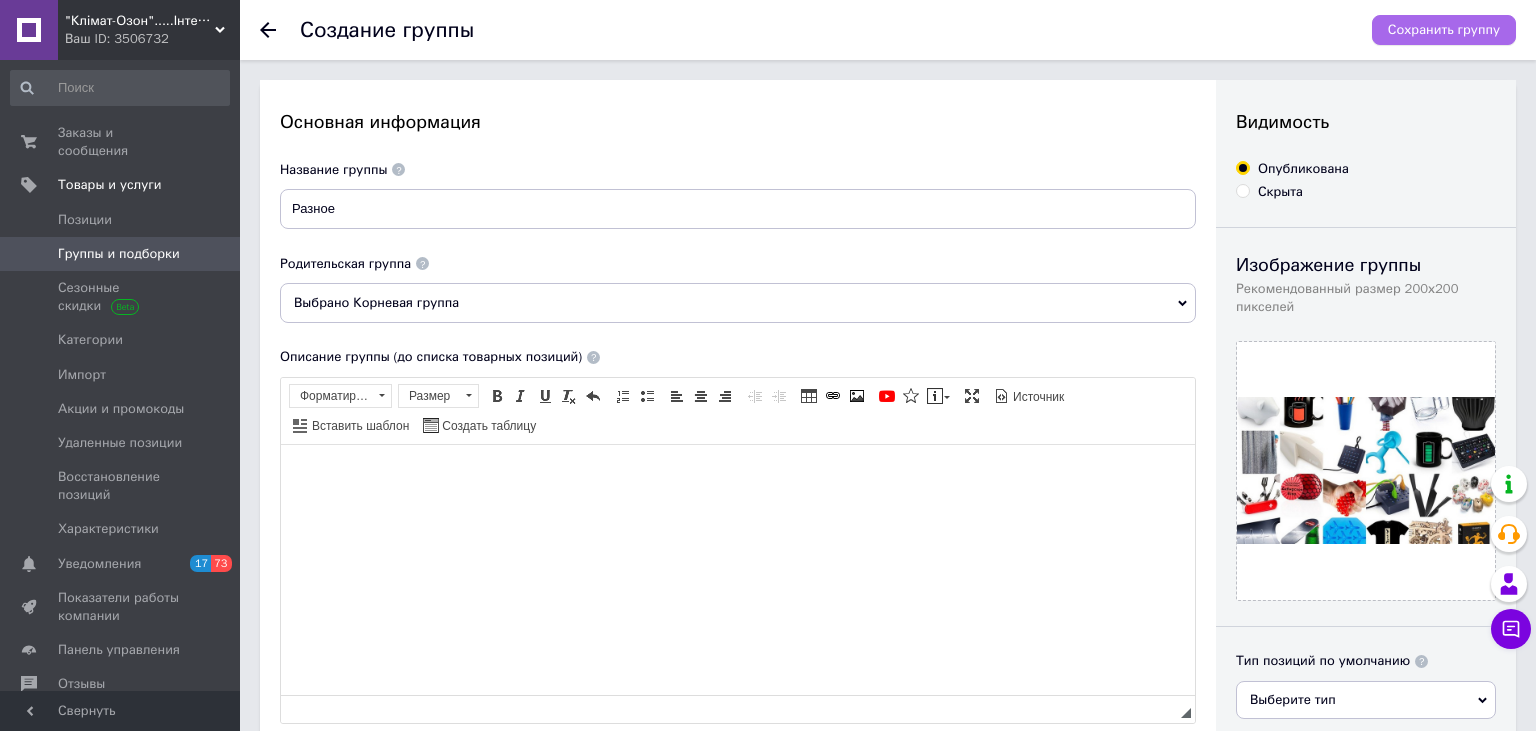 click on "Сохранить группу" at bounding box center (1444, 30) 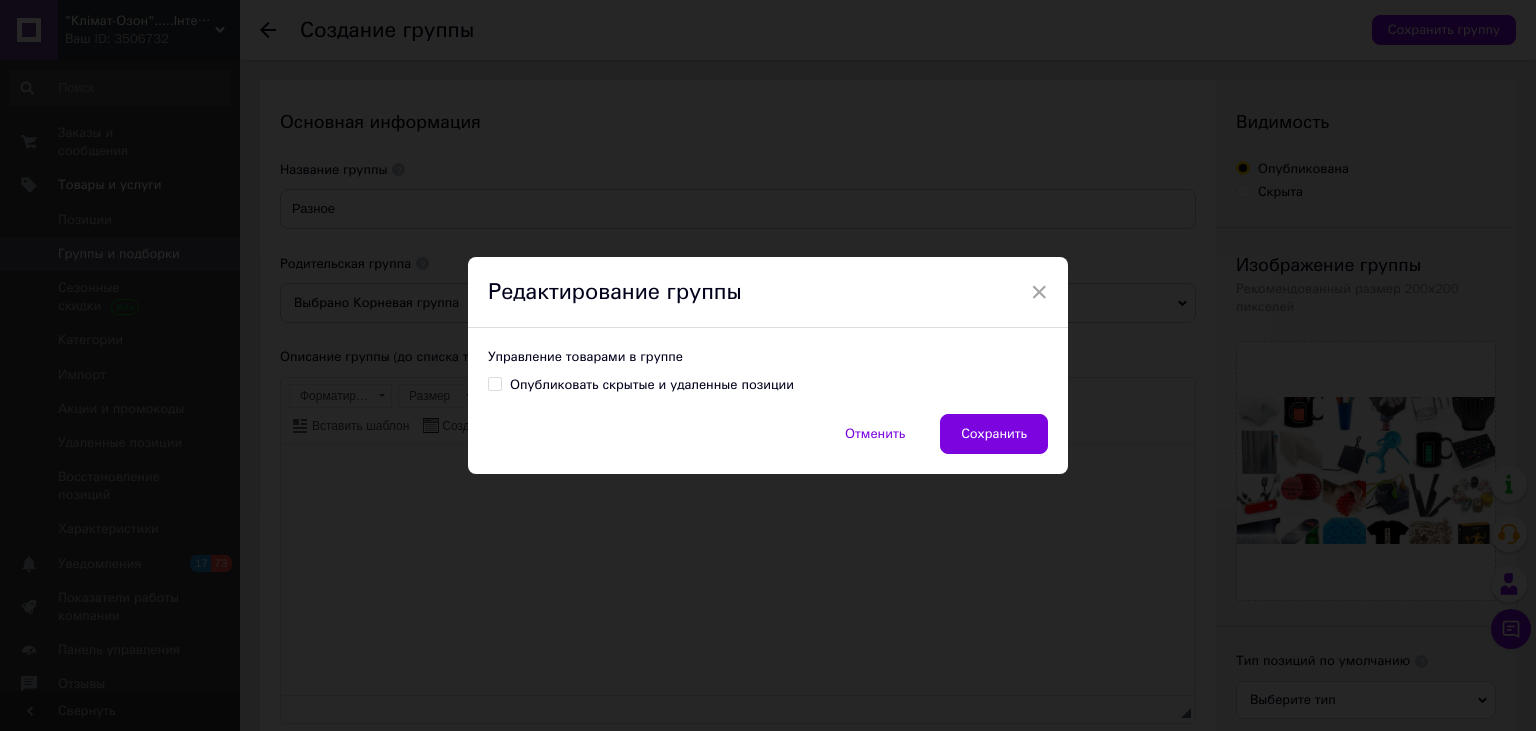 drag, startPoint x: 1026, startPoint y: 434, endPoint x: 978, endPoint y: 430, distance: 48.166378 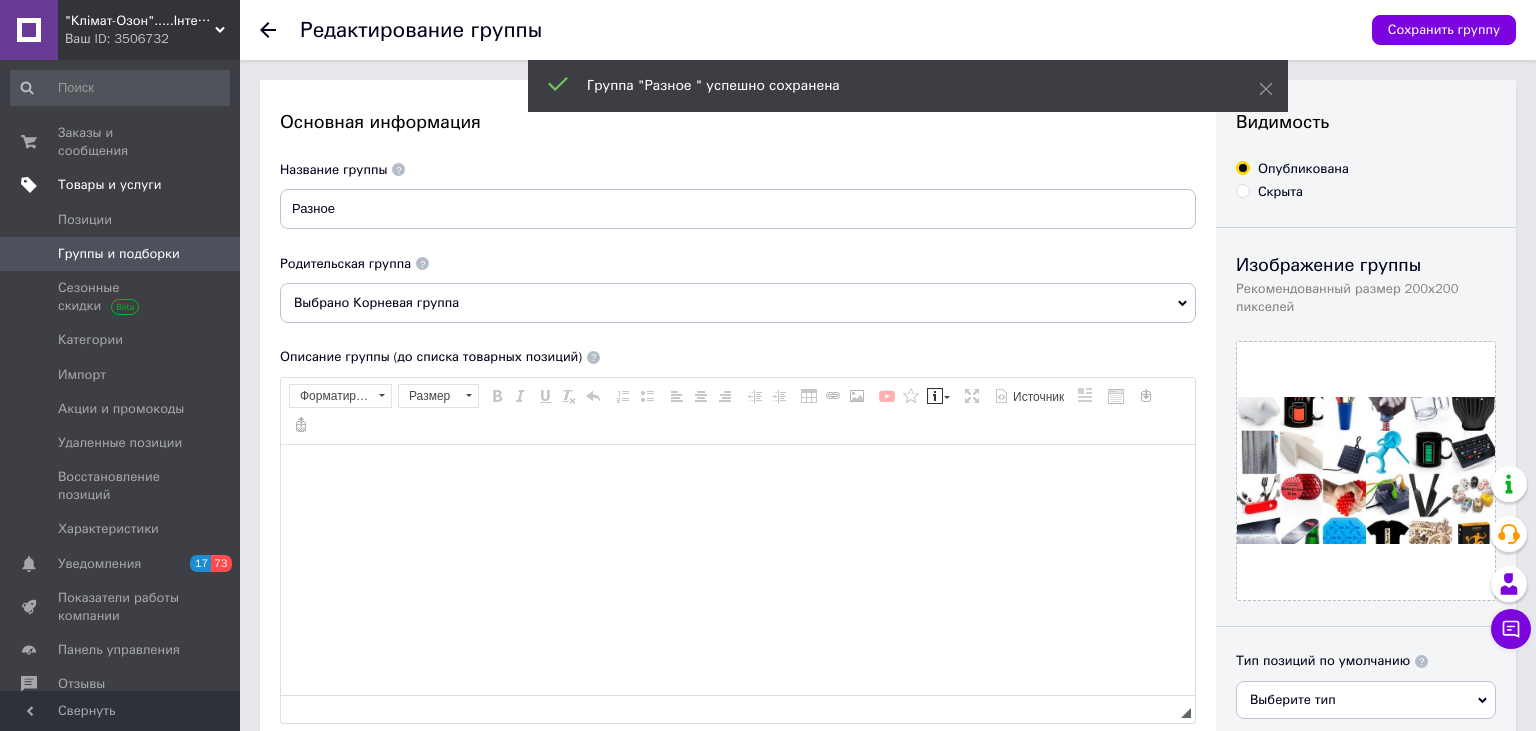 scroll, scrollTop: 0, scrollLeft: 0, axis: both 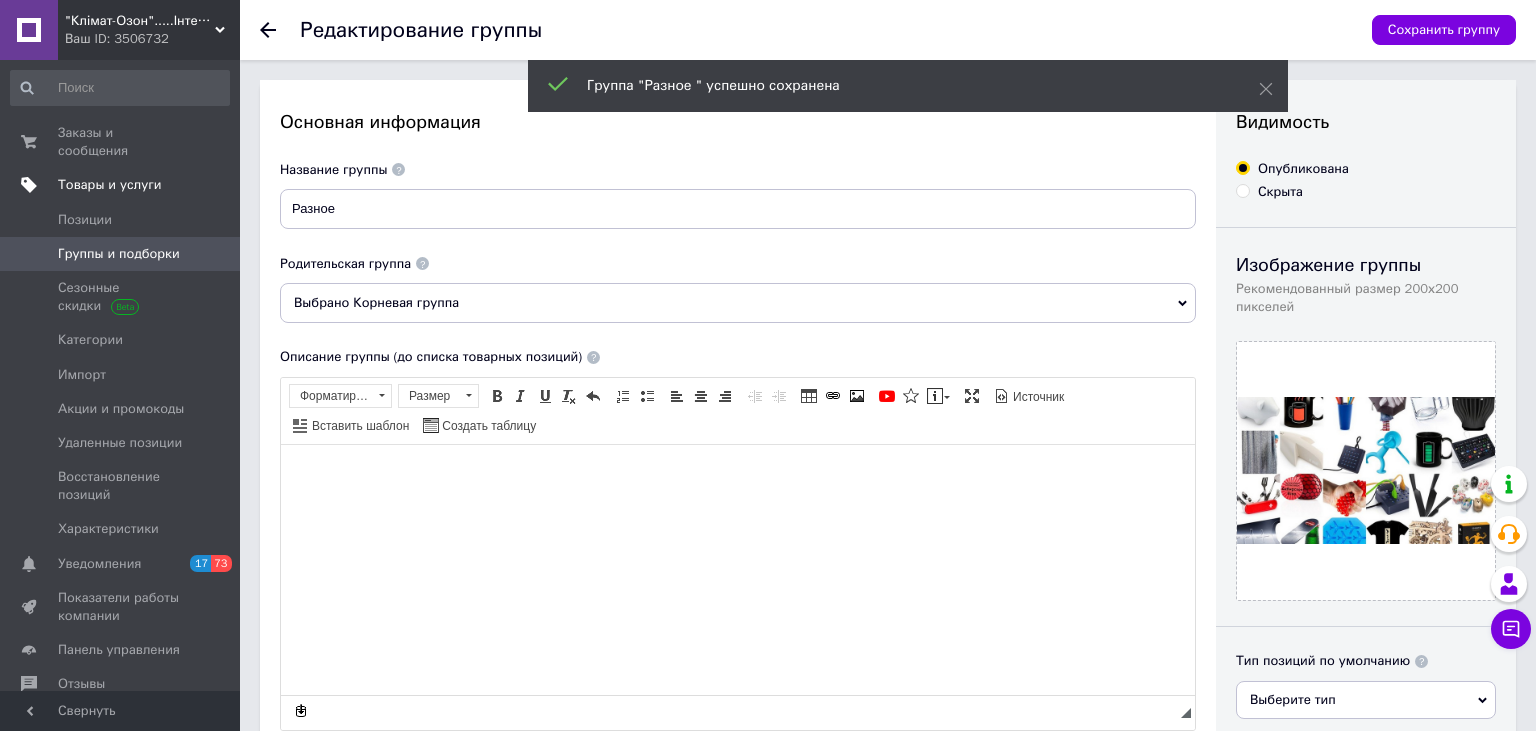 click on "Товары и услуги" at bounding box center (110, 185) 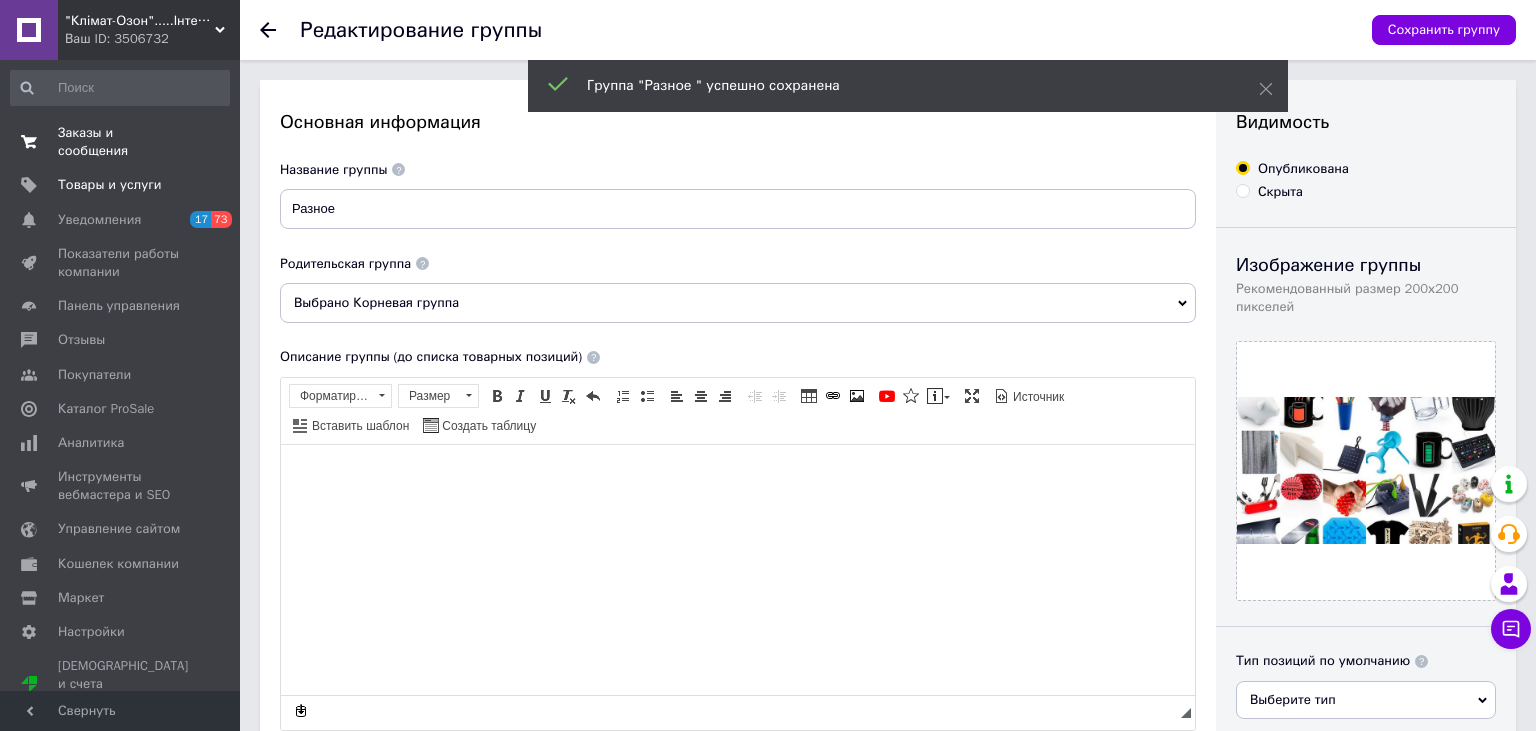 drag, startPoint x: 100, startPoint y: 135, endPoint x: 104, endPoint y: 148, distance: 13.601471 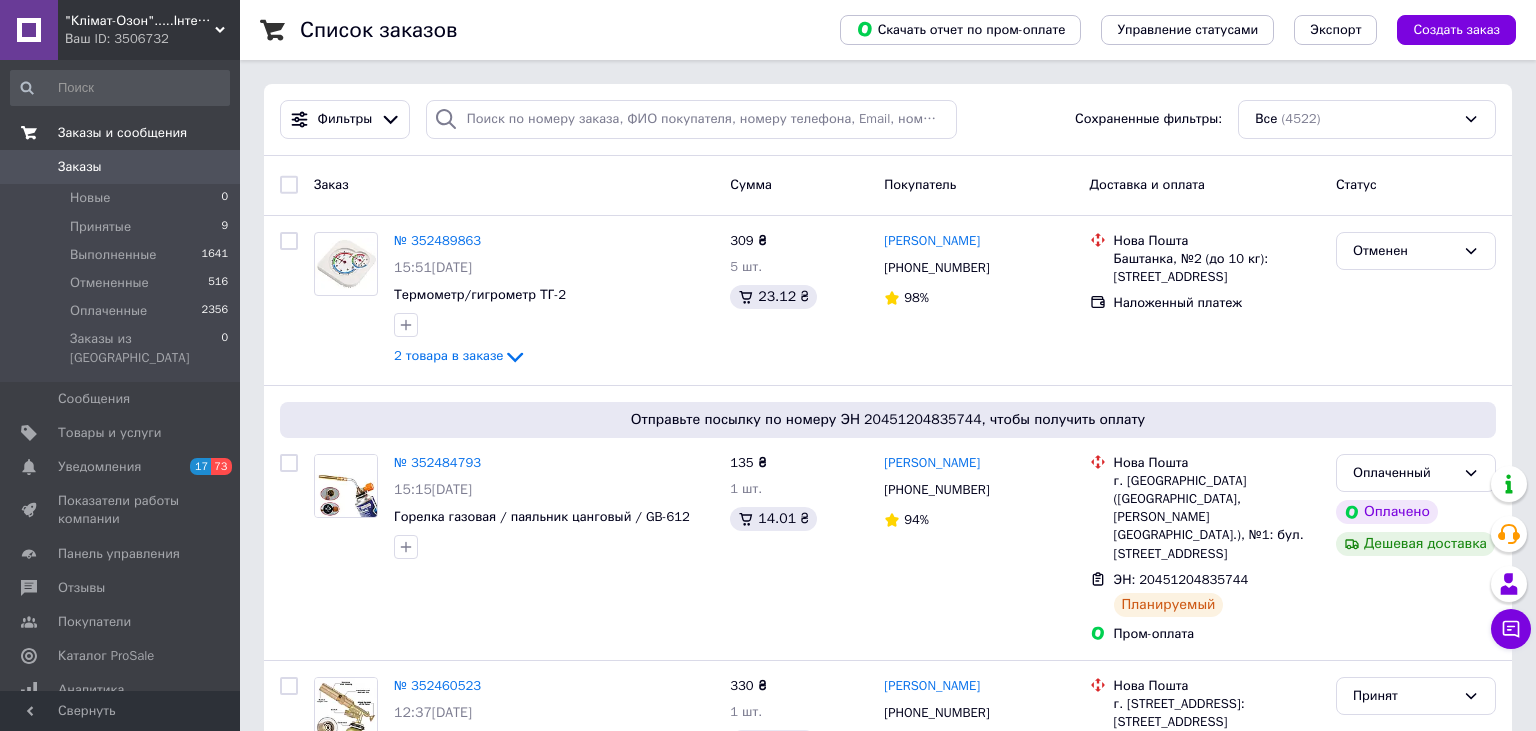 click on "Заказы и сообщения" at bounding box center (122, 133) 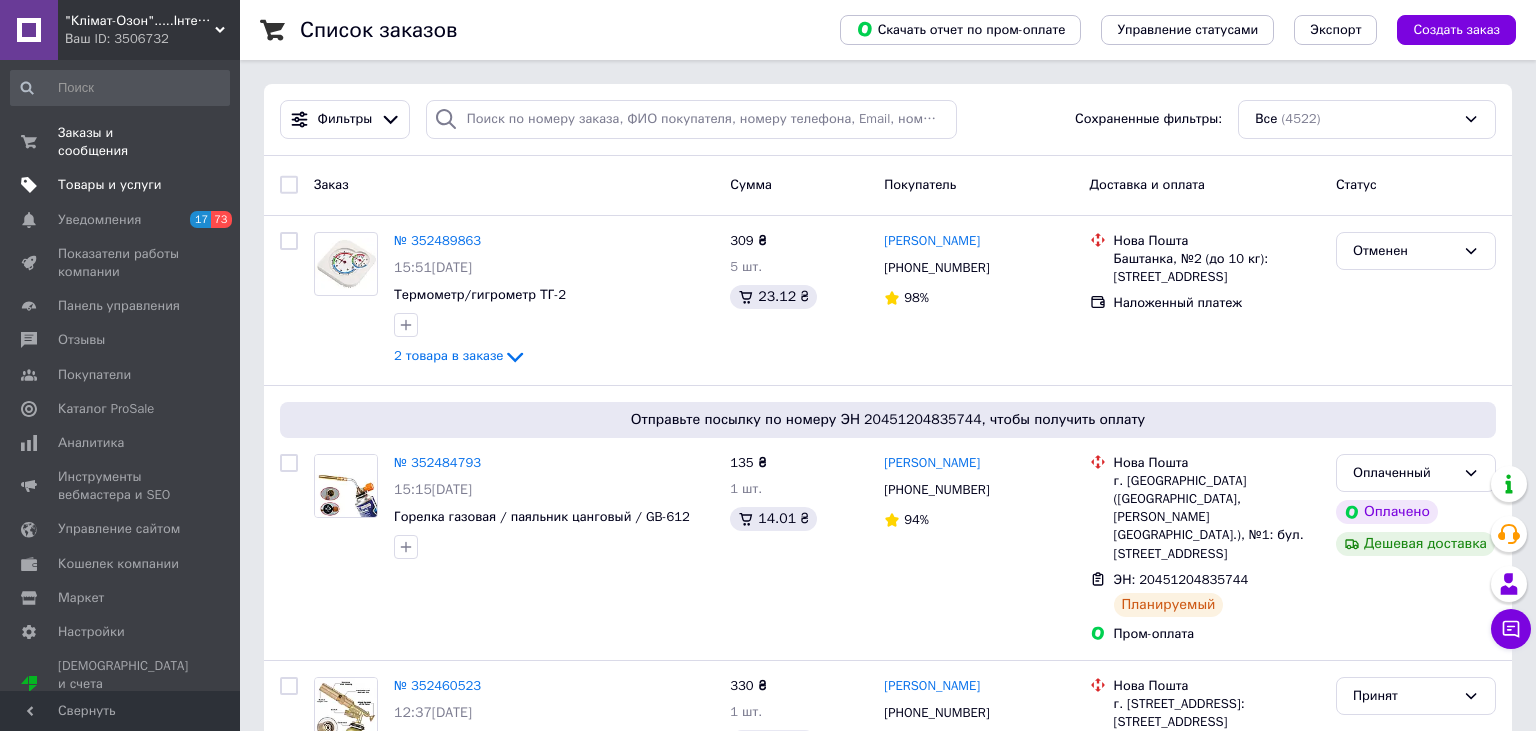 click on "Товары и услуги" at bounding box center [110, 185] 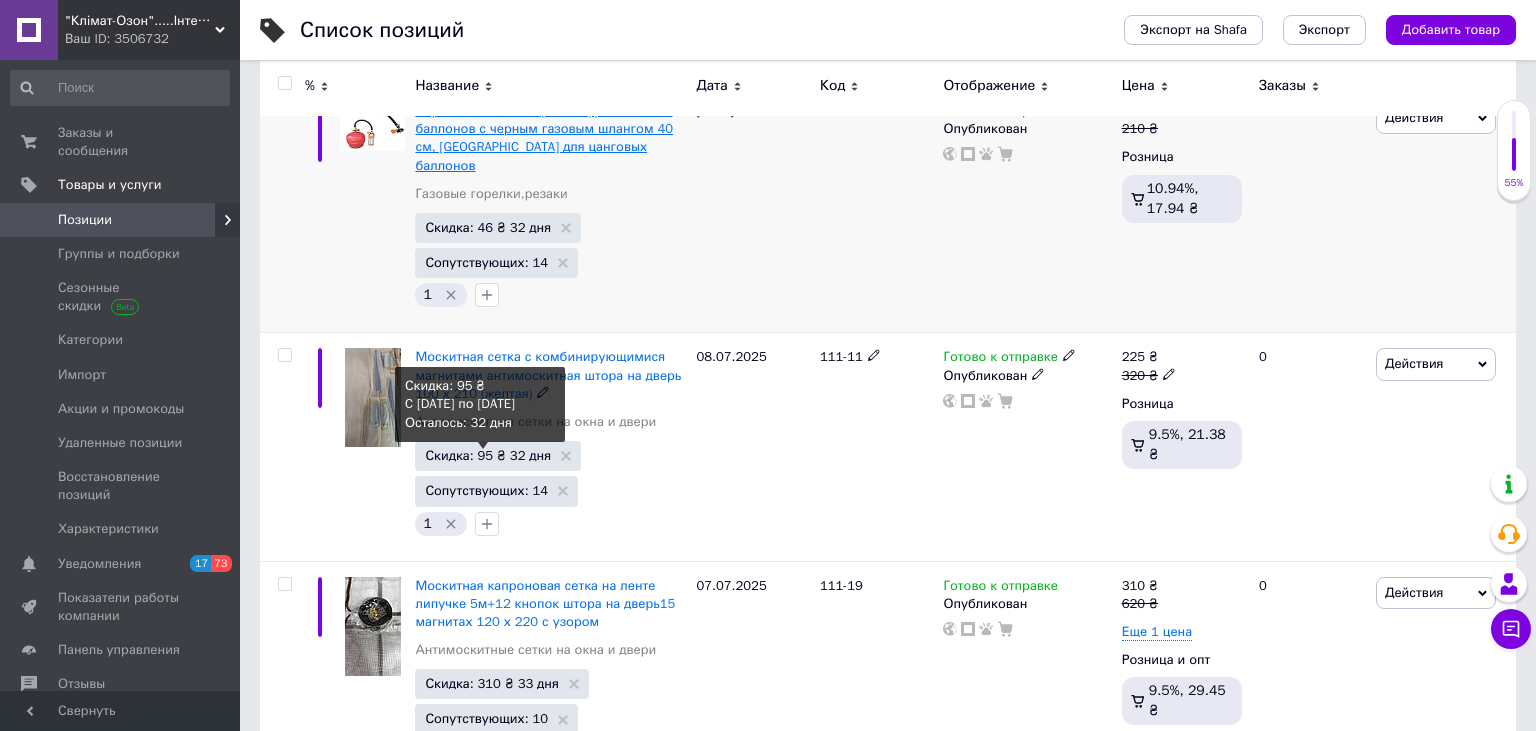 scroll, scrollTop: 0, scrollLeft: 0, axis: both 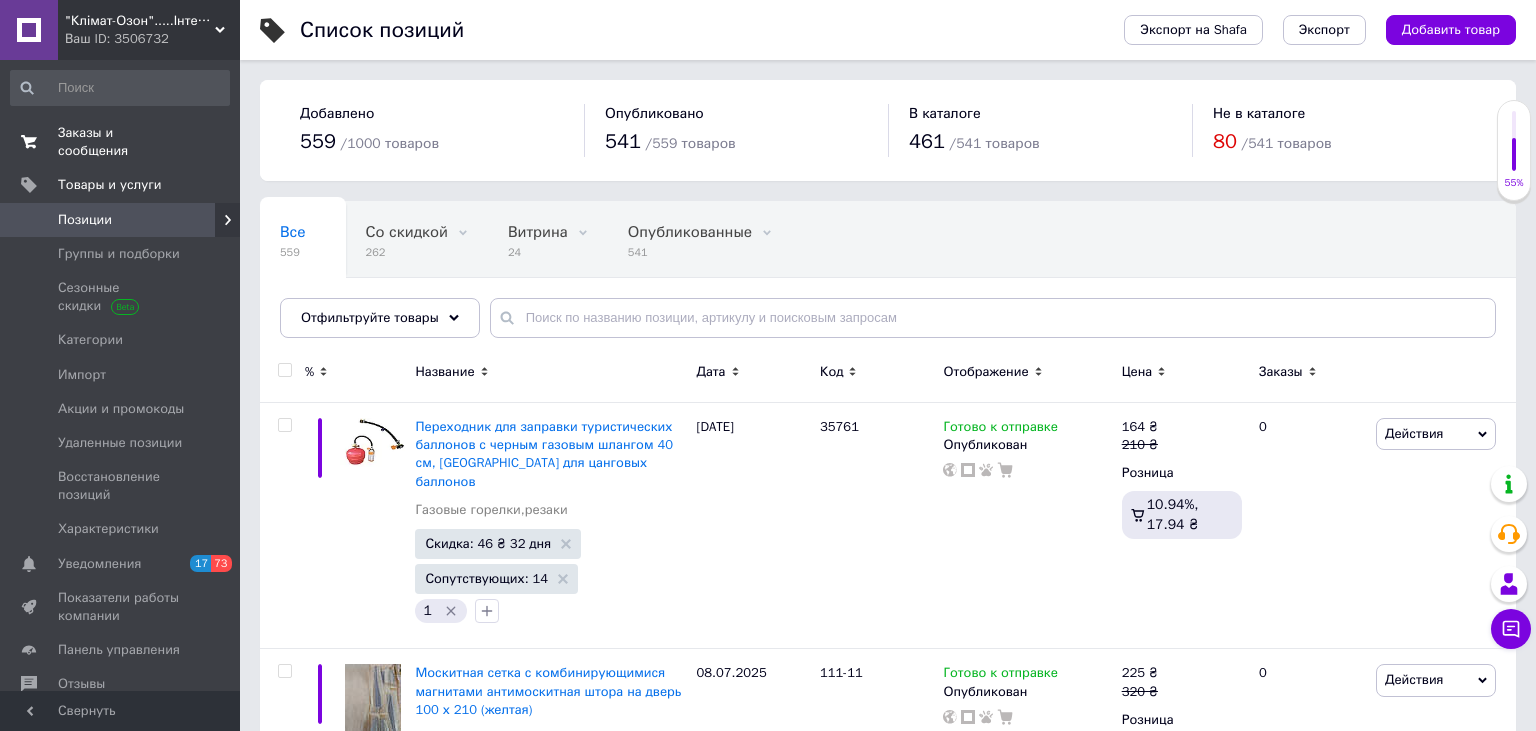 click on "Заказы и сообщения" at bounding box center (121, 142) 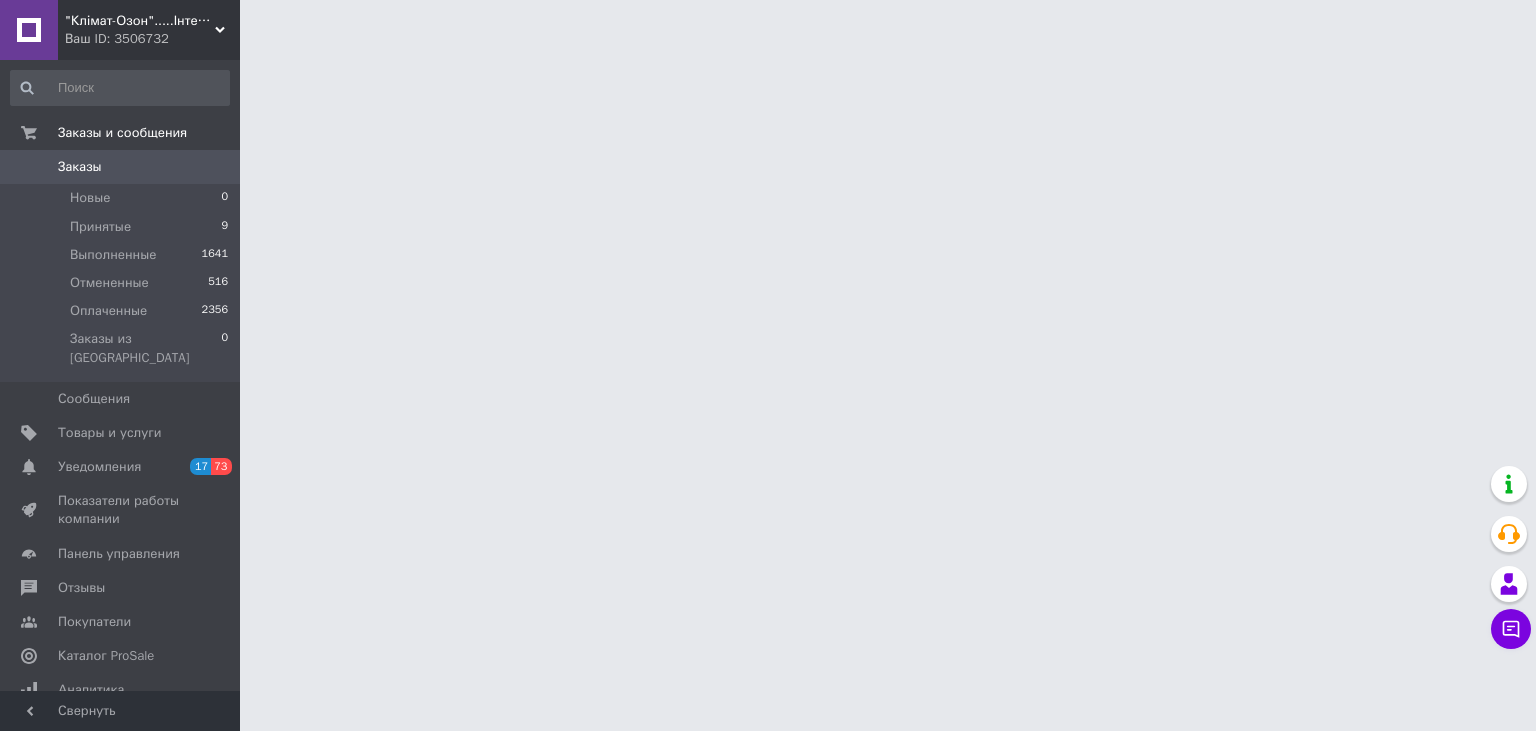click on "Заказы" at bounding box center (80, 167) 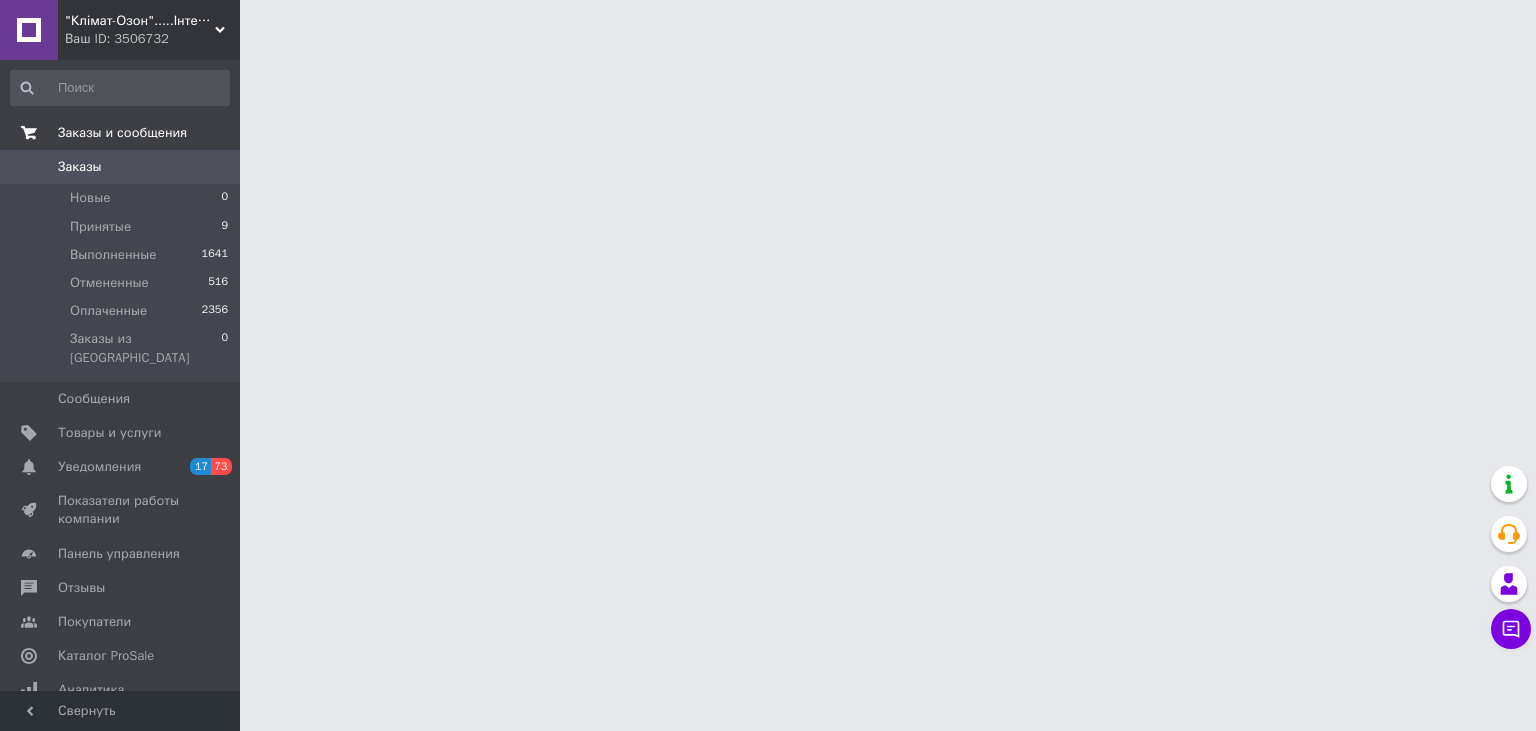 click on "Заказы и сообщения" at bounding box center [122, 133] 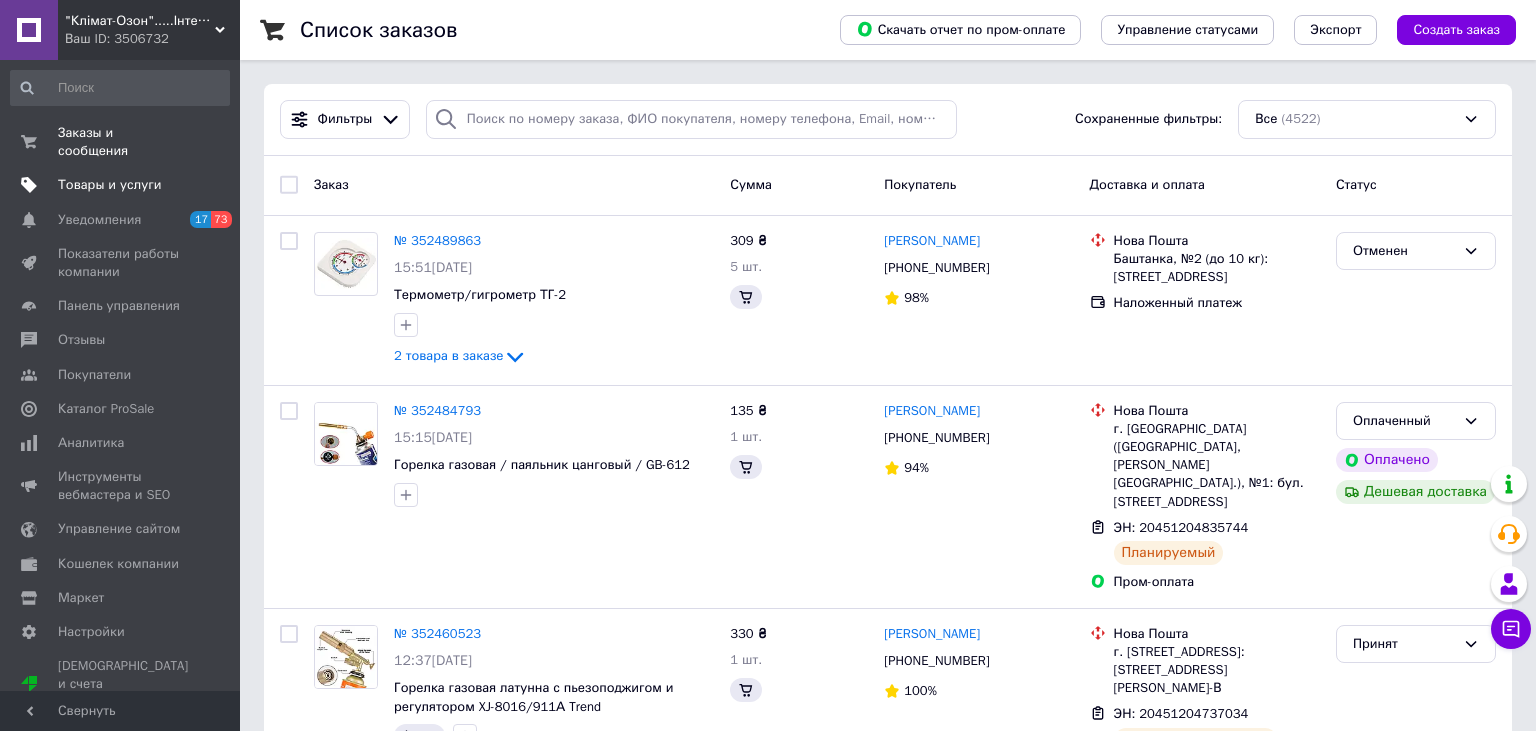 click on "Товары и услуги" at bounding box center (110, 185) 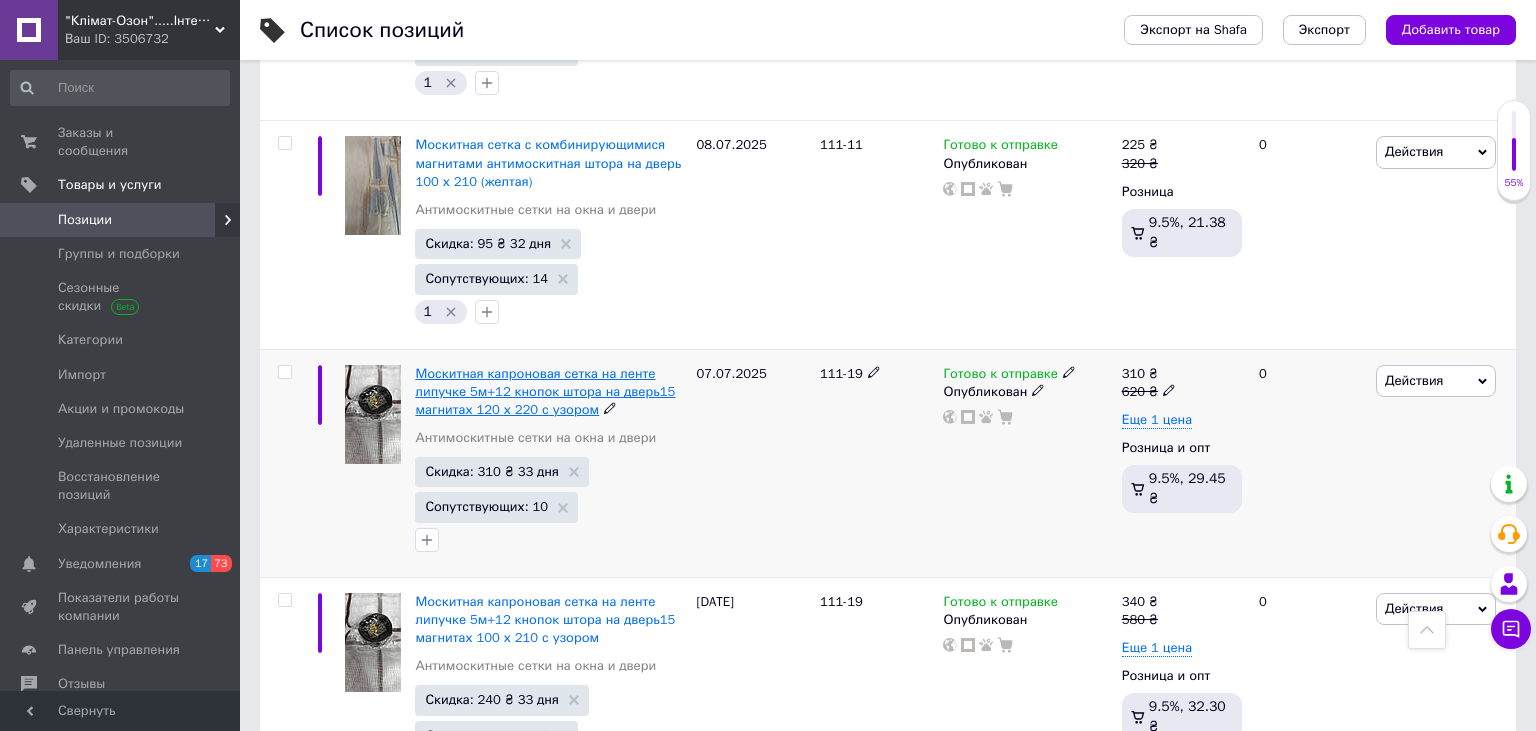 scroll, scrollTop: 0, scrollLeft: 0, axis: both 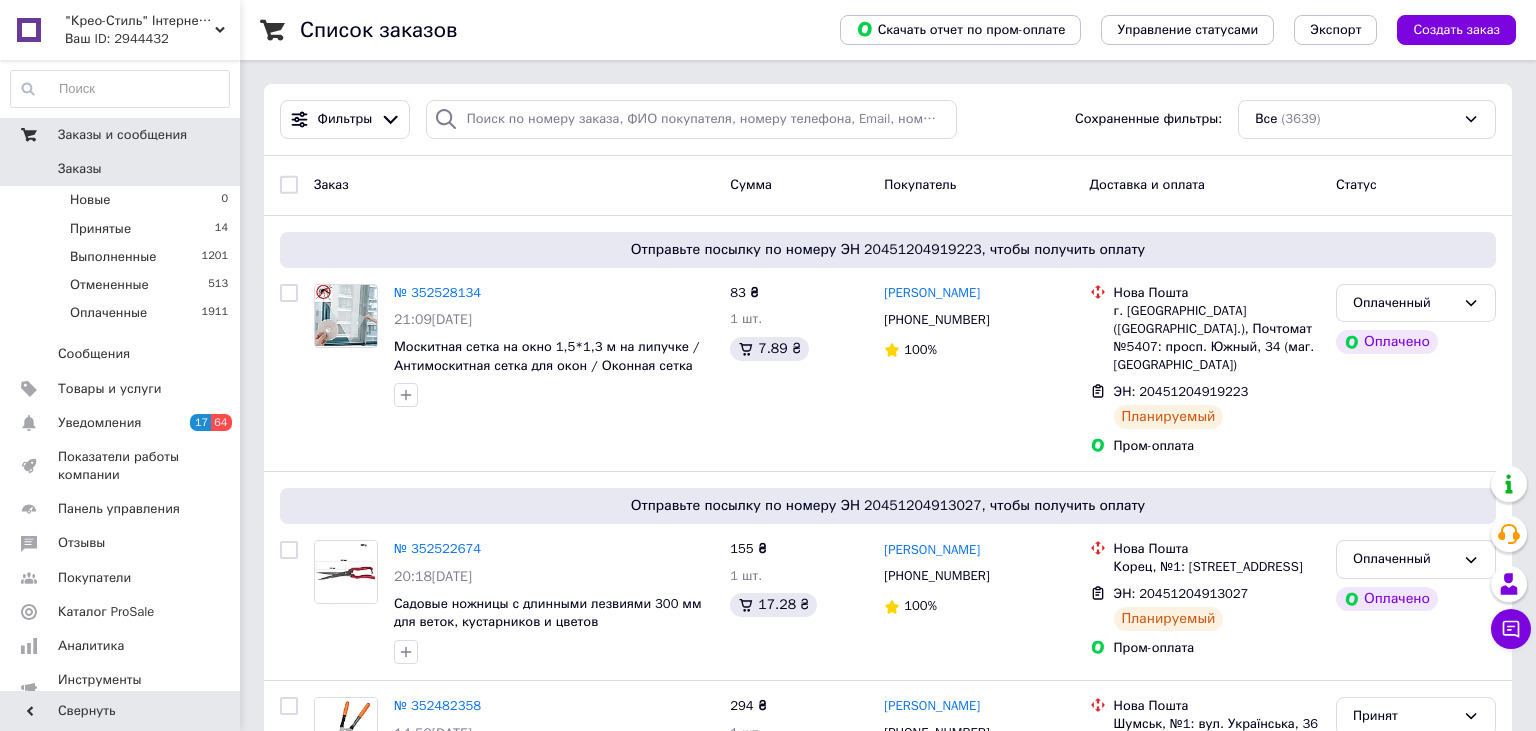 click on "Заказы и сообщения" at bounding box center [122, 135] 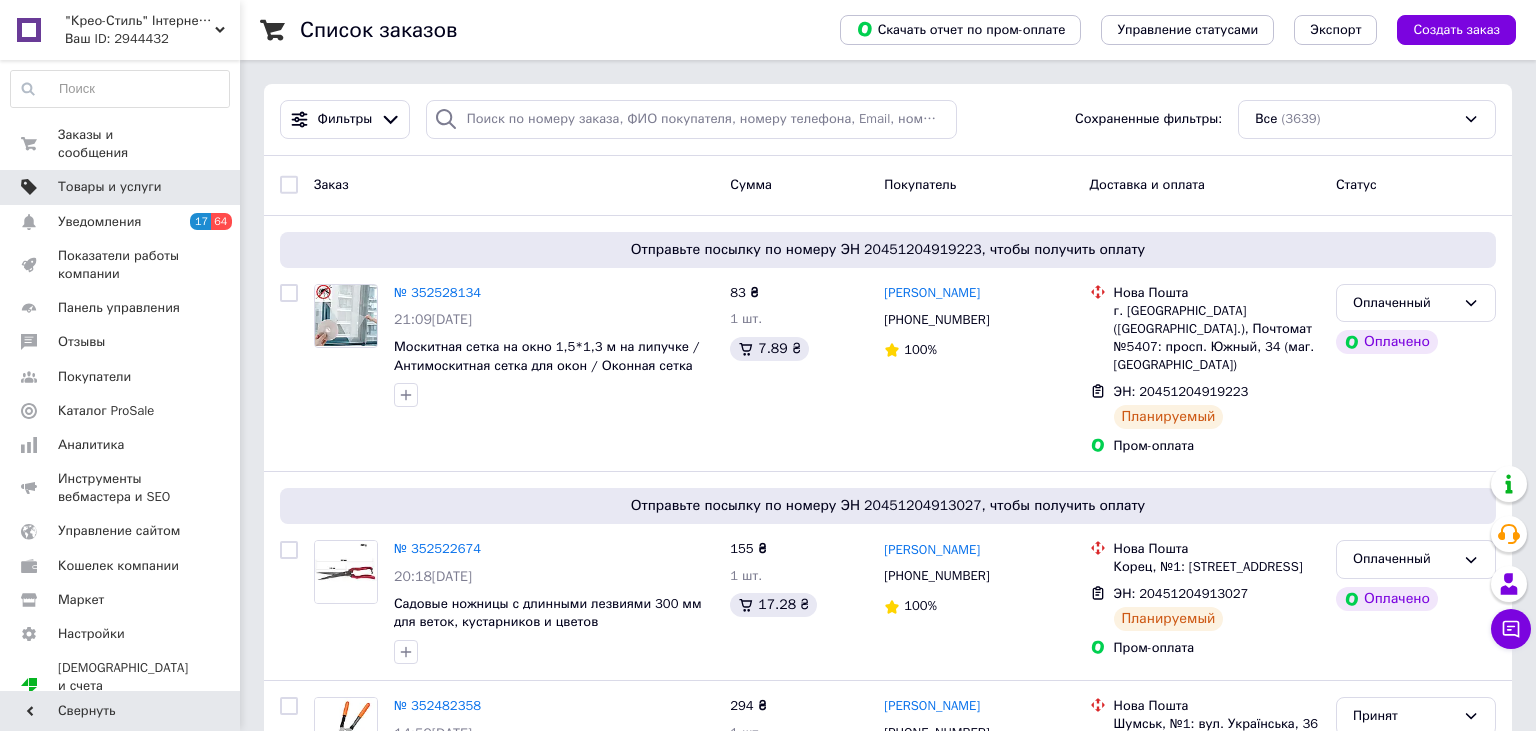 click on "Товары и услуги" at bounding box center [120, 187] 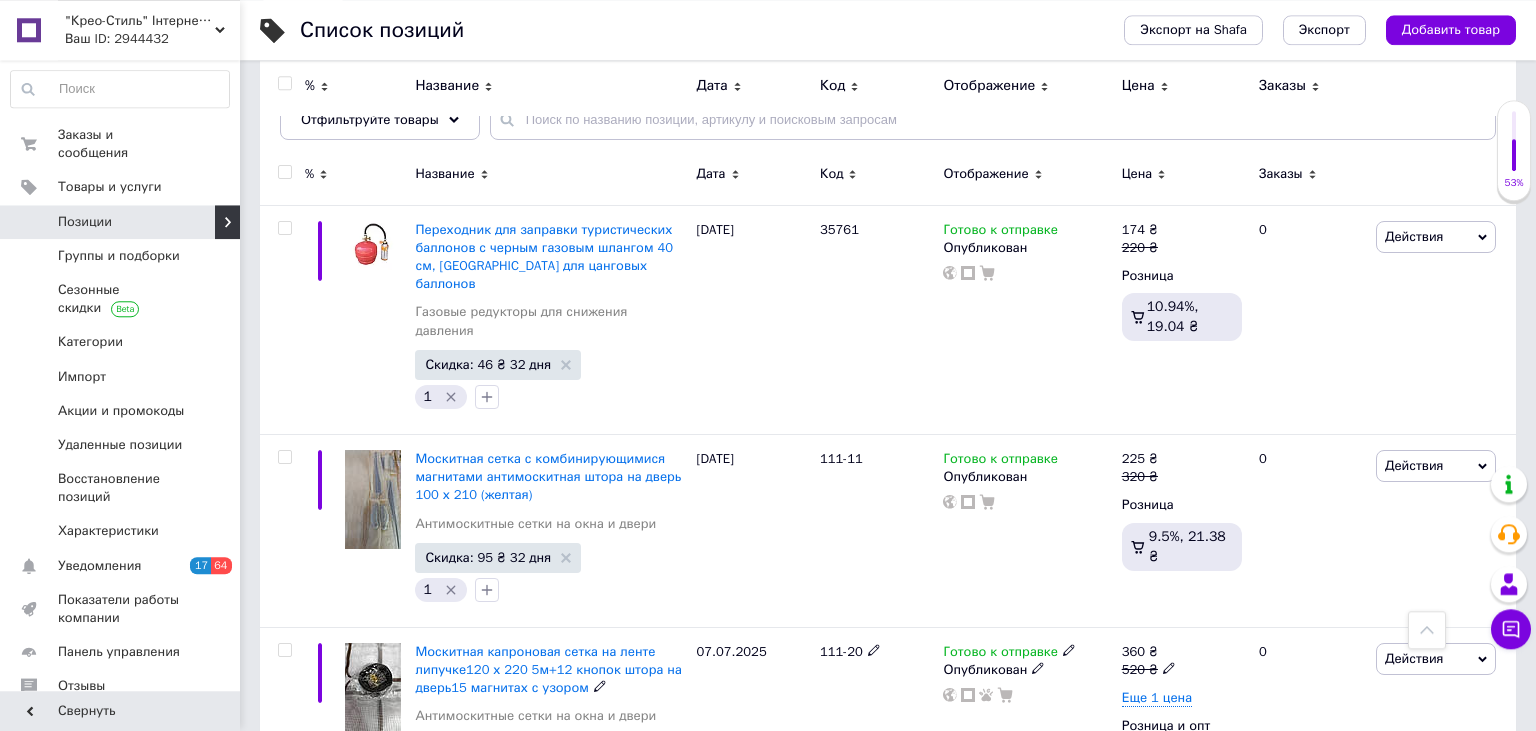 scroll, scrollTop: 105, scrollLeft: 0, axis: vertical 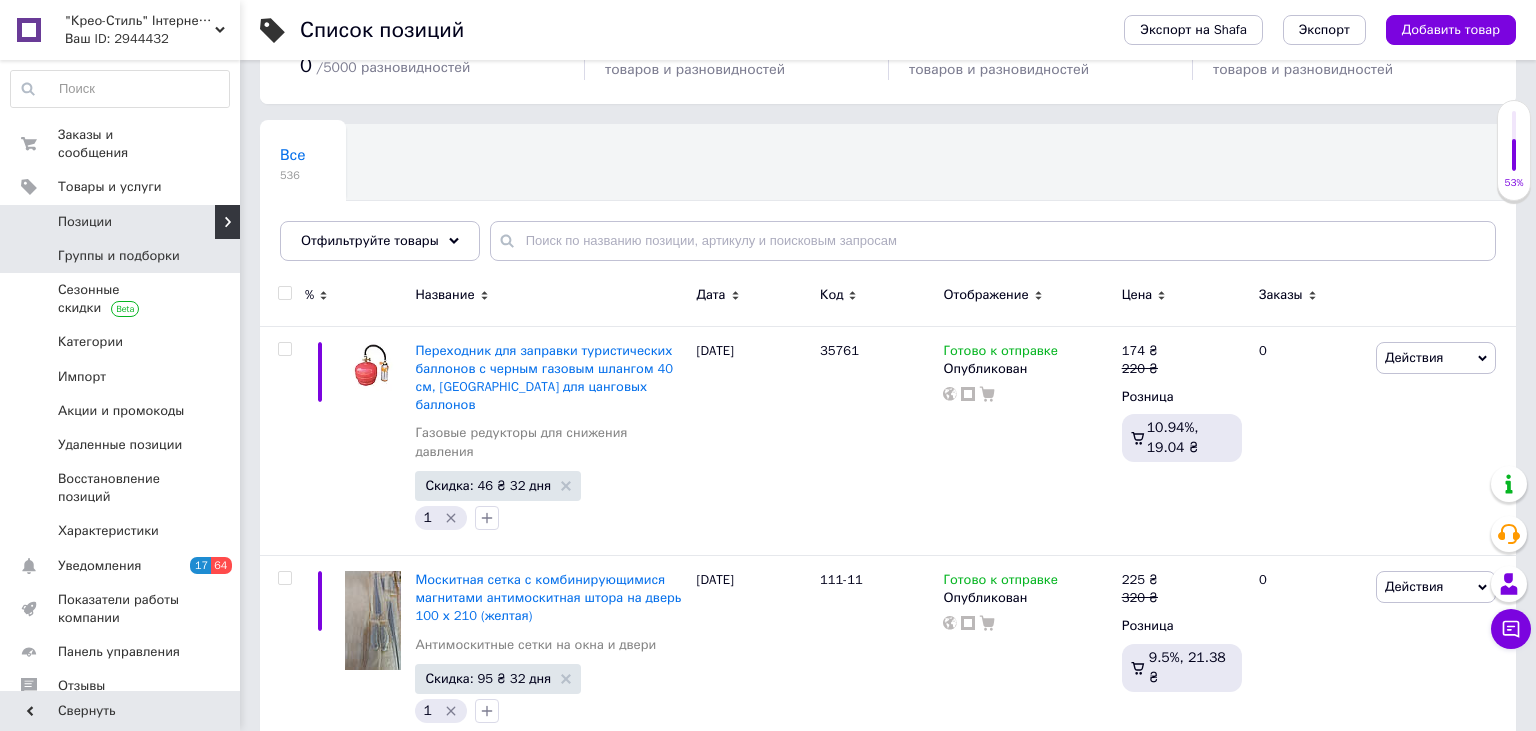 click on "Группы и подборки" at bounding box center [119, 256] 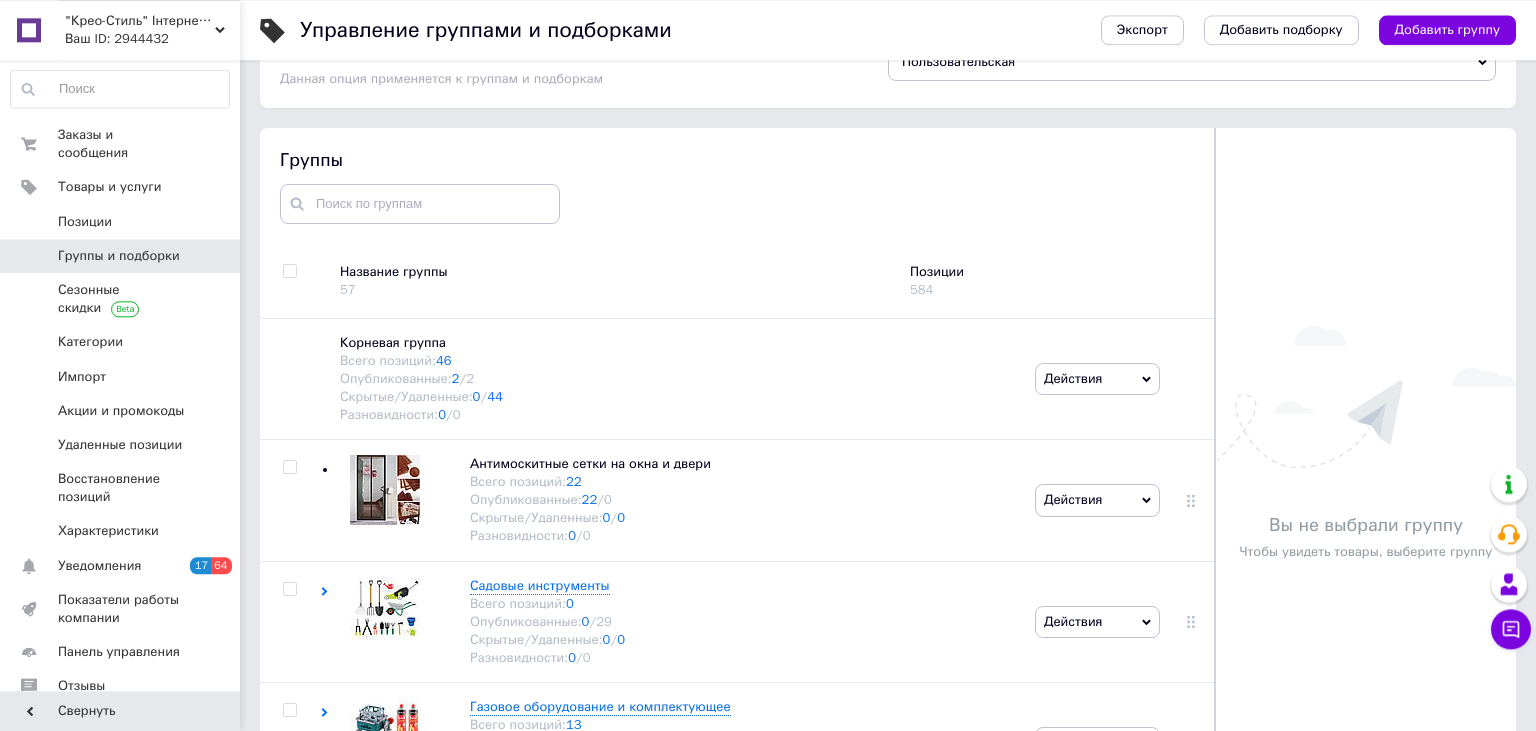 scroll, scrollTop: 113, scrollLeft: 0, axis: vertical 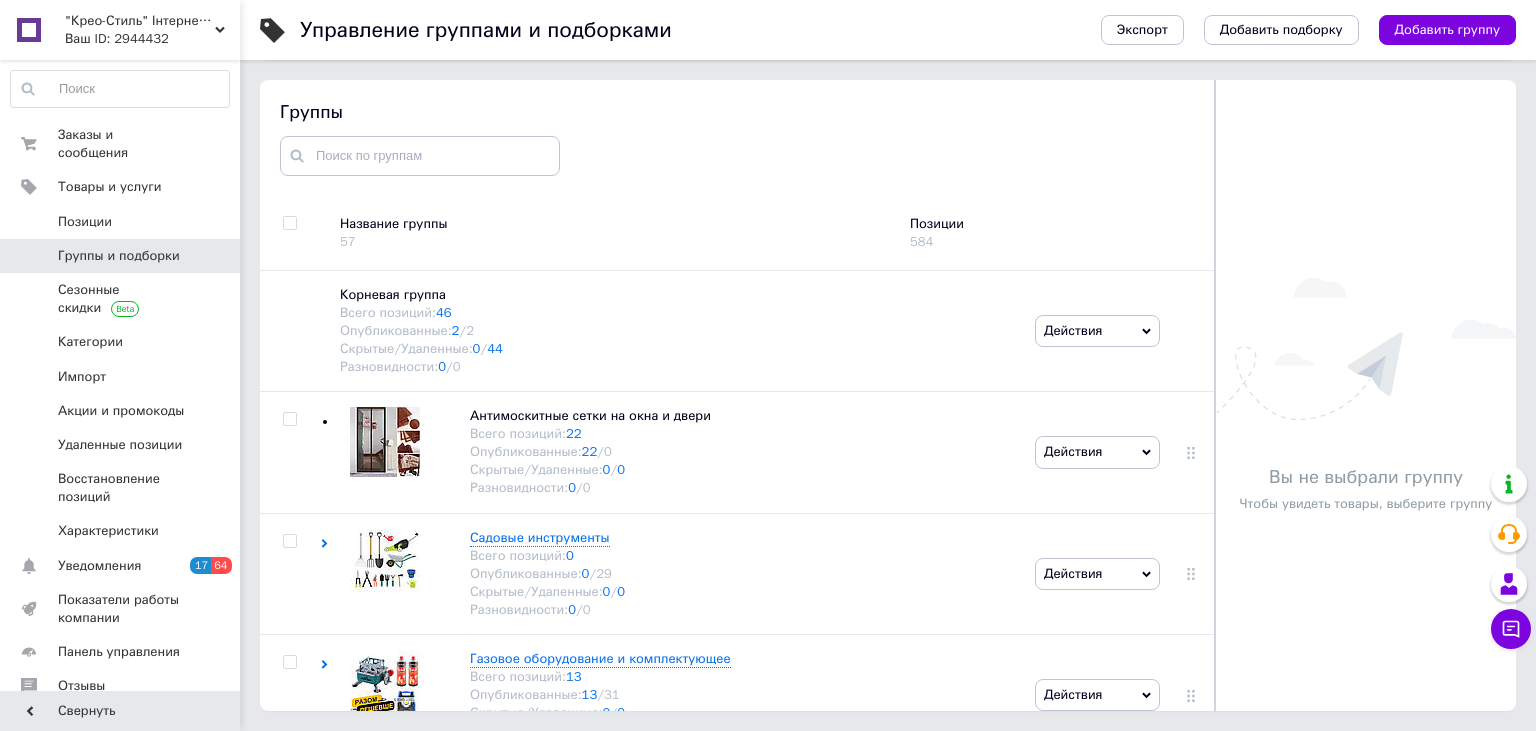 click on ""Крео-Стиль"       Інтернет-магазин опалювального,економно-кліматичного обладнання та послуг Ваш ID: 2944432" at bounding box center (149, 30) 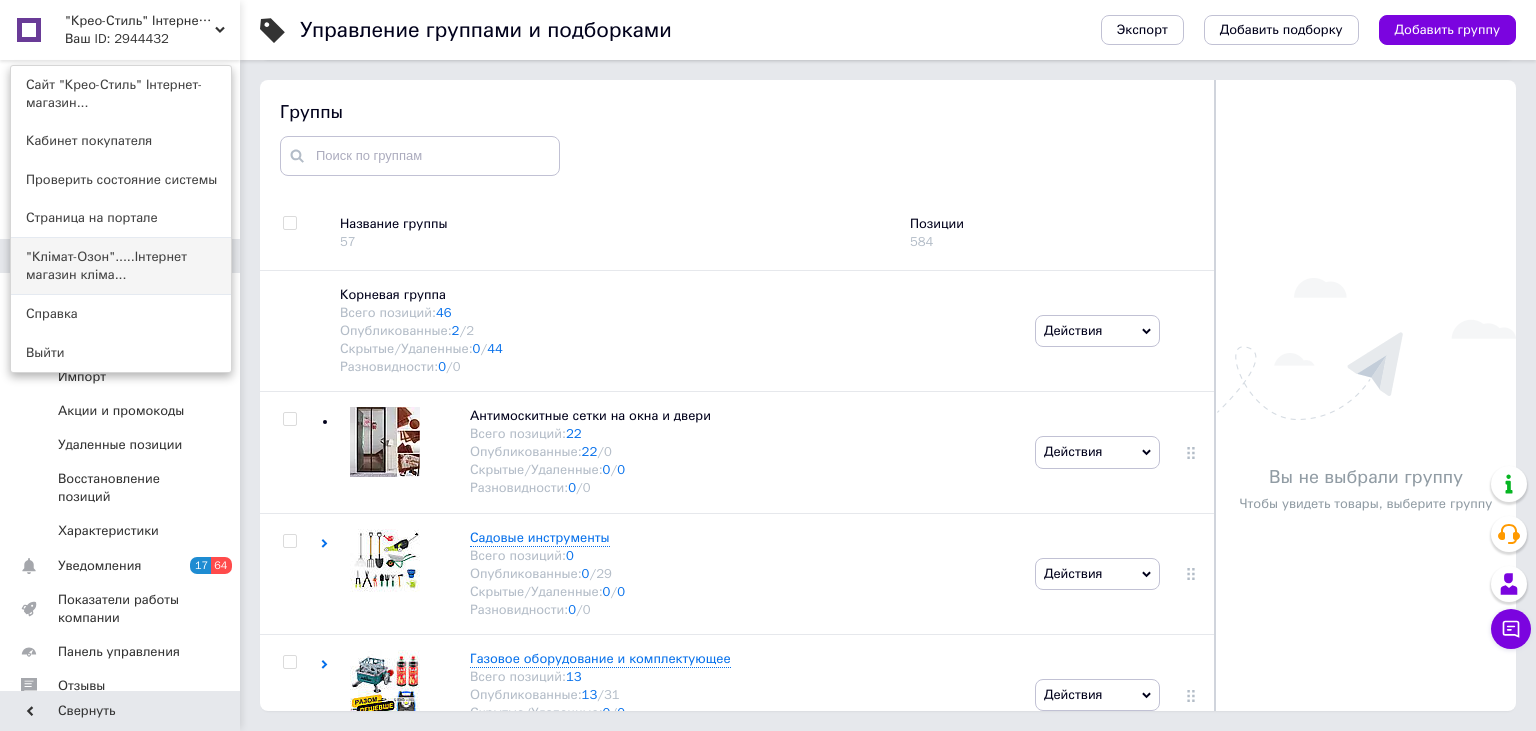 click on ""Клімат-Озон".....Інтернет магазин кліма..." at bounding box center (121, 266) 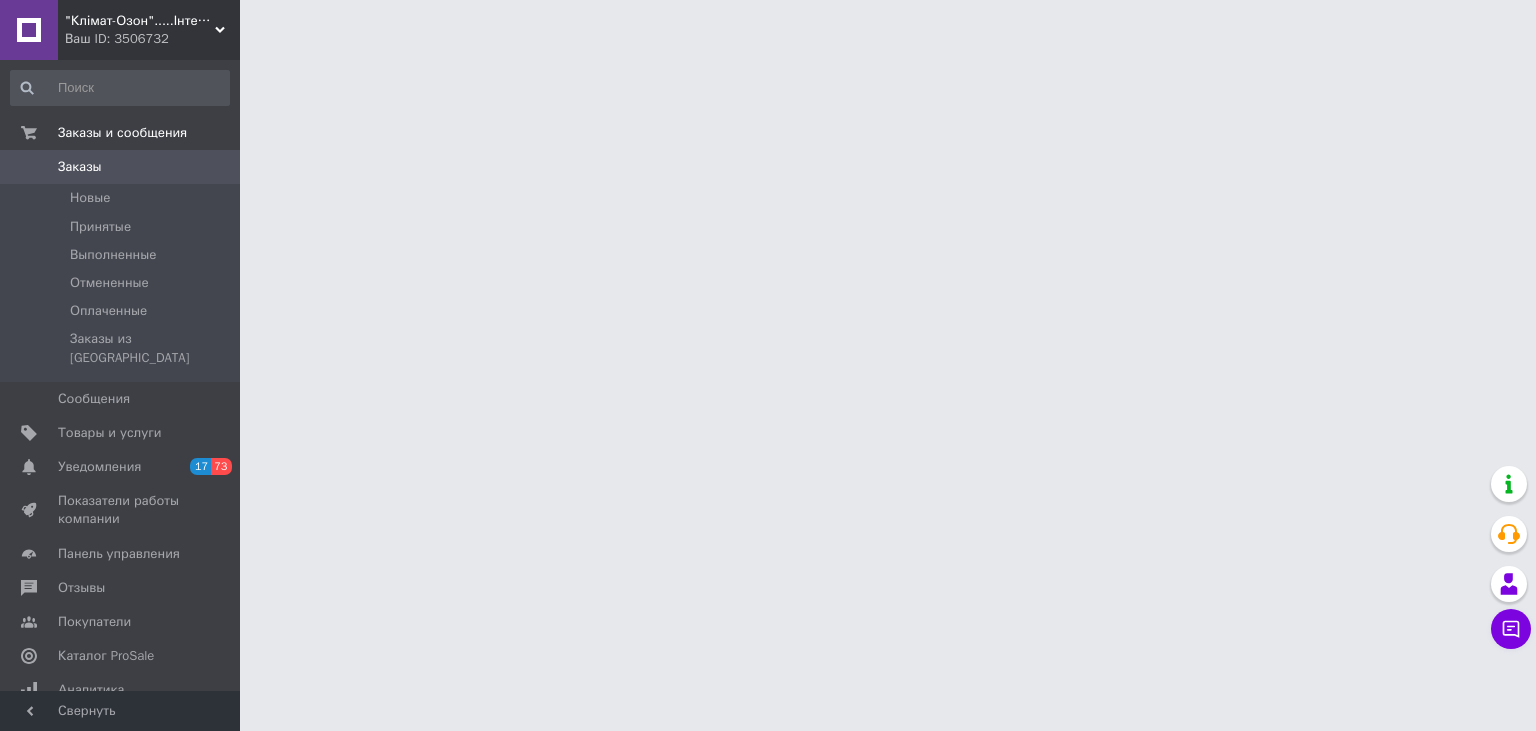 scroll, scrollTop: 0, scrollLeft: 0, axis: both 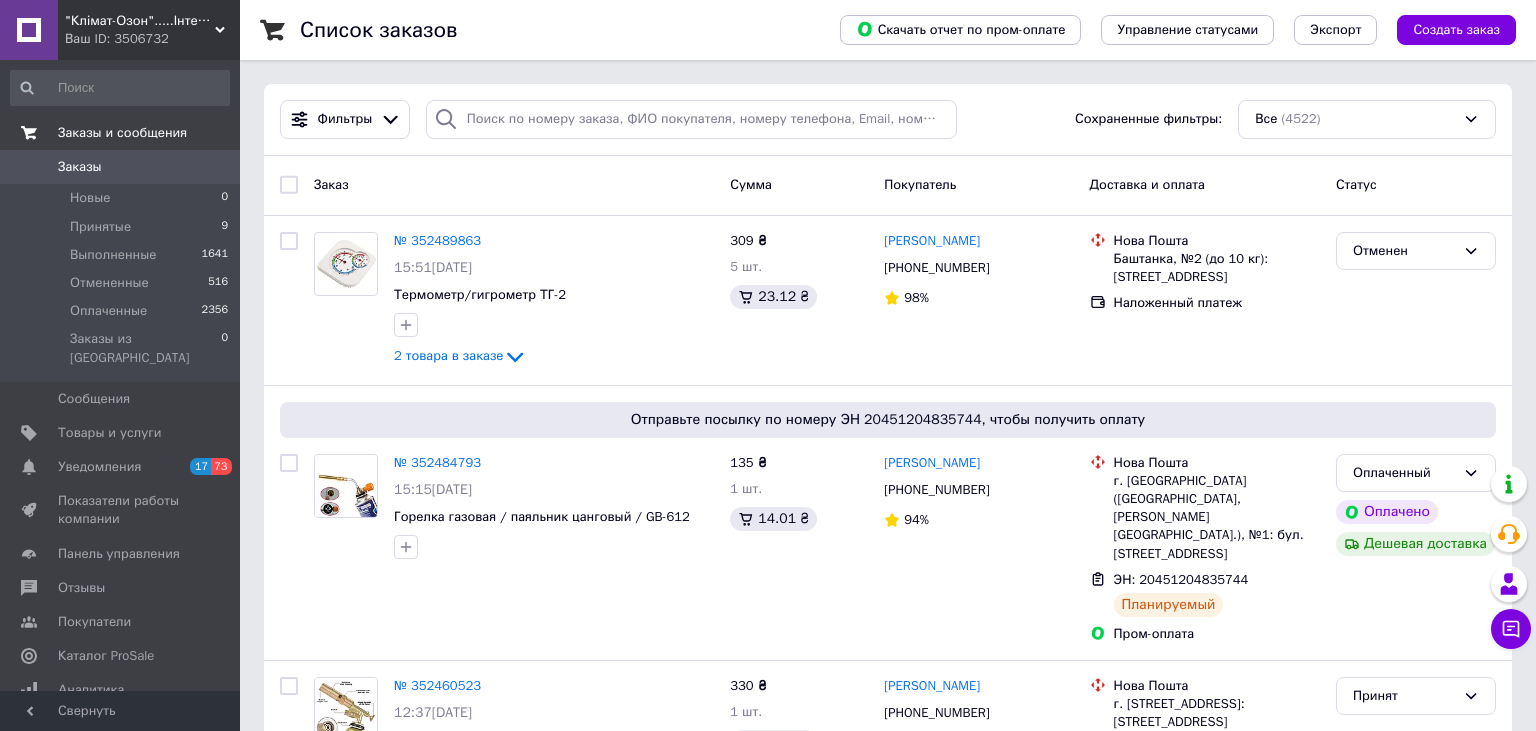 click on "Заказы и сообщения" at bounding box center [122, 133] 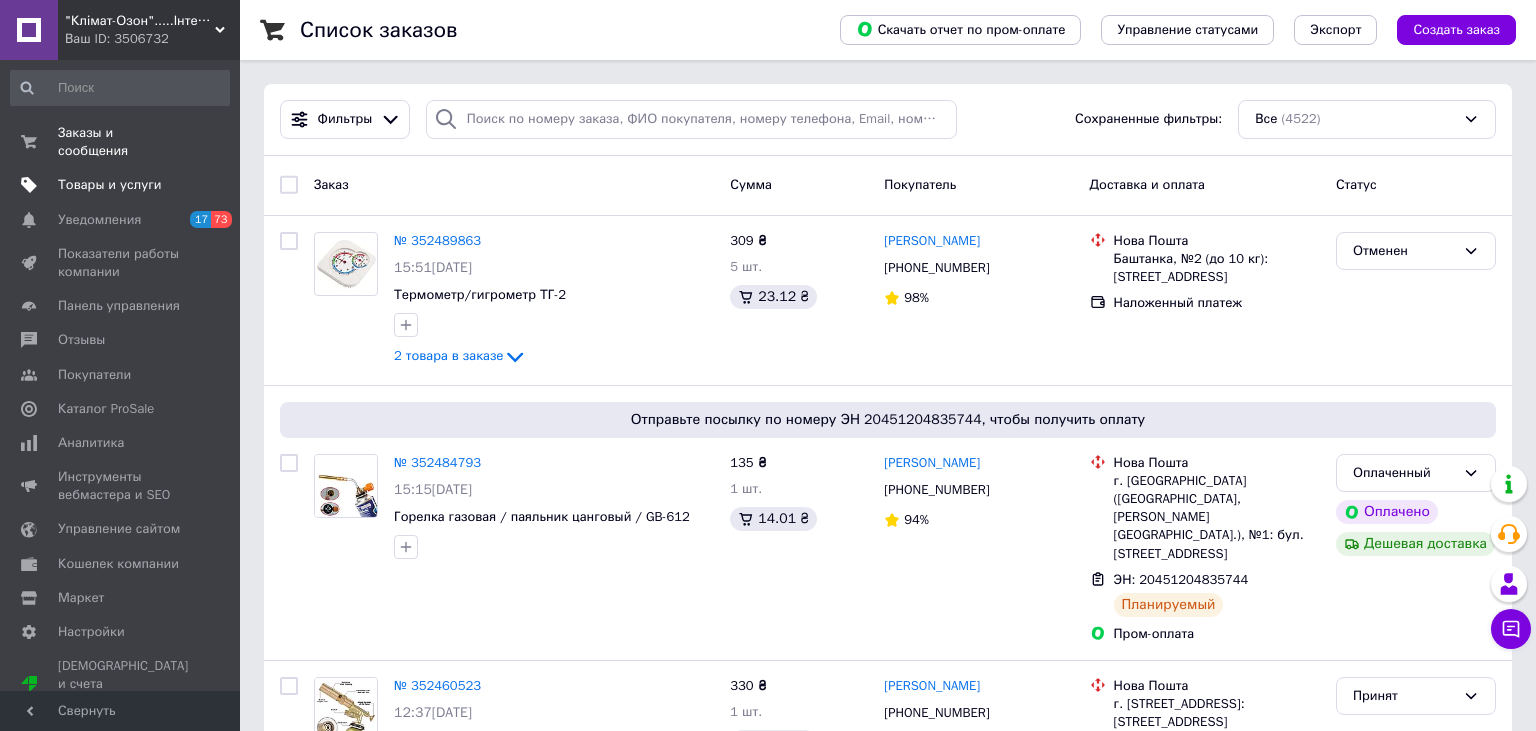 click on "Товары и услуги" at bounding box center (110, 185) 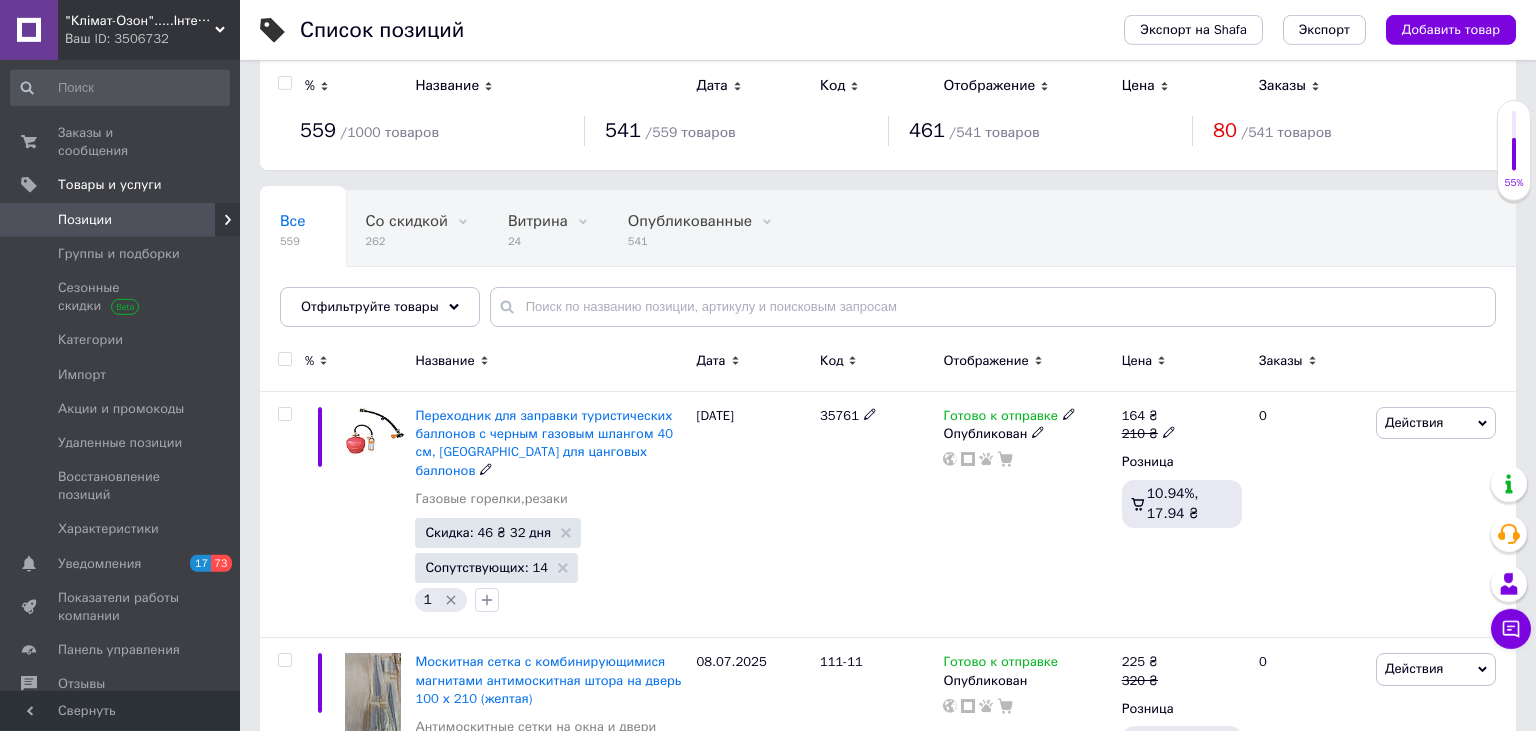 scroll, scrollTop: 0, scrollLeft: 0, axis: both 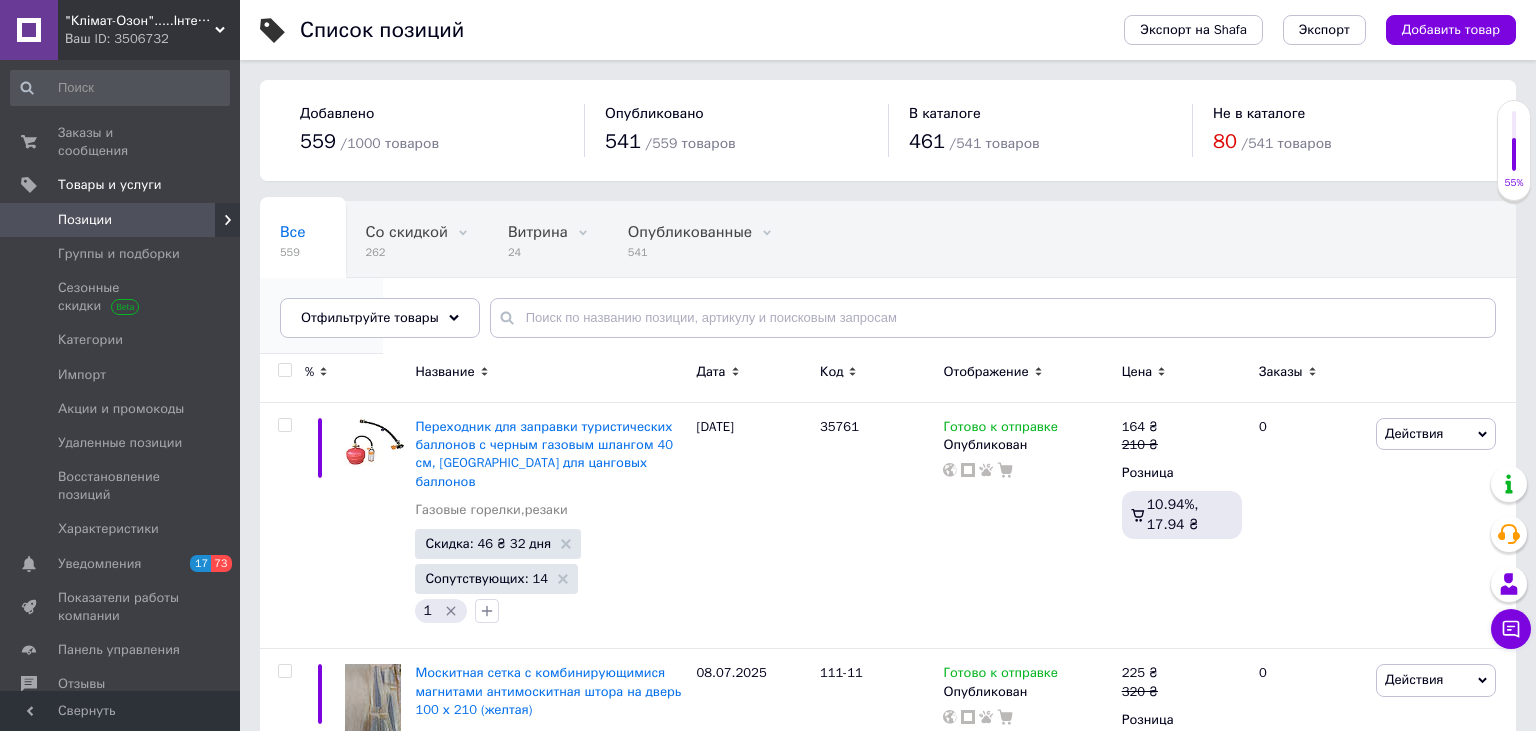 click on "18" at bounding box center (311, 328) 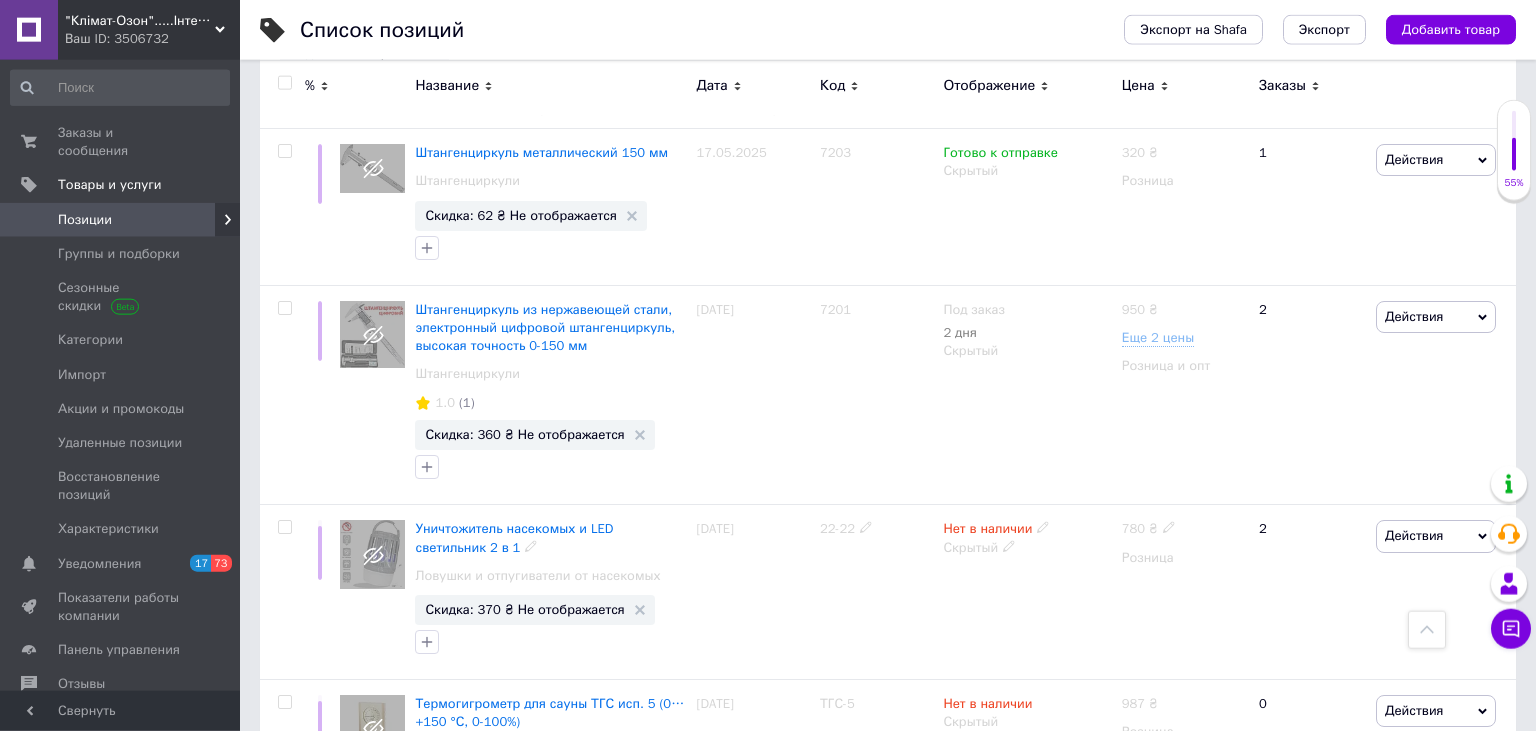 scroll, scrollTop: 0, scrollLeft: 0, axis: both 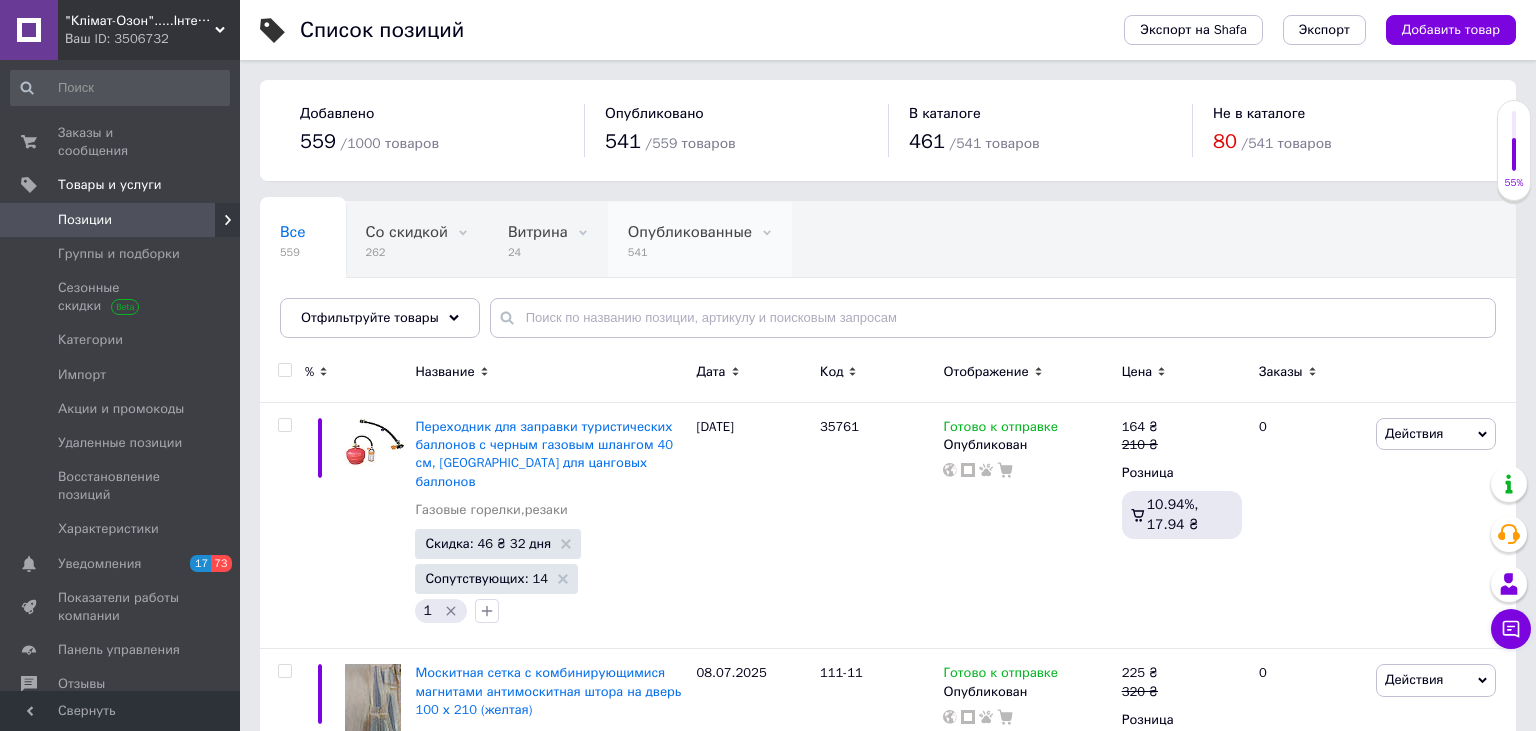 click on "Опубликованные" at bounding box center [690, 232] 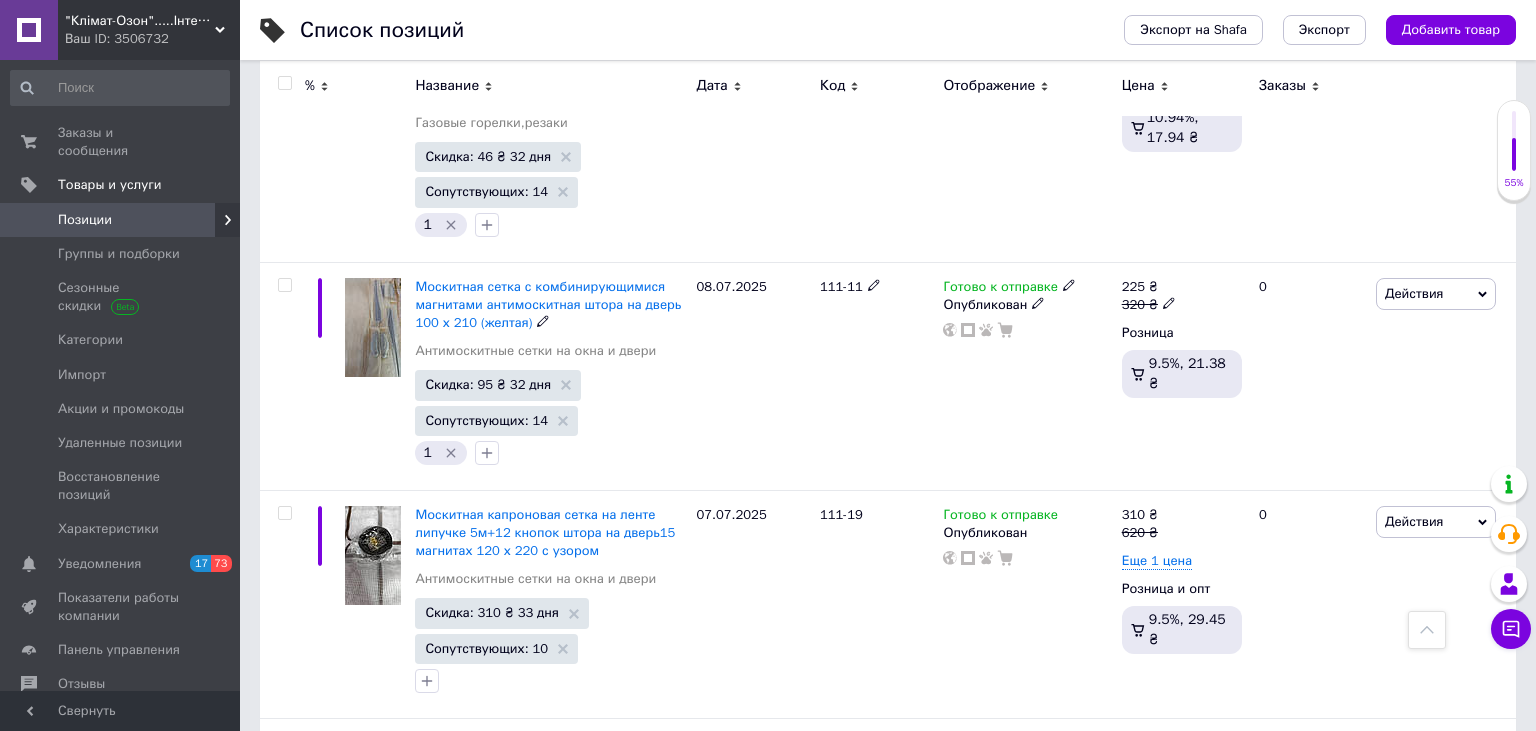 scroll, scrollTop: 0, scrollLeft: 0, axis: both 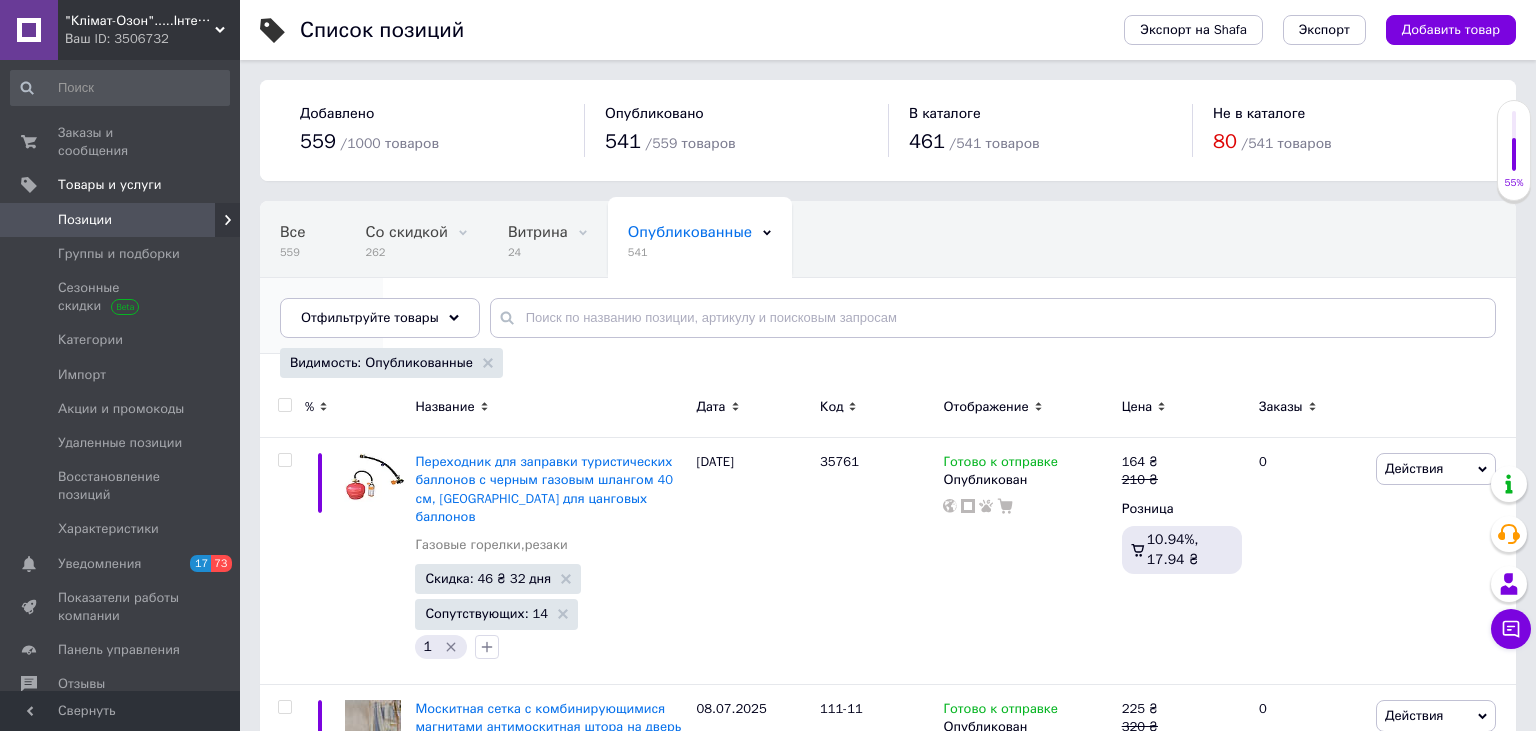 click on "Скрытые 18" at bounding box center (321, 316) 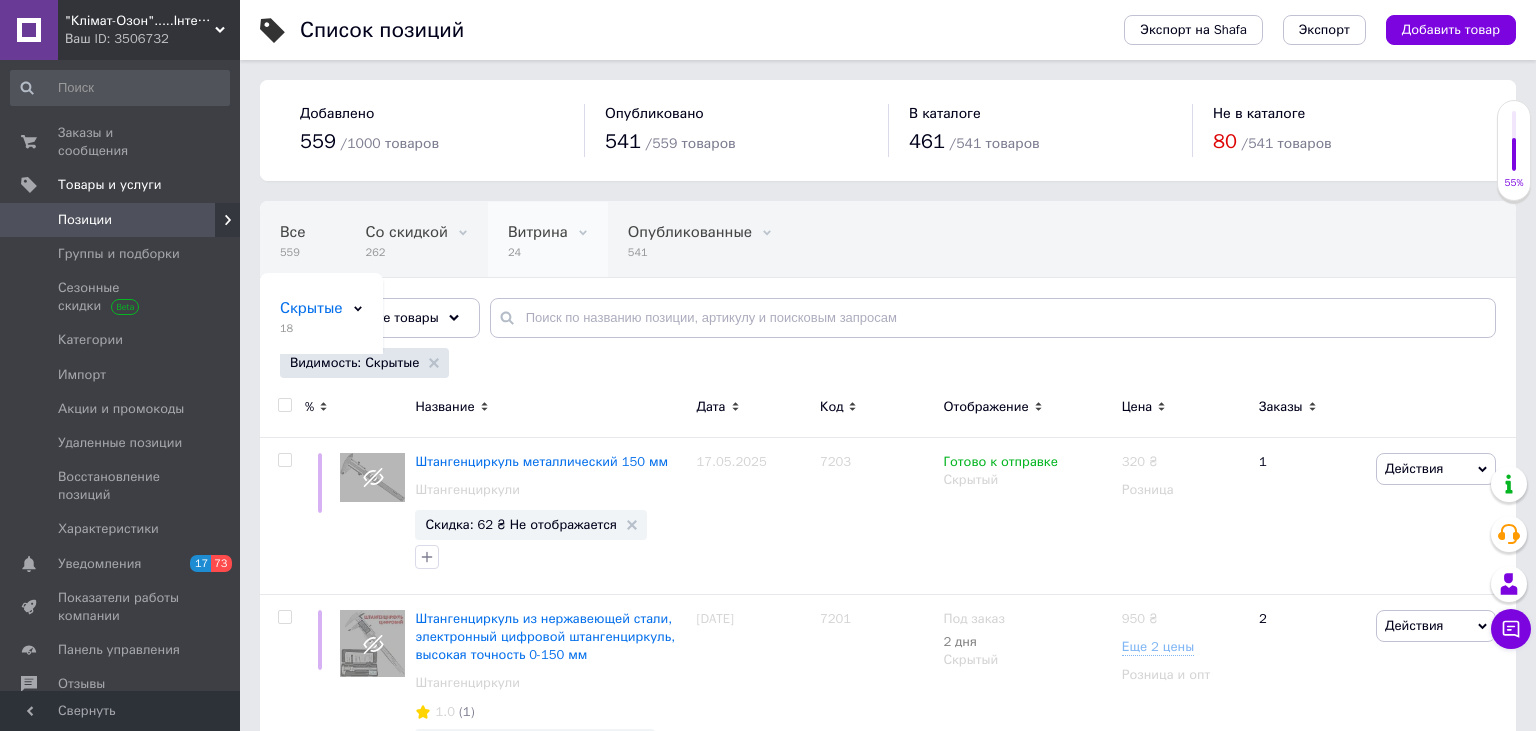 click on "Витрина" at bounding box center [538, 232] 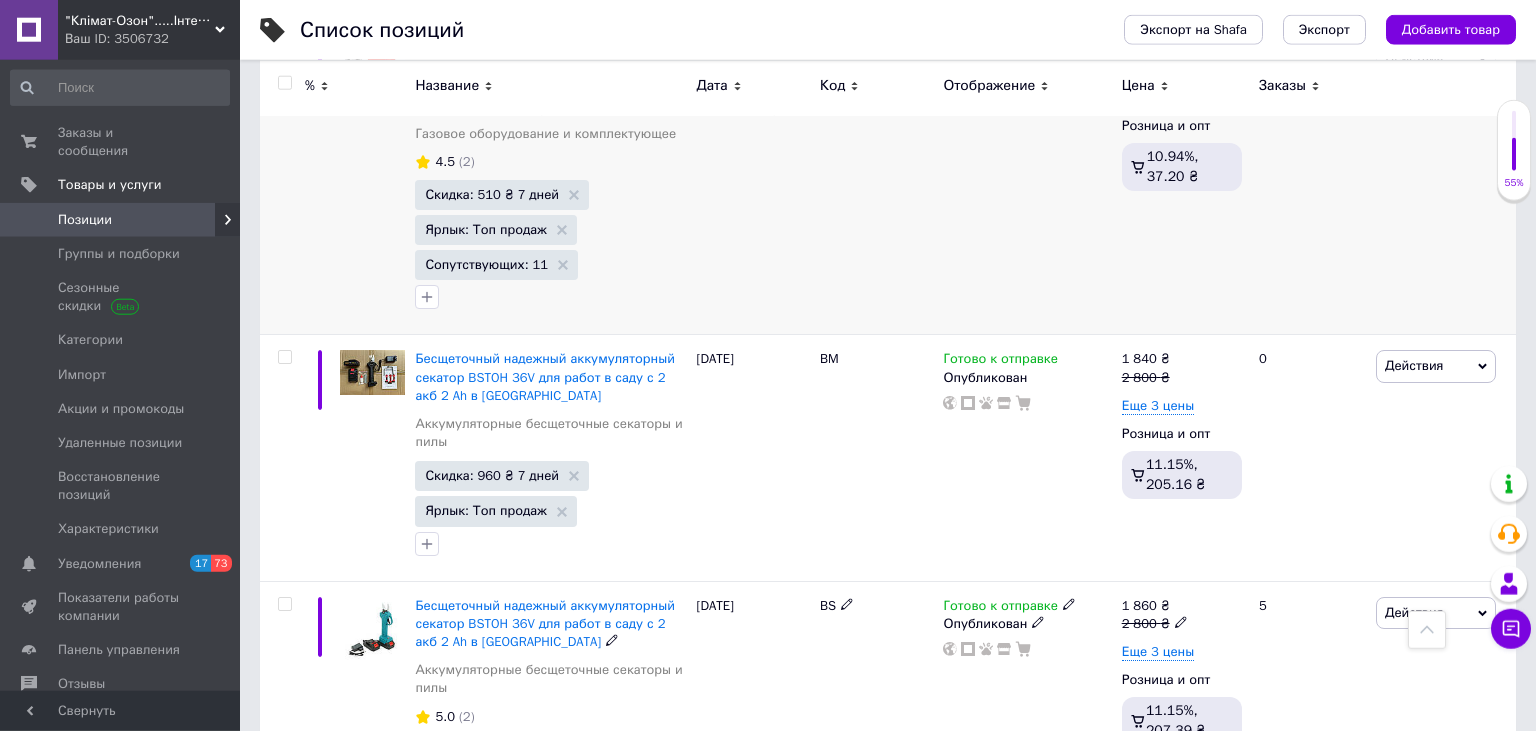 scroll, scrollTop: 0, scrollLeft: 0, axis: both 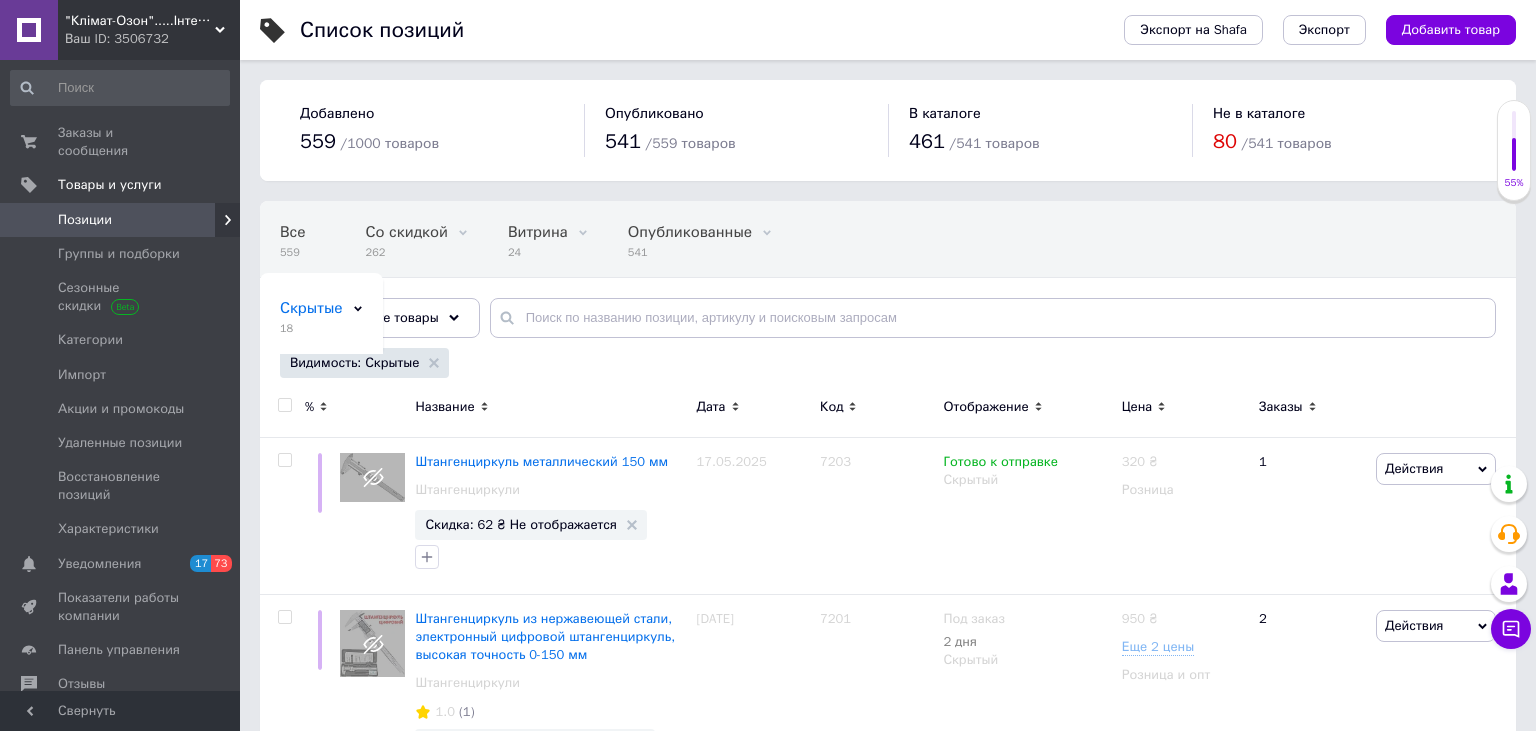 drag, startPoint x: 90, startPoint y: 204, endPoint x: 114, endPoint y: 216, distance: 26.832815 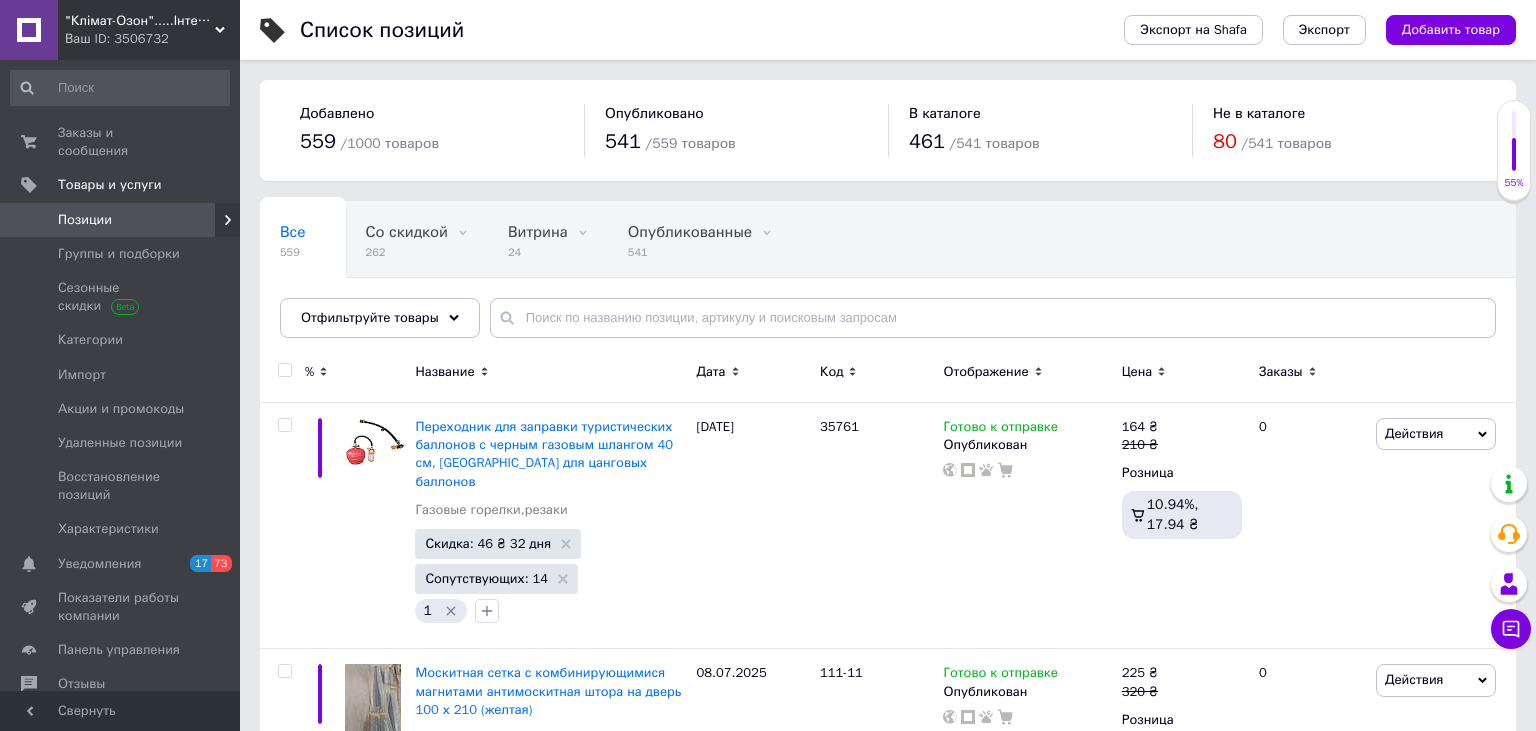 click on "Не в каталоге" at bounding box center (1259, 113) 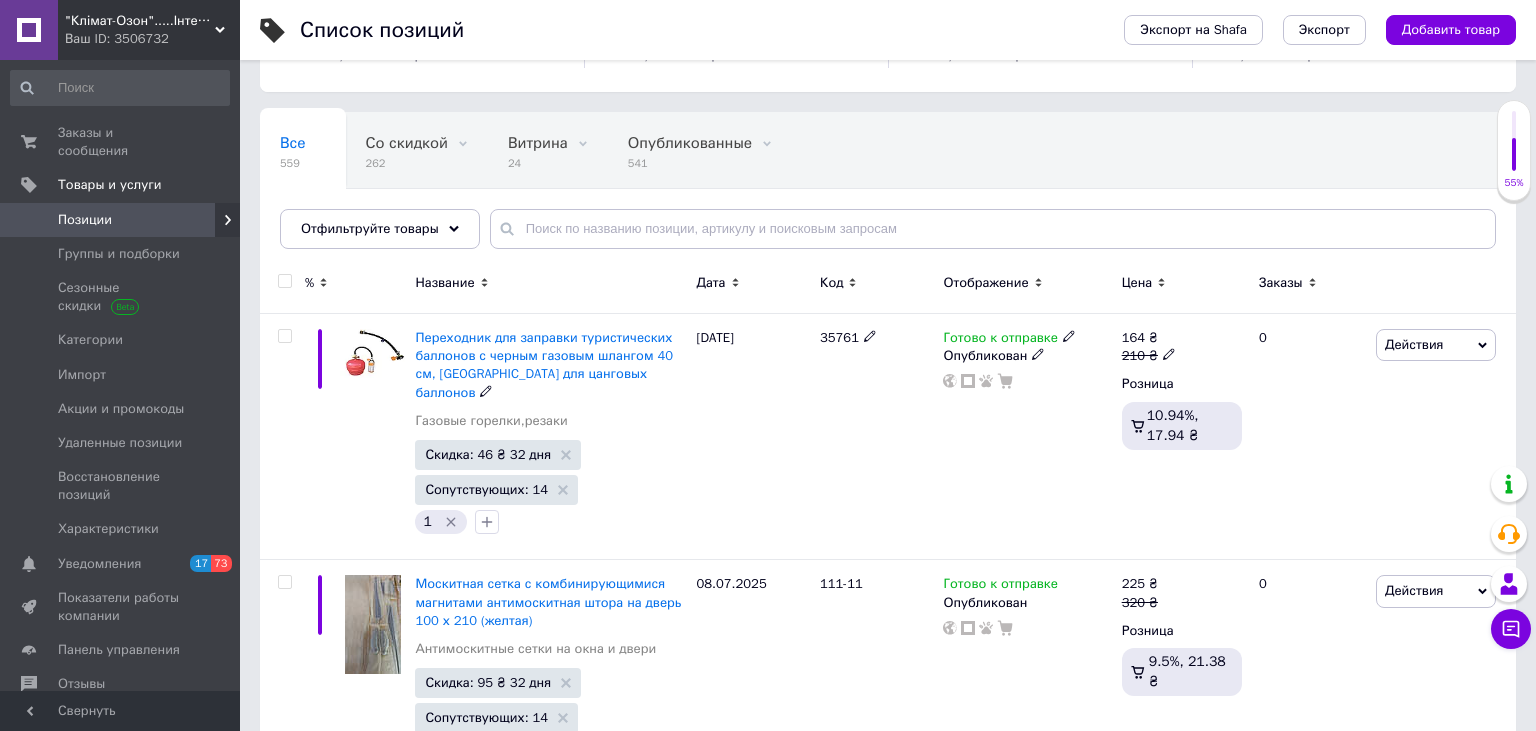 scroll, scrollTop: 0, scrollLeft: 0, axis: both 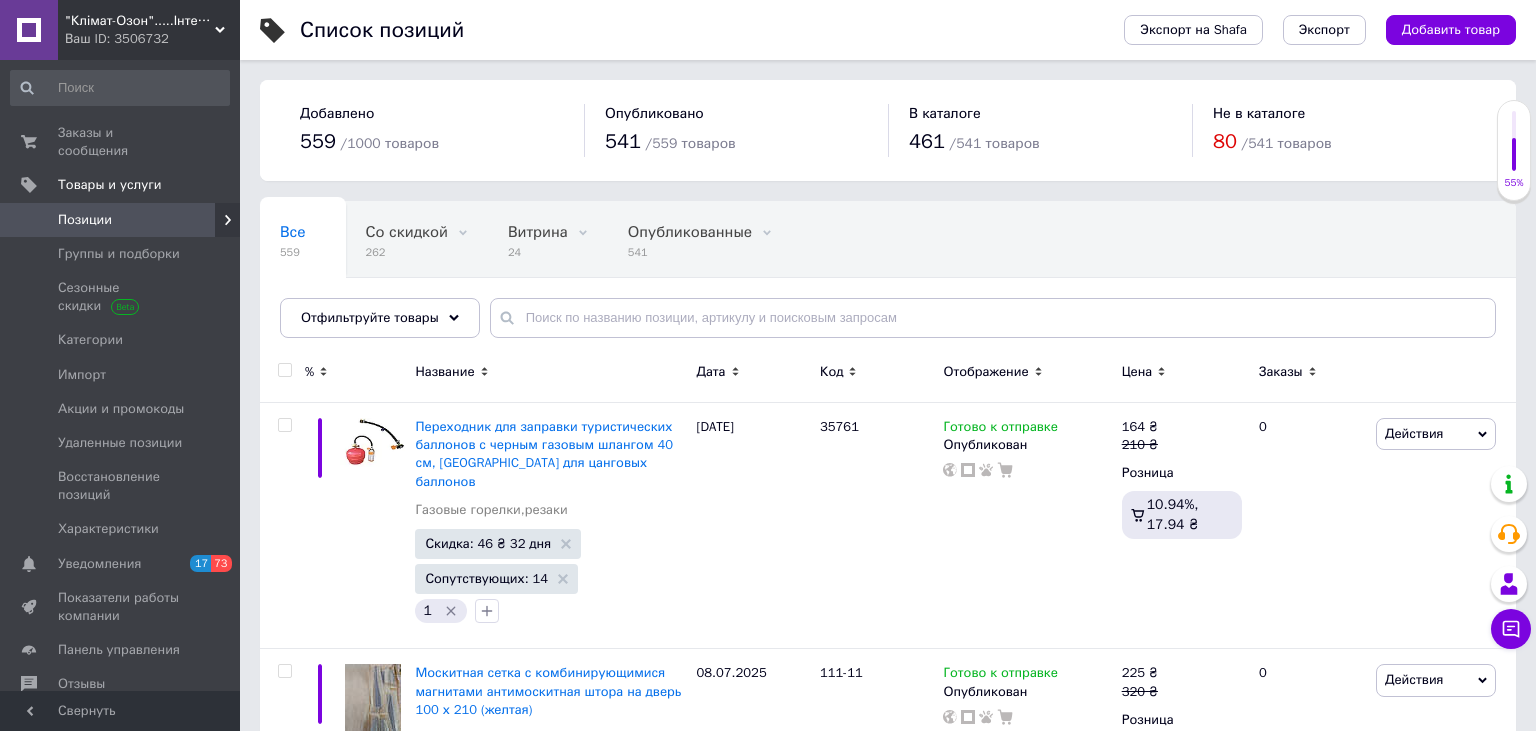 click on "Позиции" at bounding box center [85, 220] 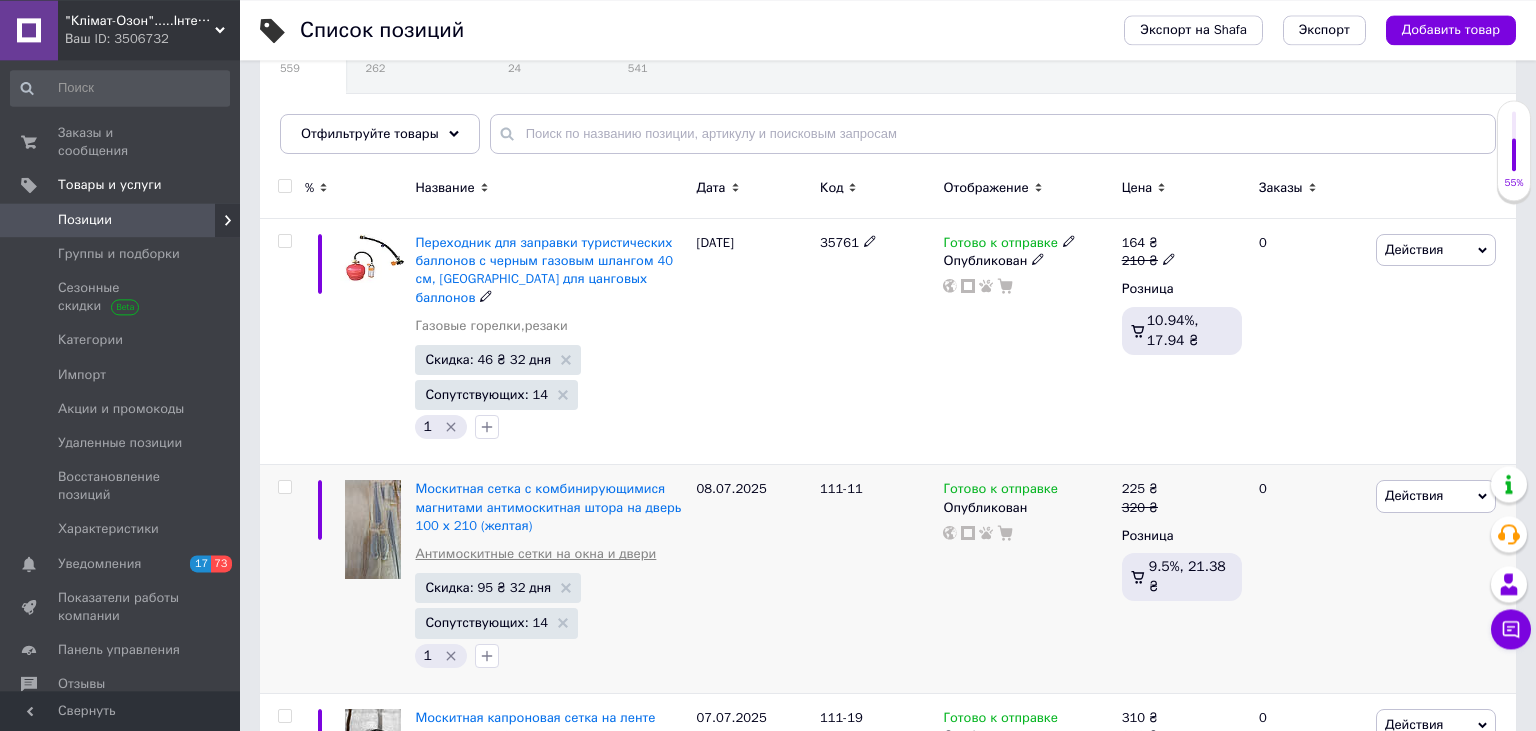 scroll, scrollTop: 211, scrollLeft: 0, axis: vertical 